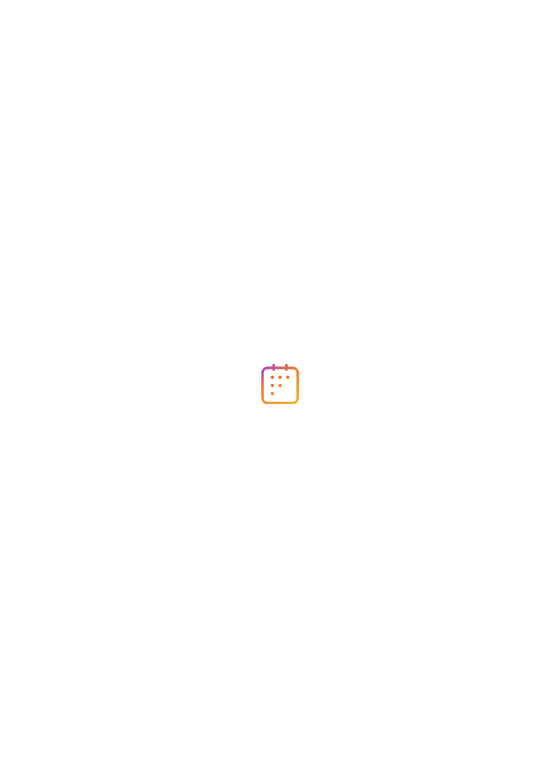scroll, scrollTop: 0, scrollLeft: 0, axis: both 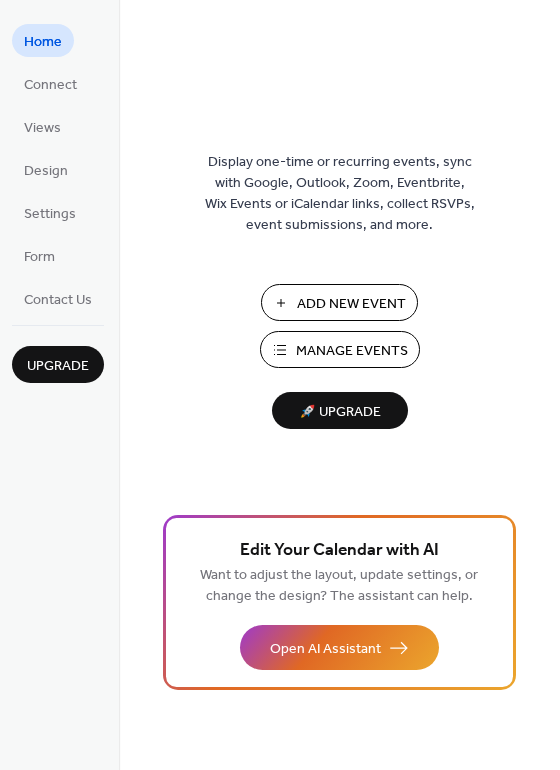 click on "Add New Event" at bounding box center (351, 304) 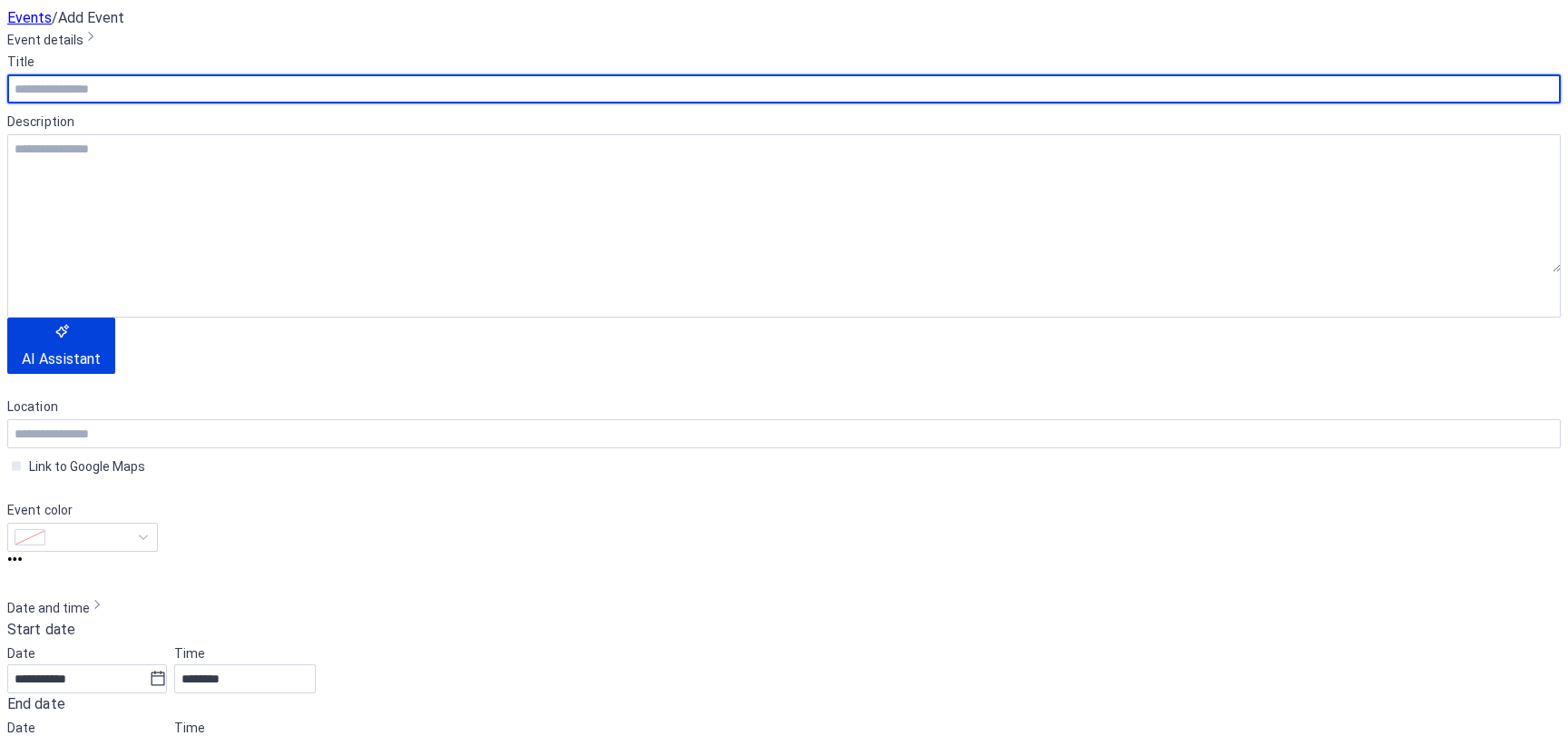 scroll, scrollTop: 0, scrollLeft: 0, axis: both 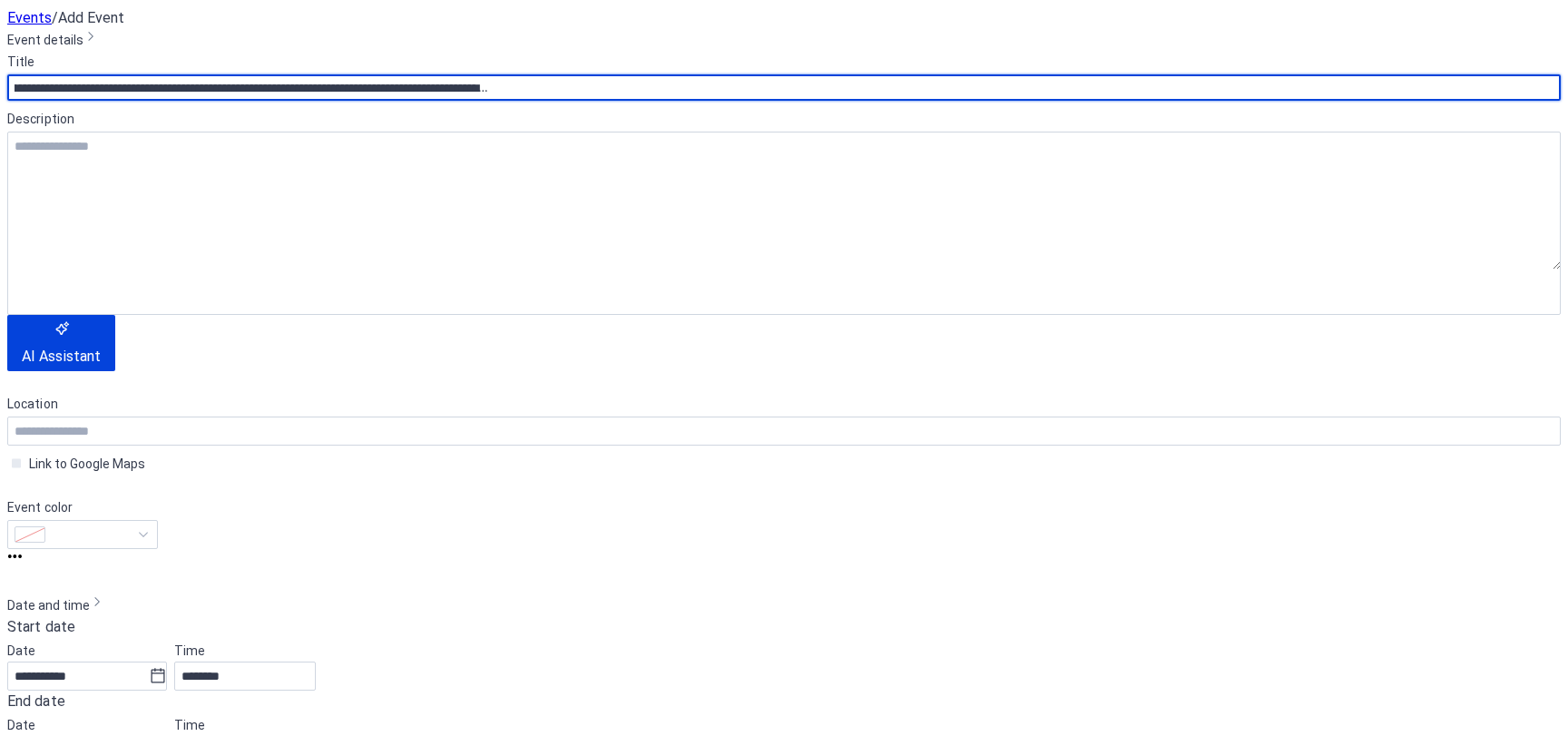 type on "**********" 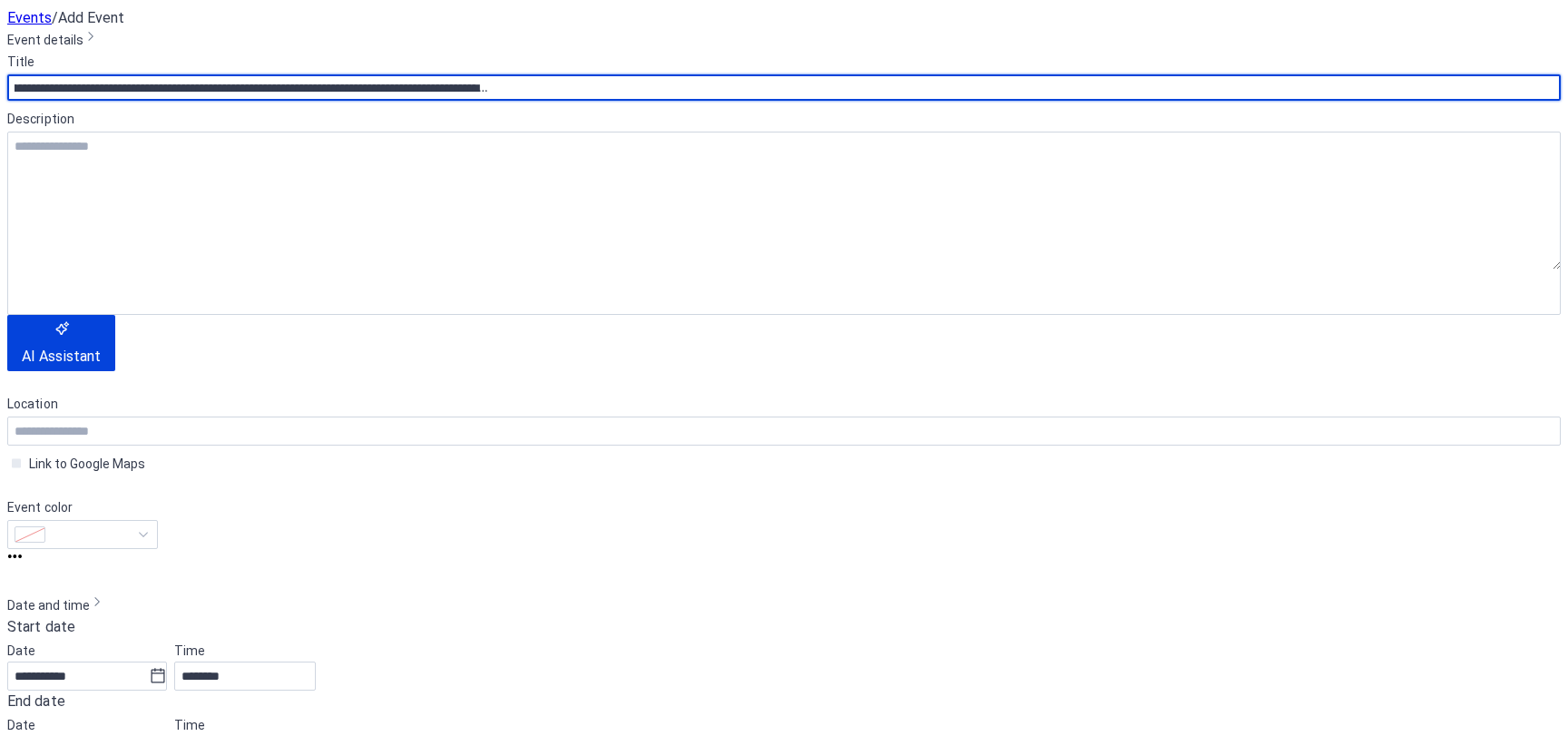 scroll, scrollTop: 0, scrollLeft: 0, axis: both 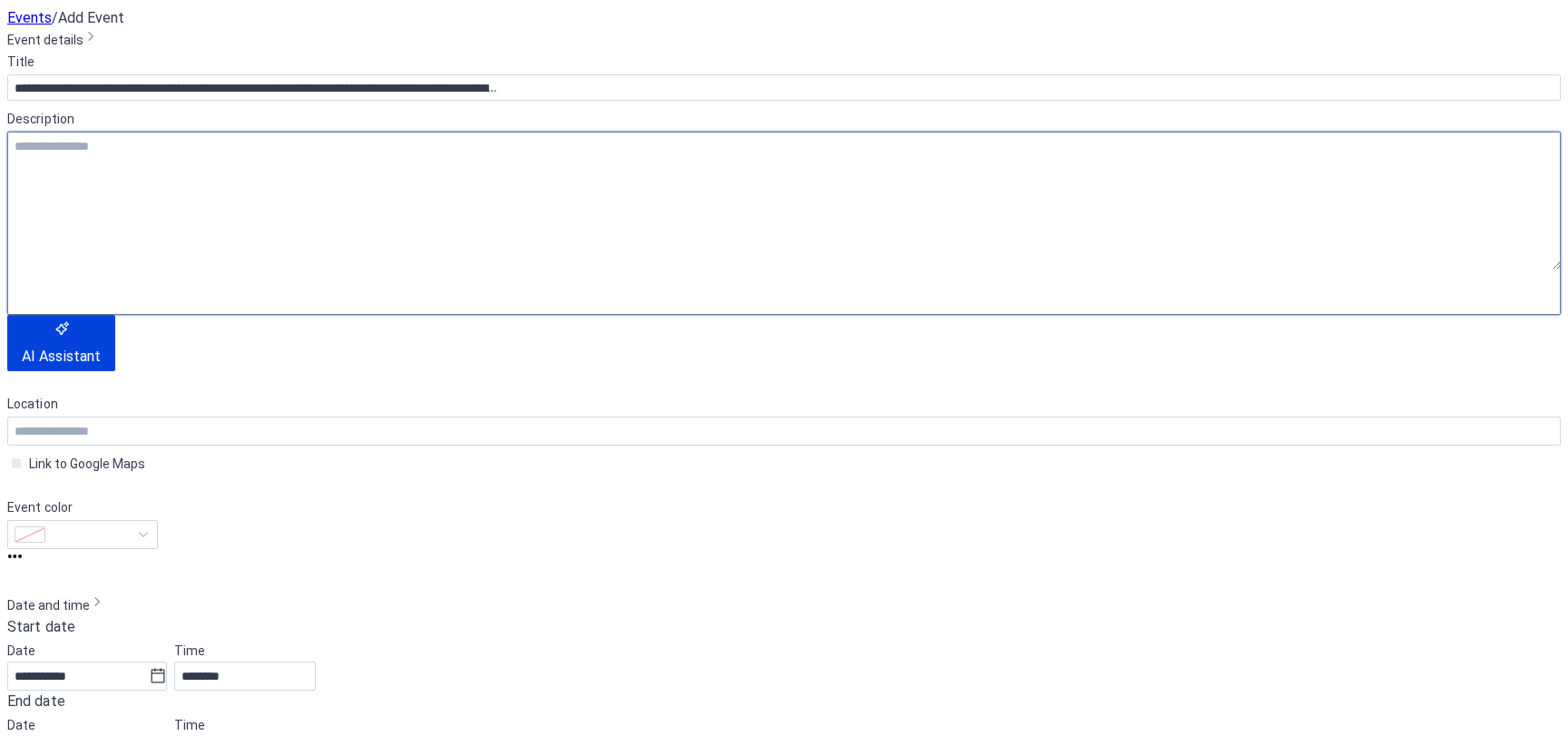 click at bounding box center [784, 201] 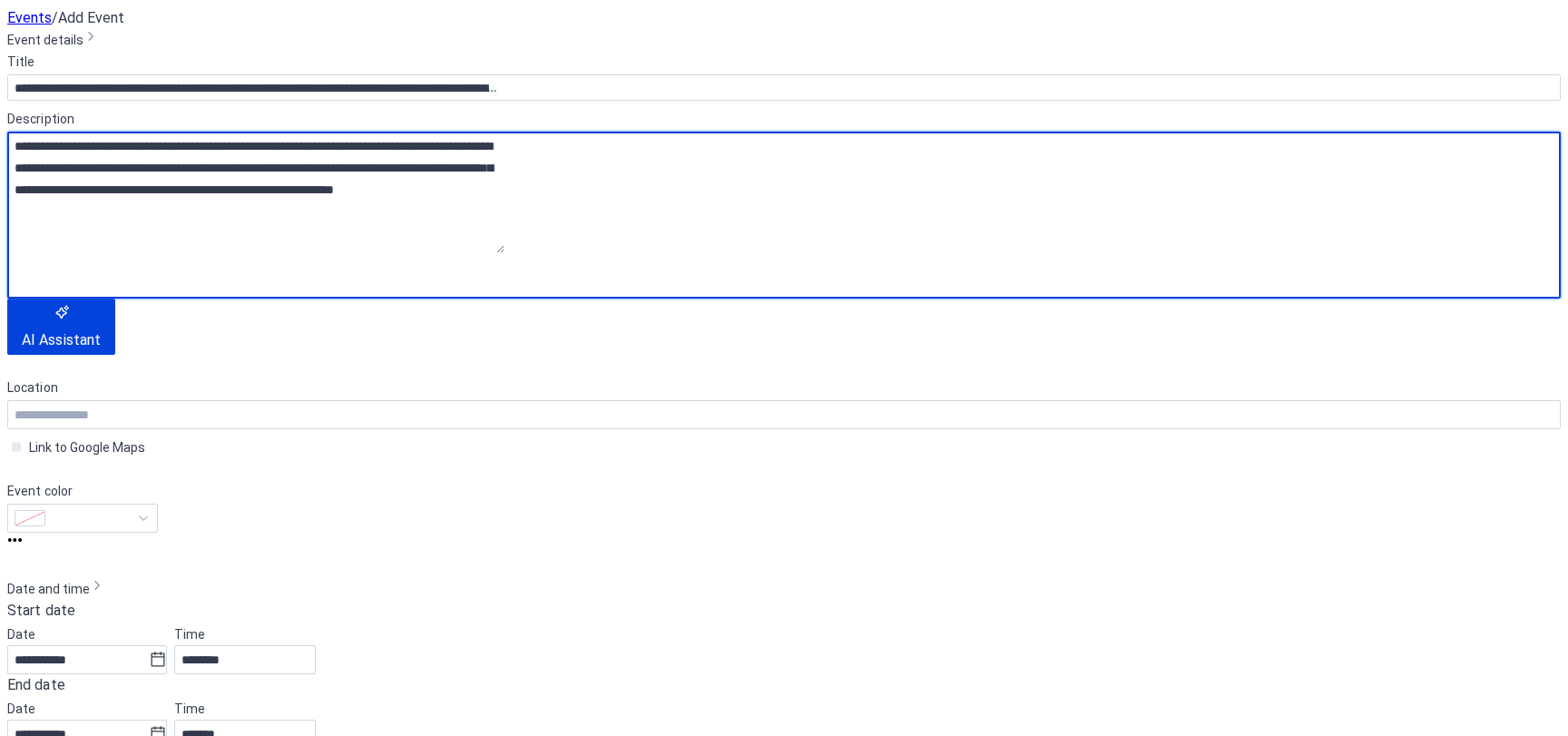 click on "**********" at bounding box center [256, 192] 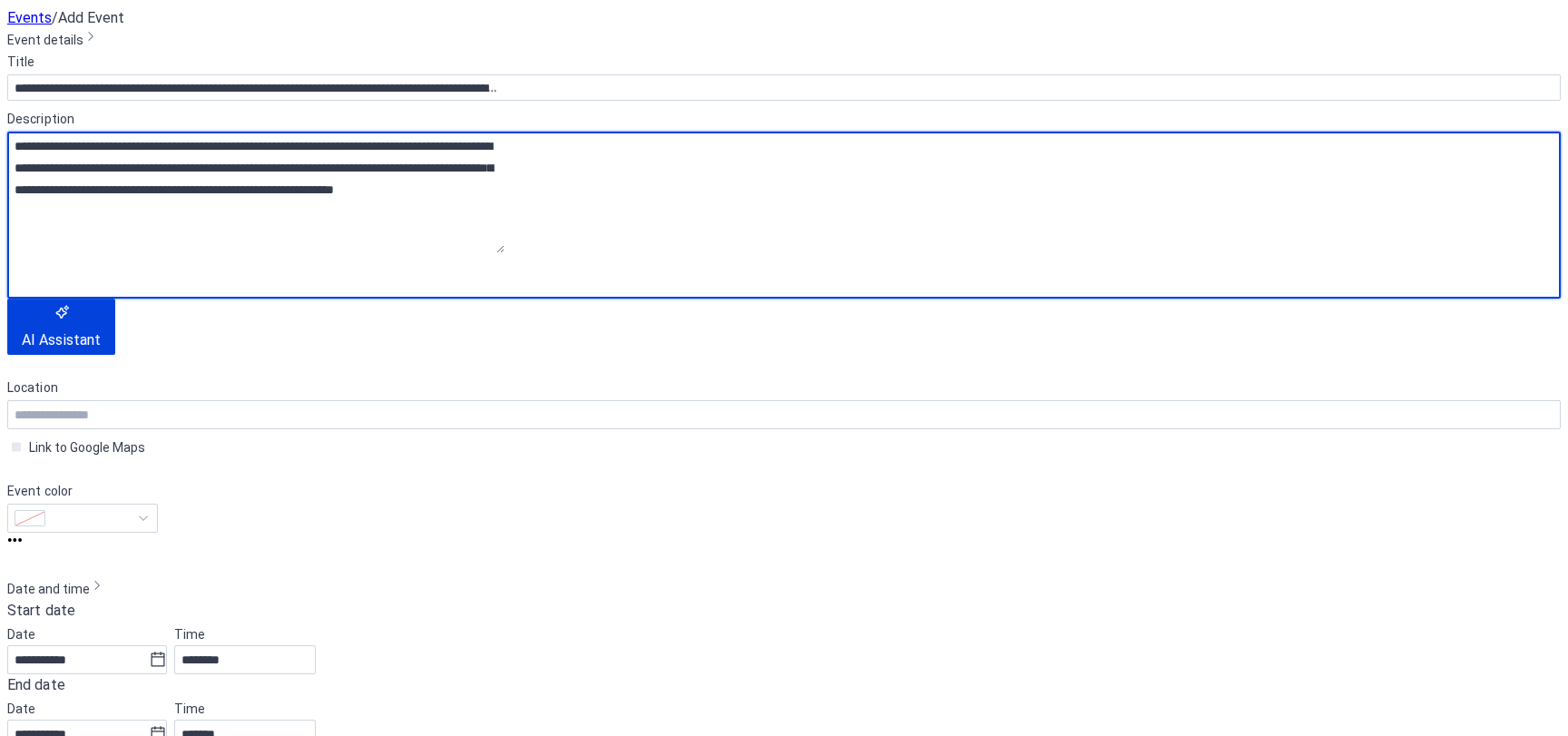 click on "**********" at bounding box center [256, 192] 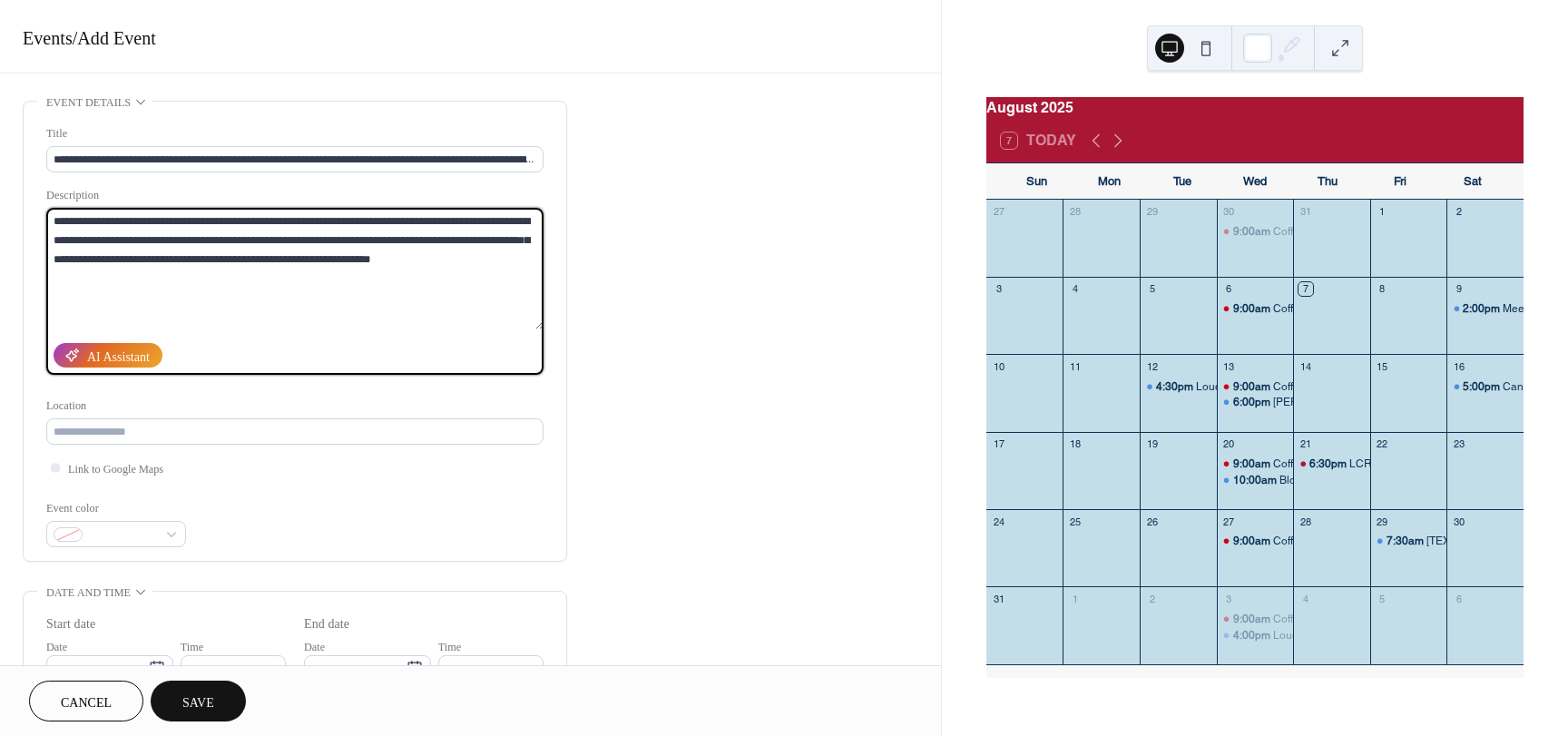 click on "**********" at bounding box center (295, 269) 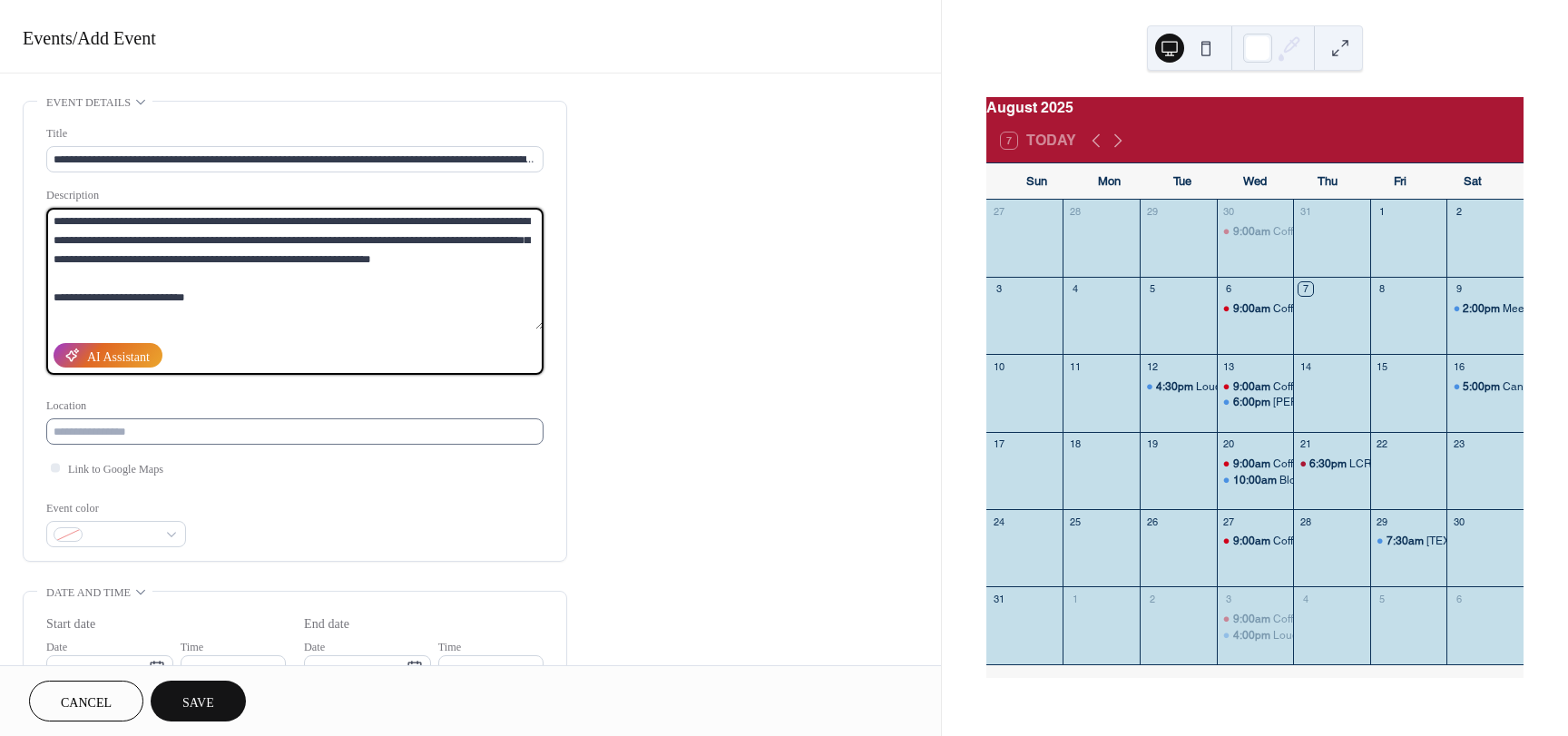 type on "**********" 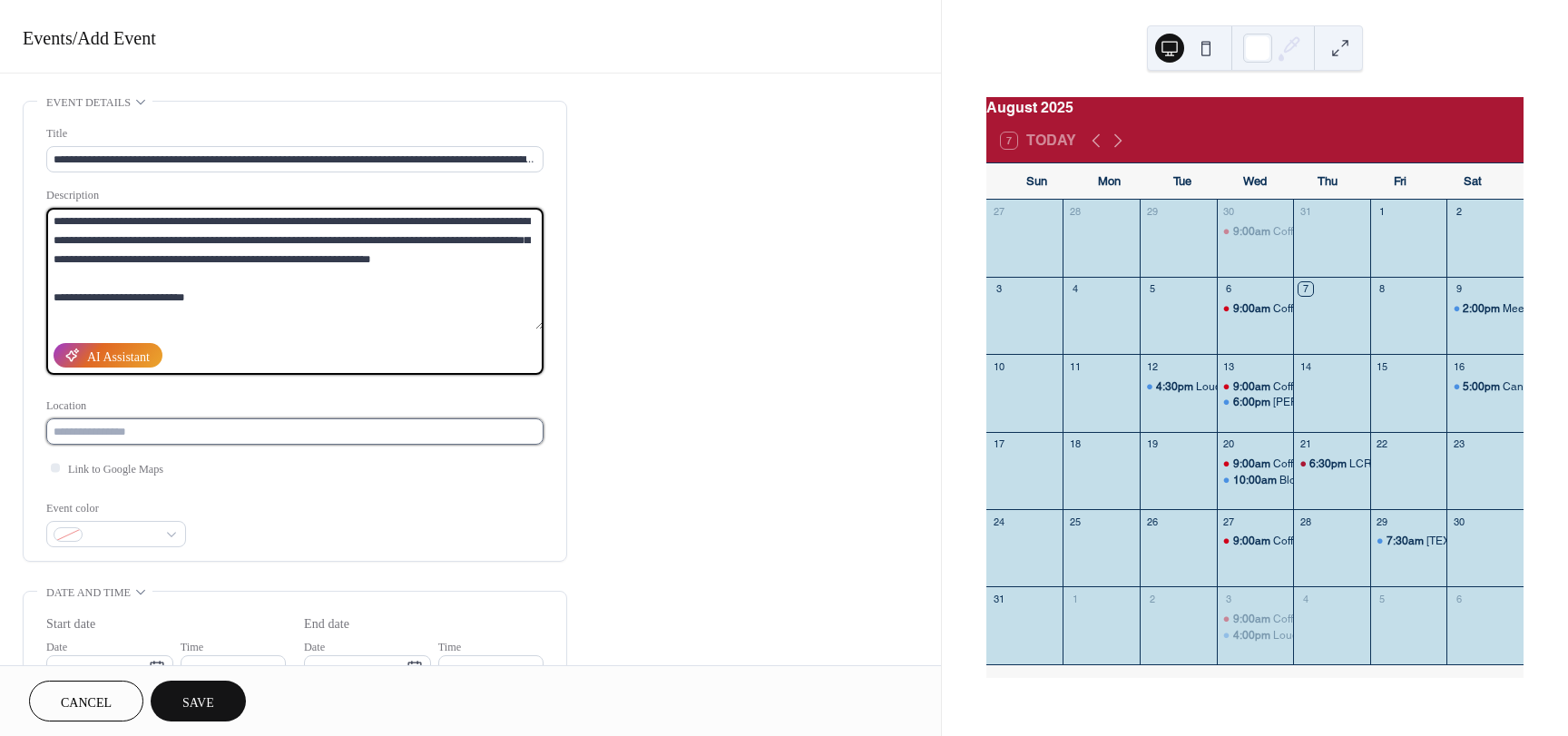 click at bounding box center (295, 431) 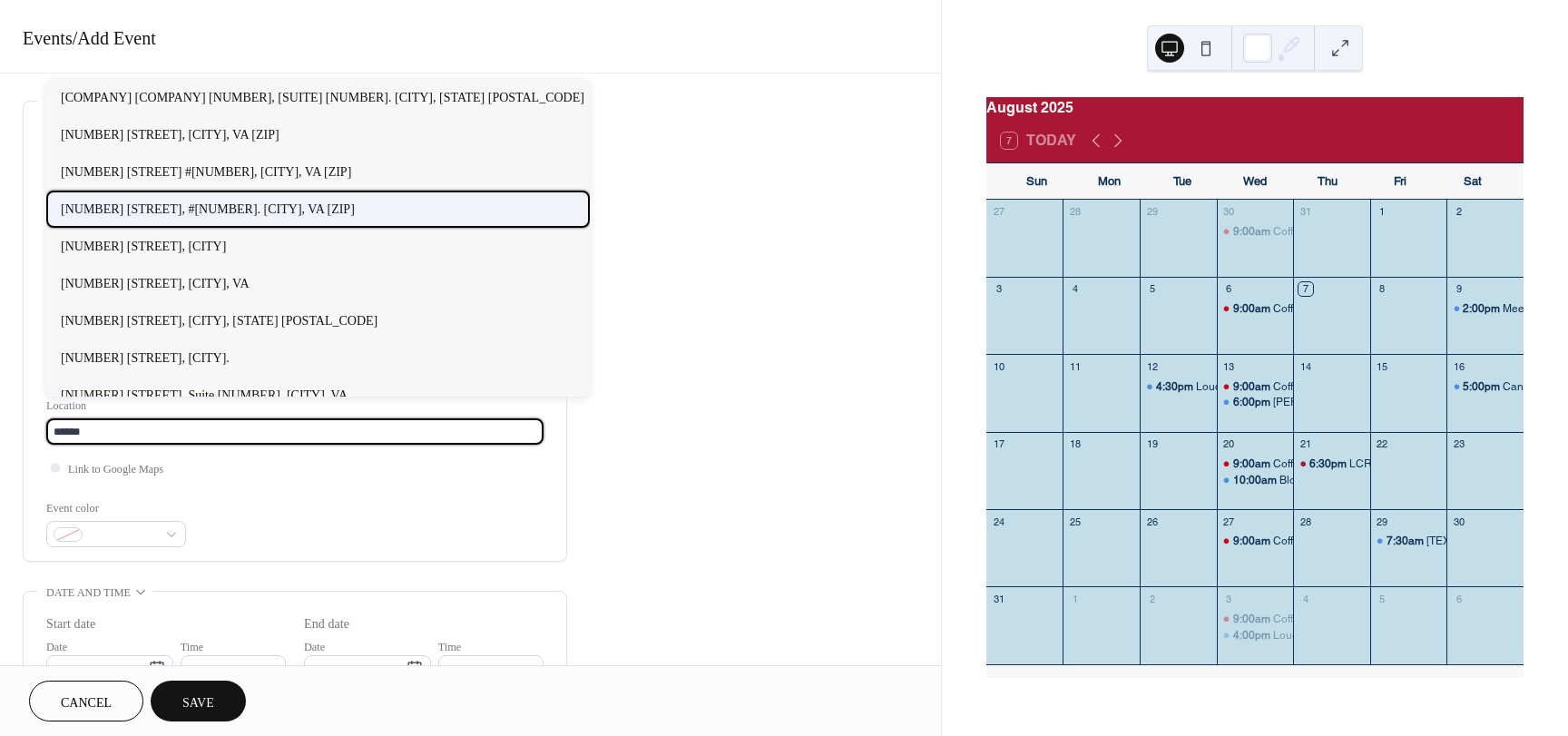 click on "[NUMBER] [STREET], #[NUMBER]. [CITY], VA [ZIP]" at bounding box center [208, 209] 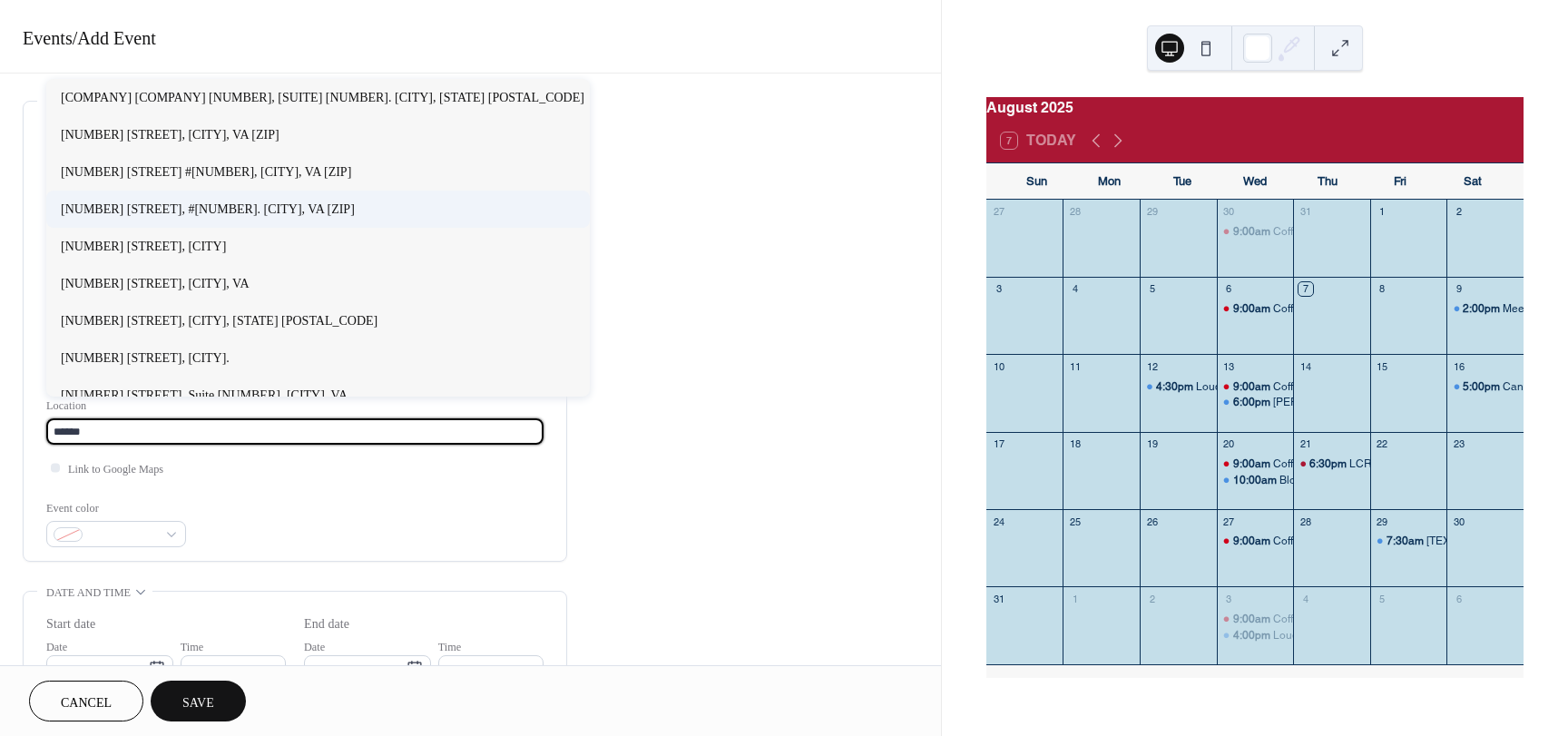 type on "**********" 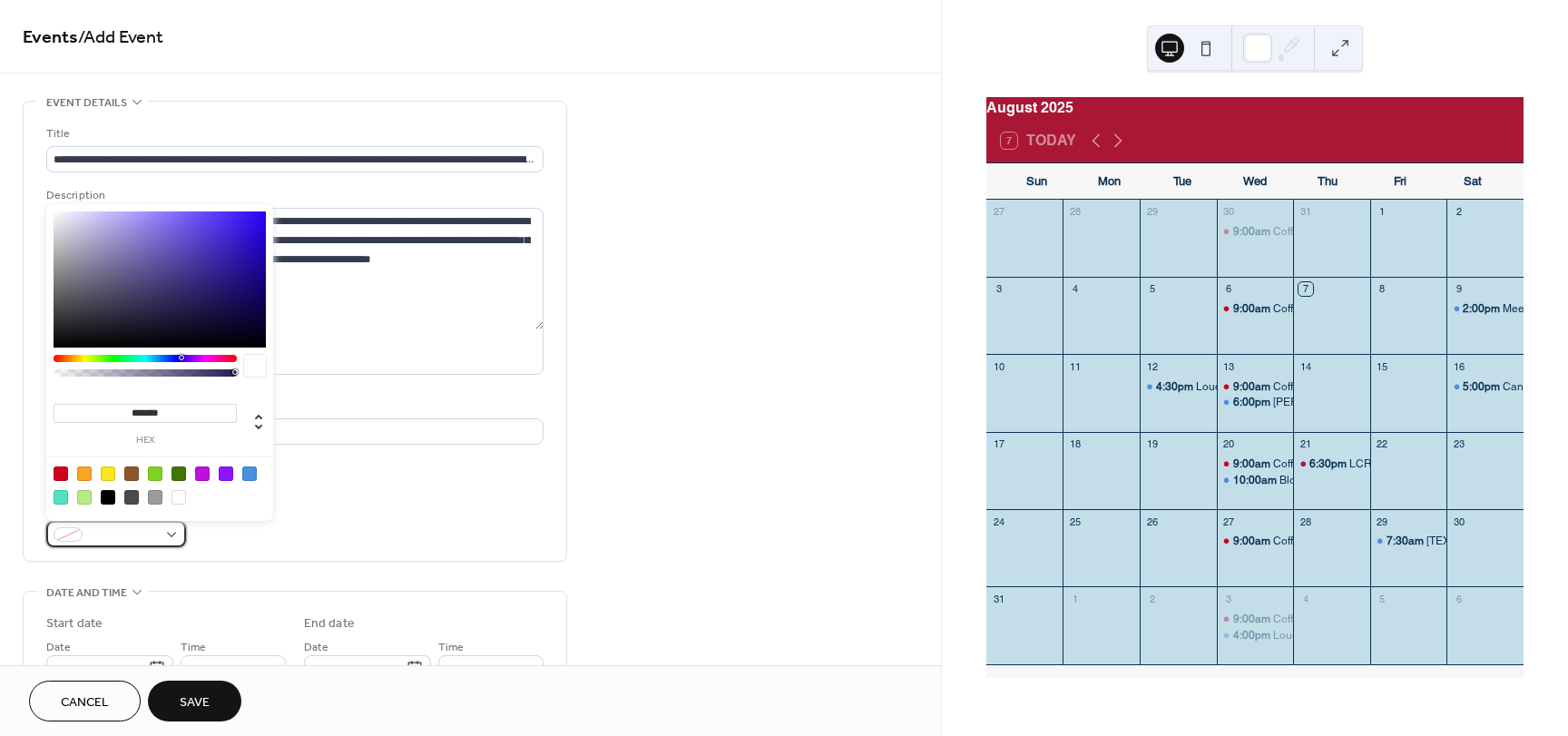 click at bounding box center (116, 534) 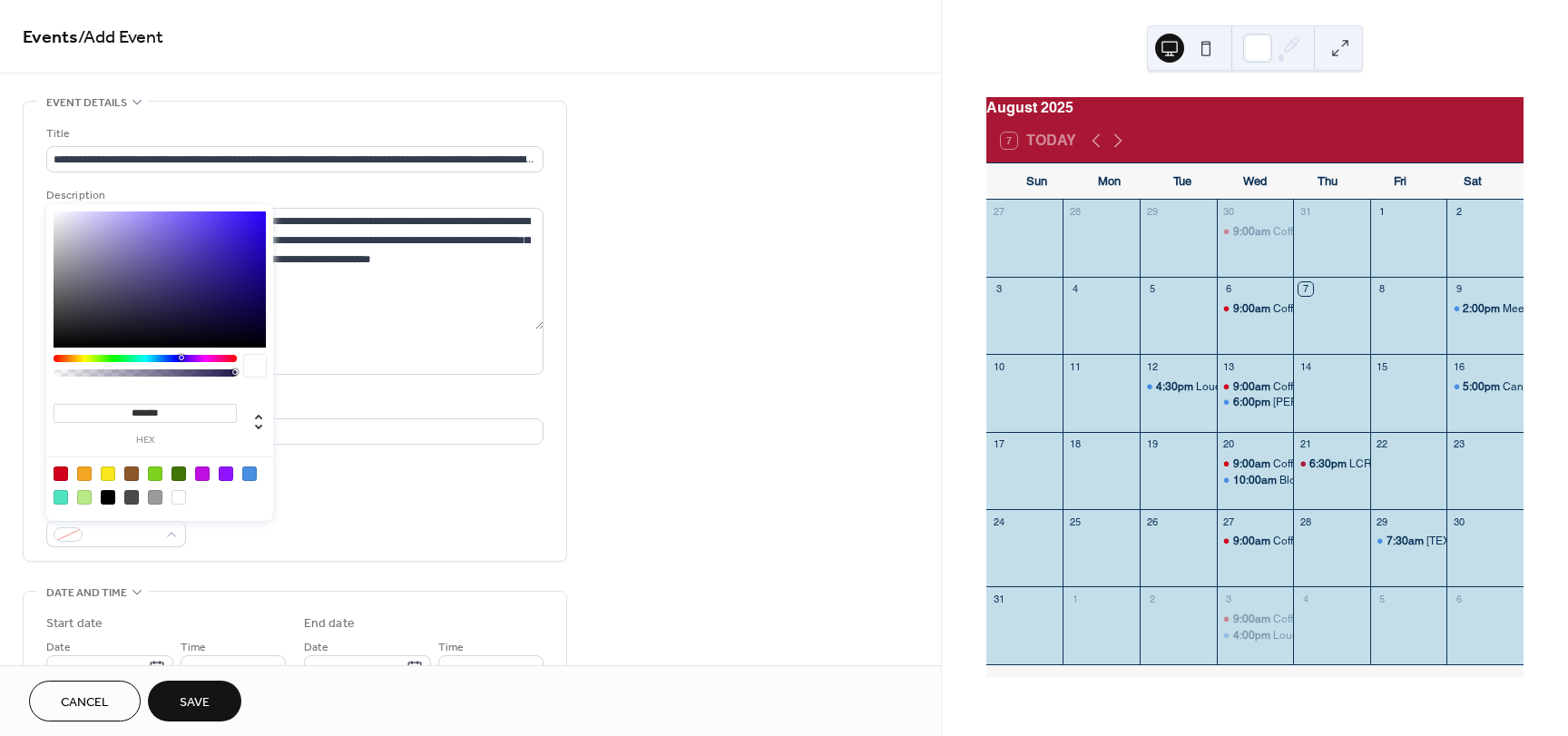 click at bounding box center (250, 474) 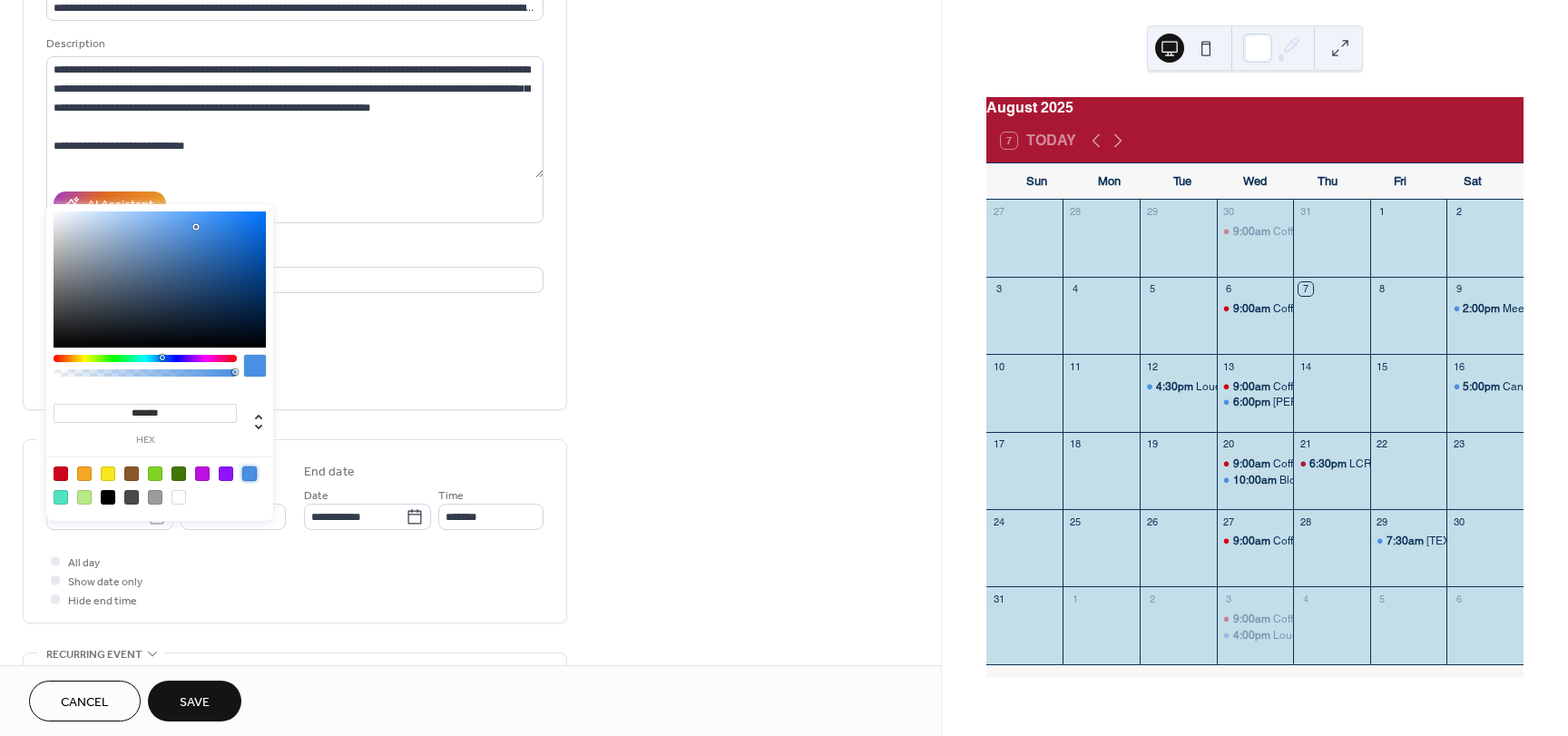 scroll, scrollTop: 182, scrollLeft: 0, axis: vertical 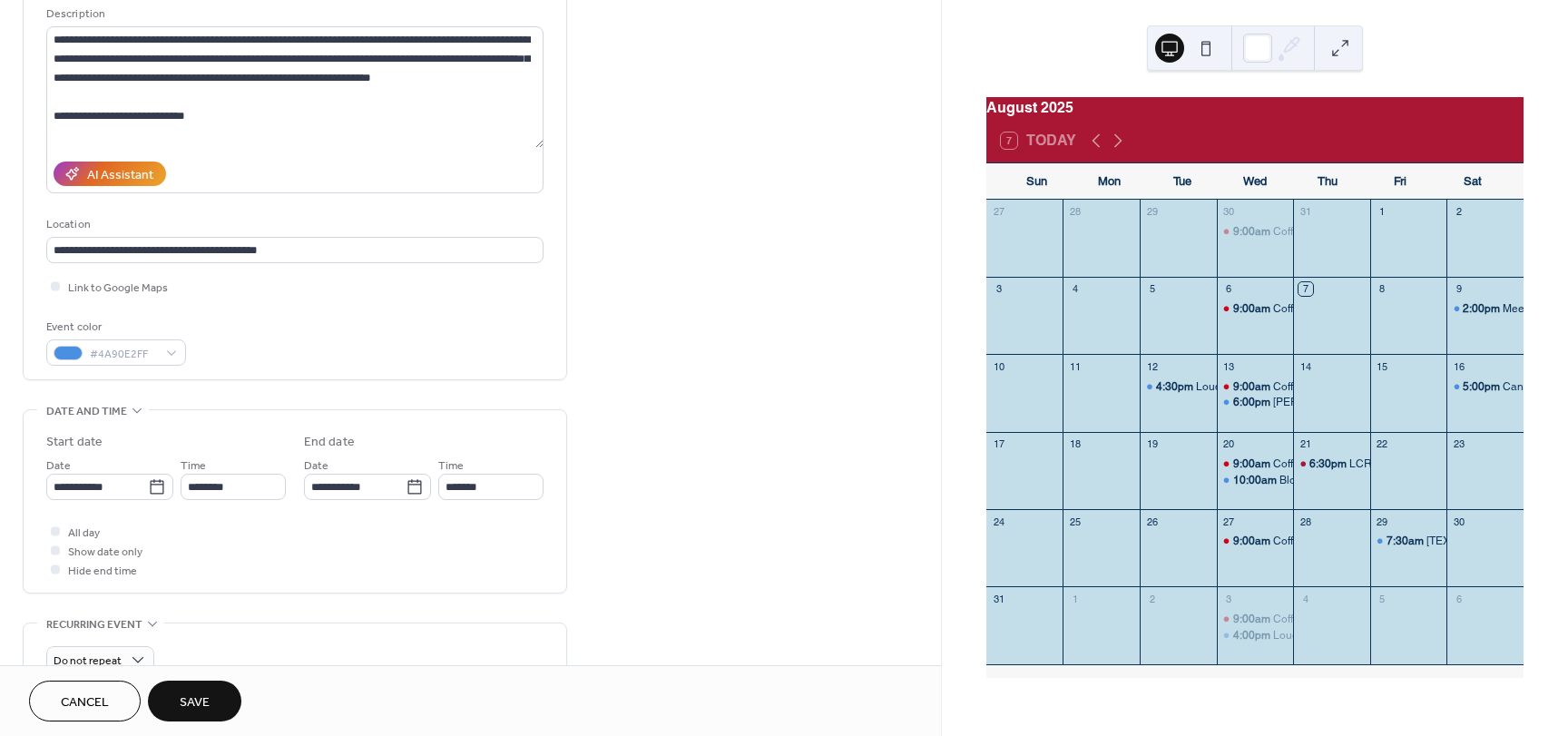 click on "All day Show date only Hide end time" at bounding box center [295, 550] 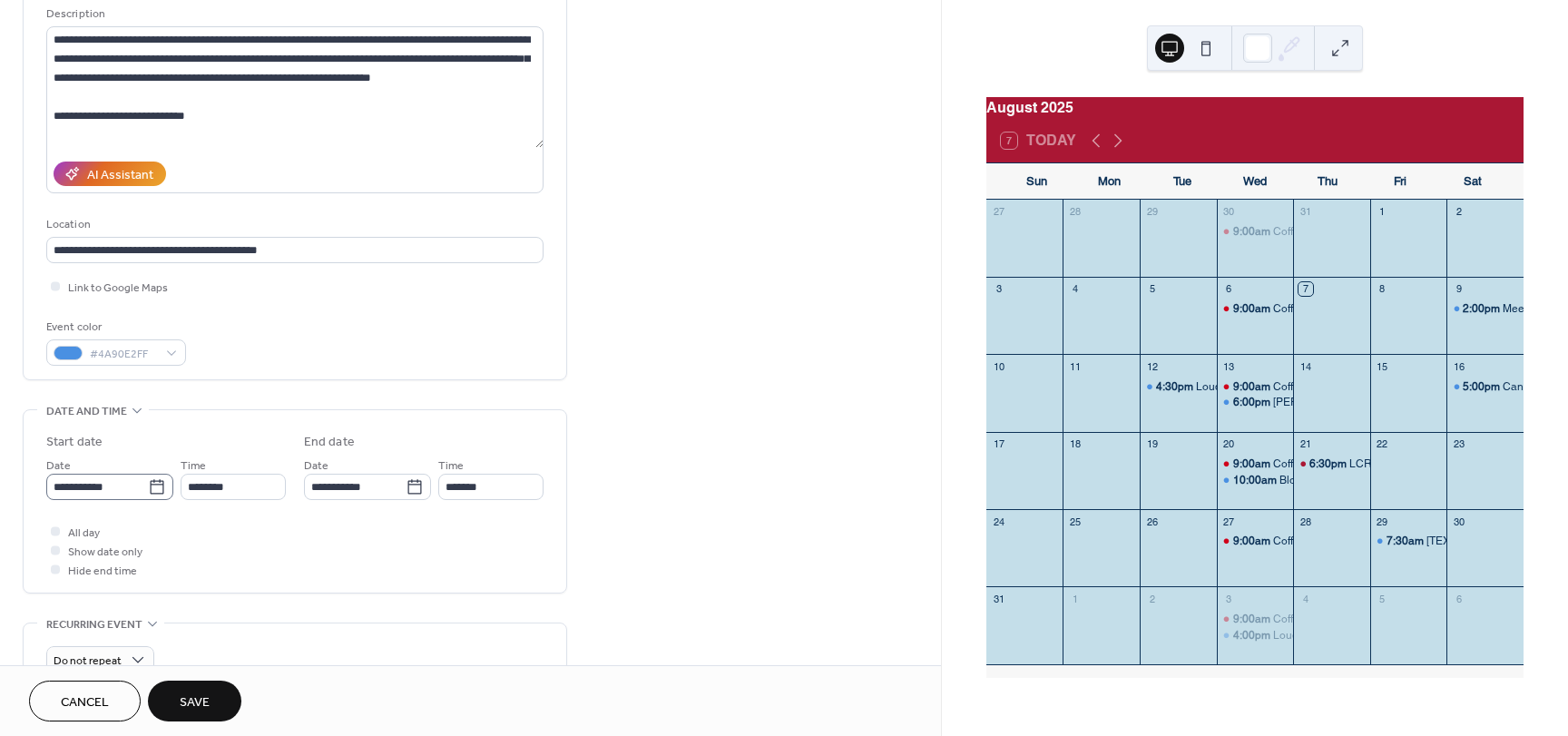 click 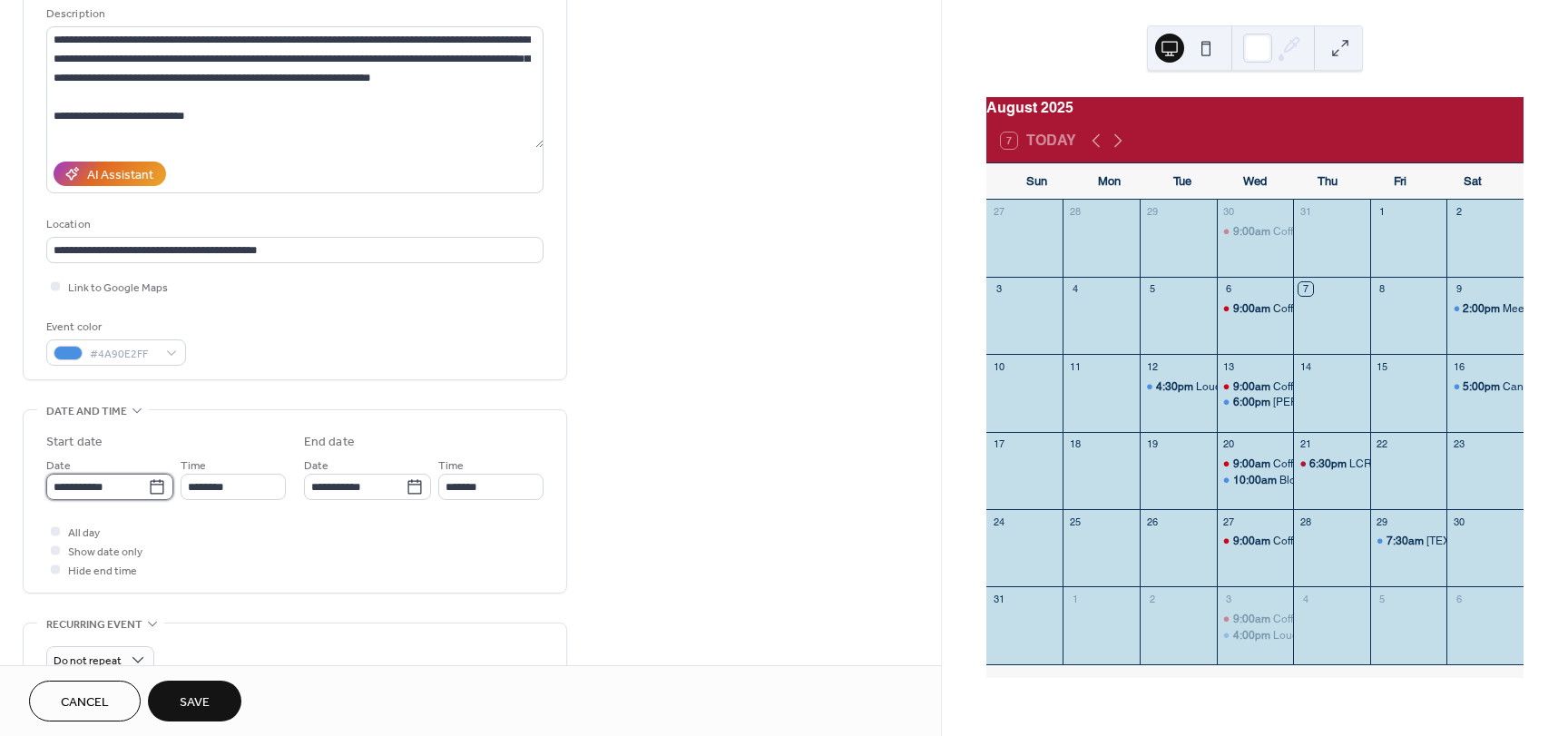 click on "**********" at bounding box center (97, 486) 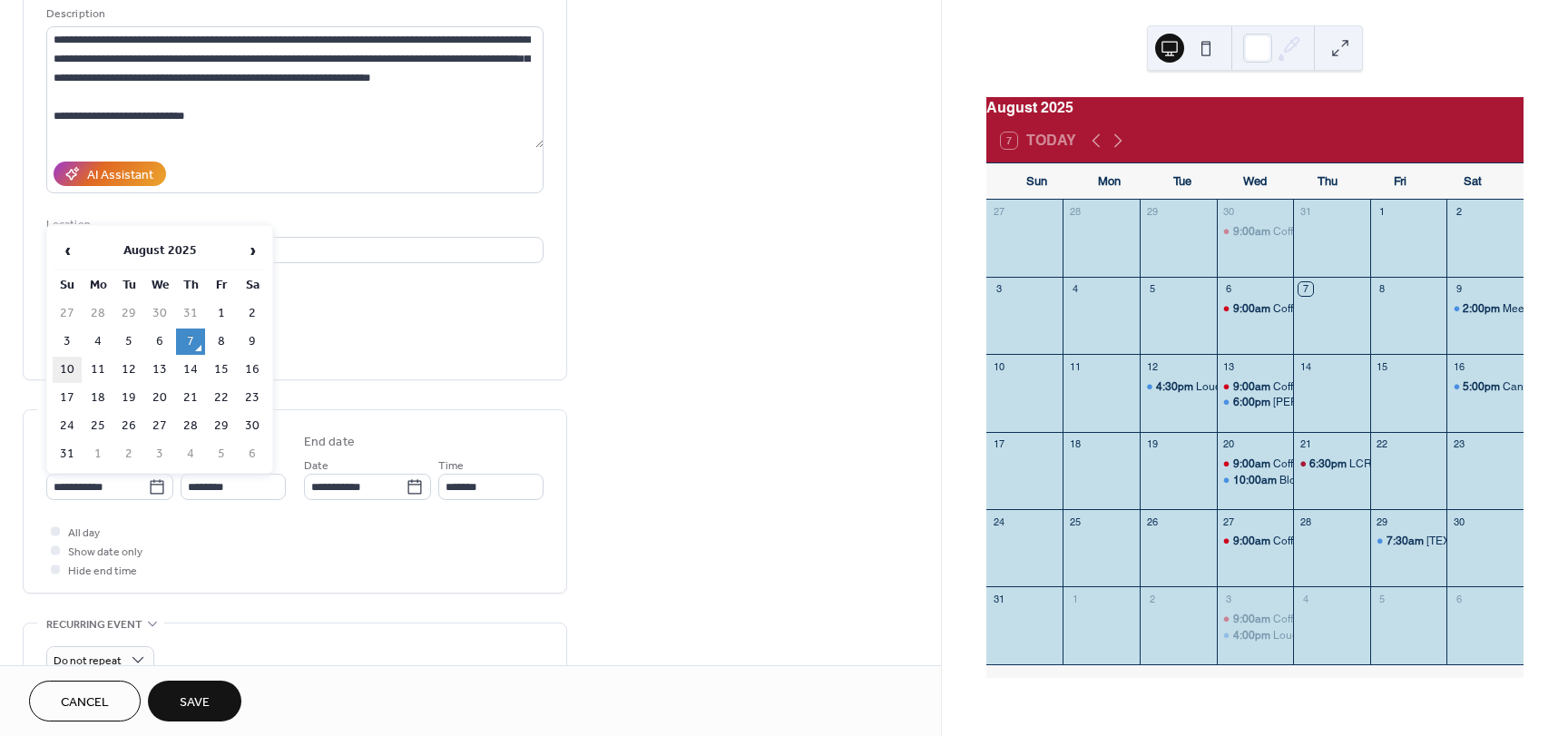 click on "10" at bounding box center (67, 369) 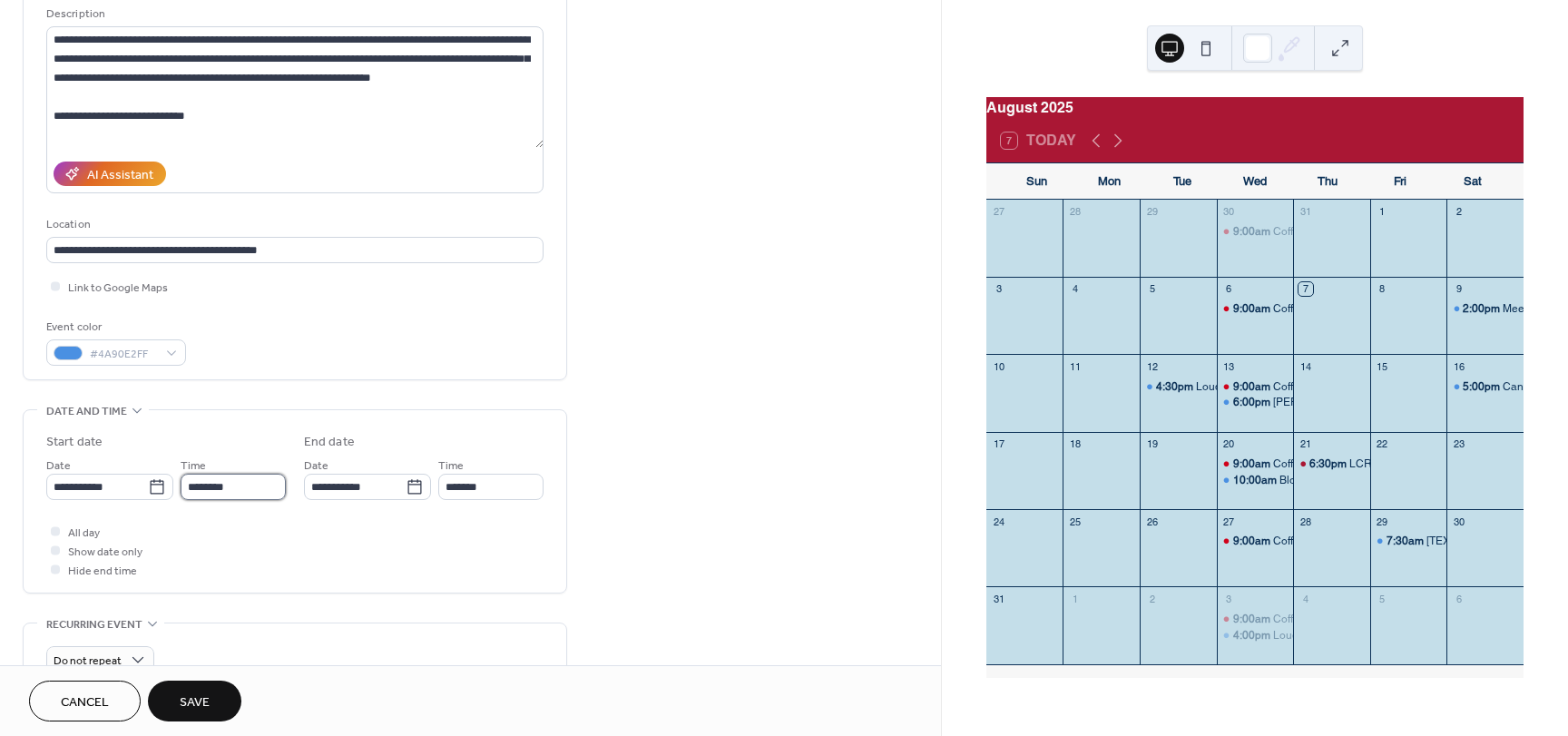 click on "********" at bounding box center (233, 486) 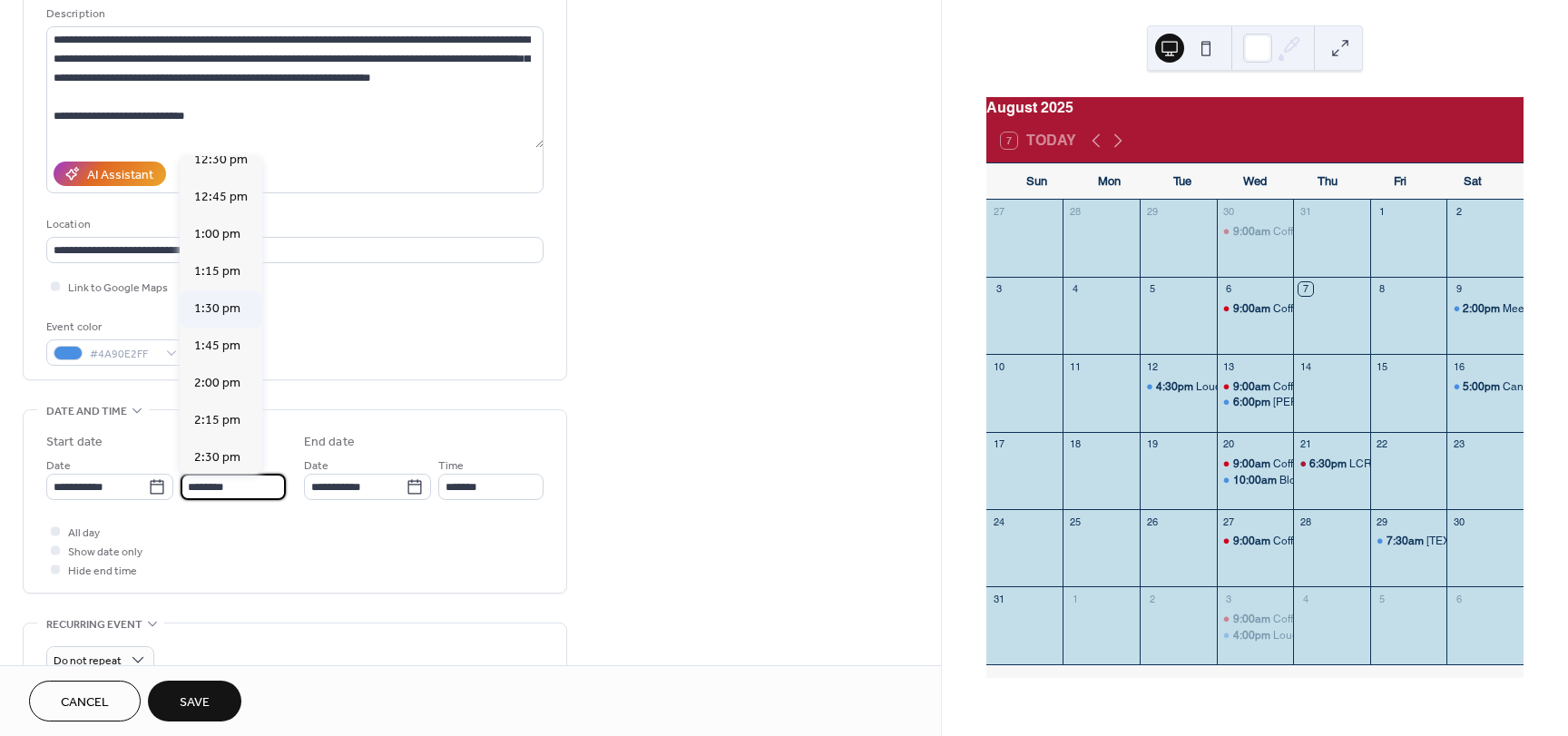 scroll, scrollTop: 1877, scrollLeft: 0, axis: vertical 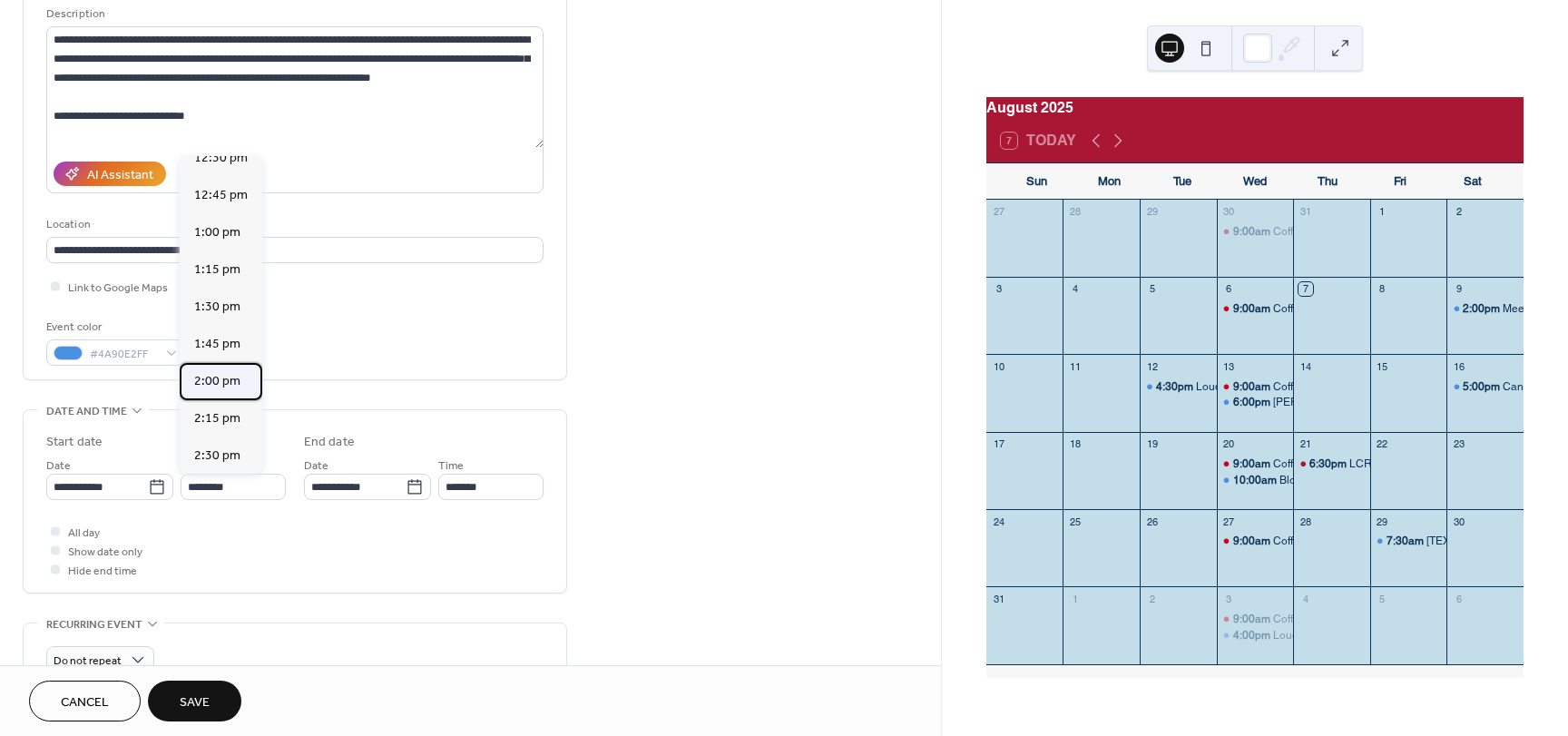 click on "2:00 pm" at bounding box center (217, 381) 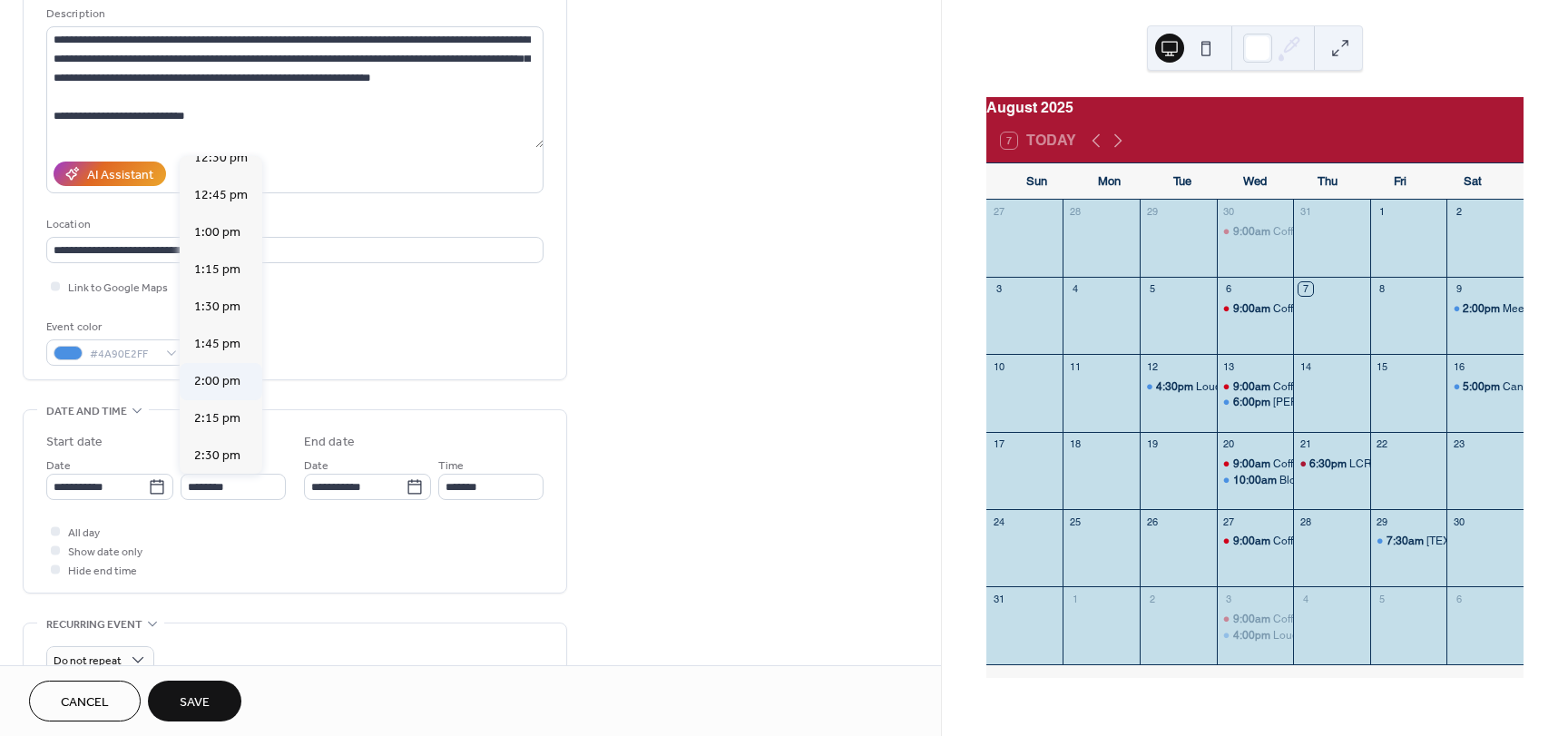 type on "*******" 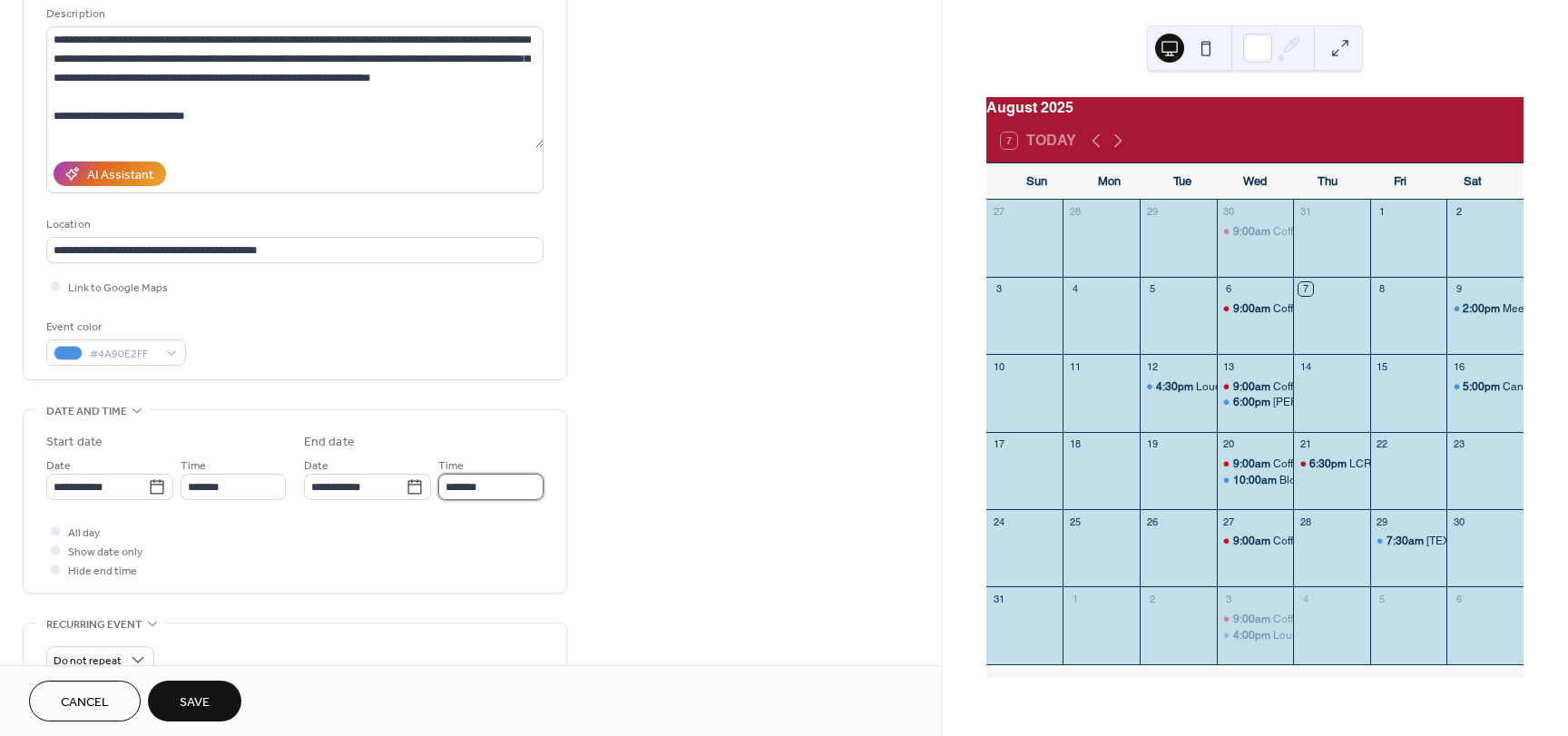 click on "*******" at bounding box center [491, 486] 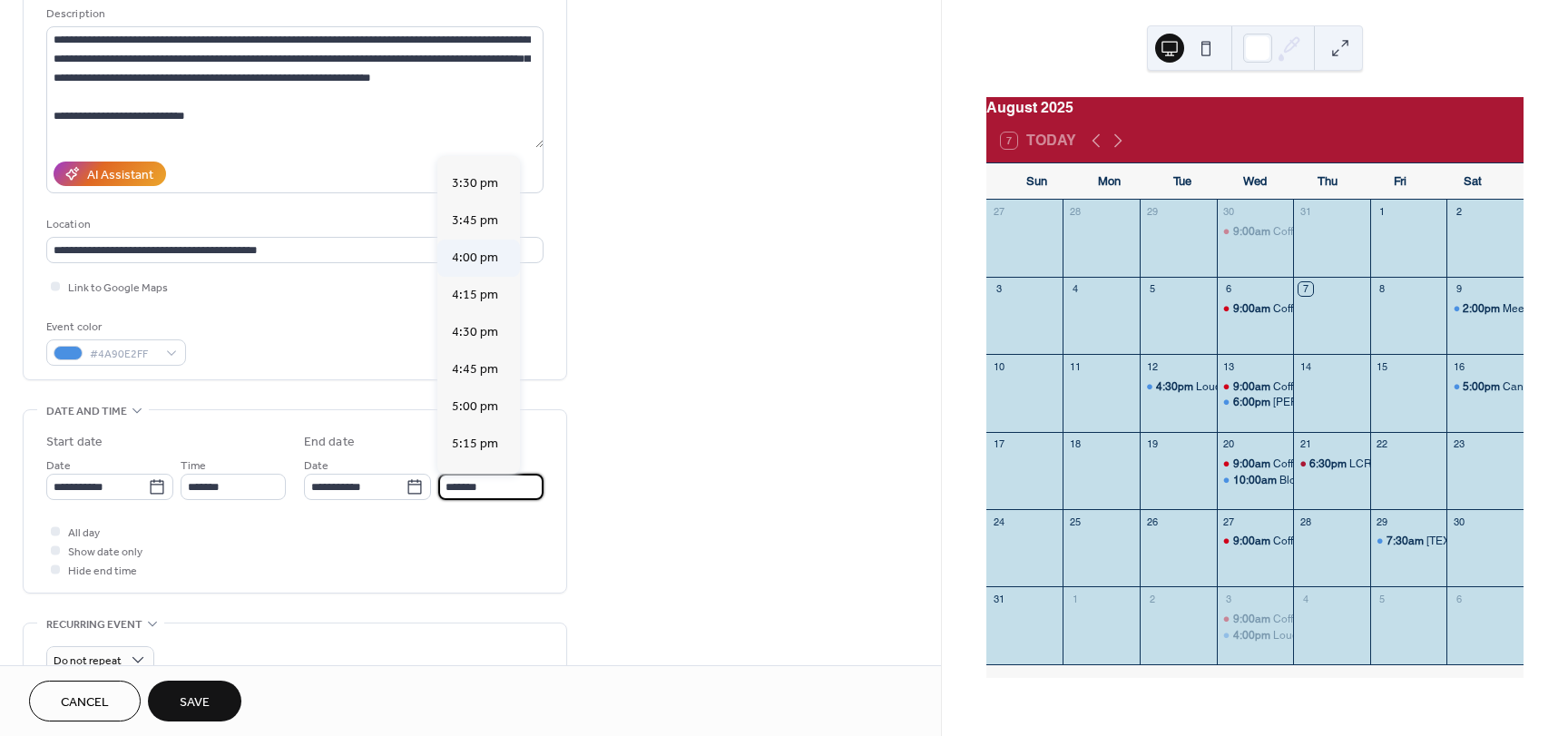 scroll, scrollTop: 182, scrollLeft: 0, axis: vertical 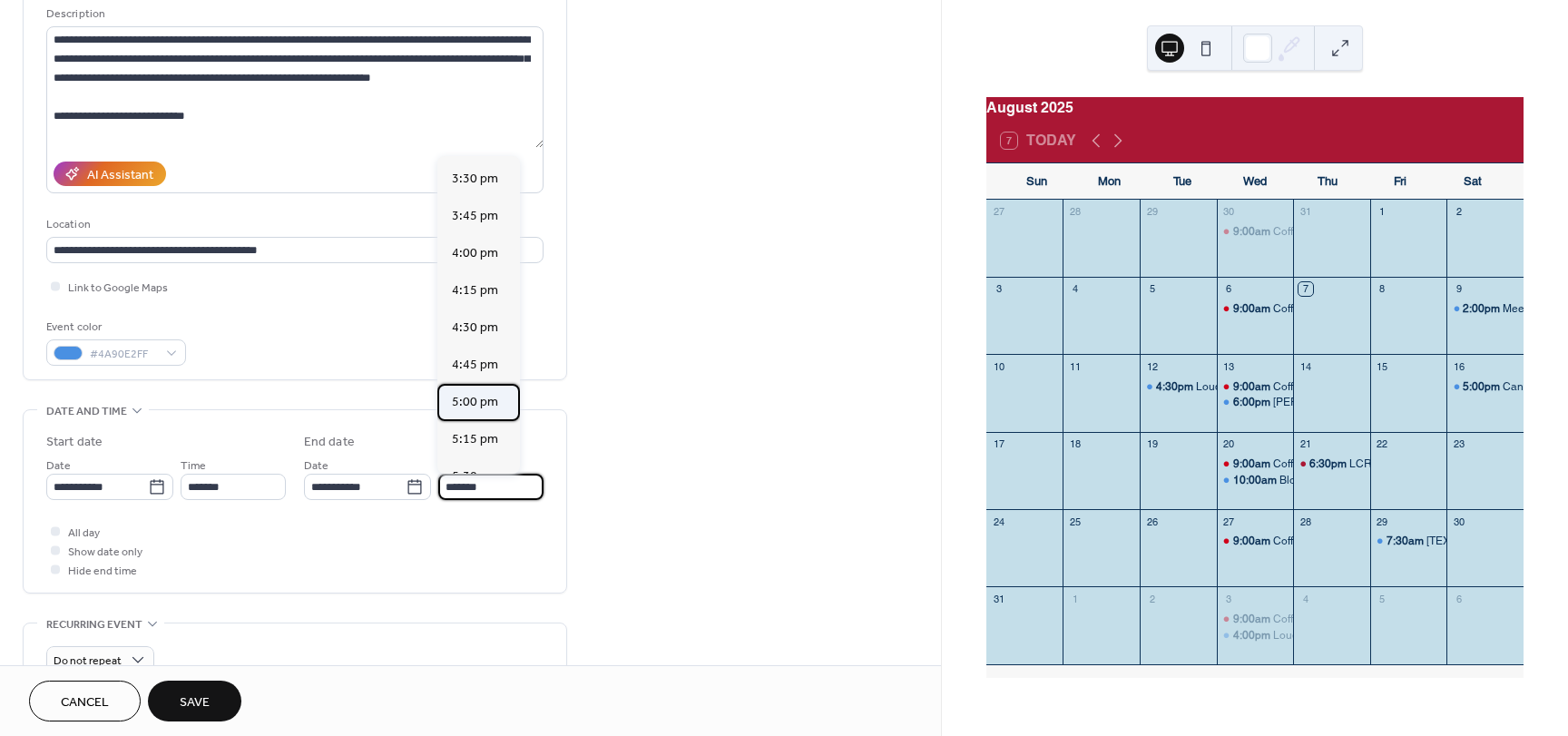 click on "5:00 pm" at bounding box center (475, 402) 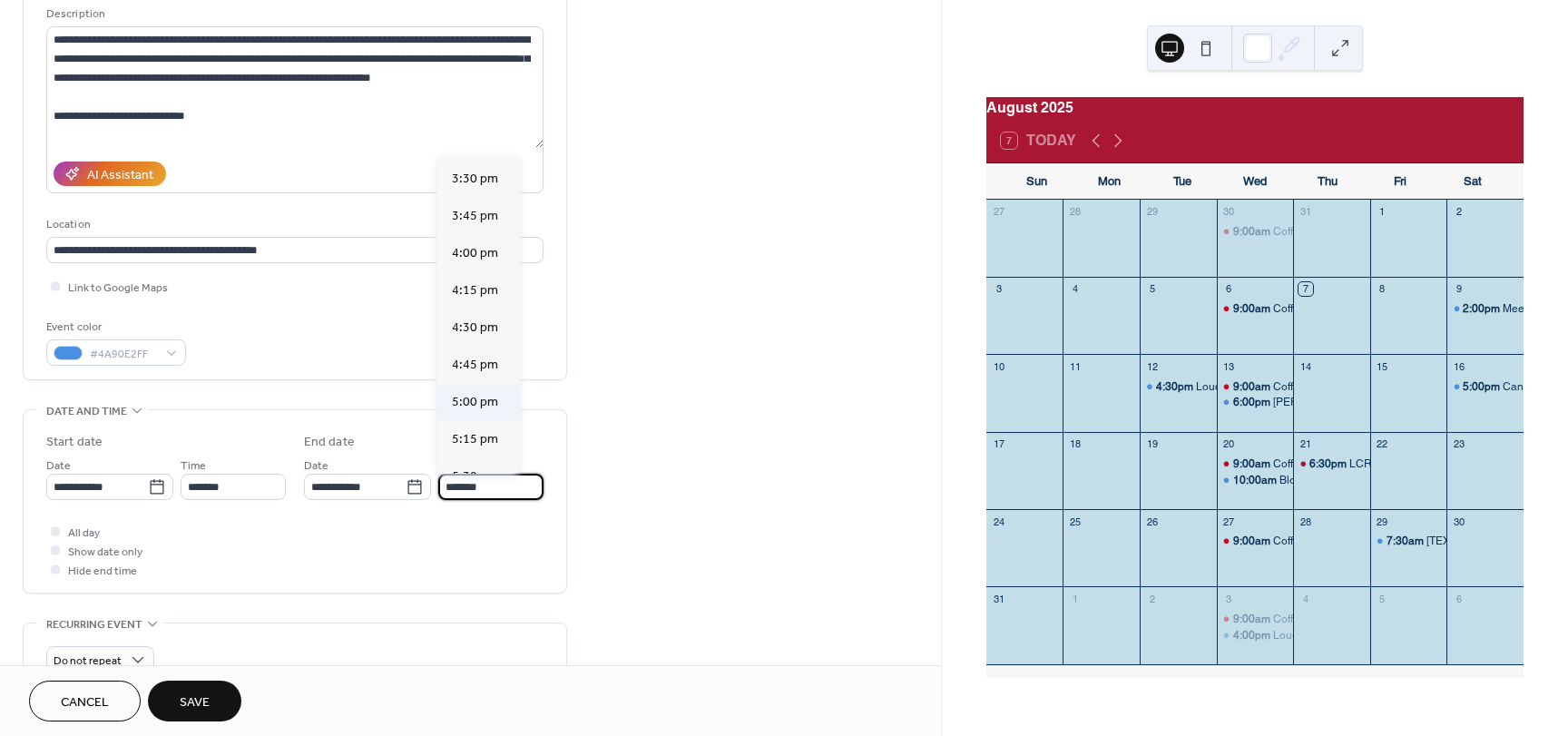 type on "*******" 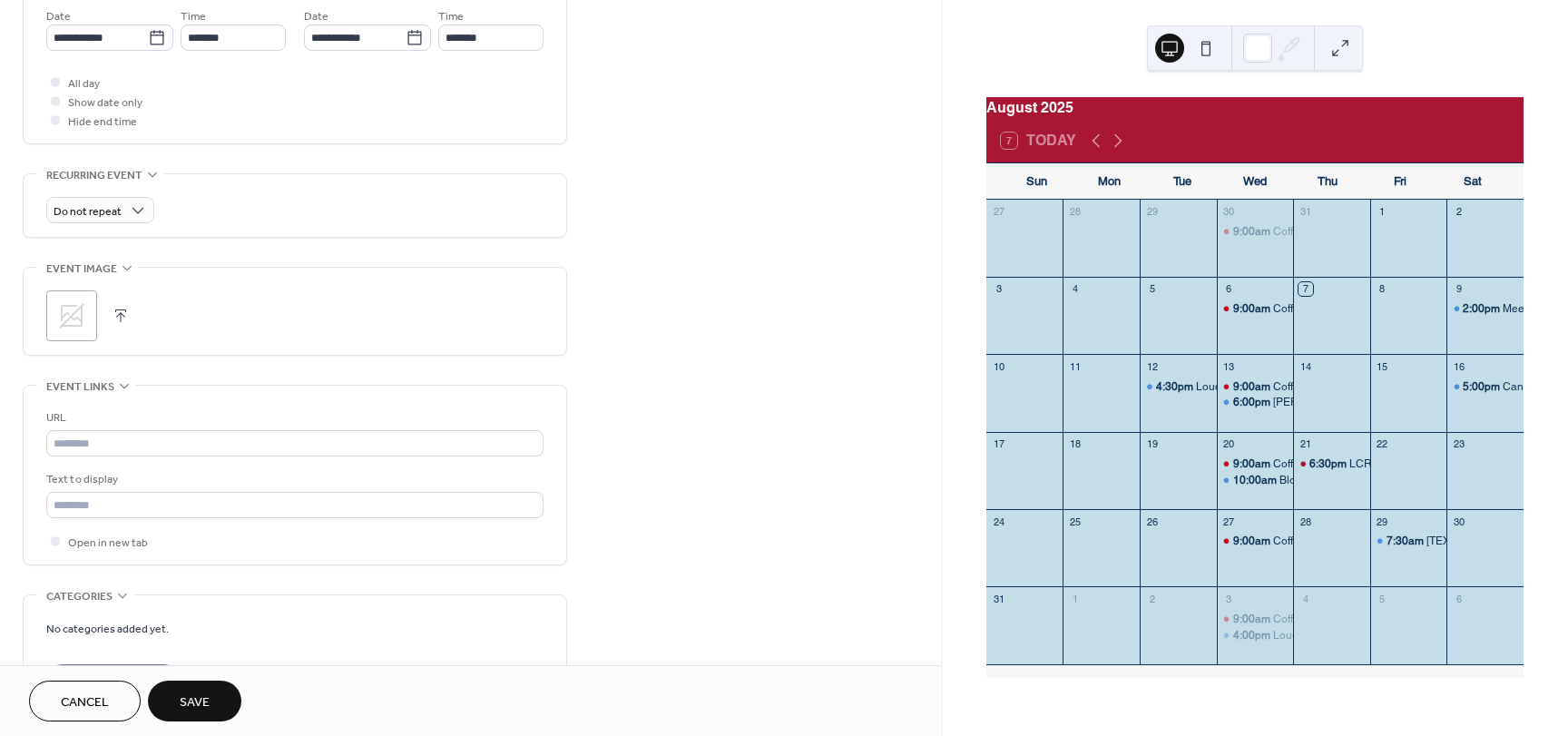 scroll, scrollTop: 635, scrollLeft: 0, axis: vertical 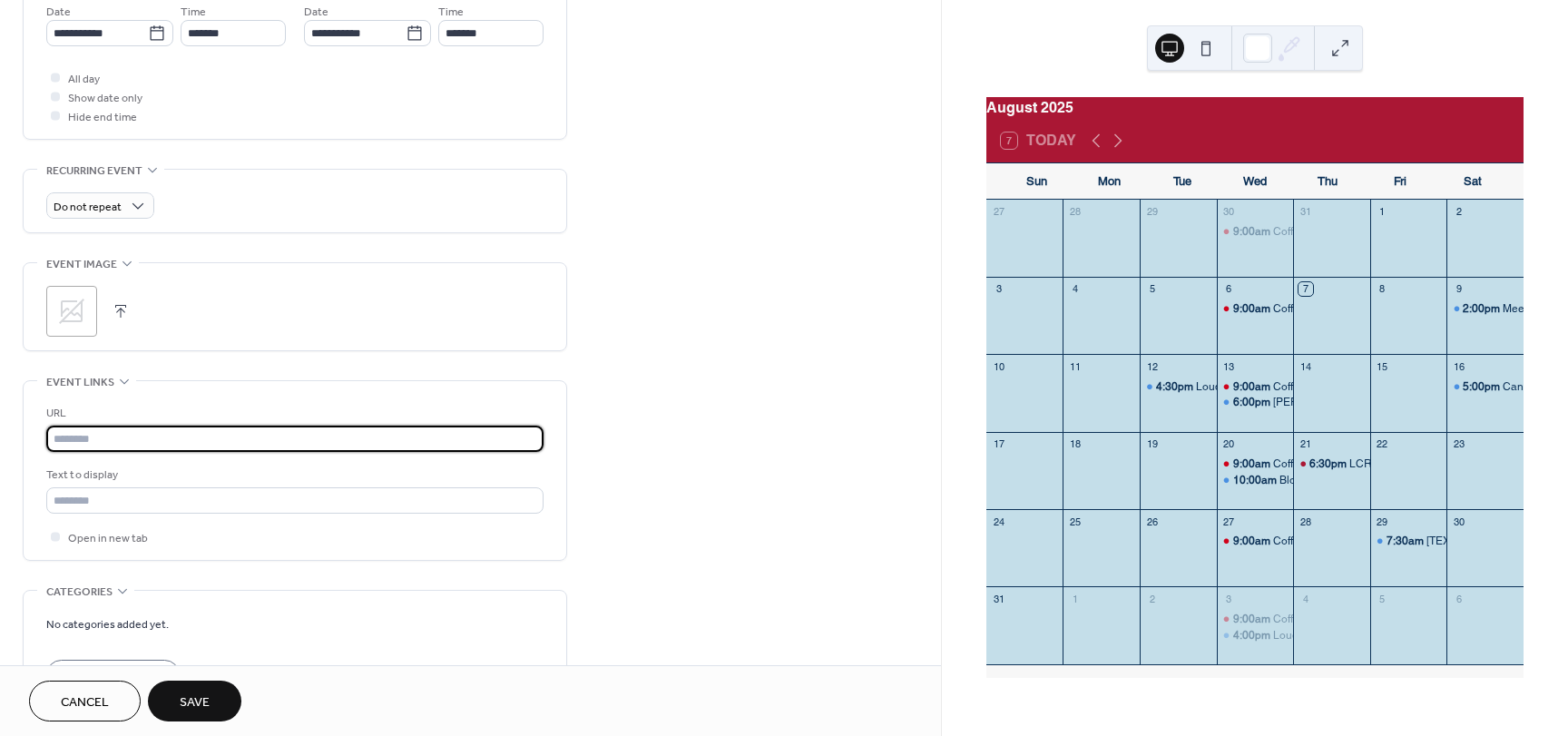 click at bounding box center (295, 438) 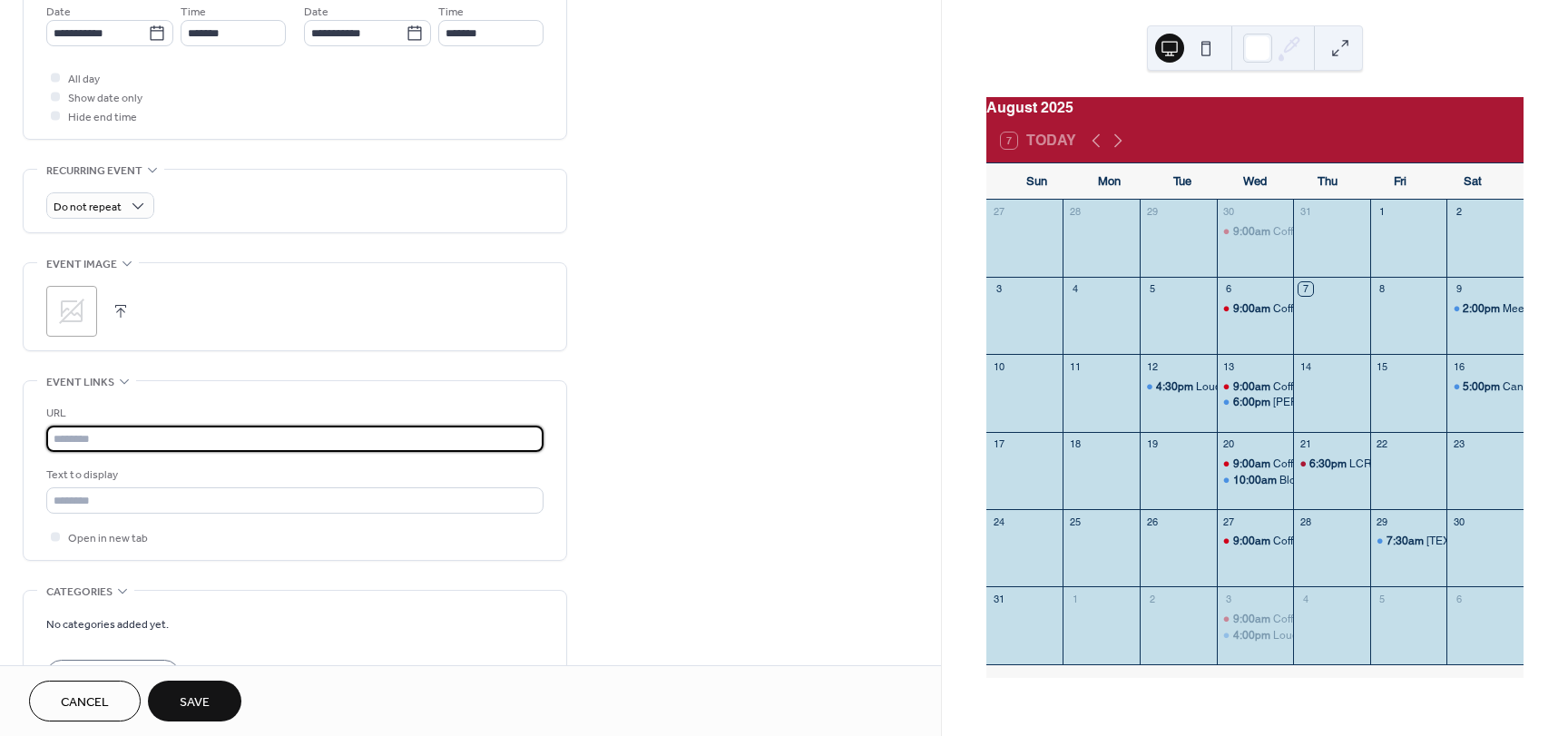 click at bounding box center [295, 438] 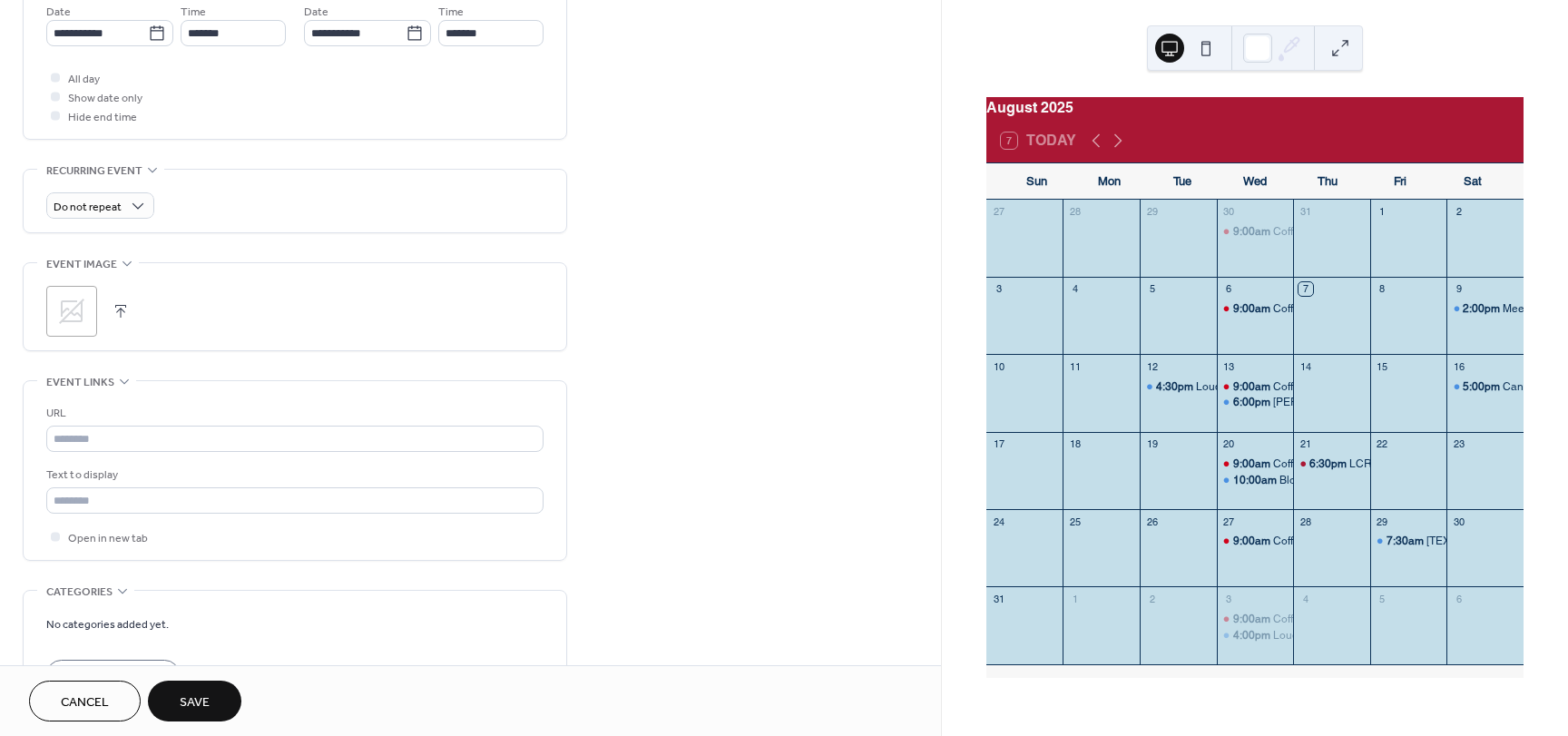 click on "**********" at bounding box center [470, 127] 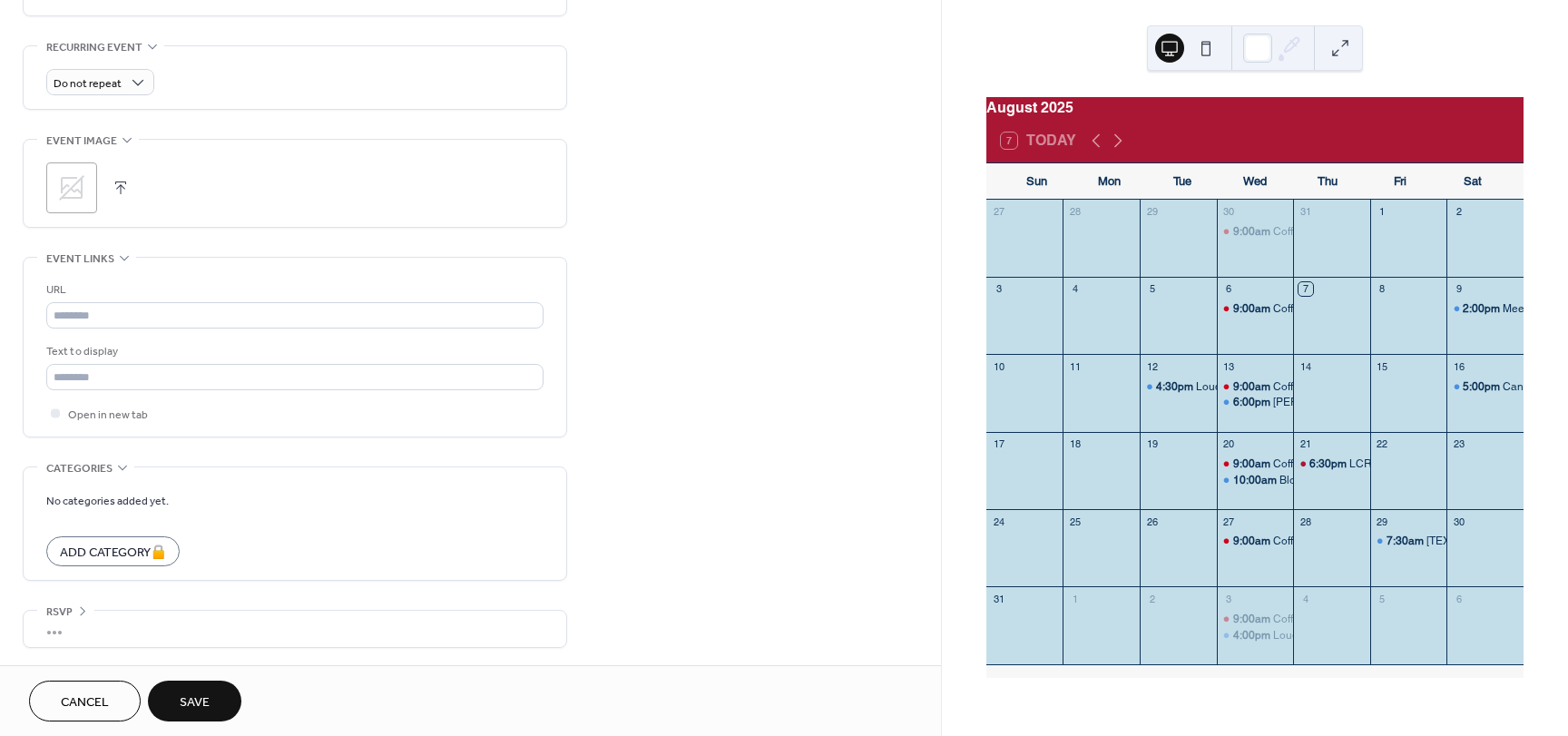scroll, scrollTop: 760, scrollLeft: 0, axis: vertical 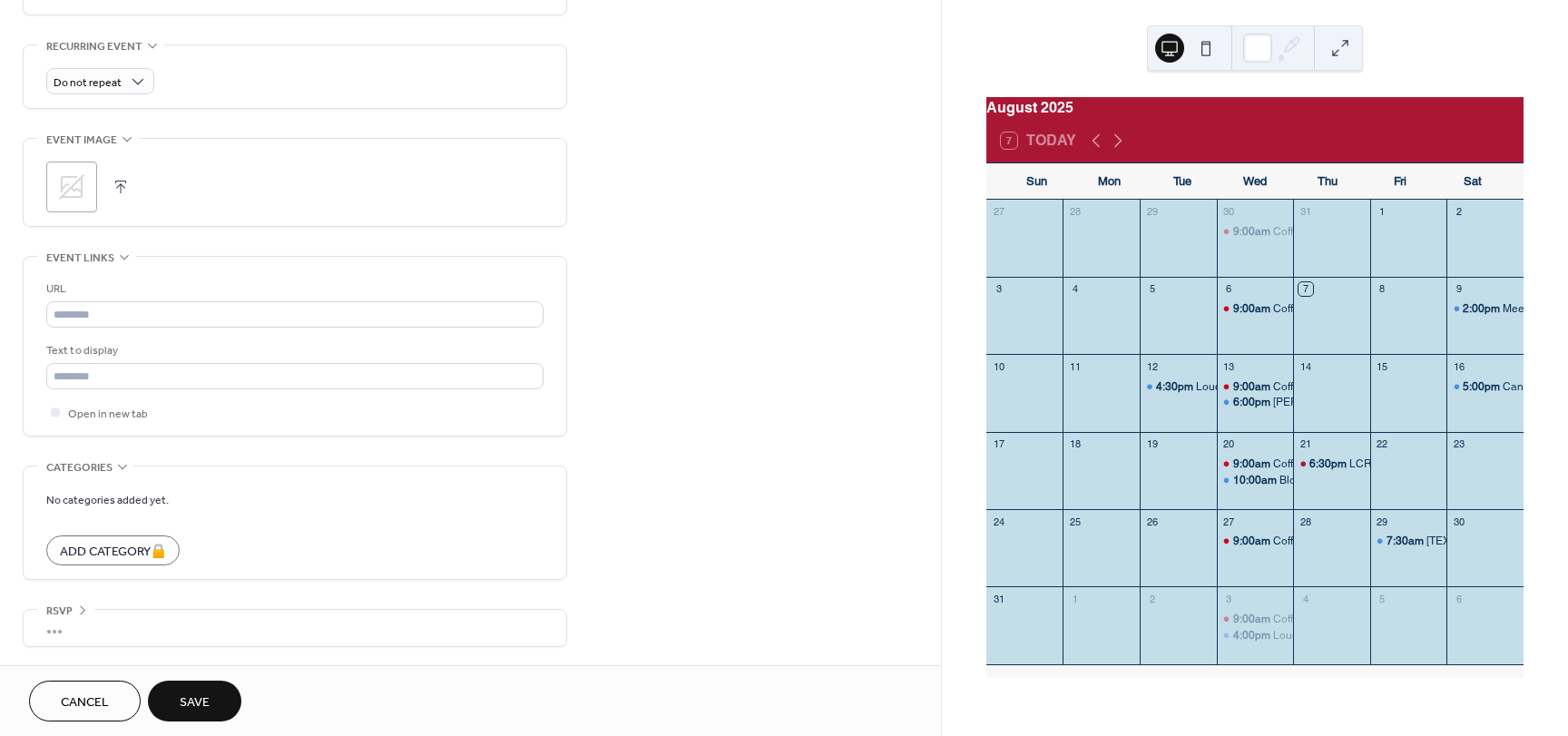 click on "Save" at bounding box center (194, 702) 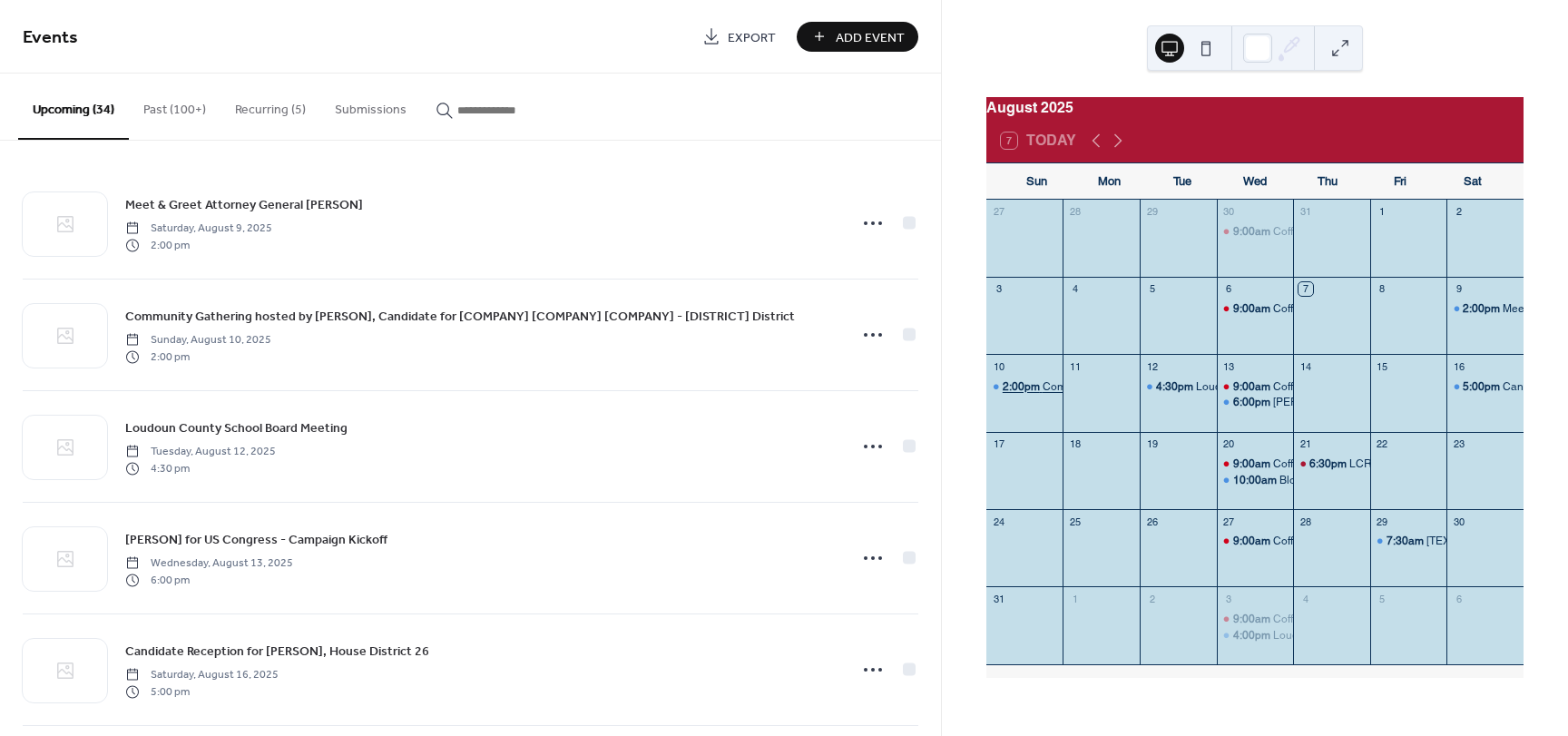 click on "2:00pm" at bounding box center [1023, 387] 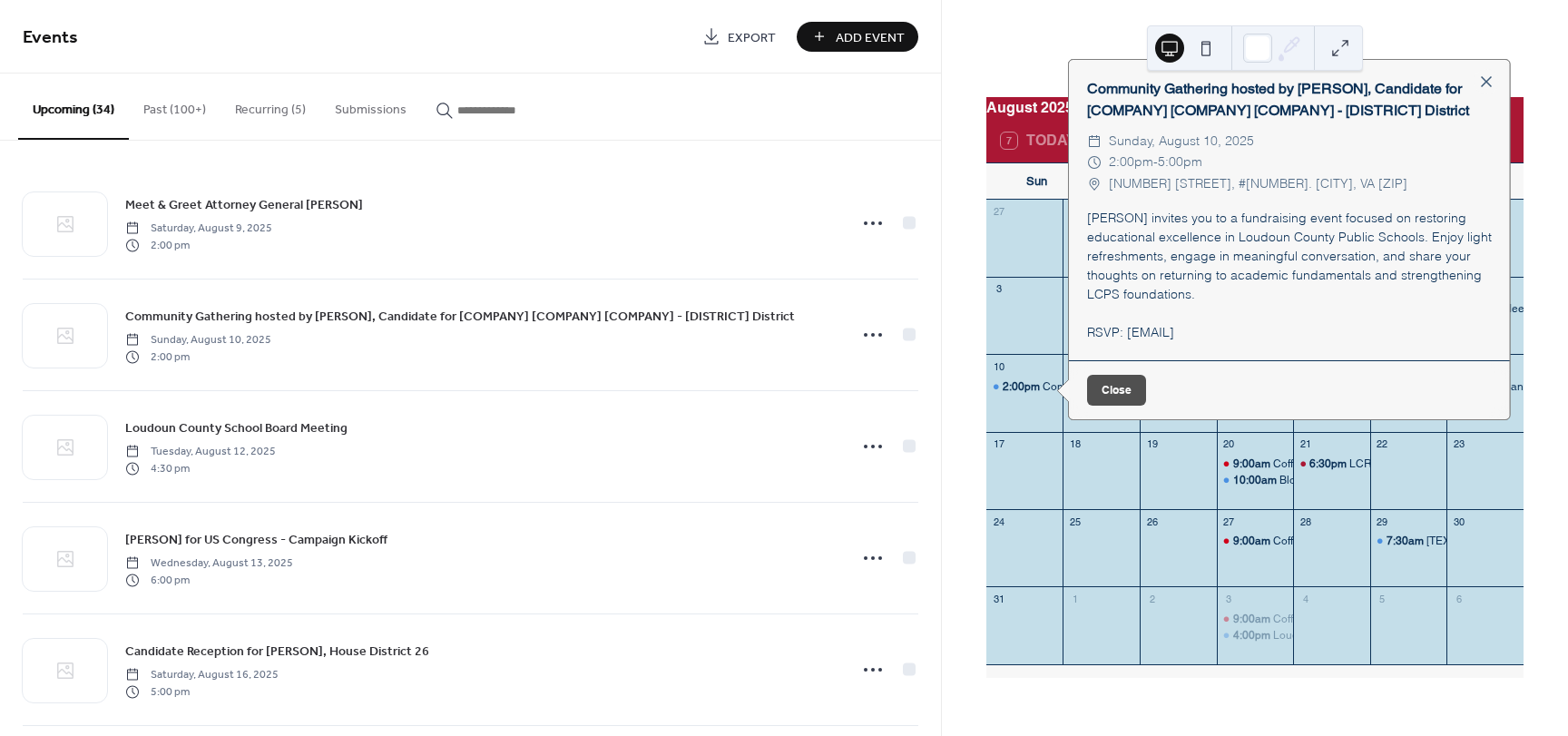 click on "17" at bounding box center (1024, 444) 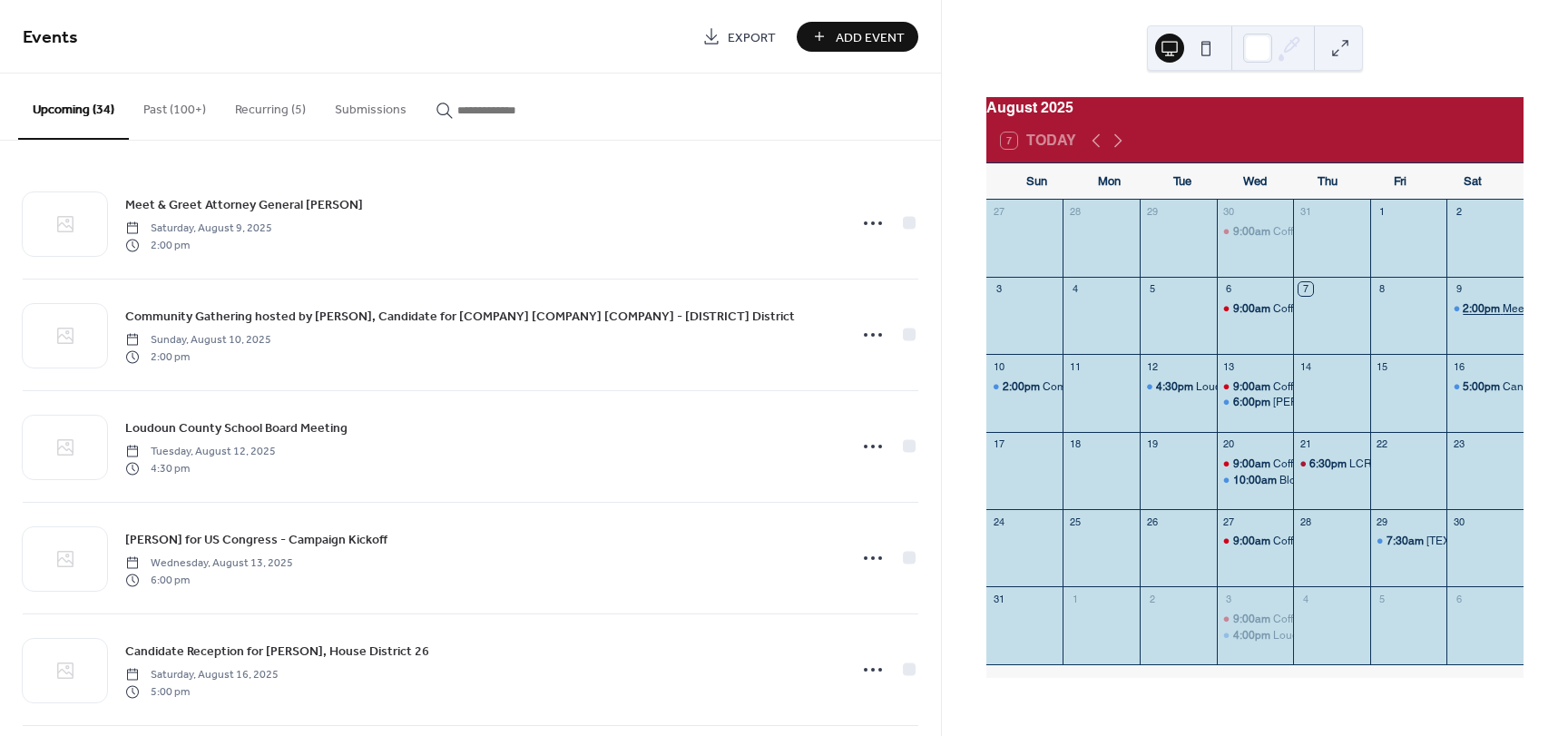 click on "2:00pm" at bounding box center (1483, 309) 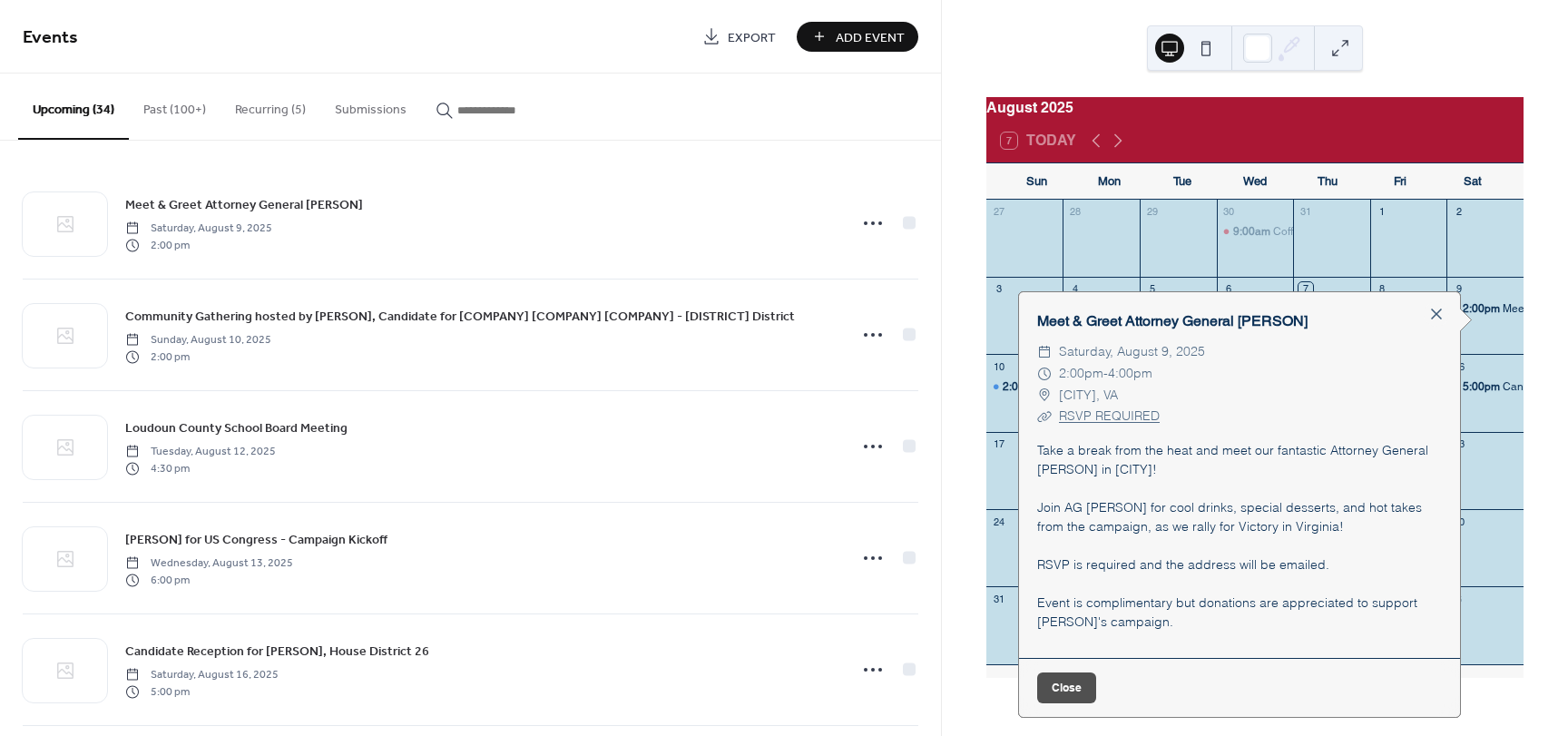 click on "[MONTH] [YEAR] 7 Today Sun Mon Tue Wed Thu Fri Sat 27 28 29 30 9:00am Coffee With The Club 9am-10:30am 31 1 2 3 4 5 6 9:00am Coffee With The Club 9am-10:30am 7 8 9 2:00pm Meet & Greet [PERSON] [PERSON] 10 2:00pm Community Gathering hosted by [PERSON], Candidate for [COMPANY] [COMPANY] [COMPANY] - [DISTRICT] District 11 12 4:30pm [COMPANY] [COMPANY] [COMPANY] Meeting 13 9:00am Coffee With The Club 9am-10:30am 6:00pm [PERSON] for US Congress - Campaign Kickoff 14 15 16 5:00pm Candidate Reception for [PERSON], House District 26 17 18 19 20 9:00am Coffee With The Club 9am-10:30am 10:00am Blood Drive (sponsored by DAR) 21 6:30pm [COMPANY] [COMPANY] [COMPANY] Meeting w/ [PERSON]! 22 23 24 25 26 27 9:00am Coffee With The Club 9am-10:30am 28 29 7:30am Forum Breakfast Series Honoring Former 10th District Congressman [PERSON] 30 31 1 2 3 9:00am Coffee With The Club 9am-10:30am 4:00pm [COMPANY] [COMPANY] [COMPANY] Business Meeting 4 5 6 Meet & Greet [PERSON] [PERSON] ​ ​ 2:00pm" at bounding box center [1255, 388] 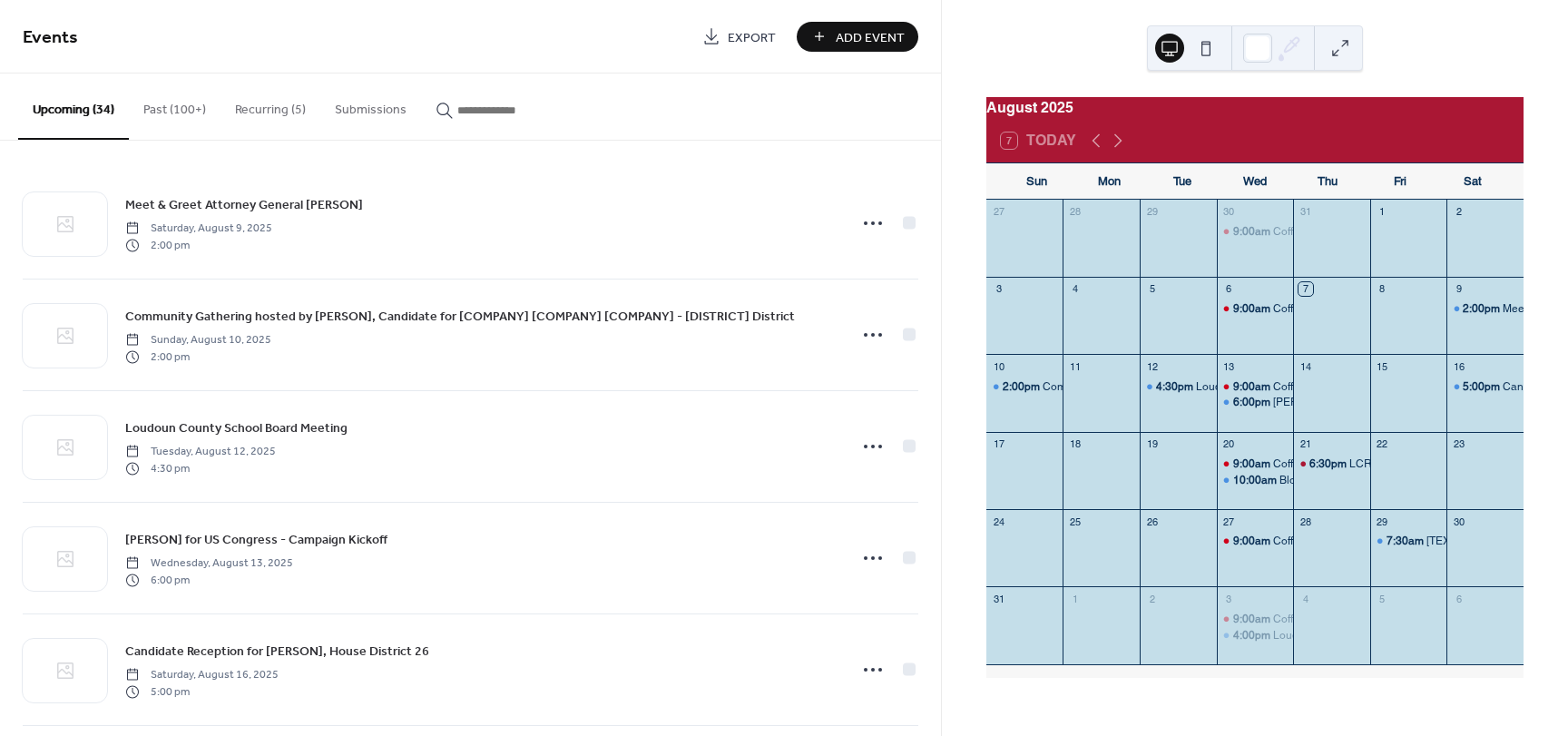 click on "Add Event" at bounding box center [870, 37] 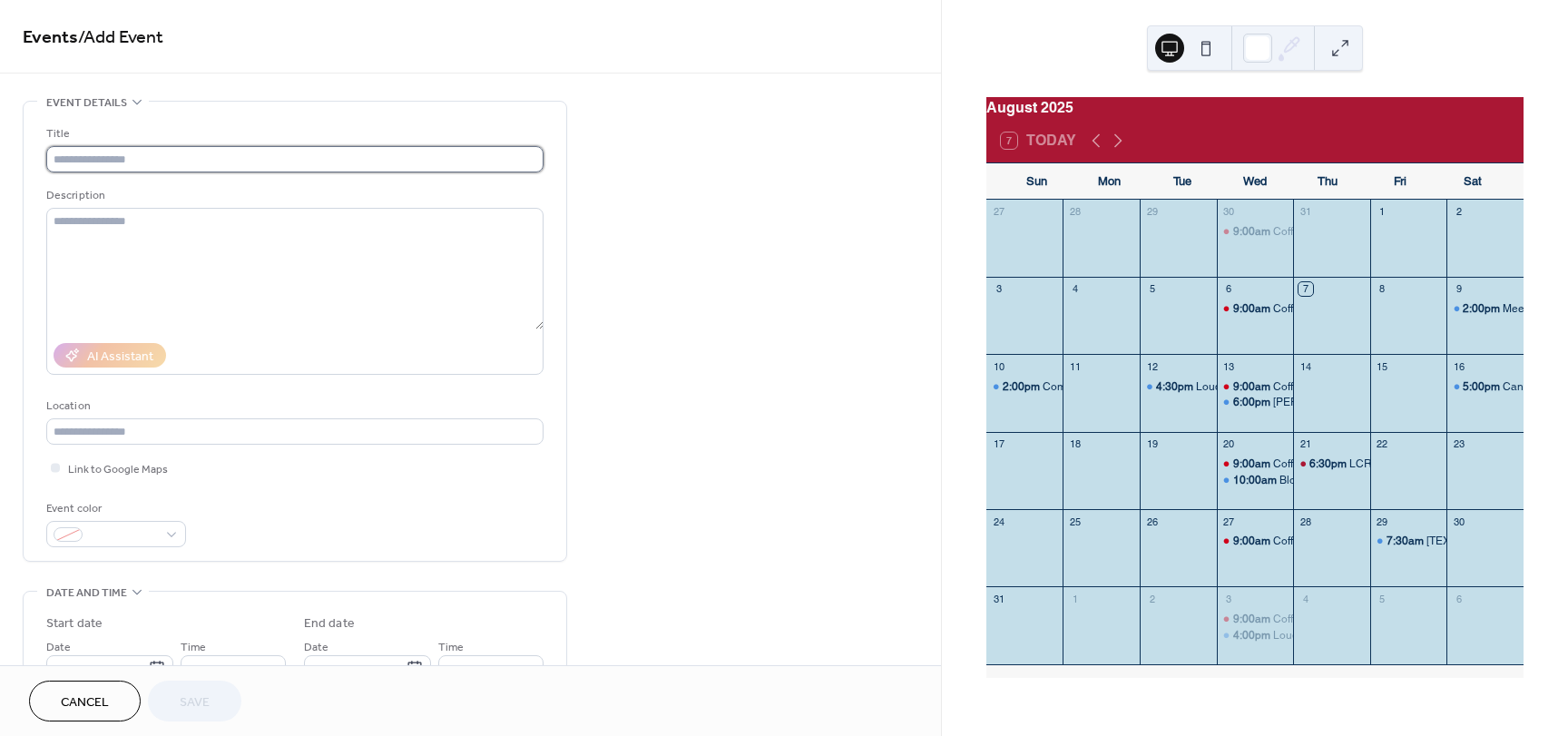 click at bounding box center (295, 159) 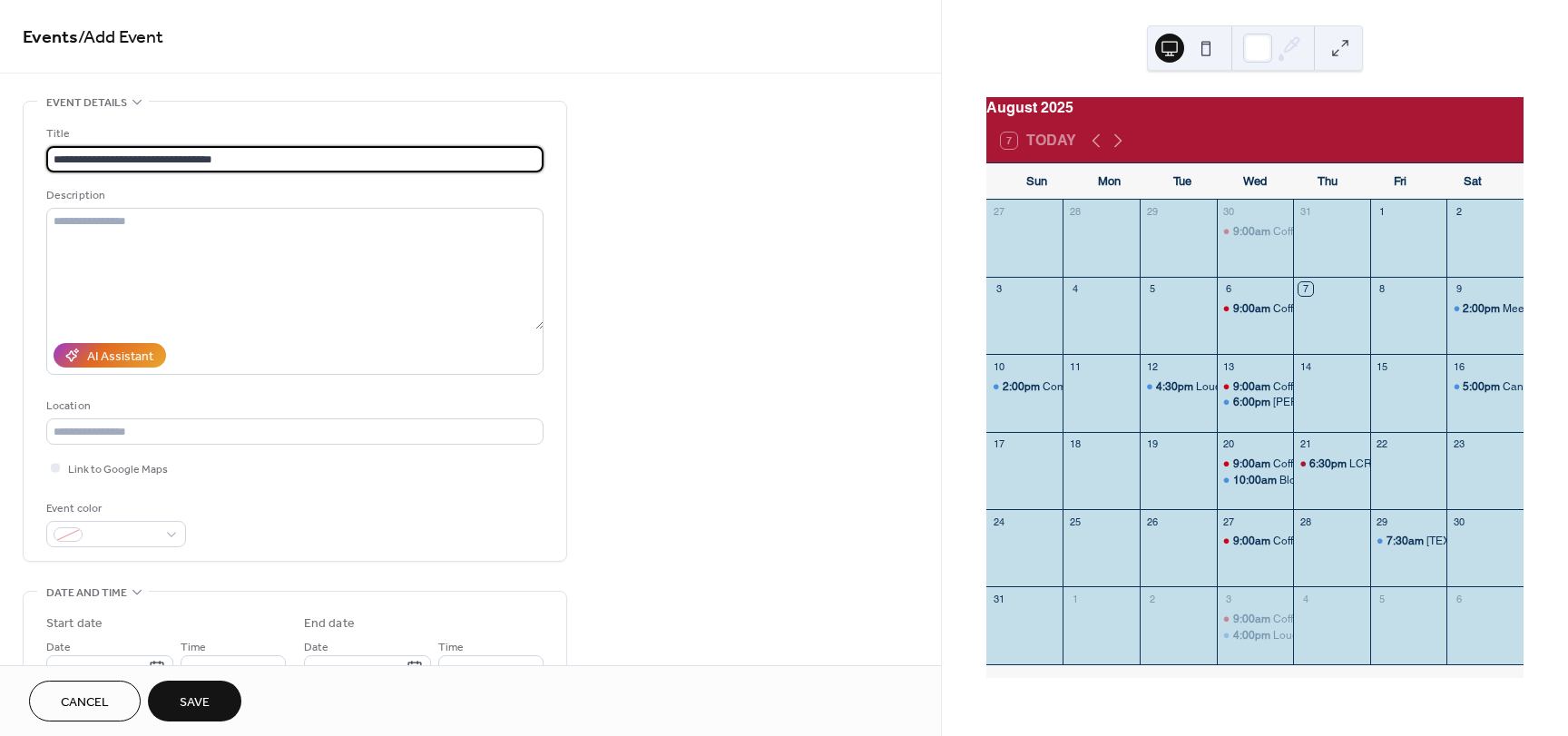 type on "**********" 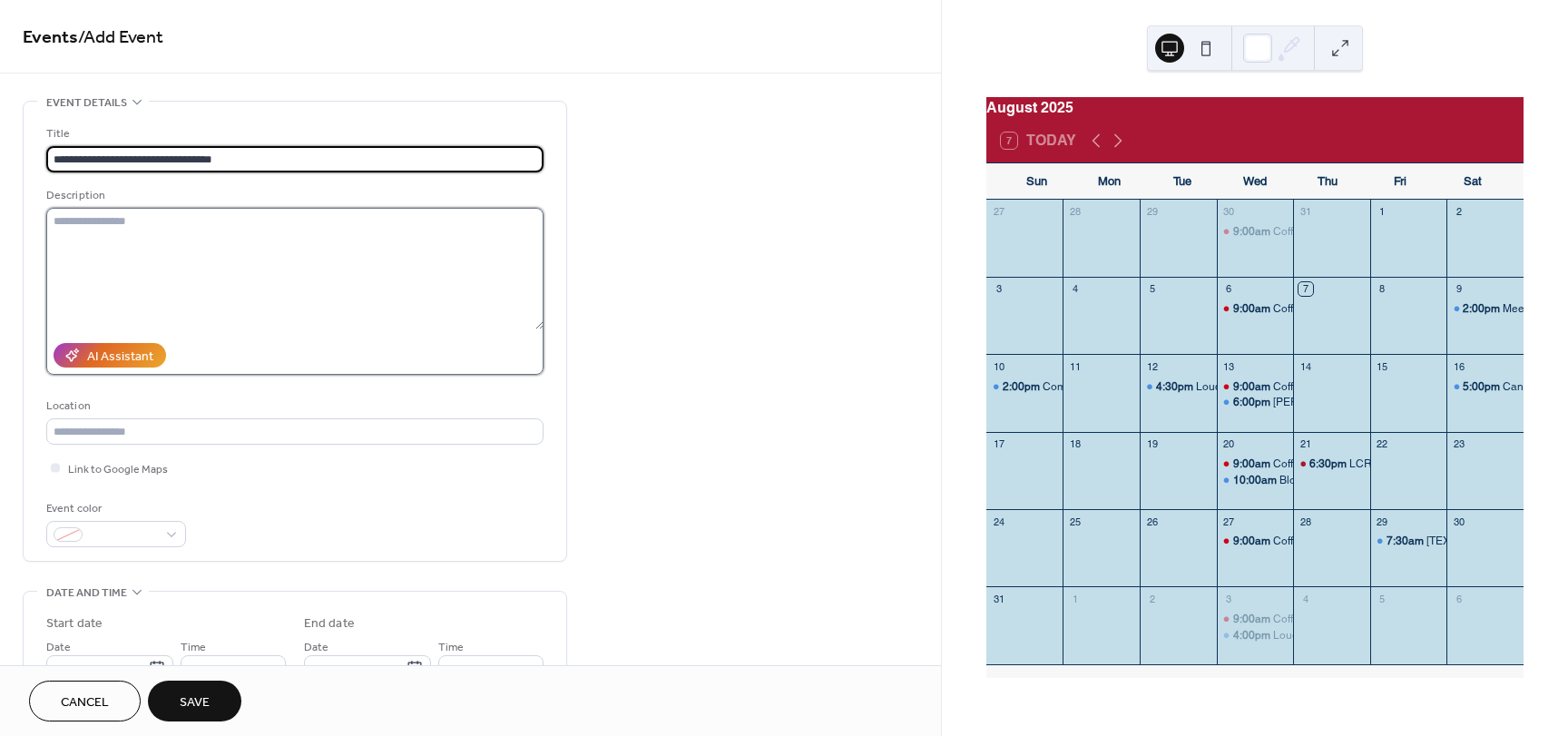click at bounding box center [295, 269] 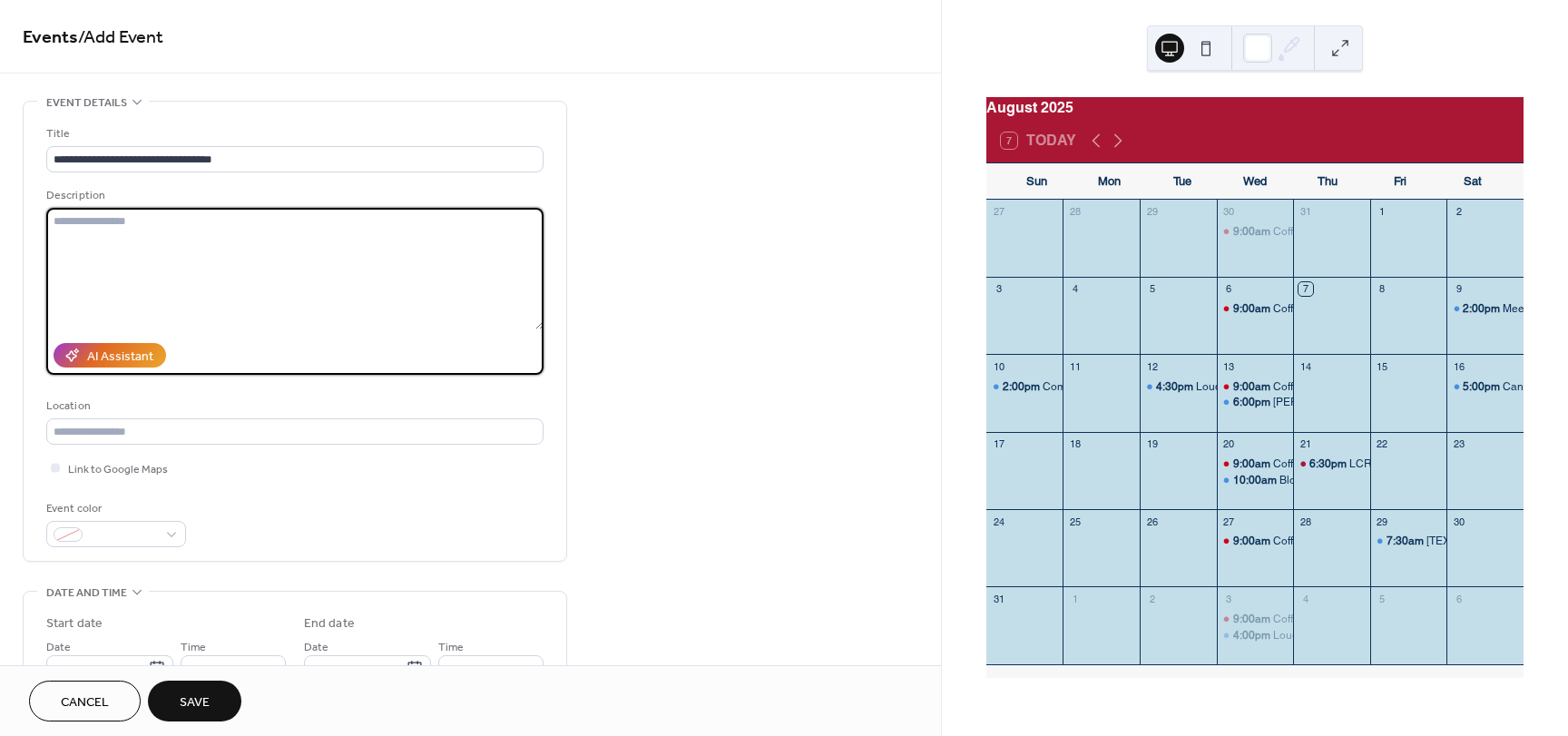 paste on "**********" 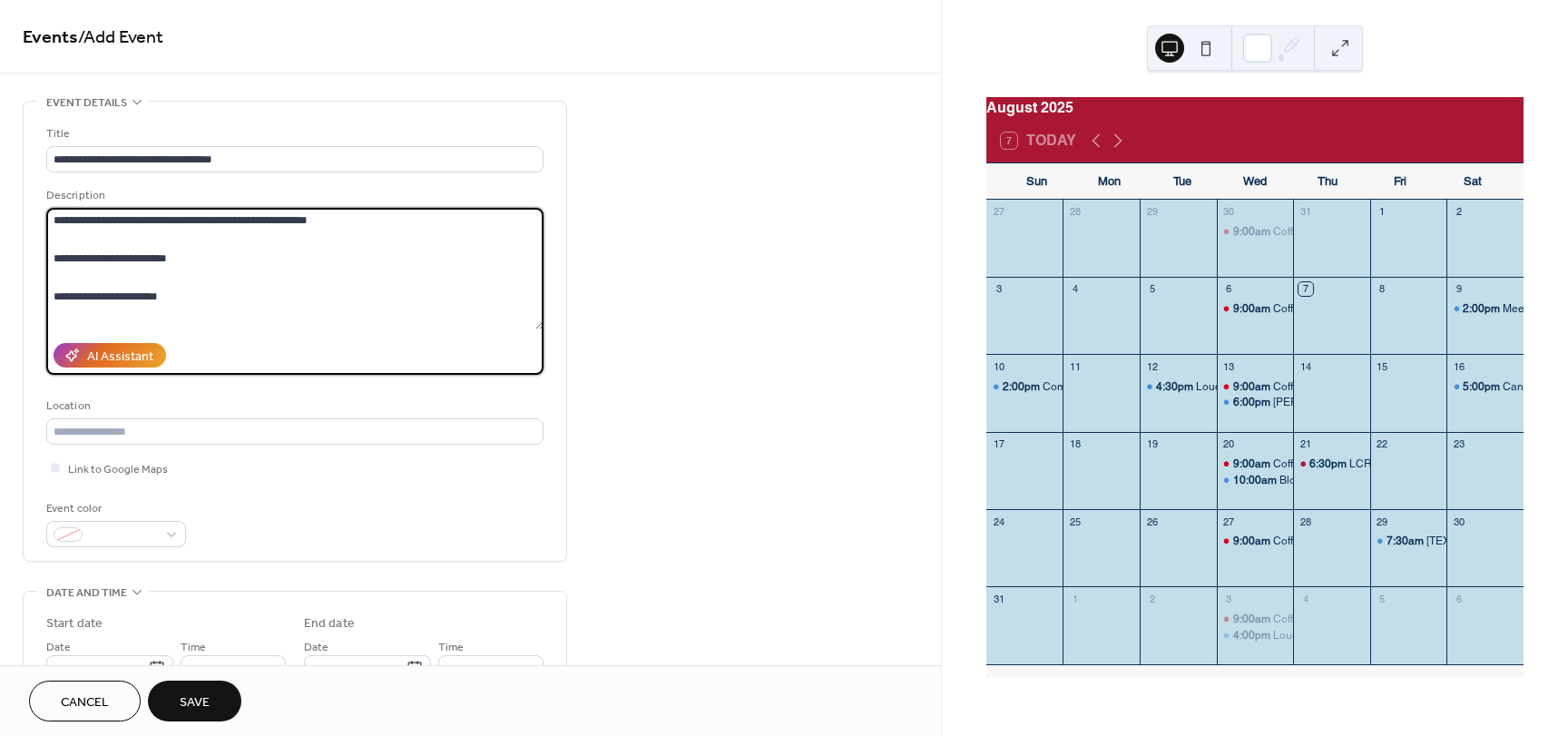scroll, scrollTop: 0, scrollLeft: 0, axis: both 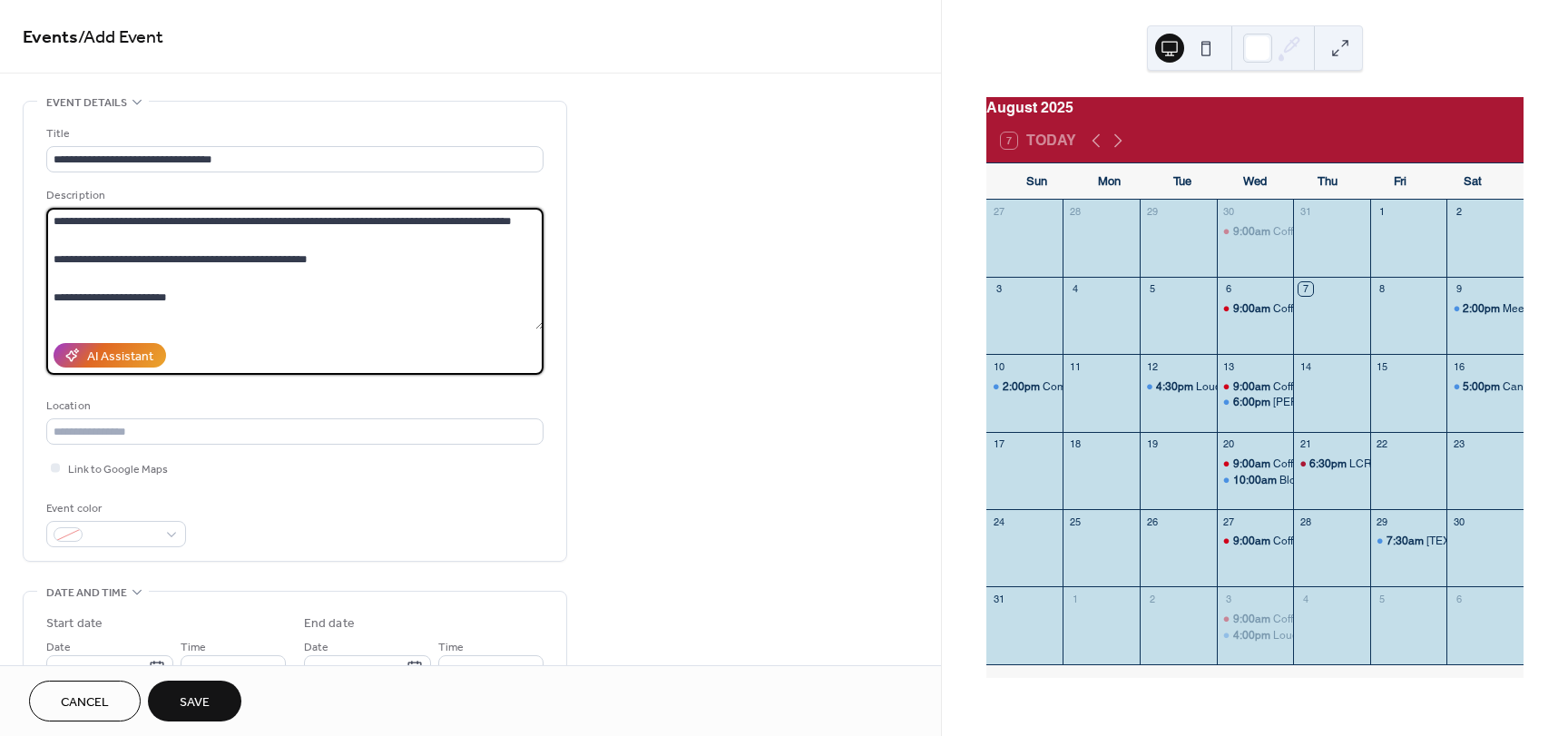 drag, startPoint x: 214, startPoint y: 223, endPoint x: 47, endPoint y: 222, distance: 167.00299 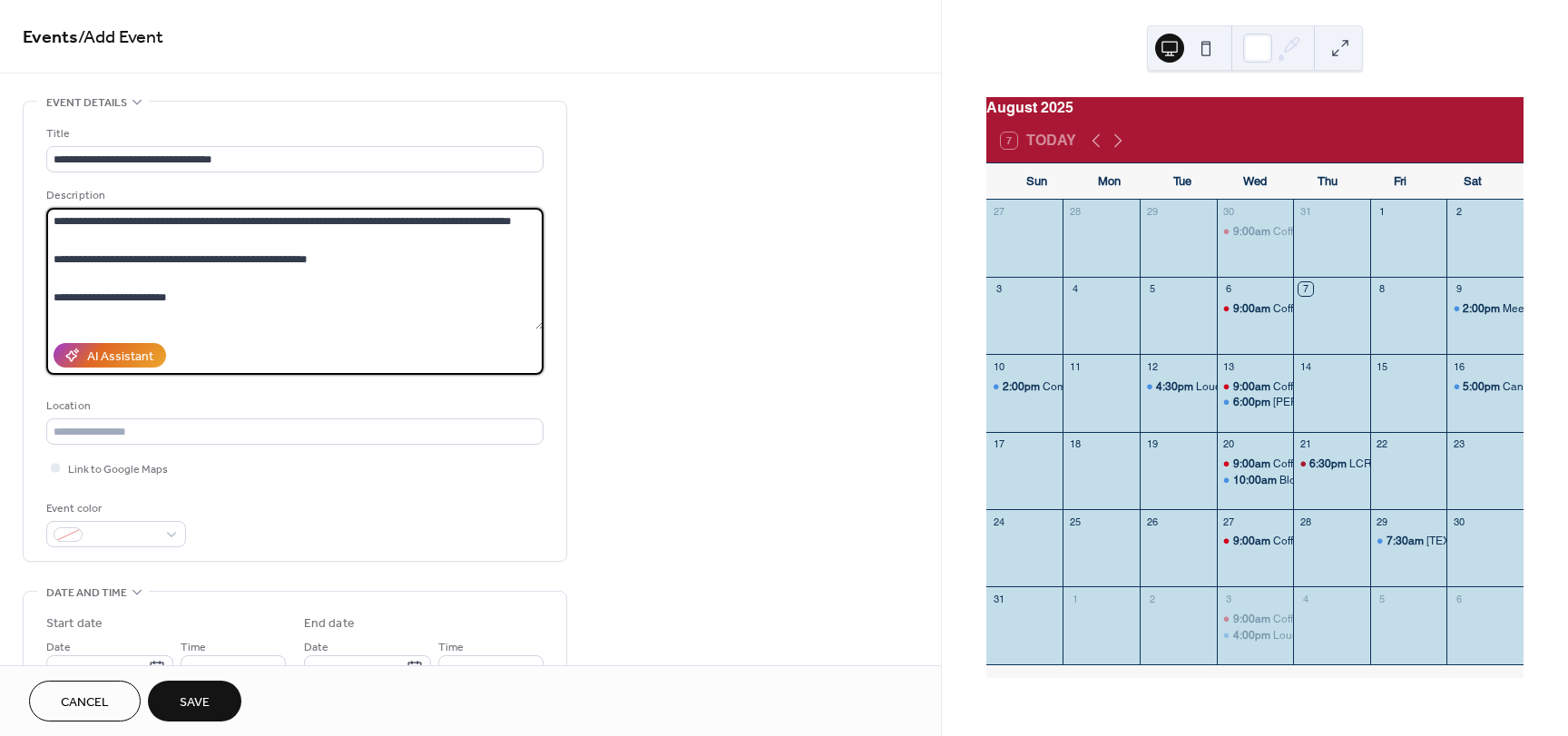 click on "**********" at bounding box center [295, 269] 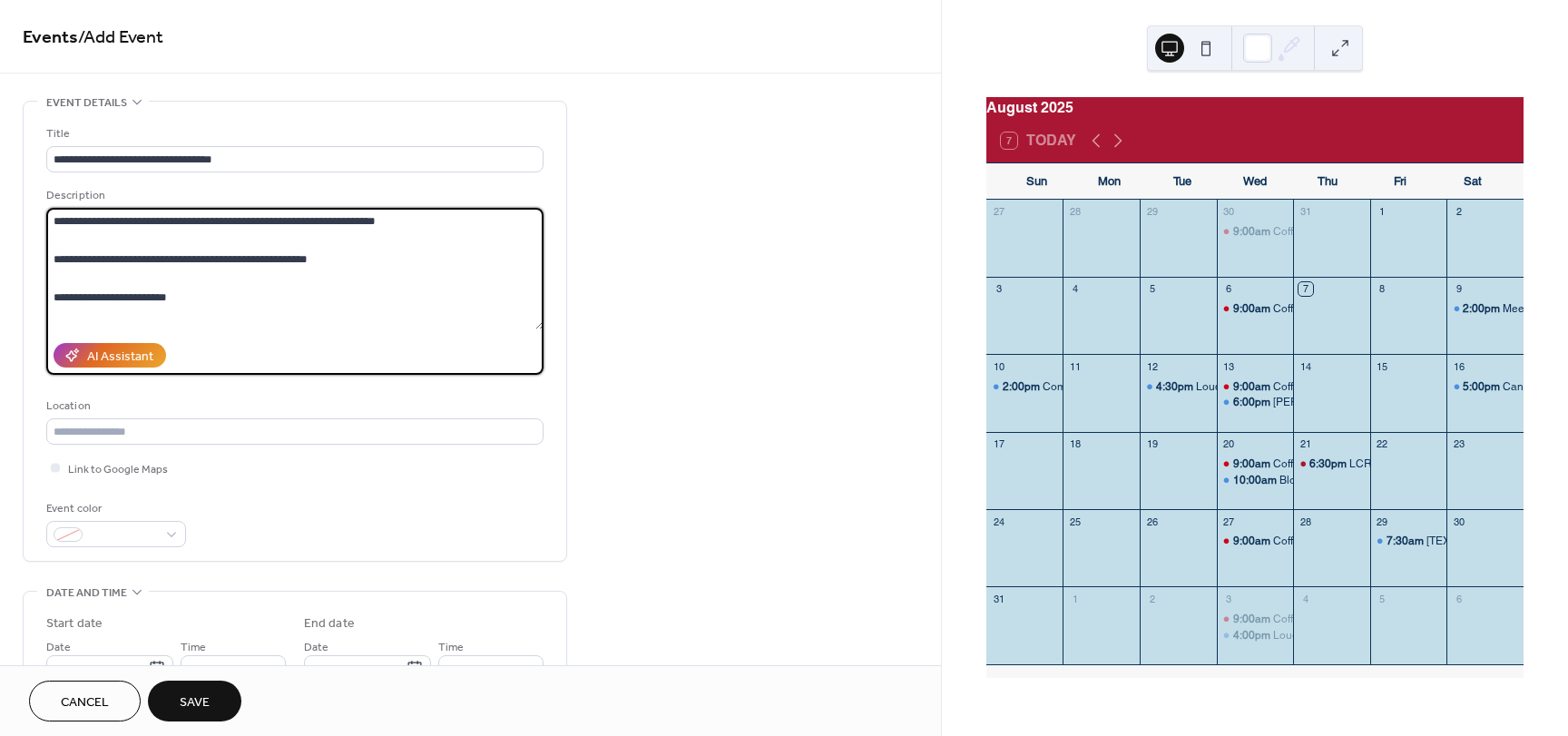 click on "**********" at bounding box center (295, 269) 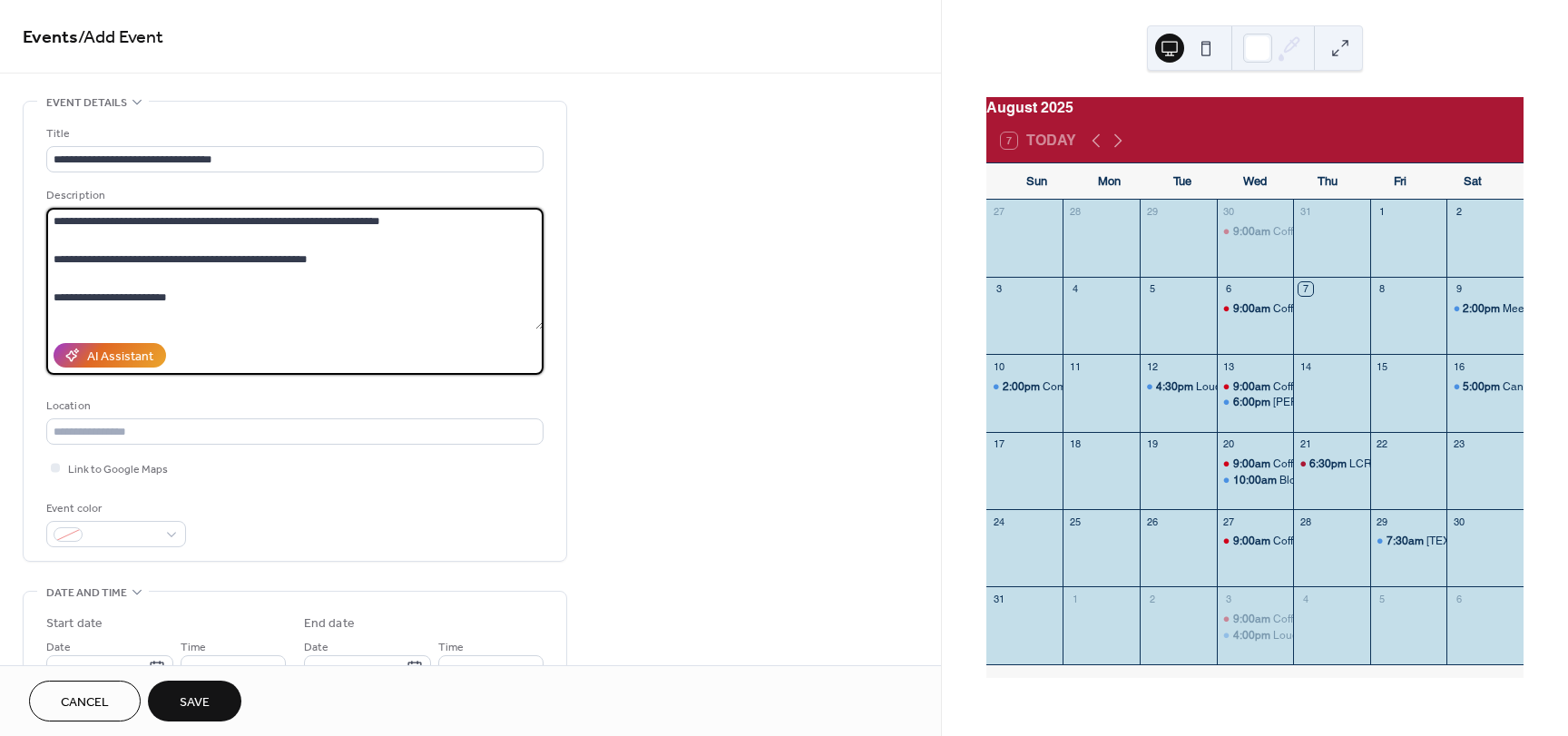 click on "**********" at bounding box center [295, 269] 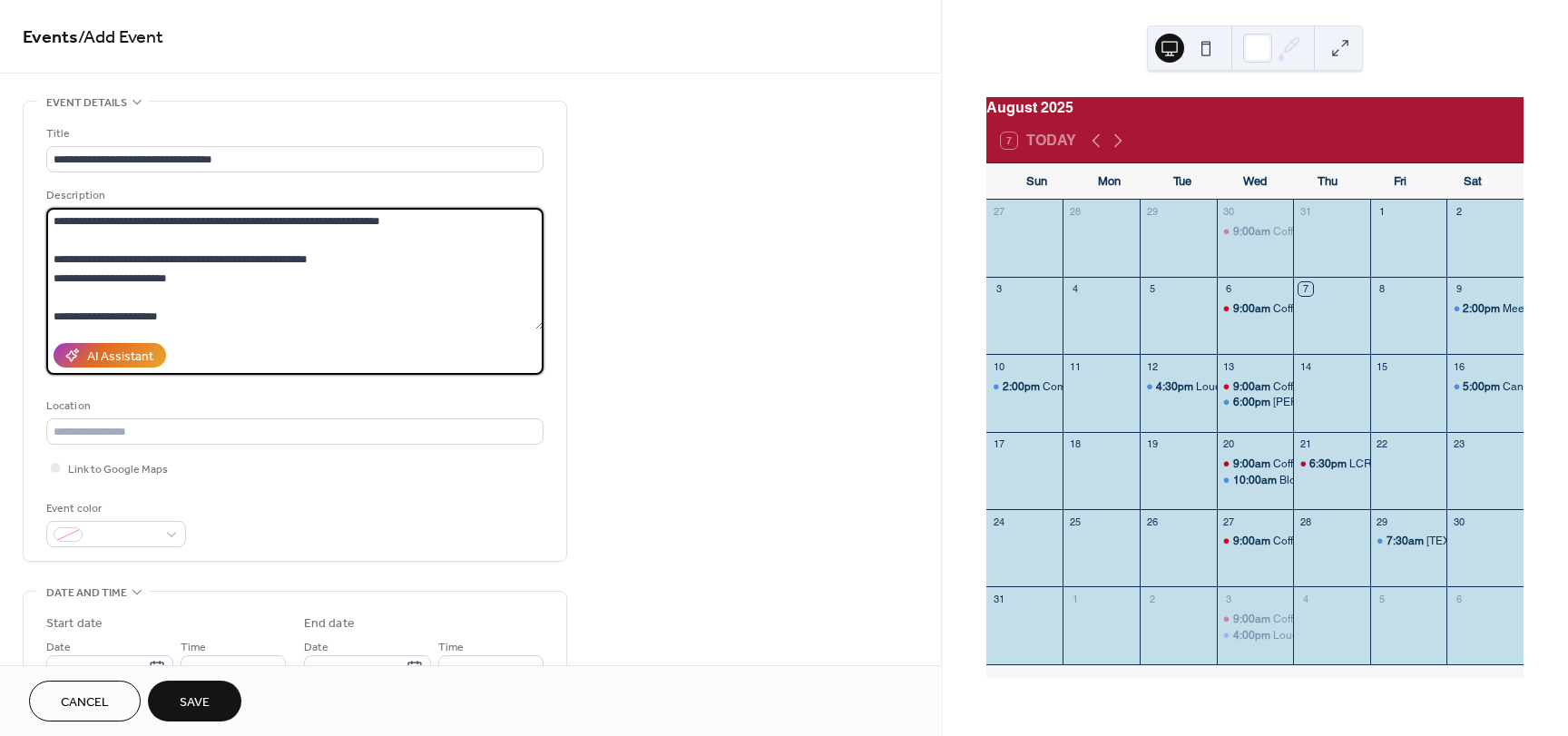 click on "**********" at bounding box center (295, 269) 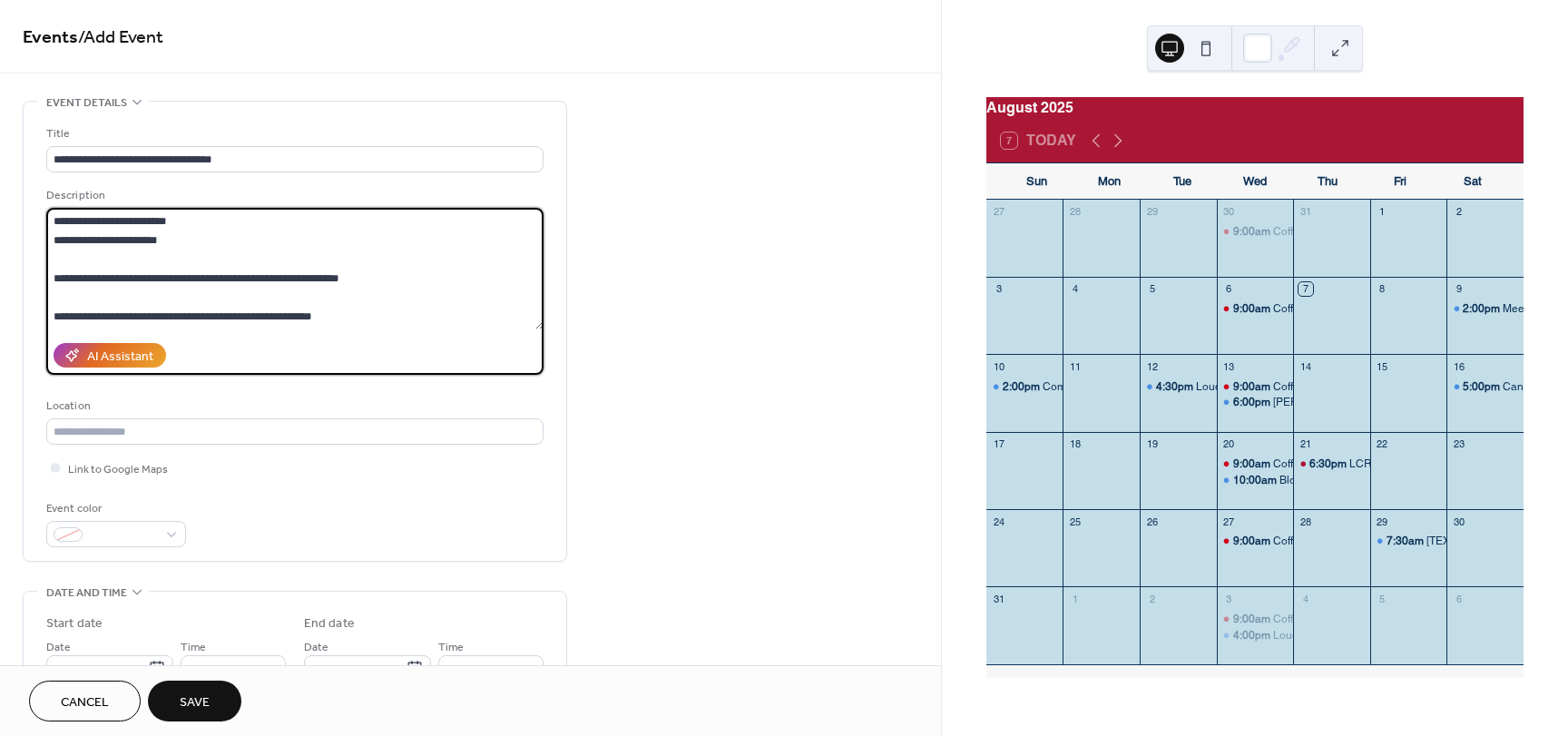 scroll, scrollTop: 91, scrollLeft: 0, axis: vertical 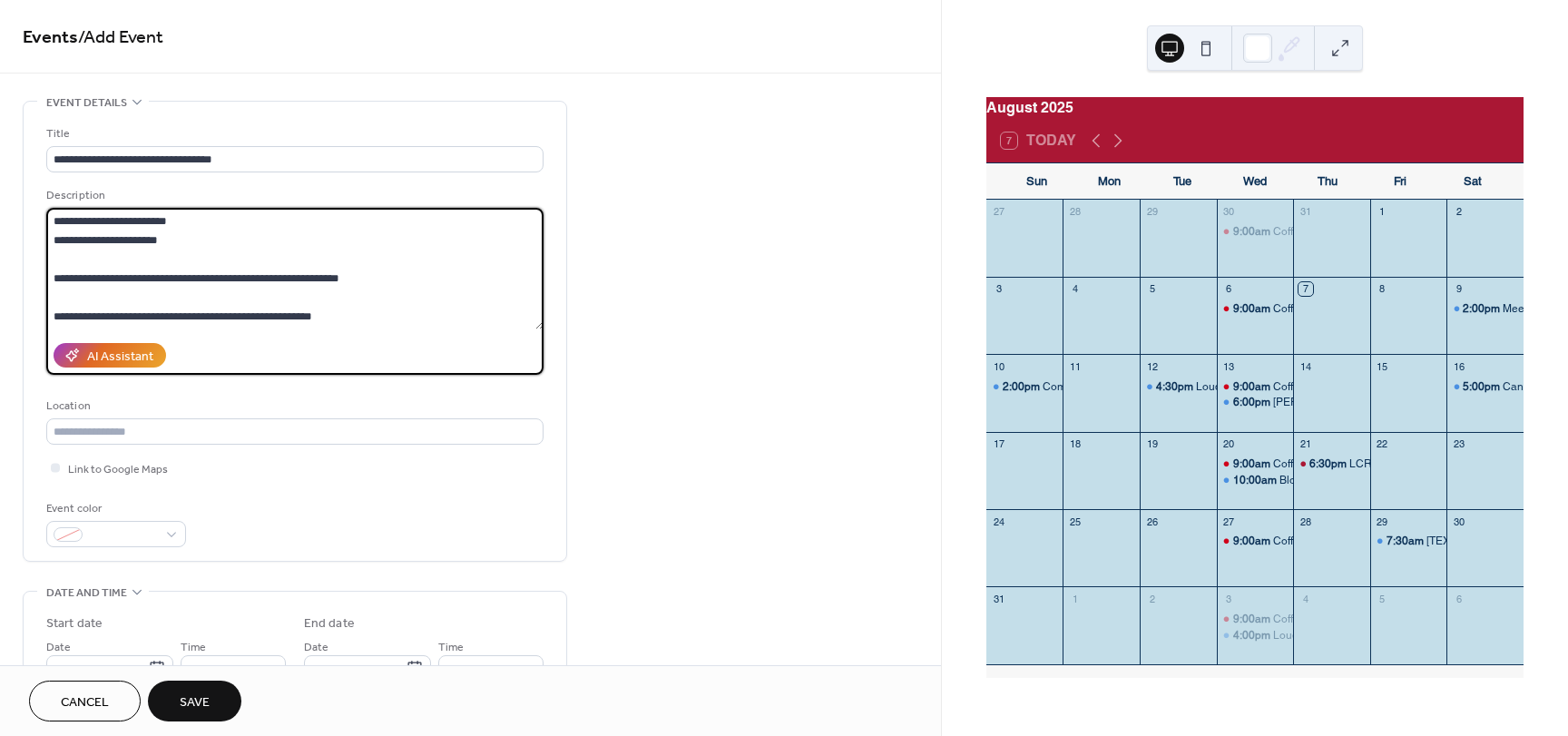 click on "**********" at bounding box center [295, 269] 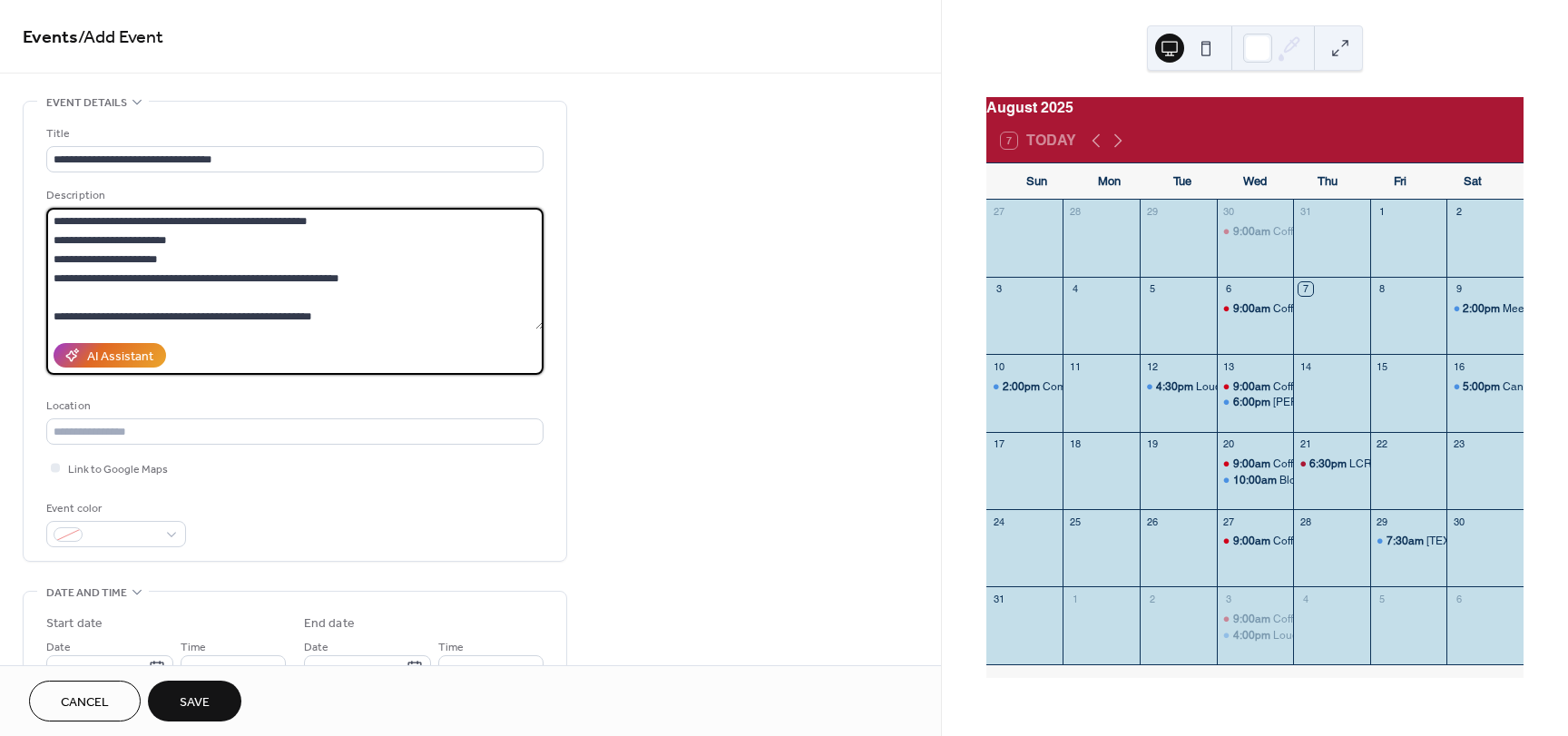 scroll, scrollTop: 76, scrollLeft: 0, axis: vertical 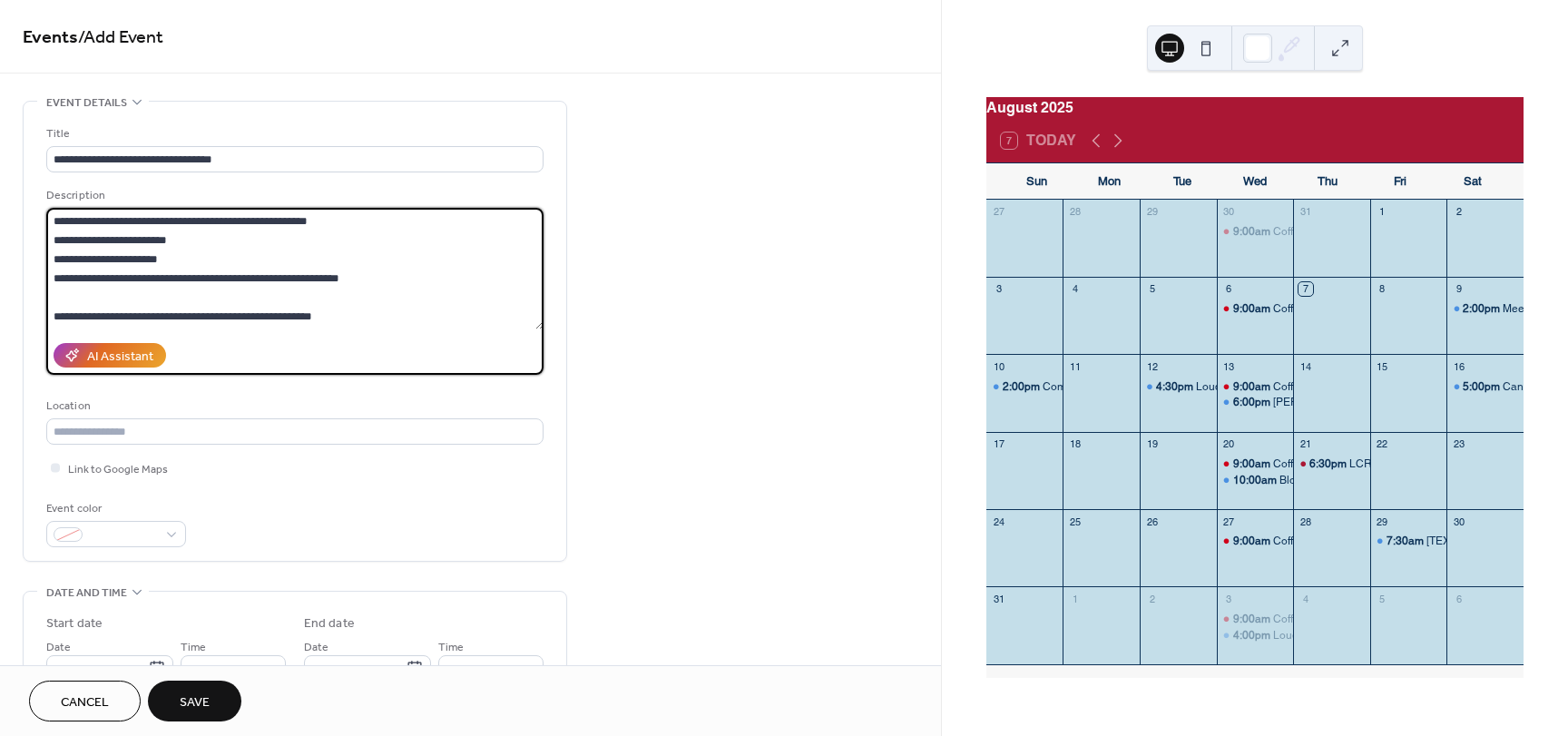drag, startPoint x: 70, startPoint y: 240, endPoint x: 411, endPoint y: 261, distance: 341.64602 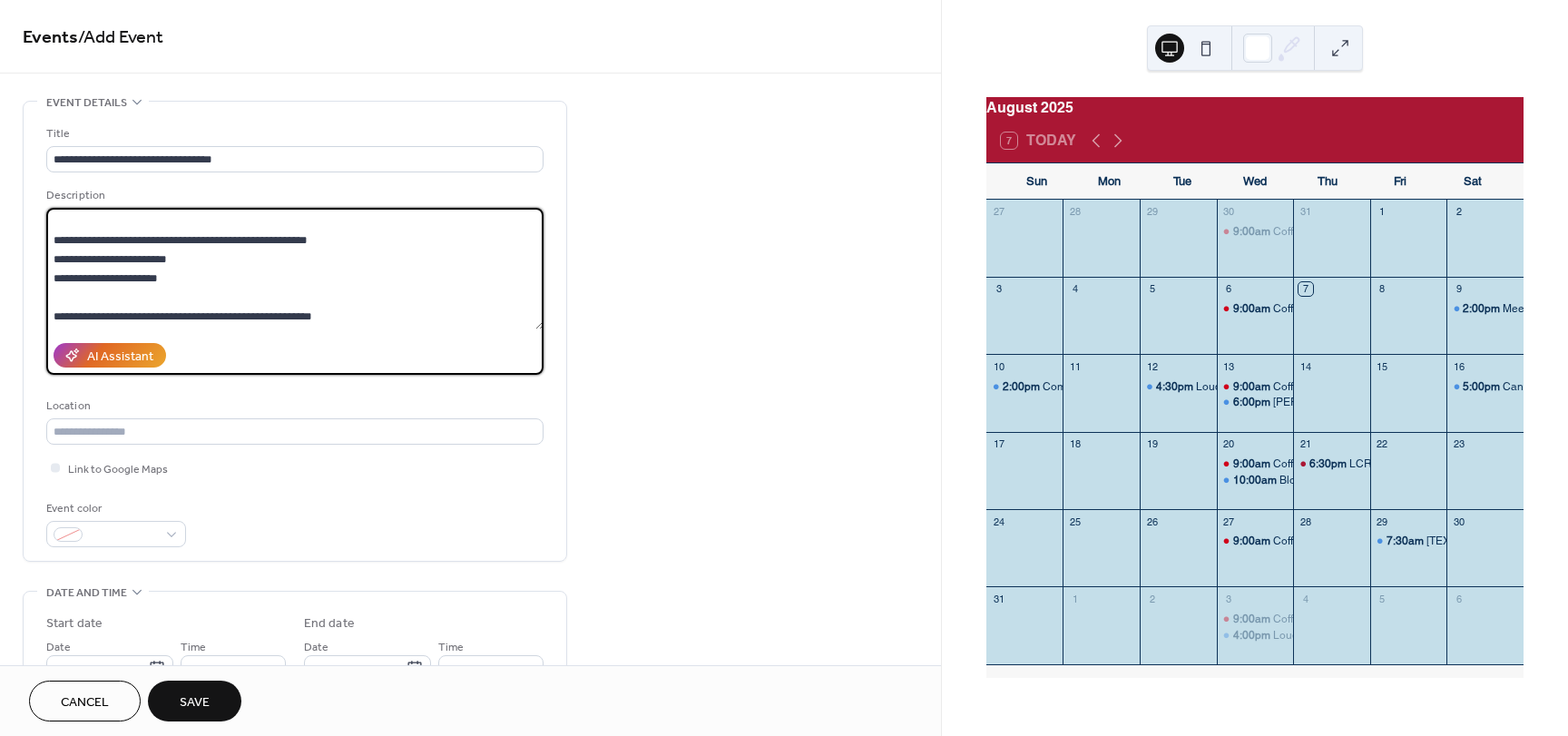 scroll, scrollTop: 57, scrollLeft: 0, axis: vertical 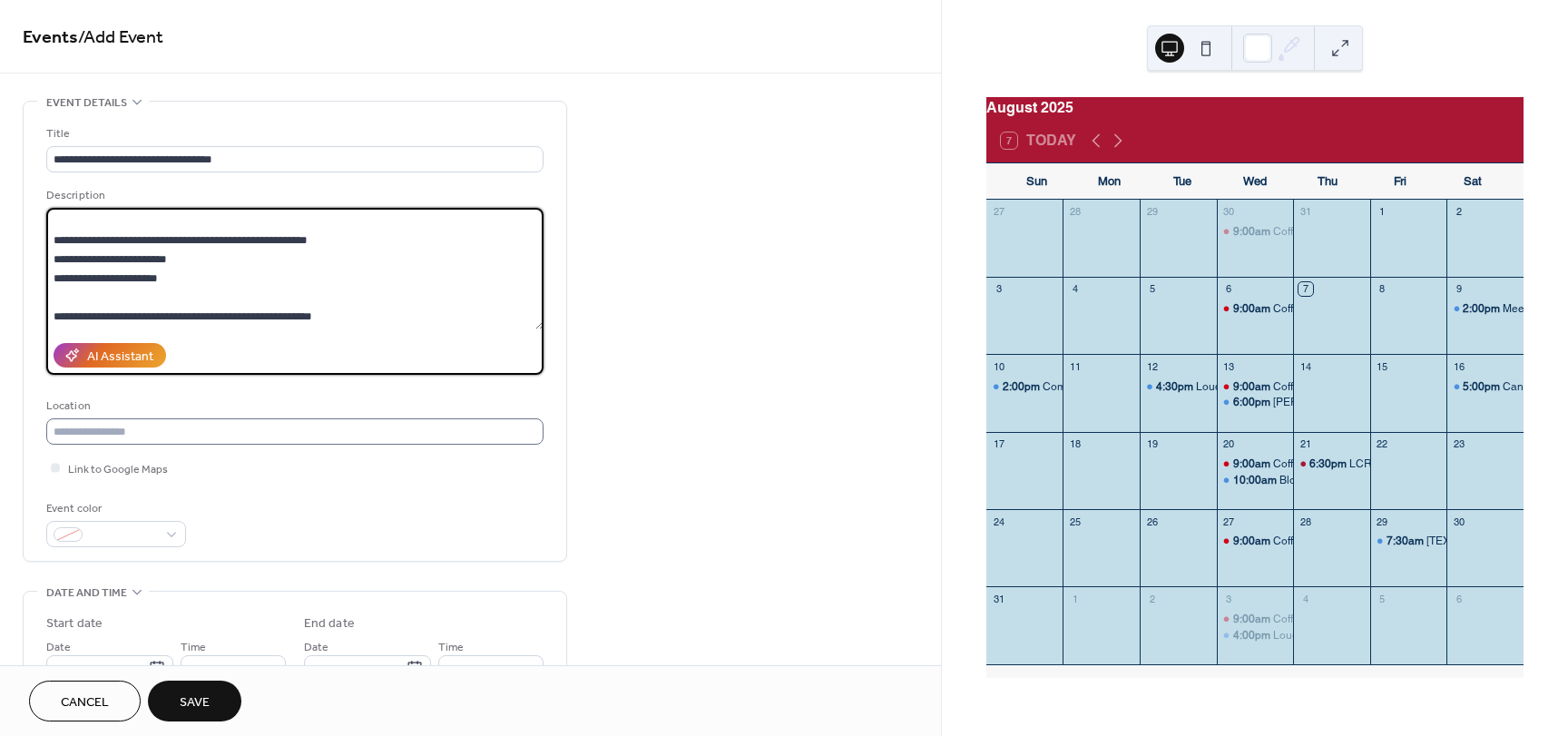 type on "**********" 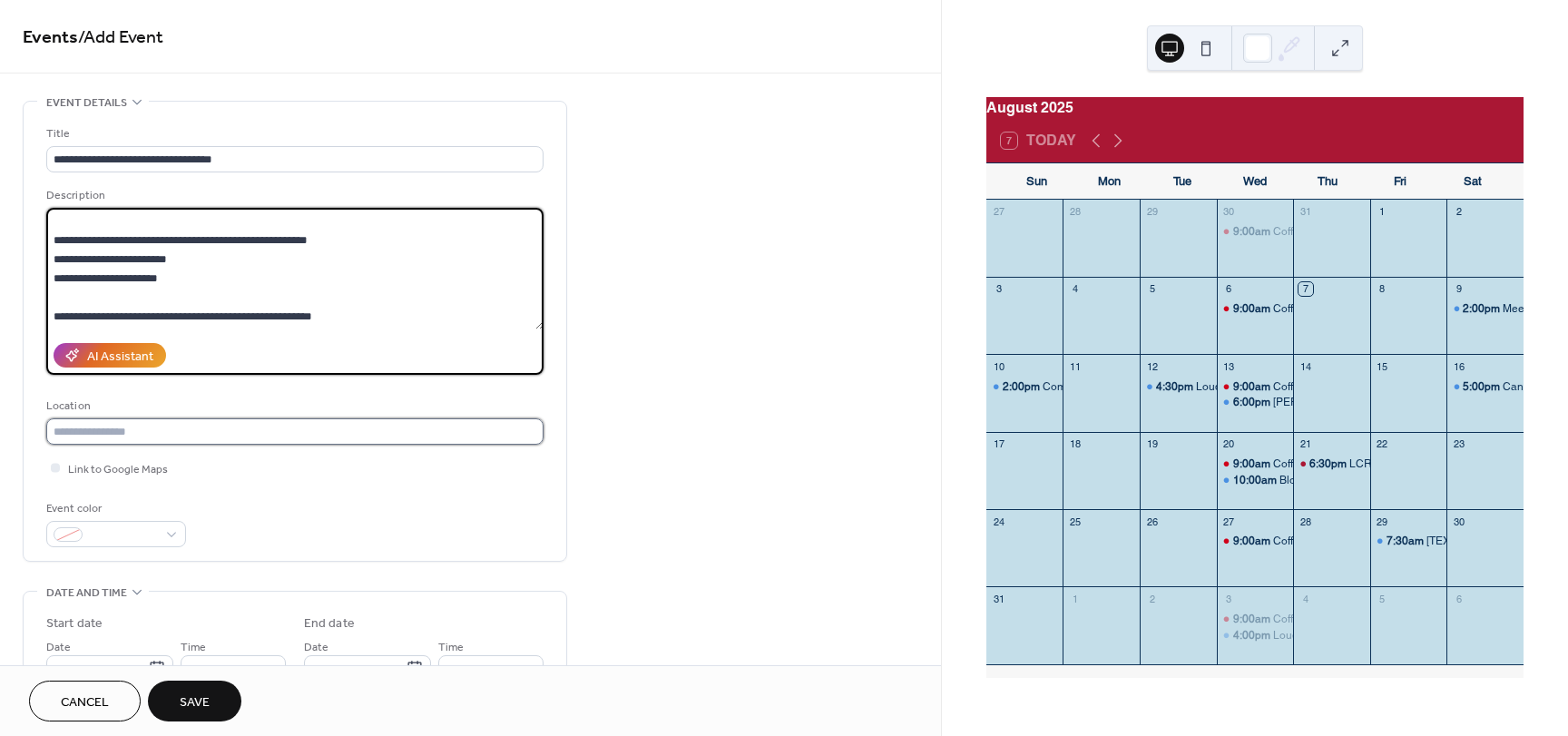 click at bounding box center [295, 431] 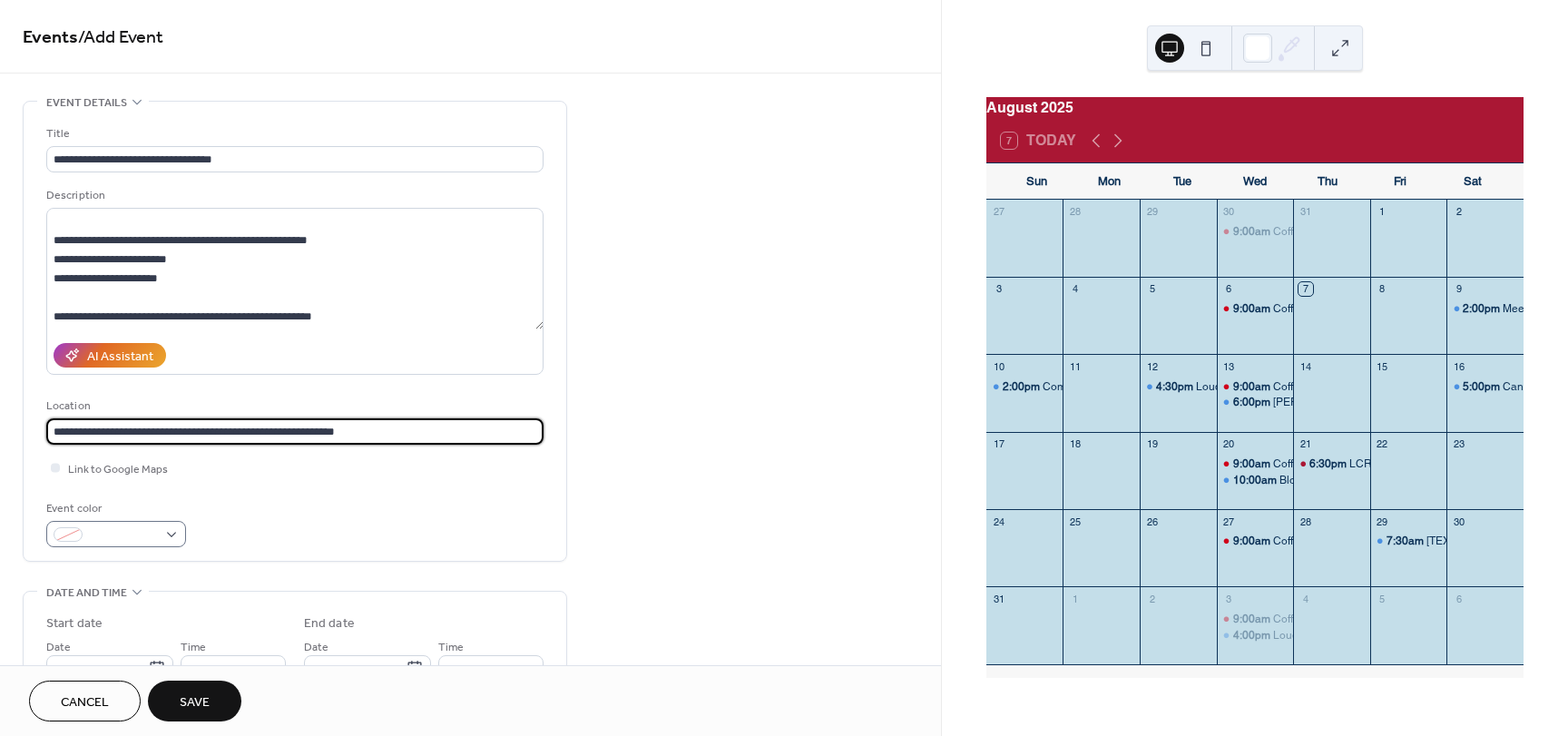 type on "**********" 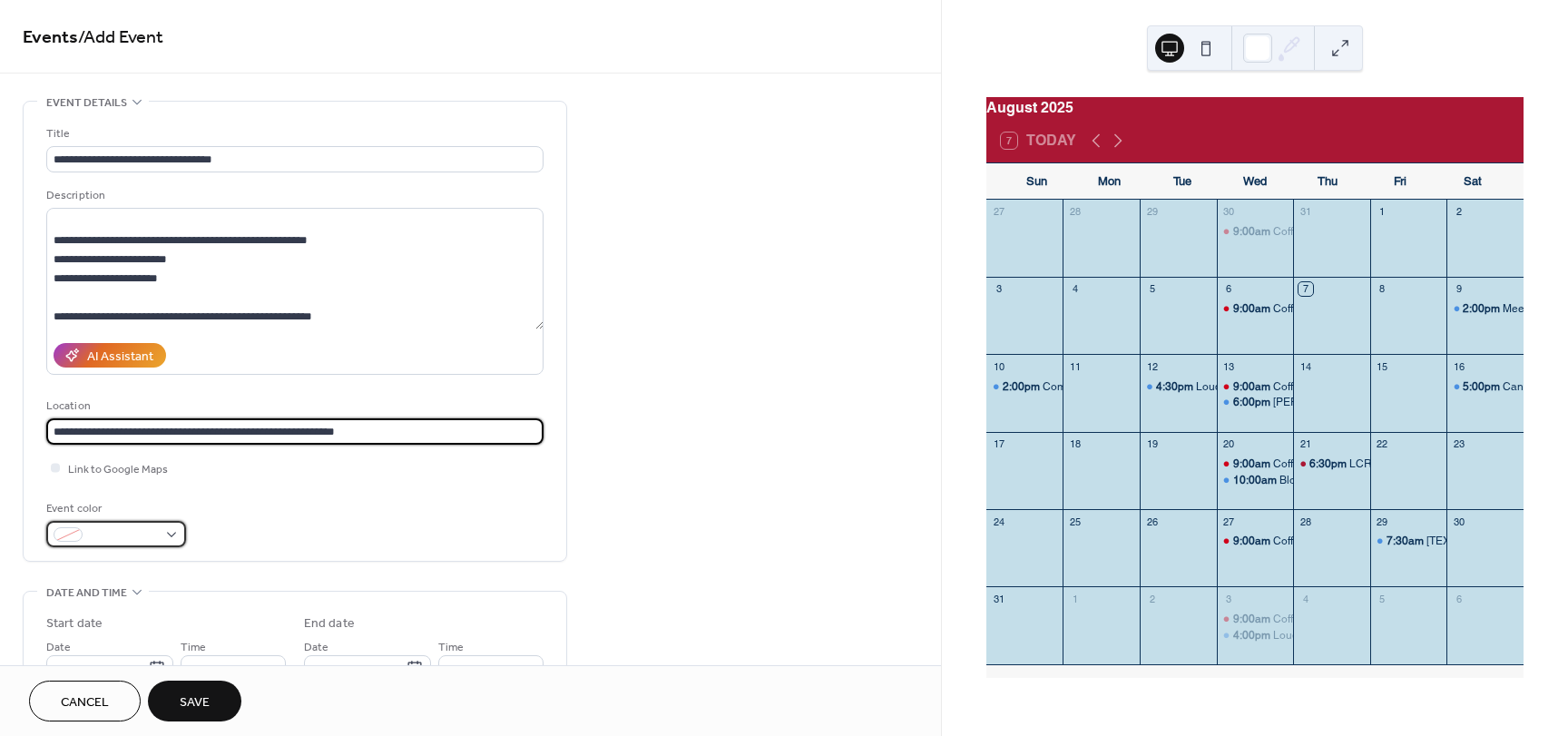 click at bounding box center [116, 534] 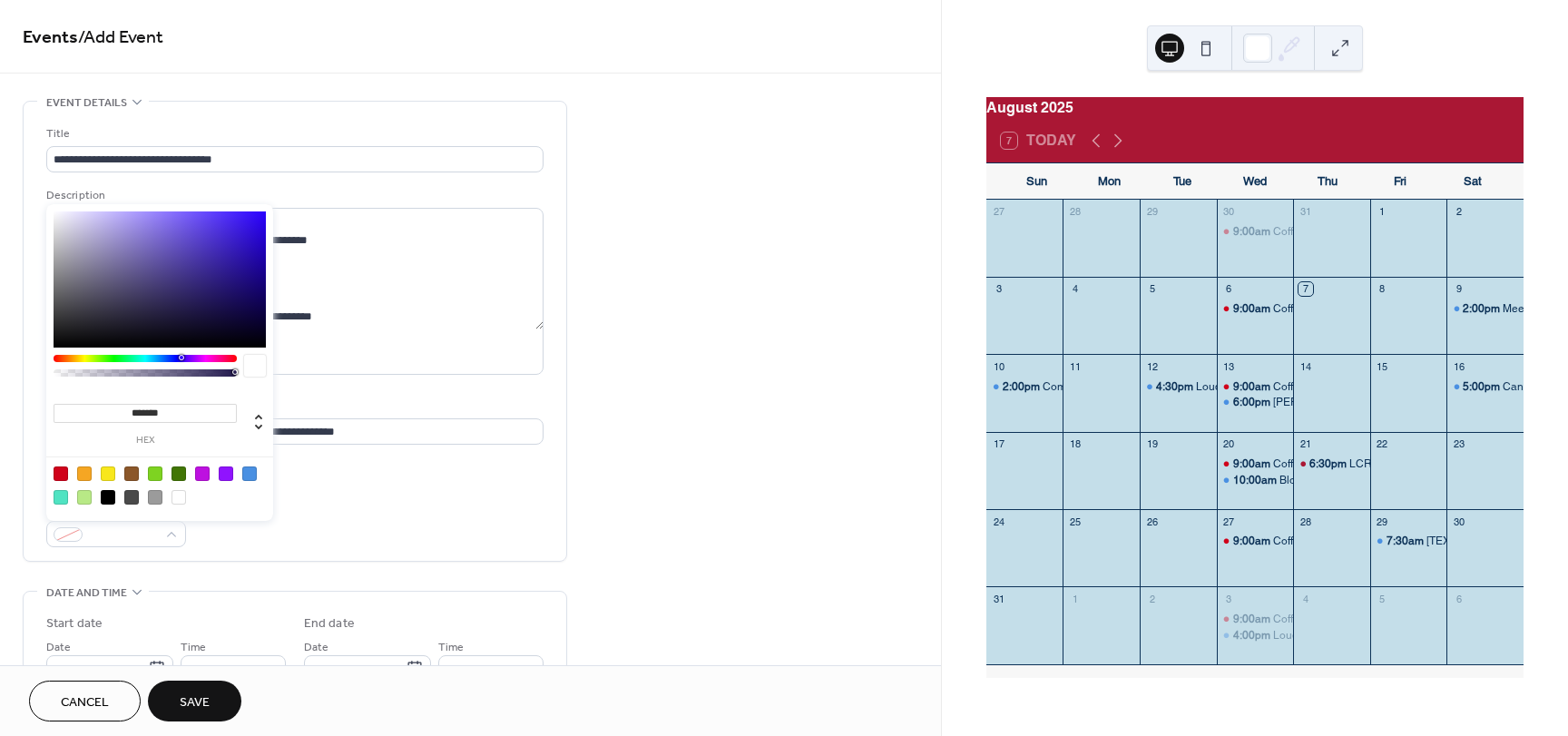 click at bounding box center (250, 474) 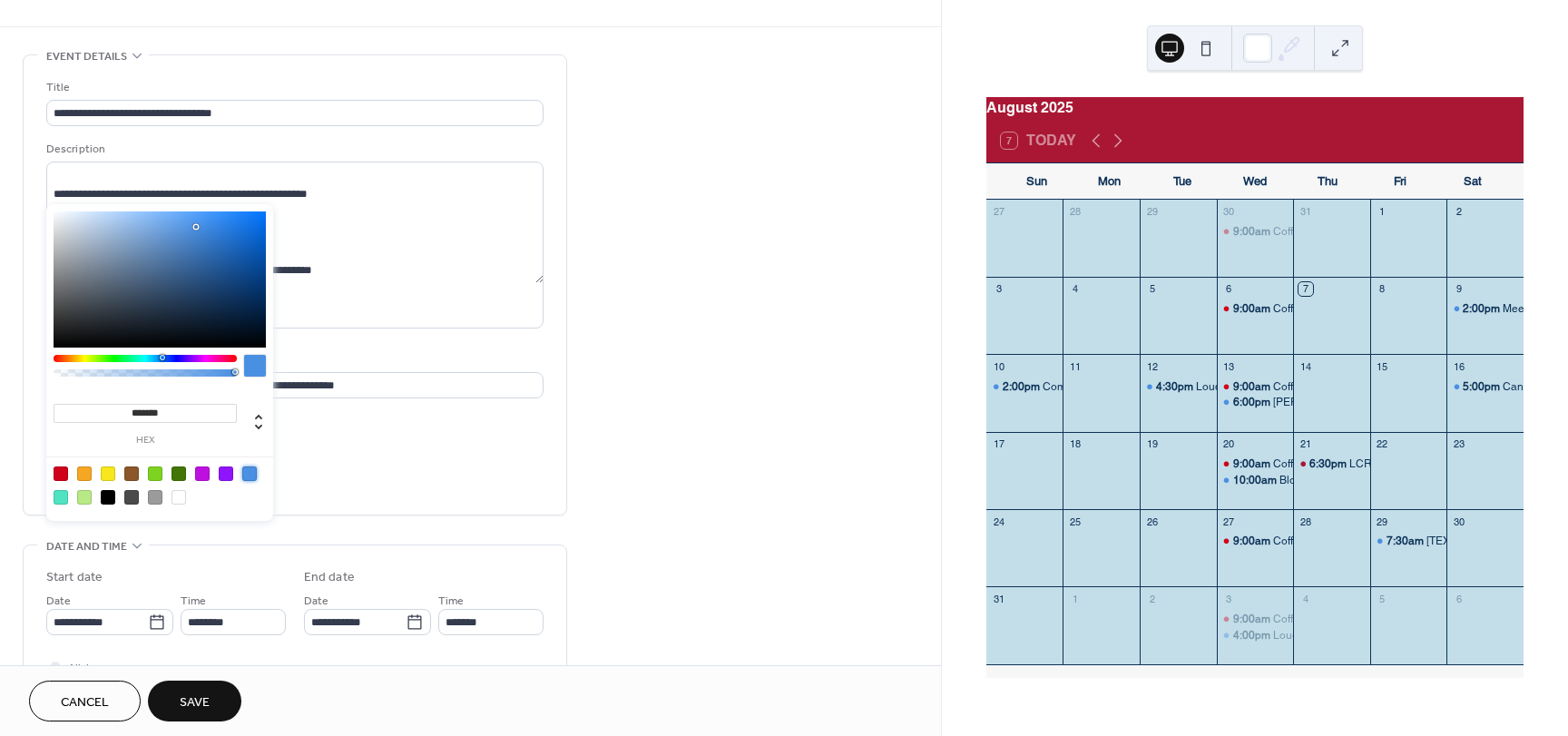 scroll, scrollTop: 91, scrollLeft: 0, axis: vertical 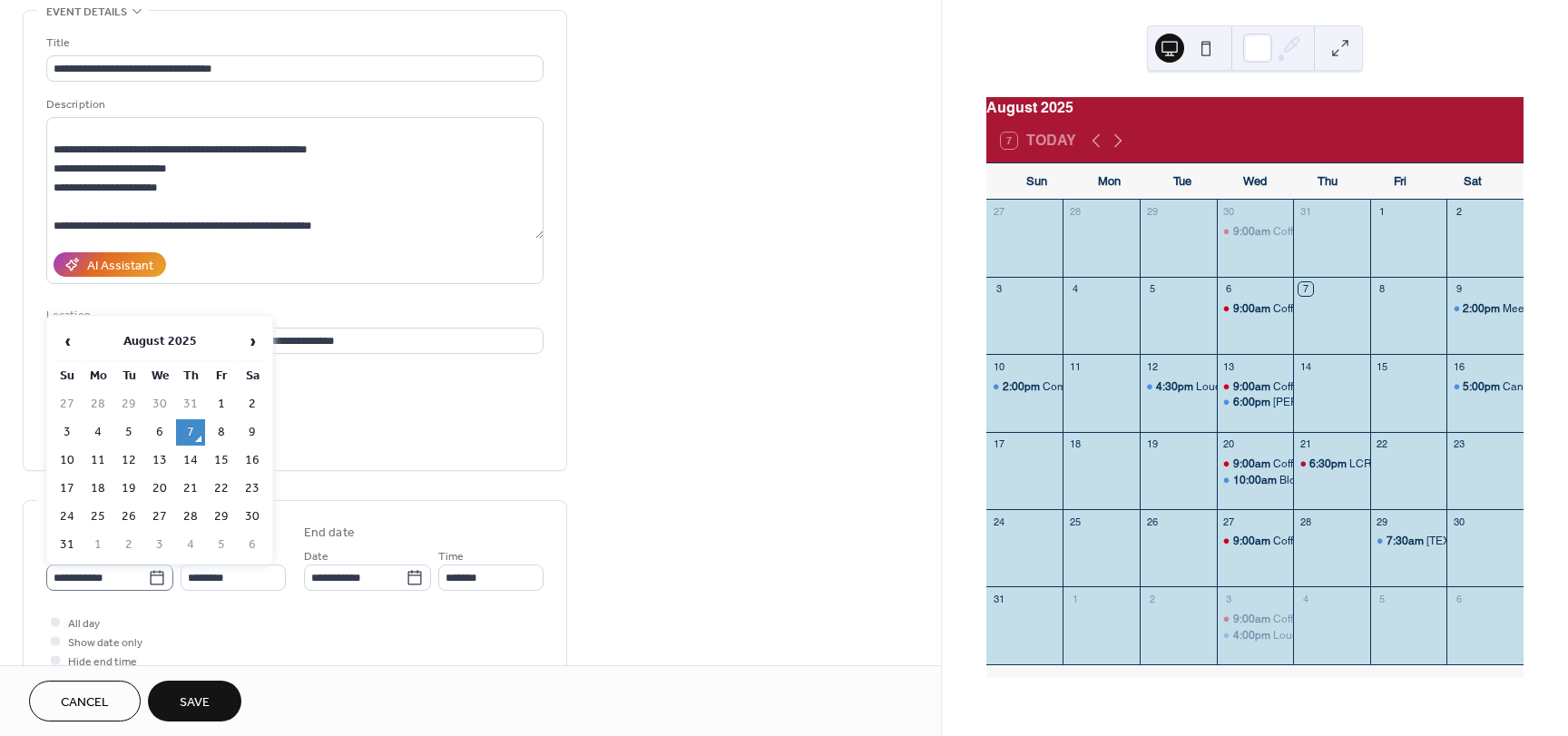 click 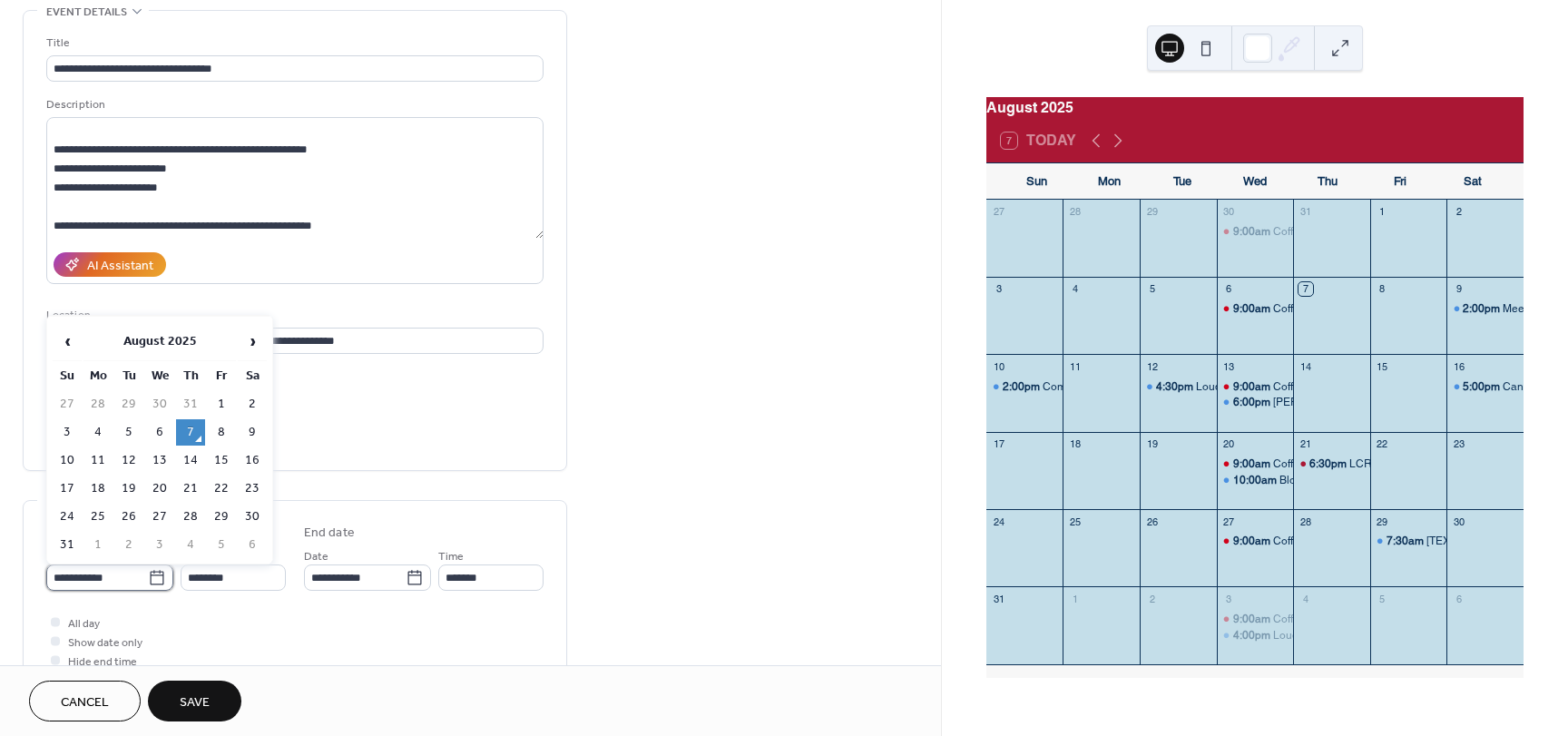 click on "**********" at bounding box center [97, 577] 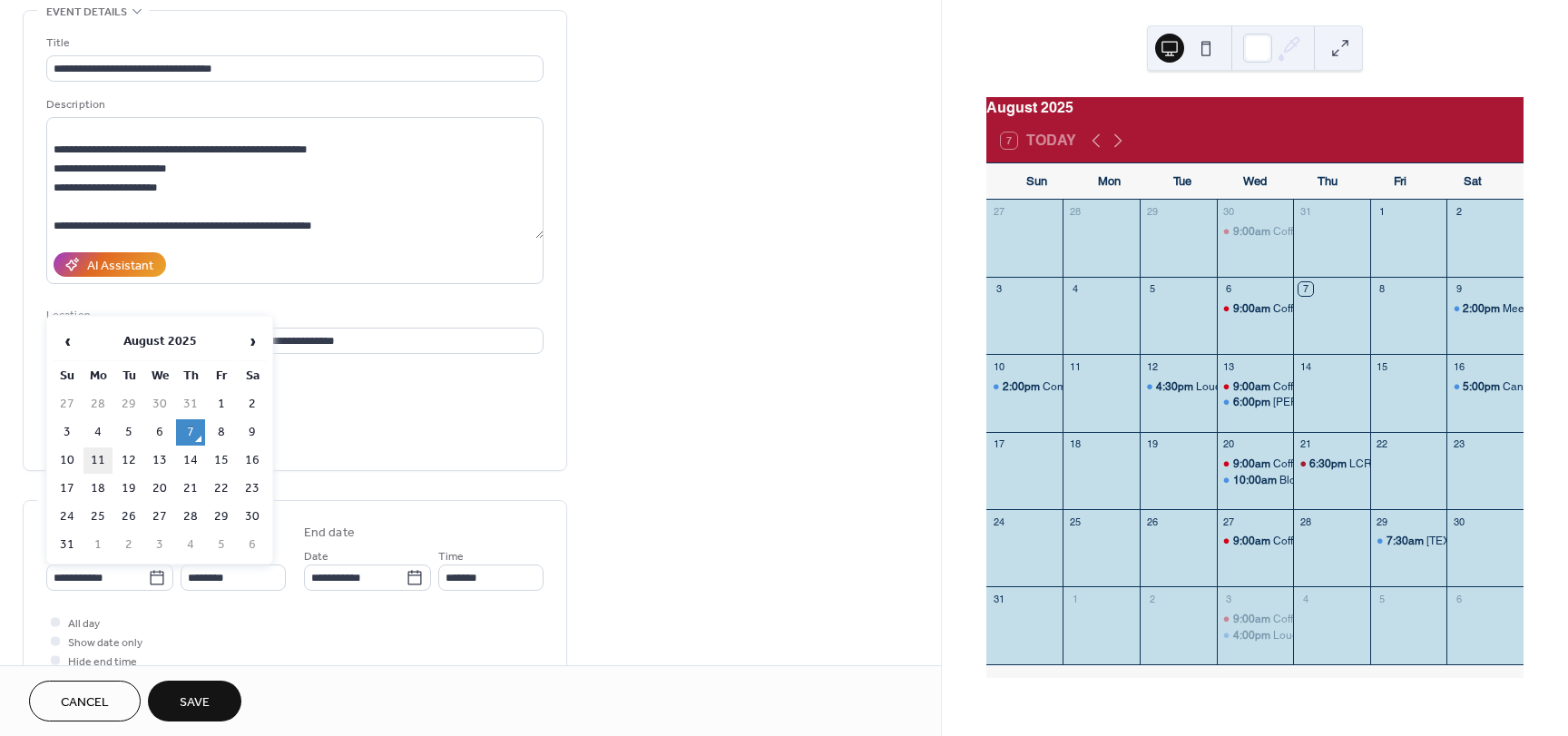 click on "11" at bounding box center (98, 460) 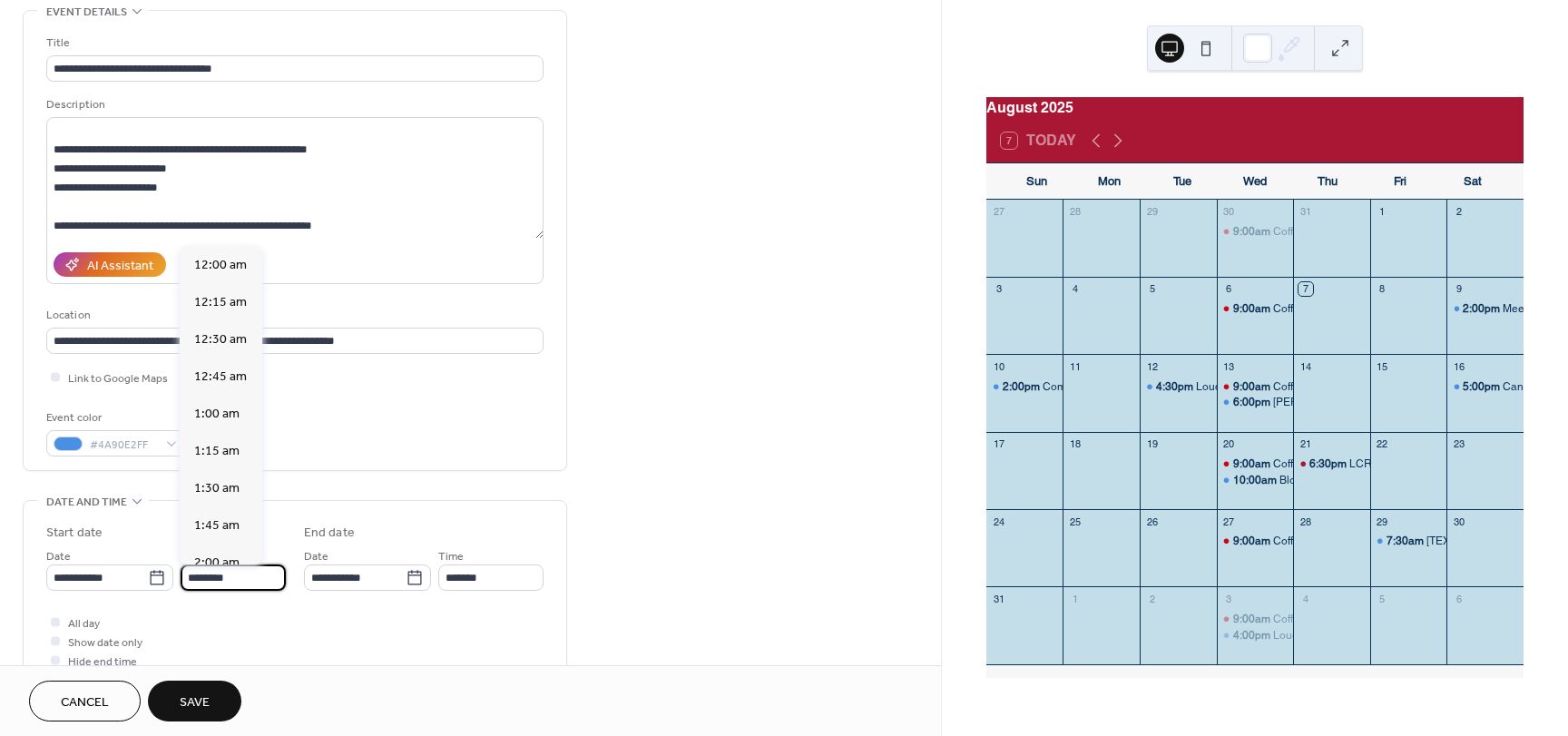 click on "********" at bounding box center (233, 577) 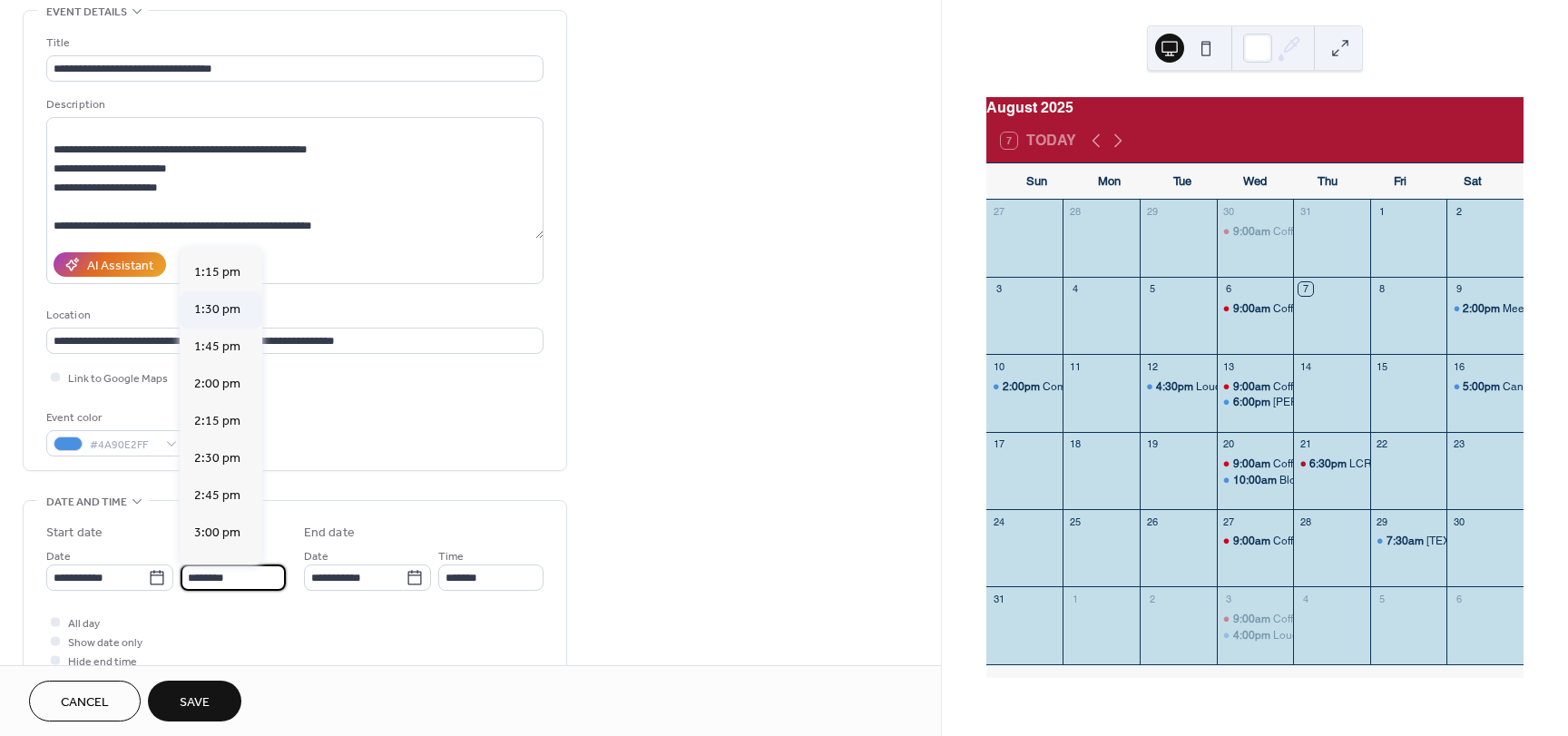 scroll, scrollTop: 2058, scrollLeft: 0, axis: vertical 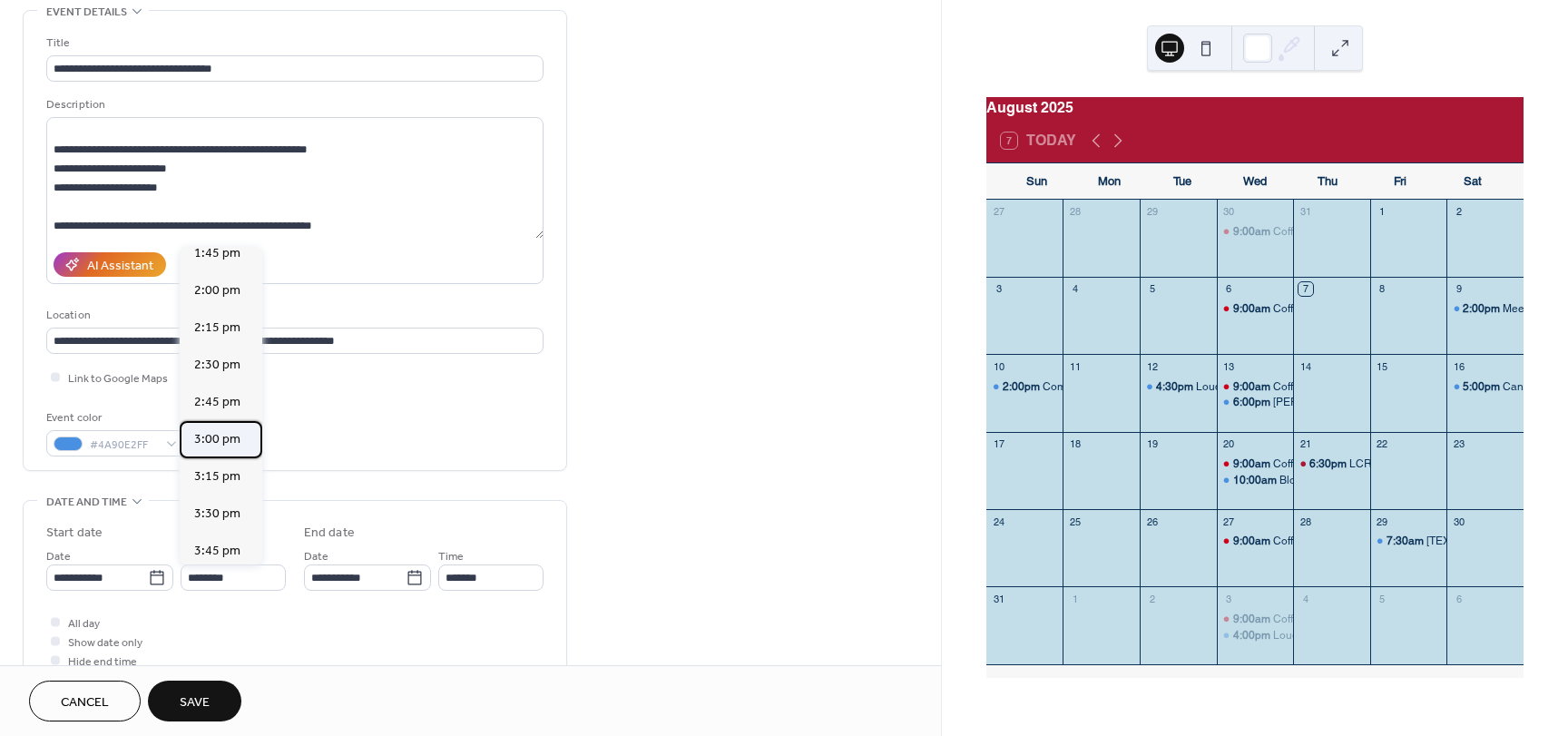 click on "3:00 pm" at bounding box center [217, 439] 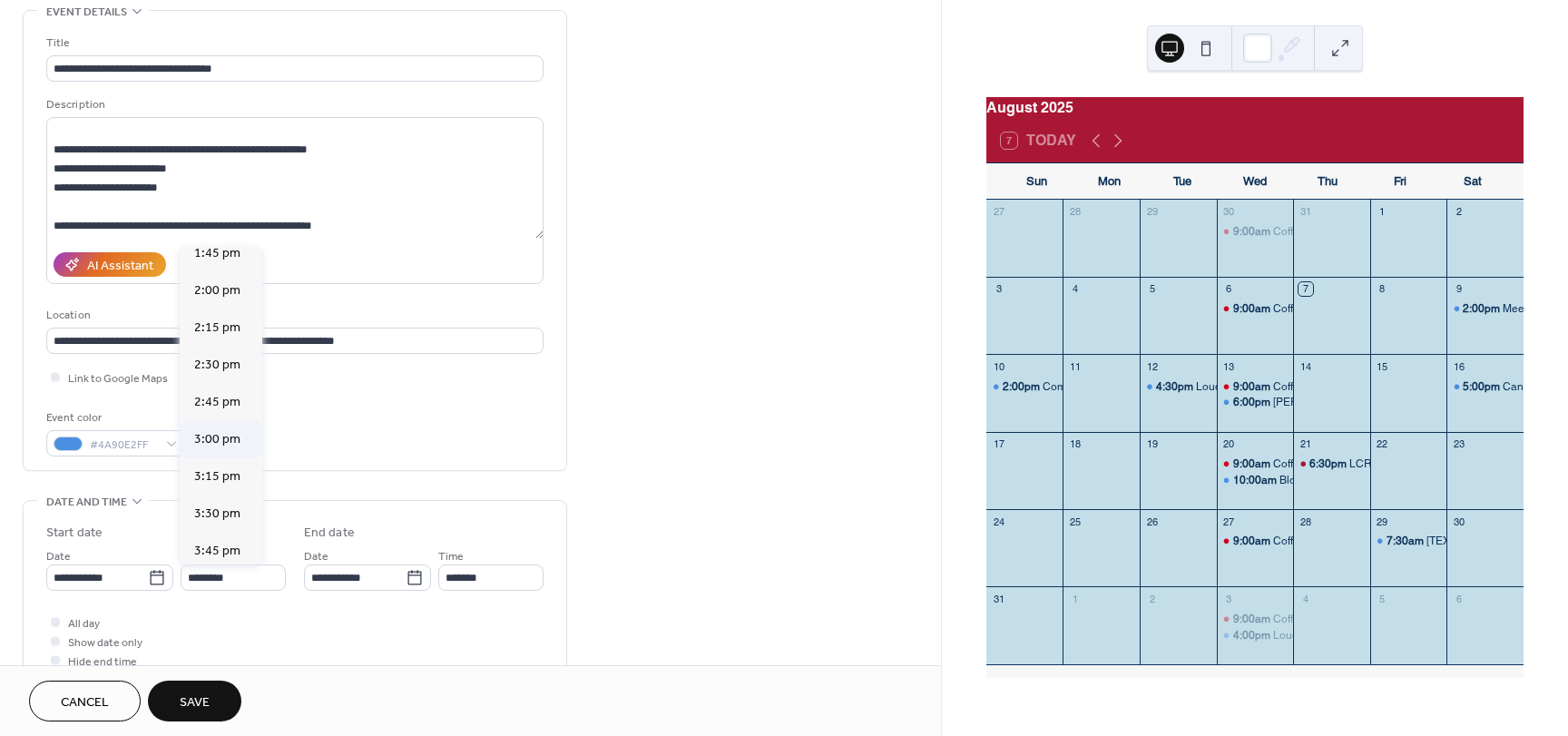 type on "*******" 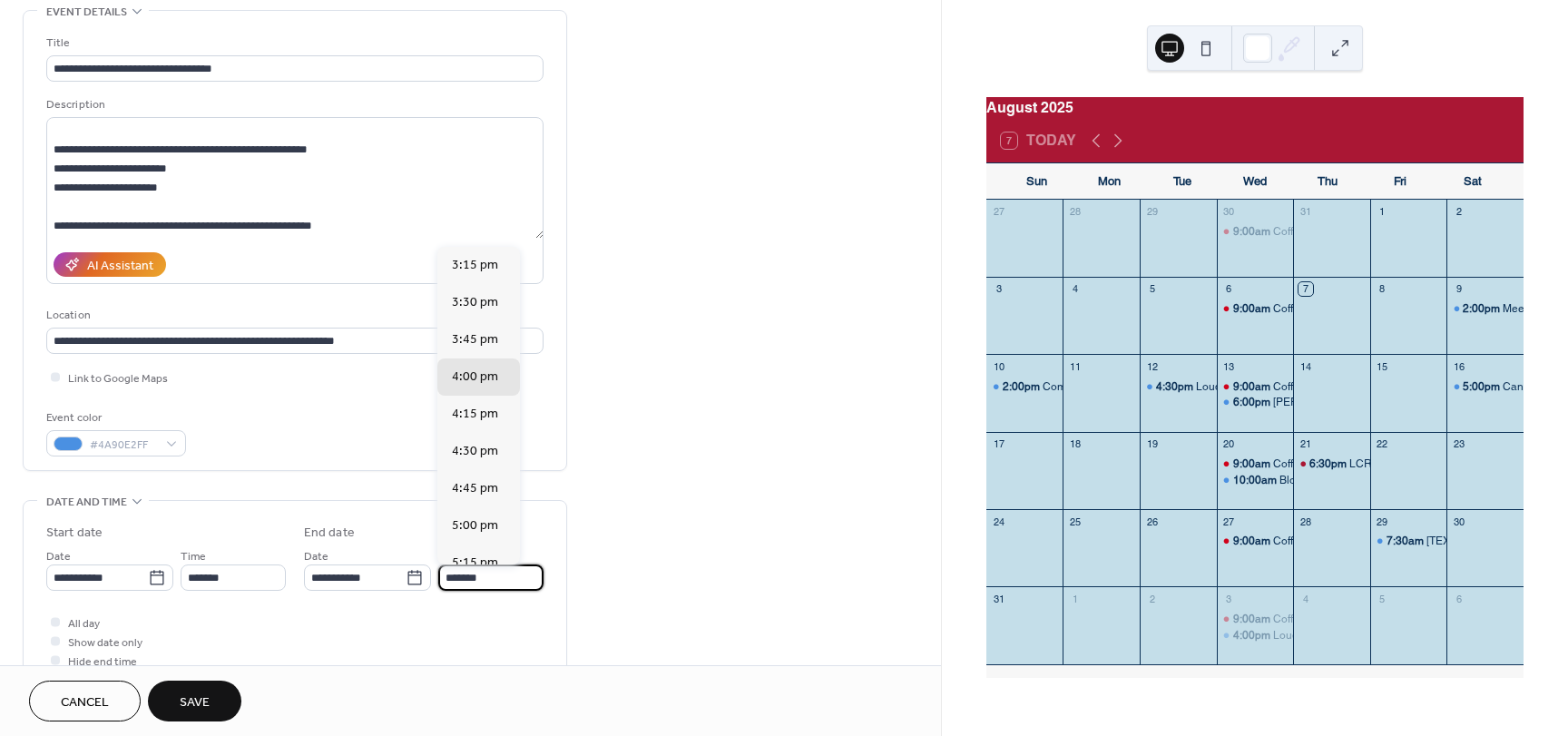 click on "*******" at bounding box center (491, 577) 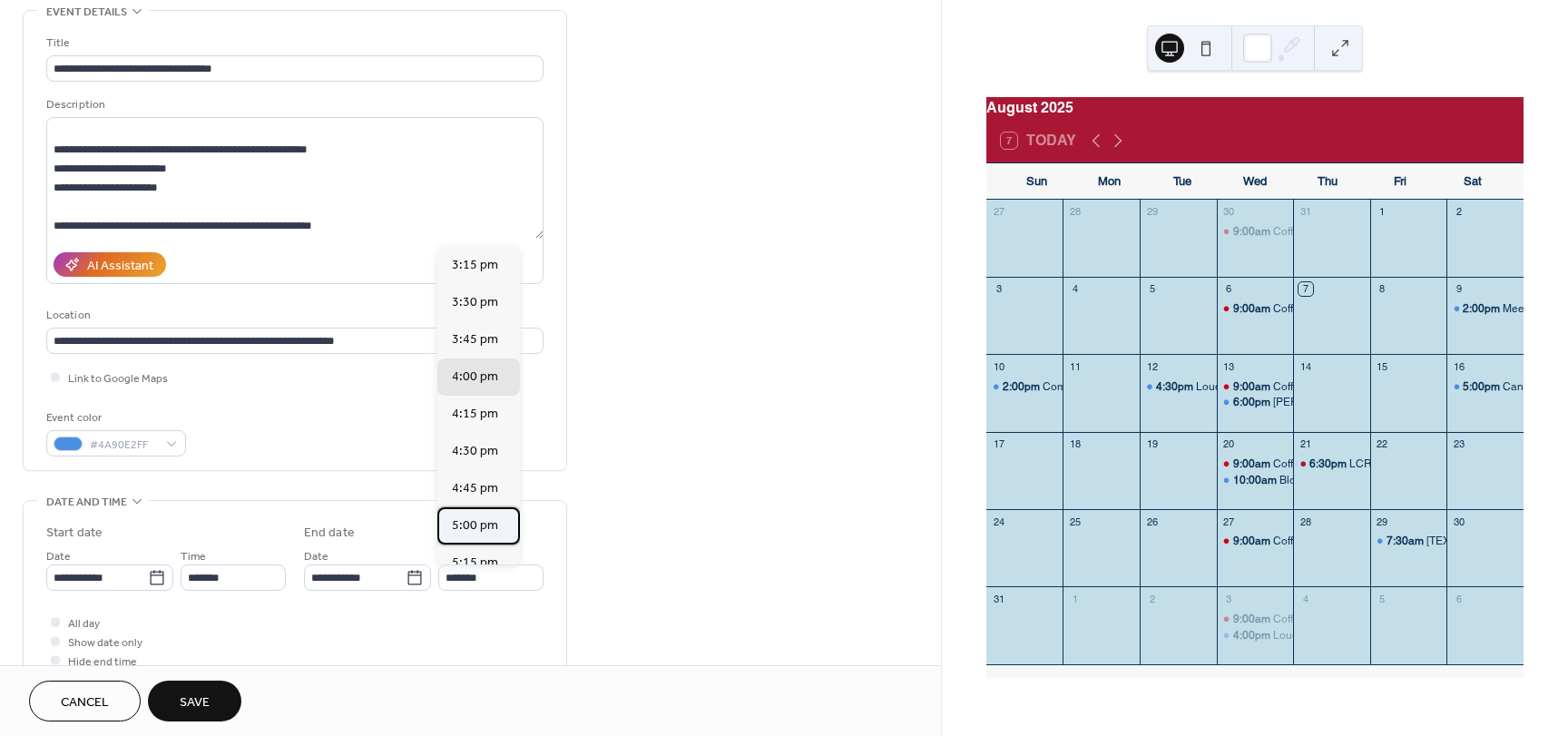 click on "5:00 pm" at bounding box center (475, 525) 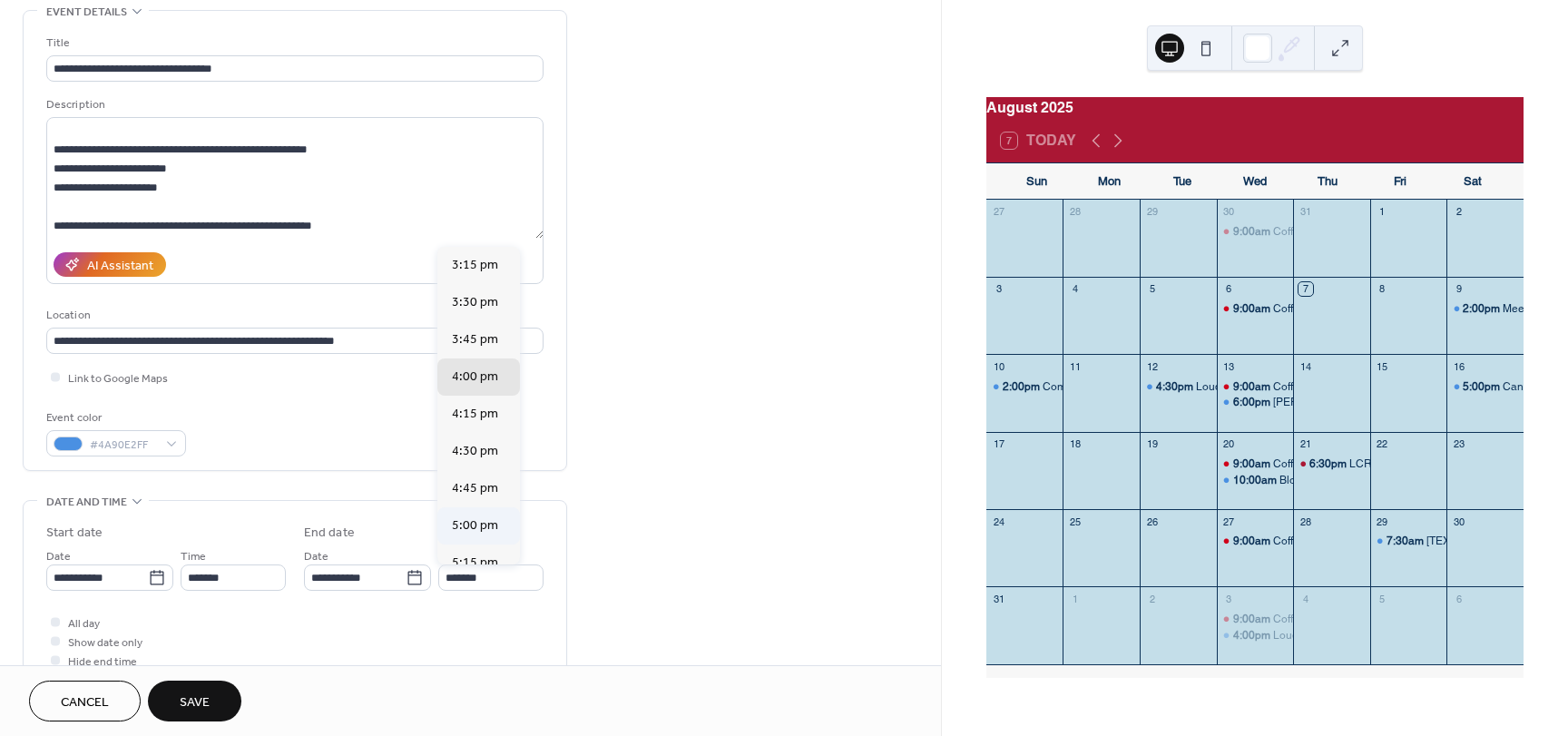 type on "*******" 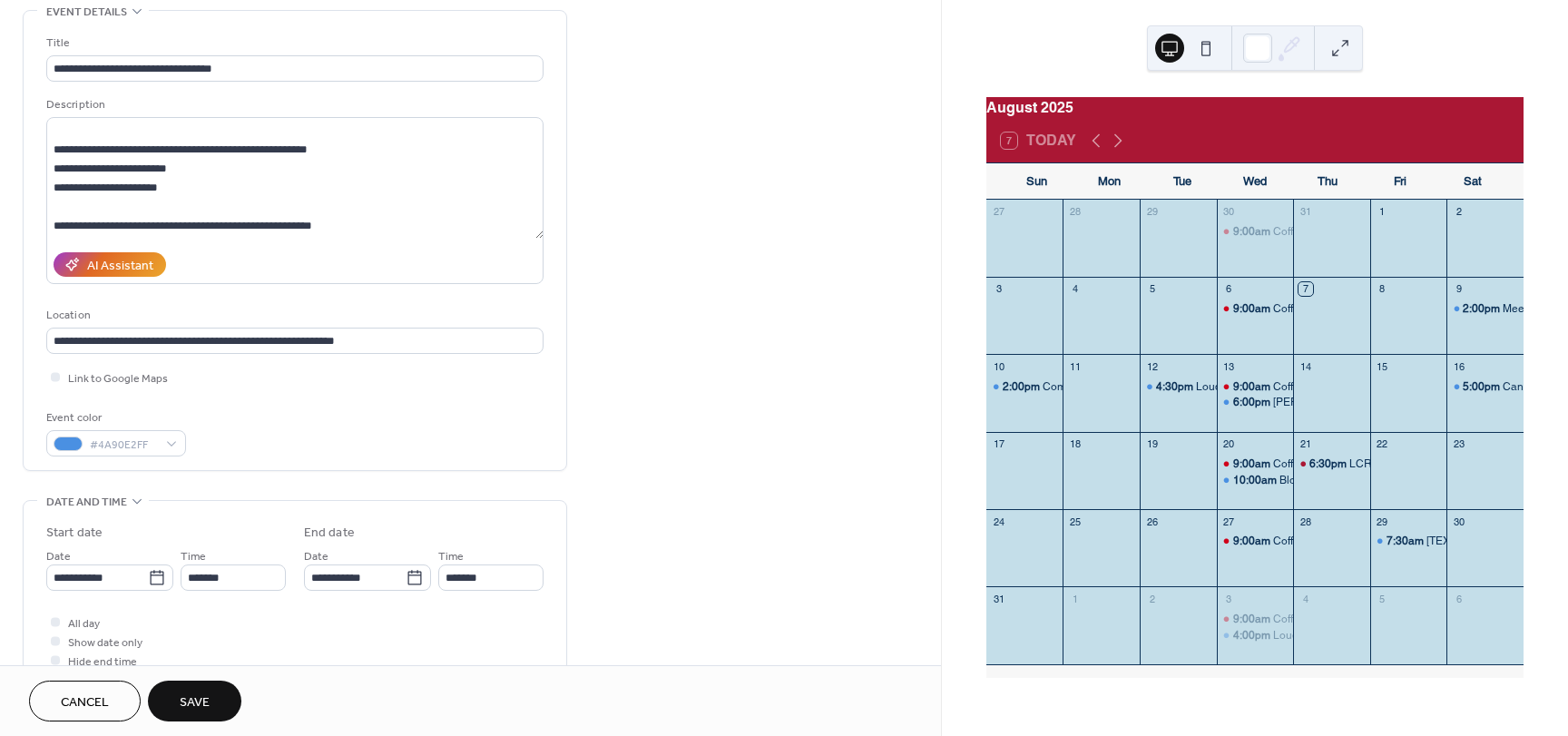 click on "All day Show date only Hide end time" at bounding box center (295, 641) 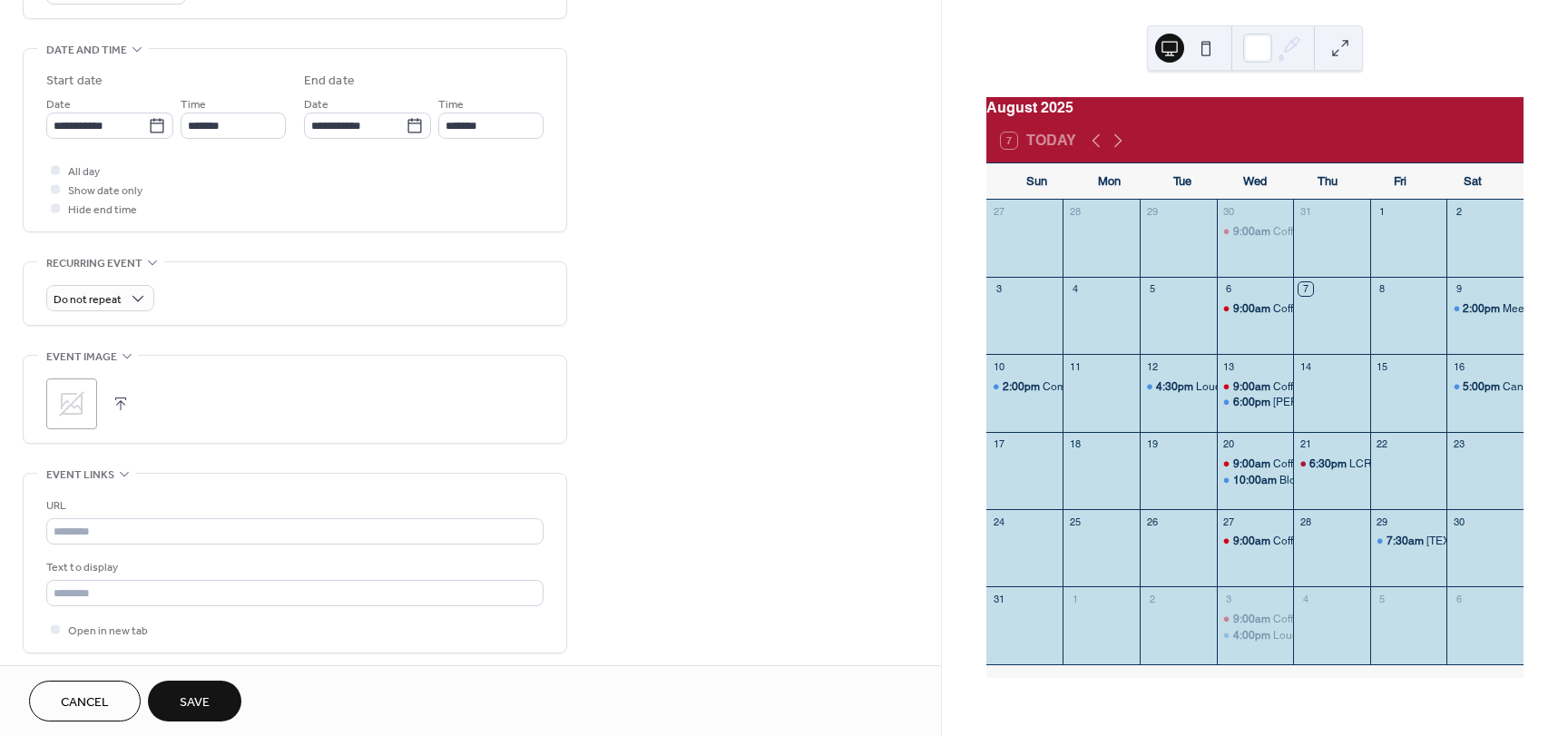 scroll, scrollTop: 545, scrollLeft: 0, axis: vertical 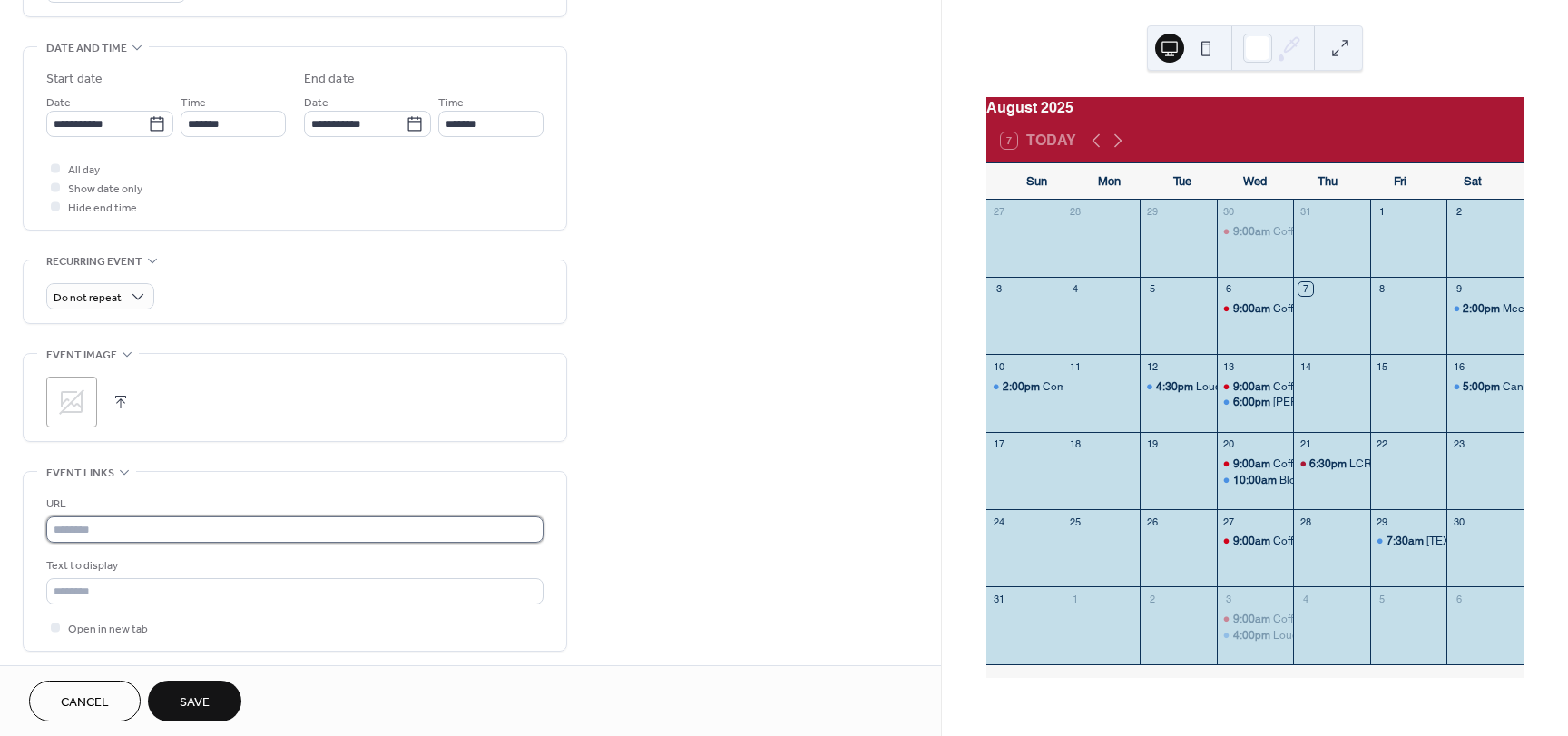 click at bounding box center (295, 529) 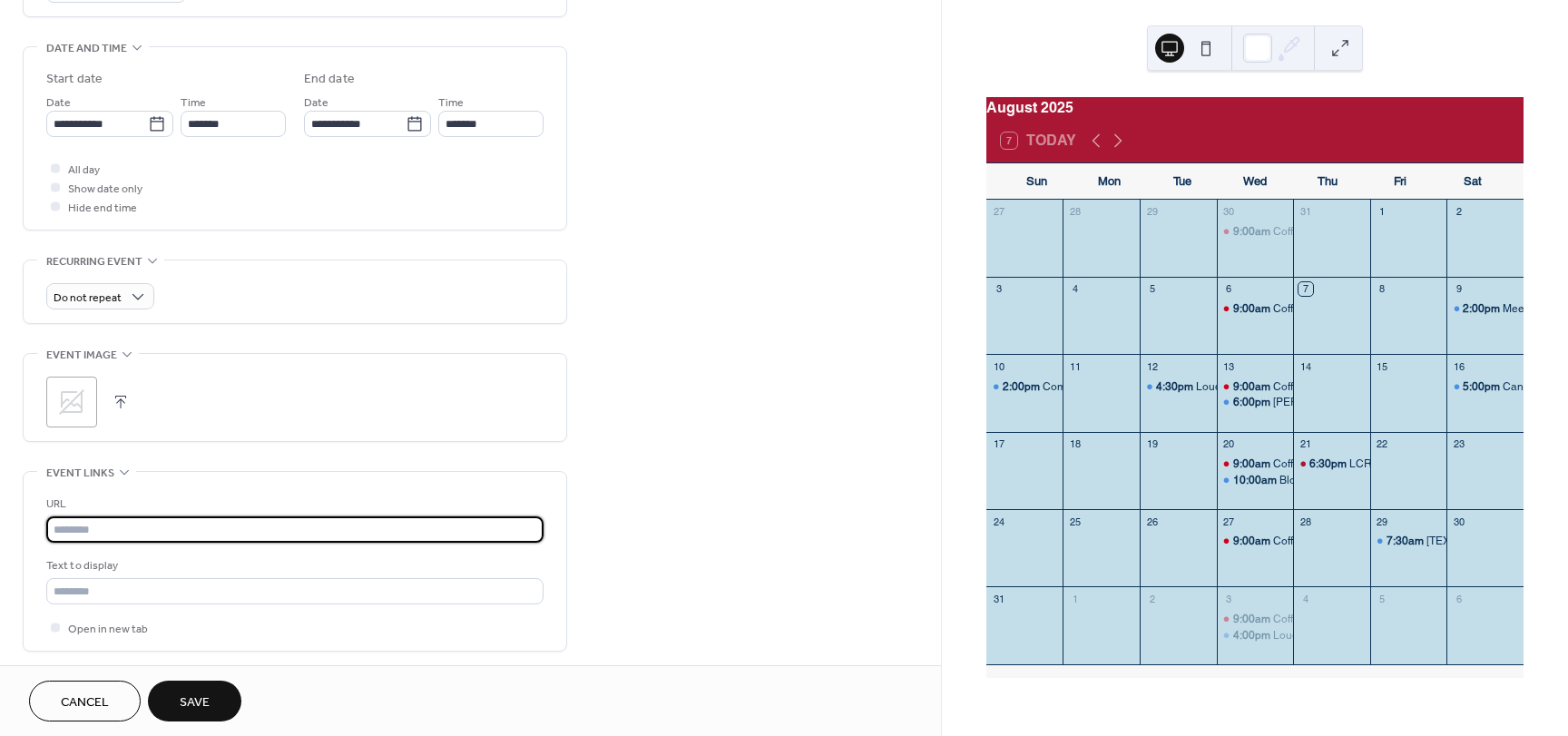 click at bounding box center (295, 529) 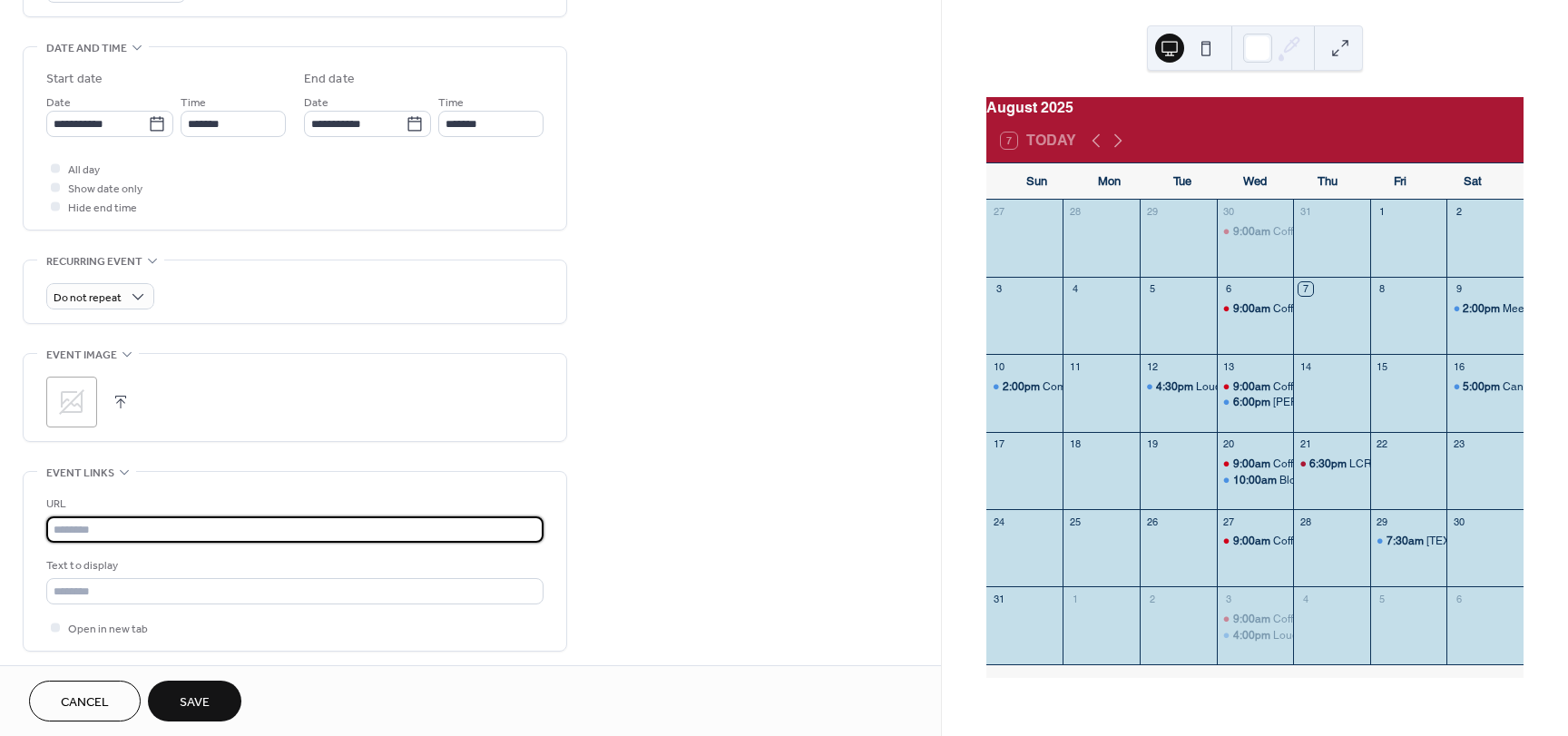 paste on "**********" 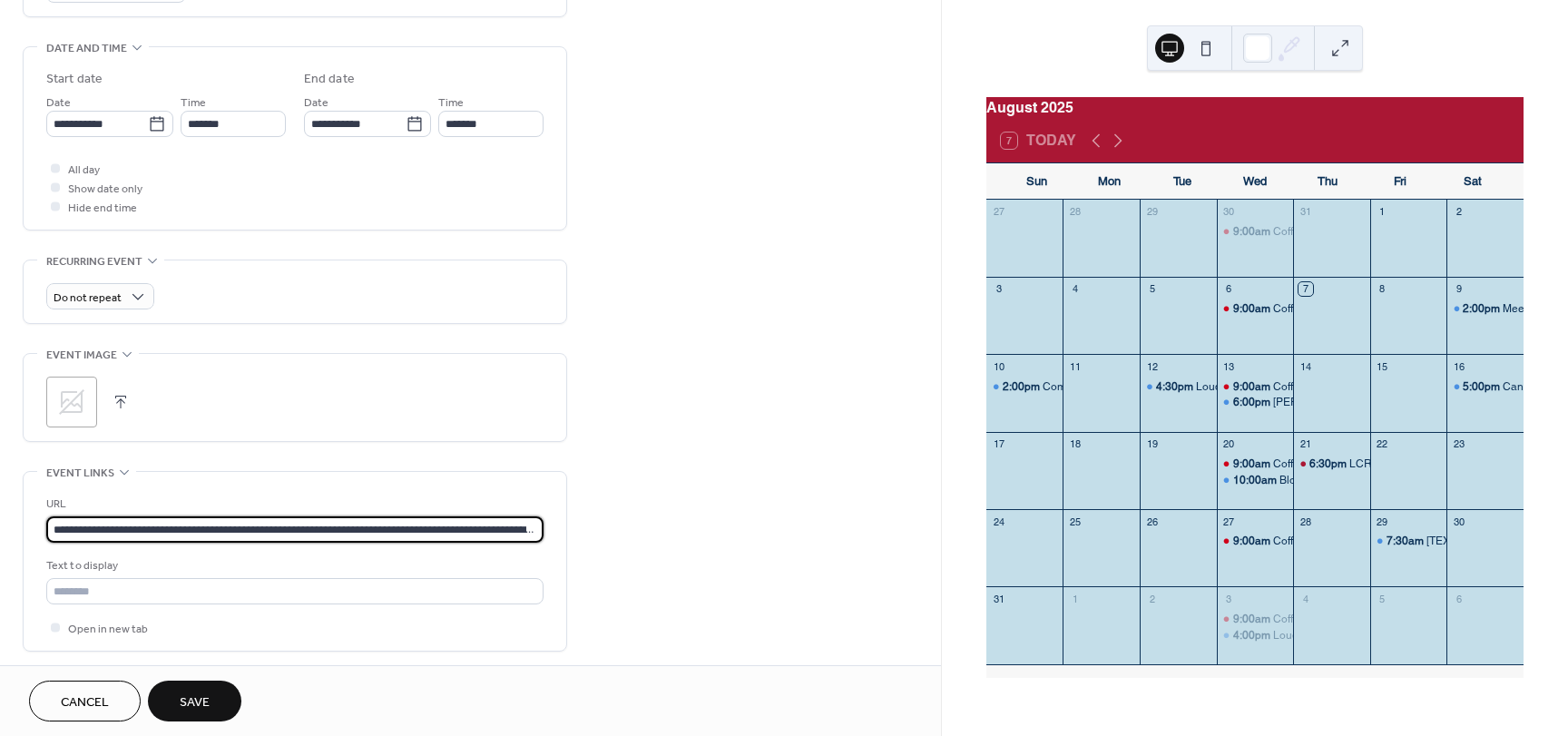 scroll, scrollTop: 0, scrollLeft: 1085, axis: horizontal 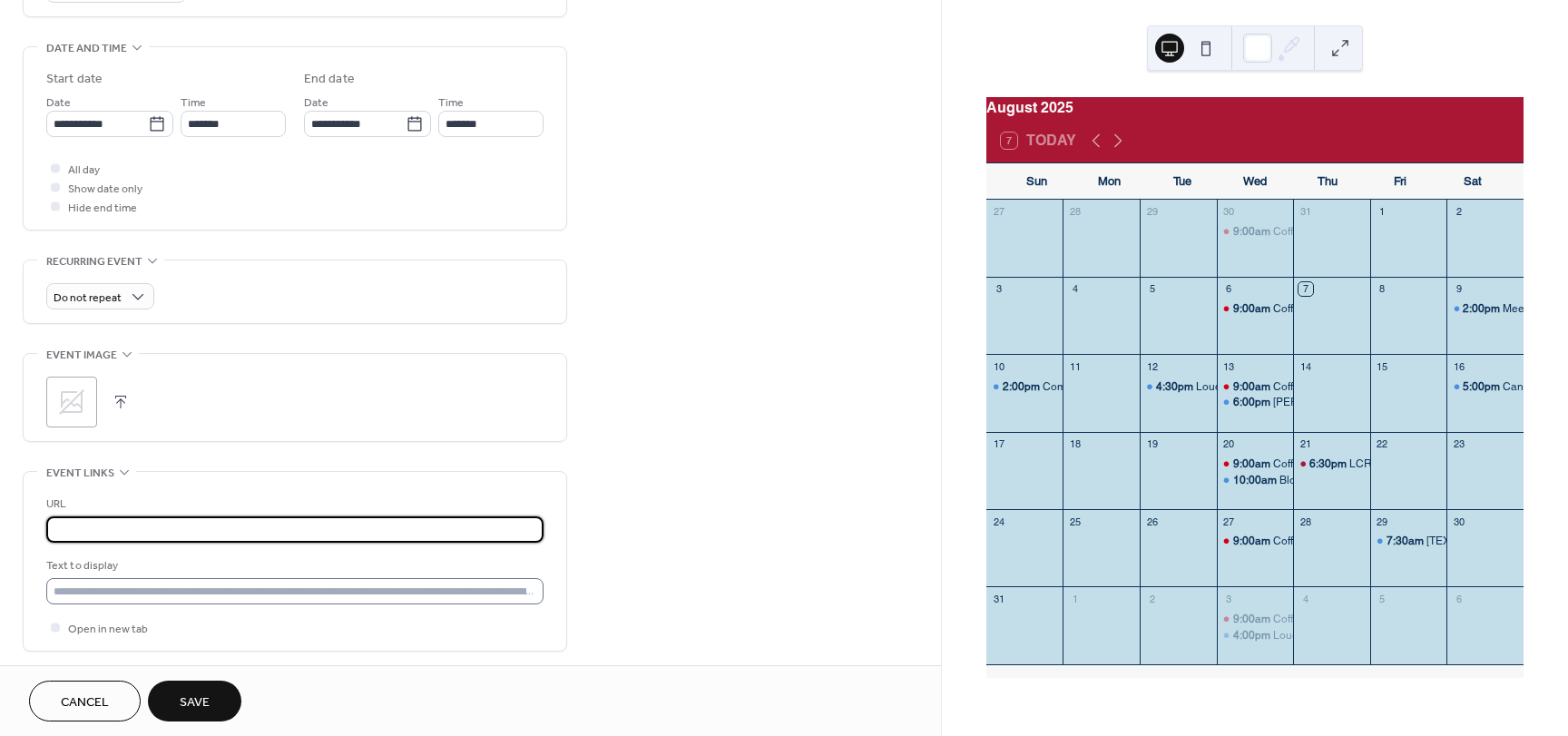 type on "**********" 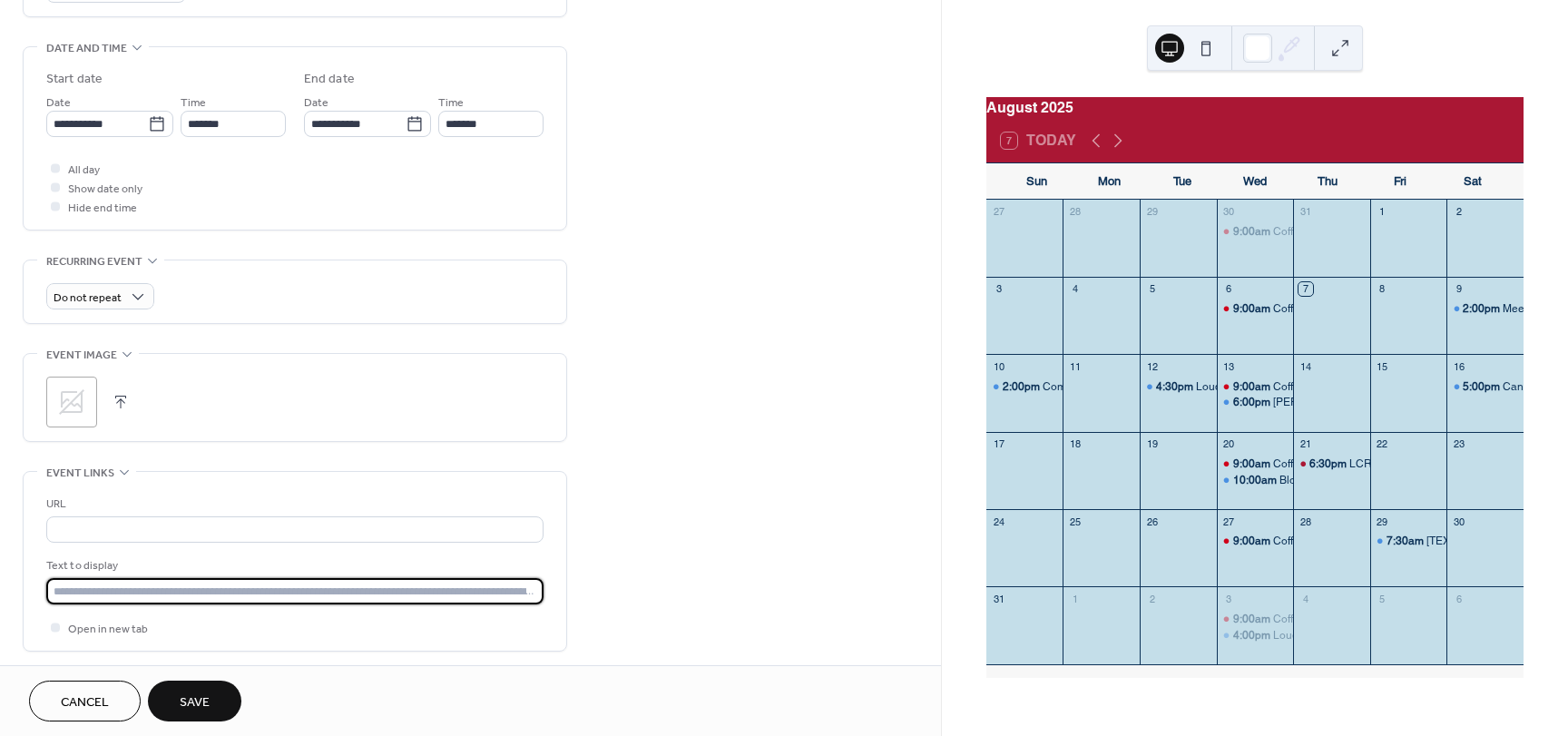 scroll, scrollTop: 0, scrollLeft: 0, axis: both 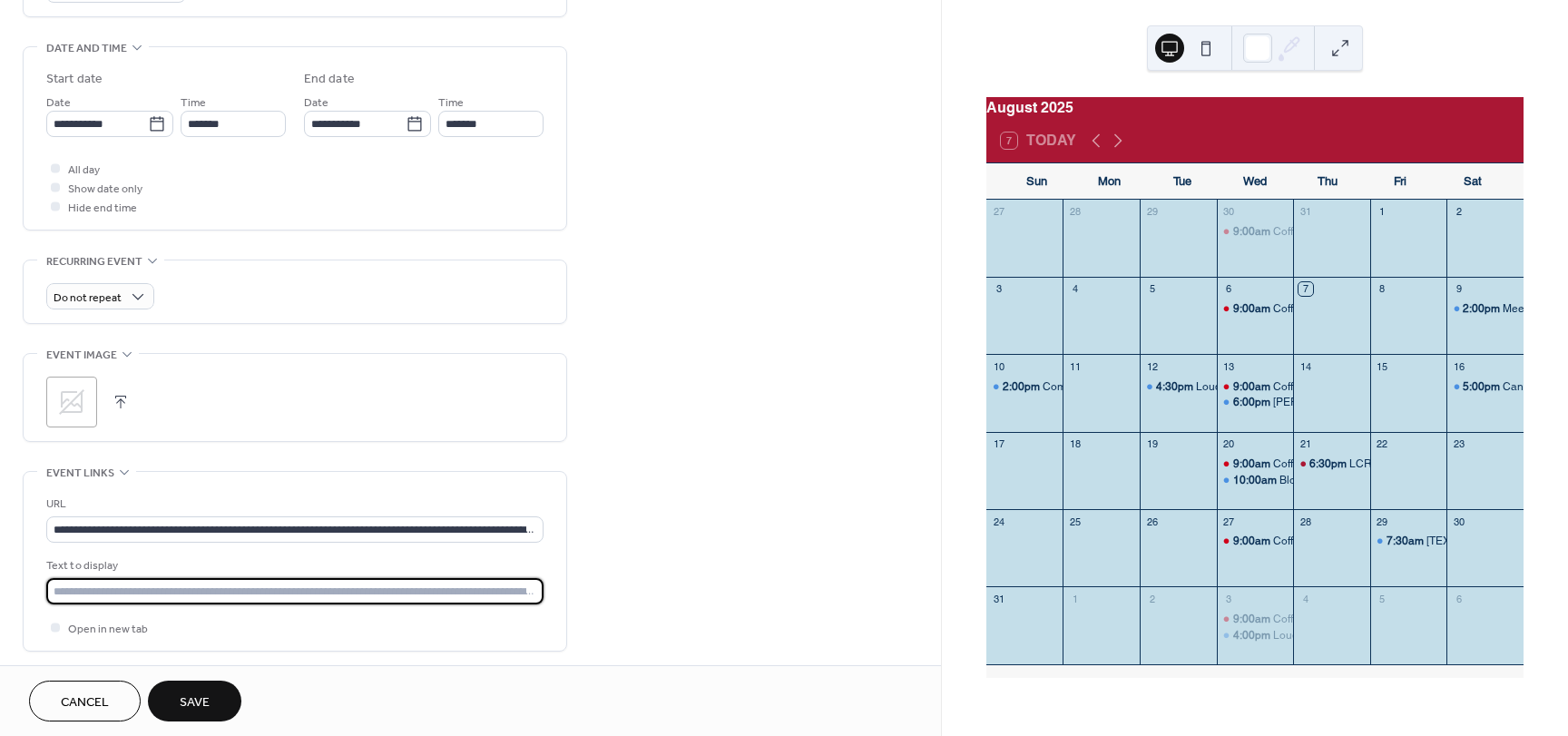click at bounding box center [295, 591] 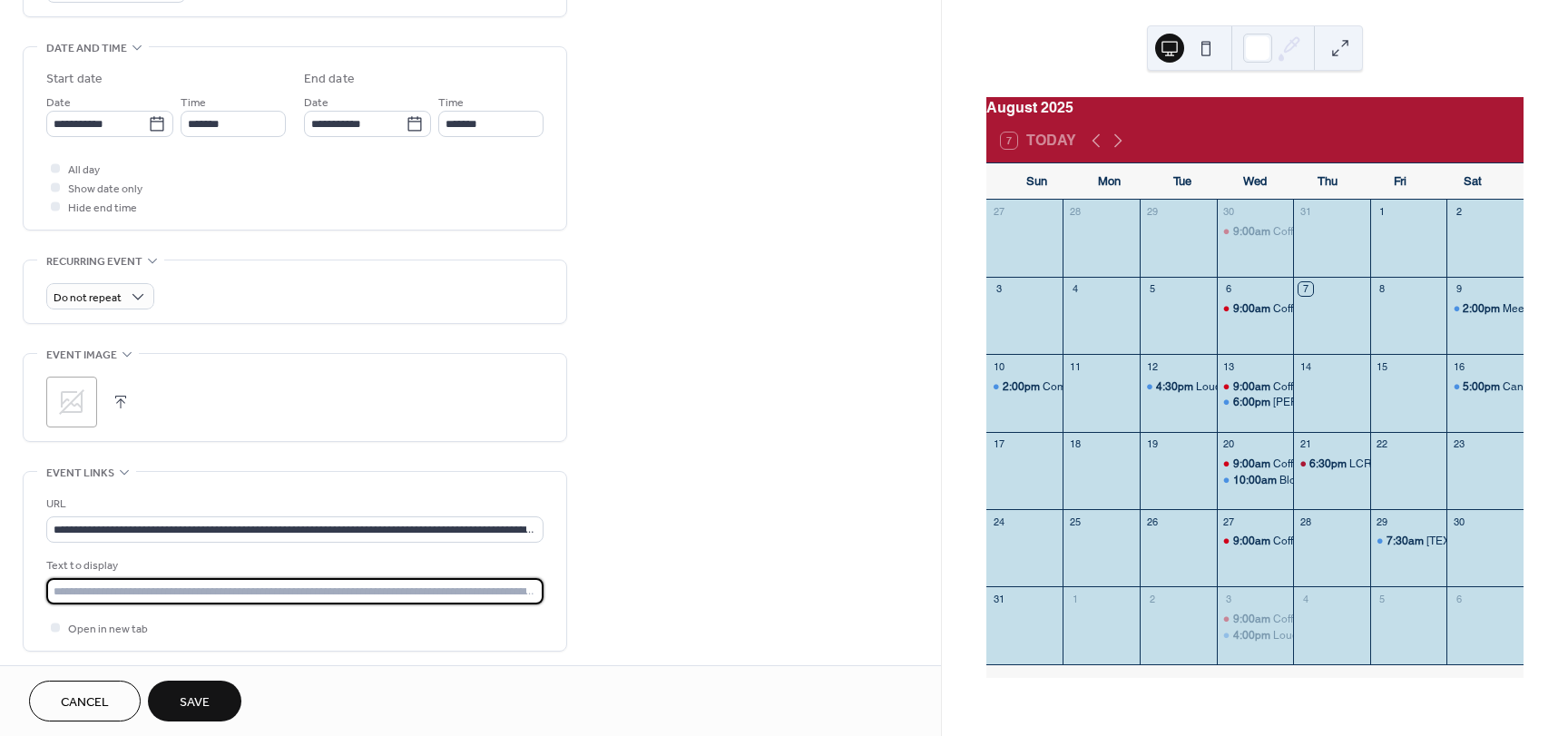 type on "*********" 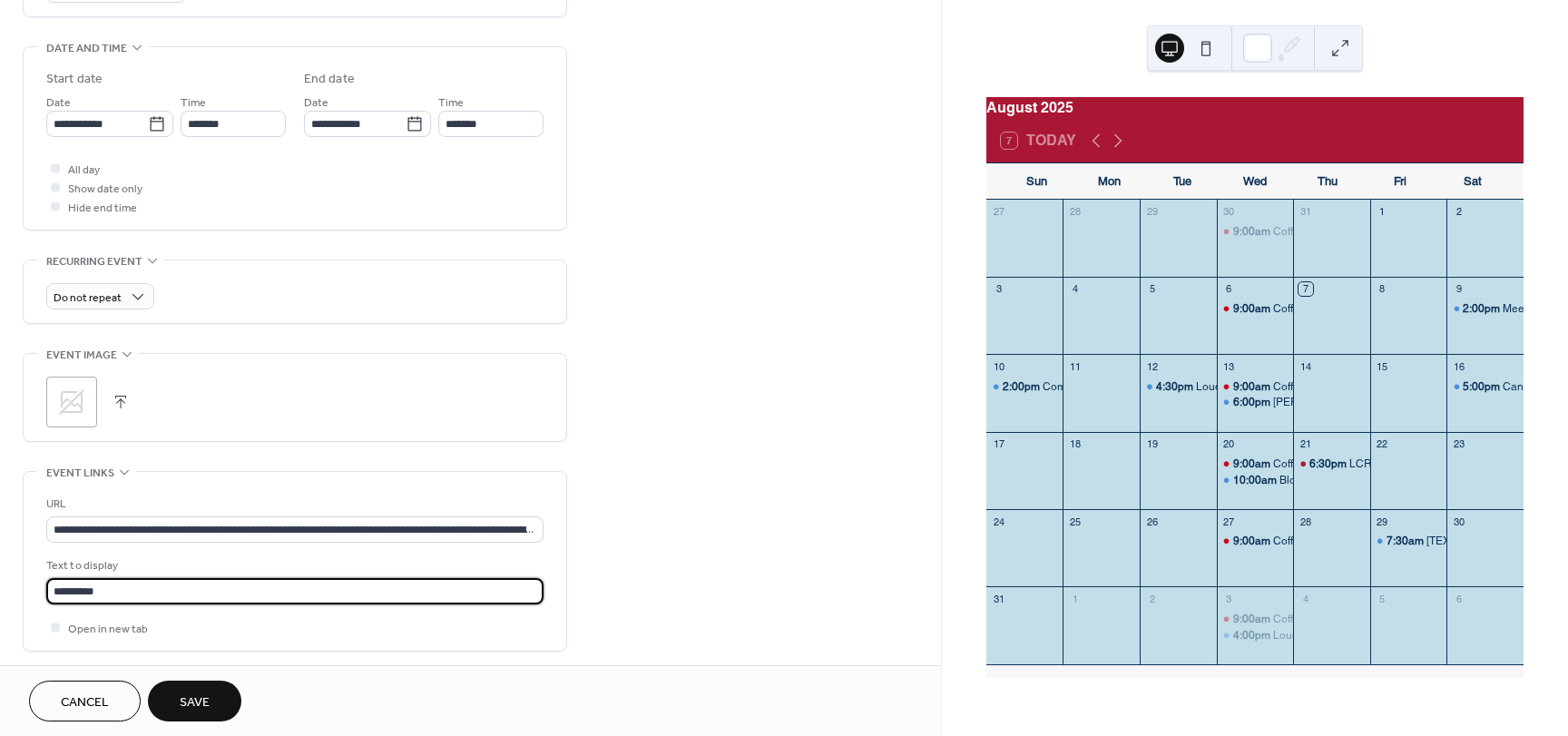 click on "Save" at bounding box center [194, 702] 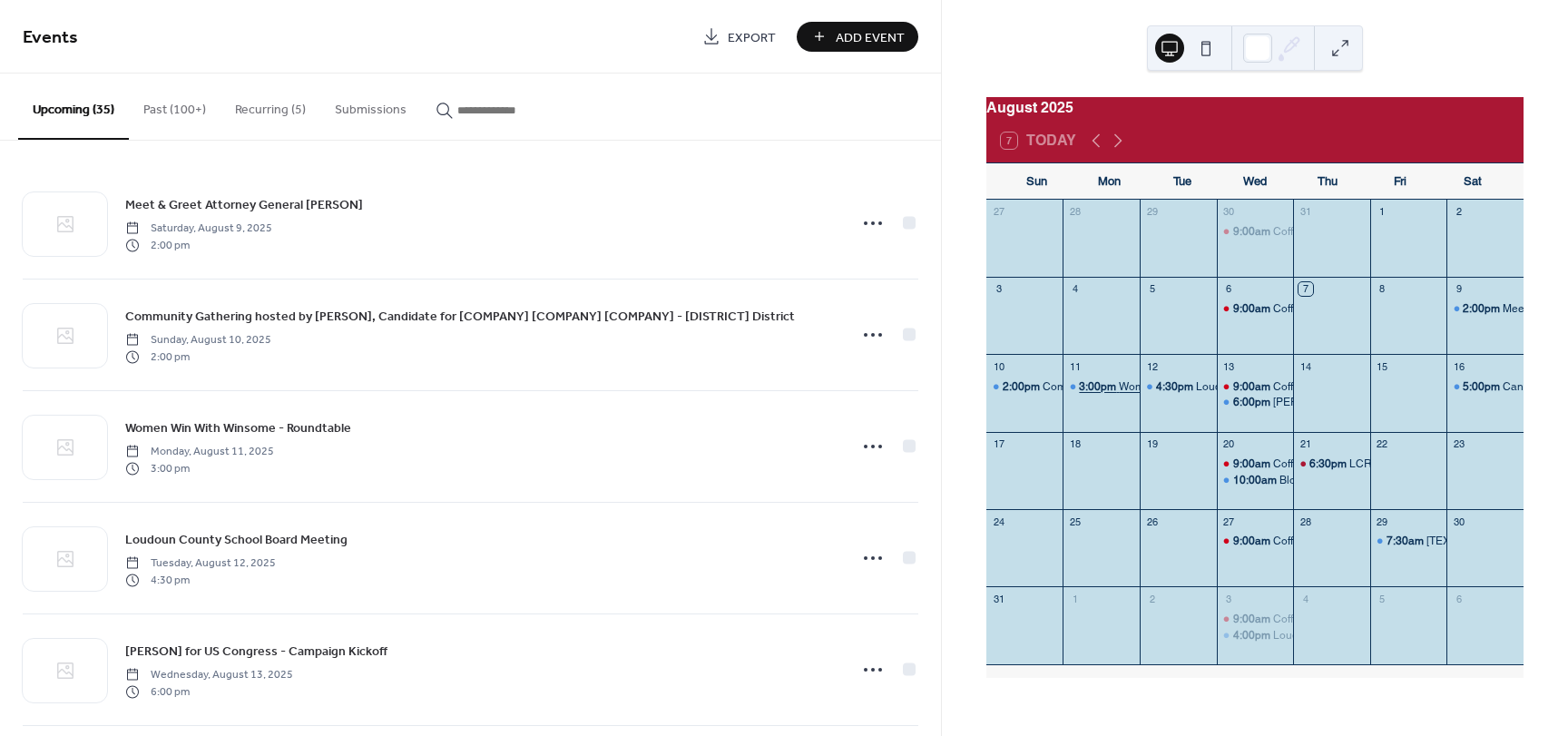 click on "3:00pm" at bounding box center (1099, 387) 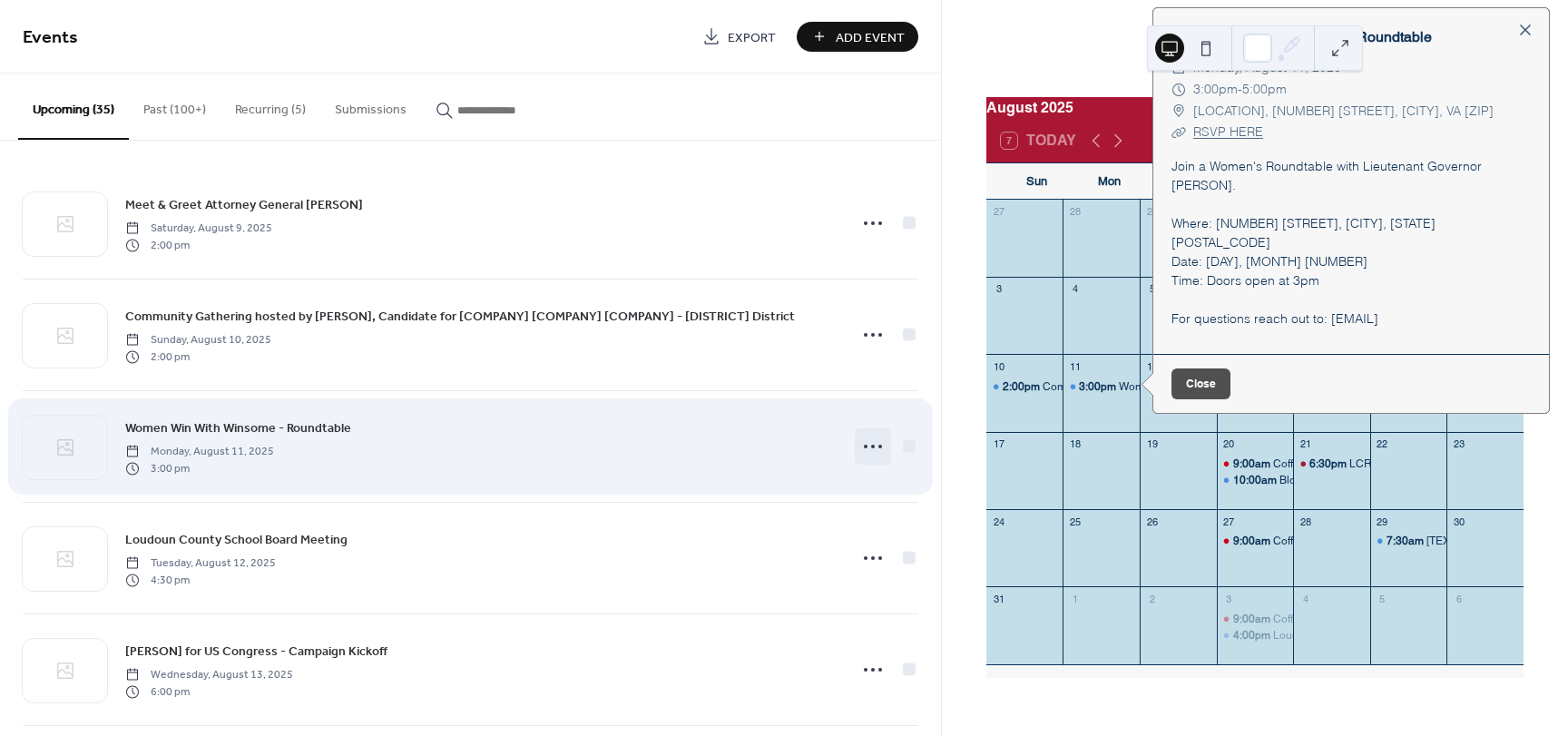 click 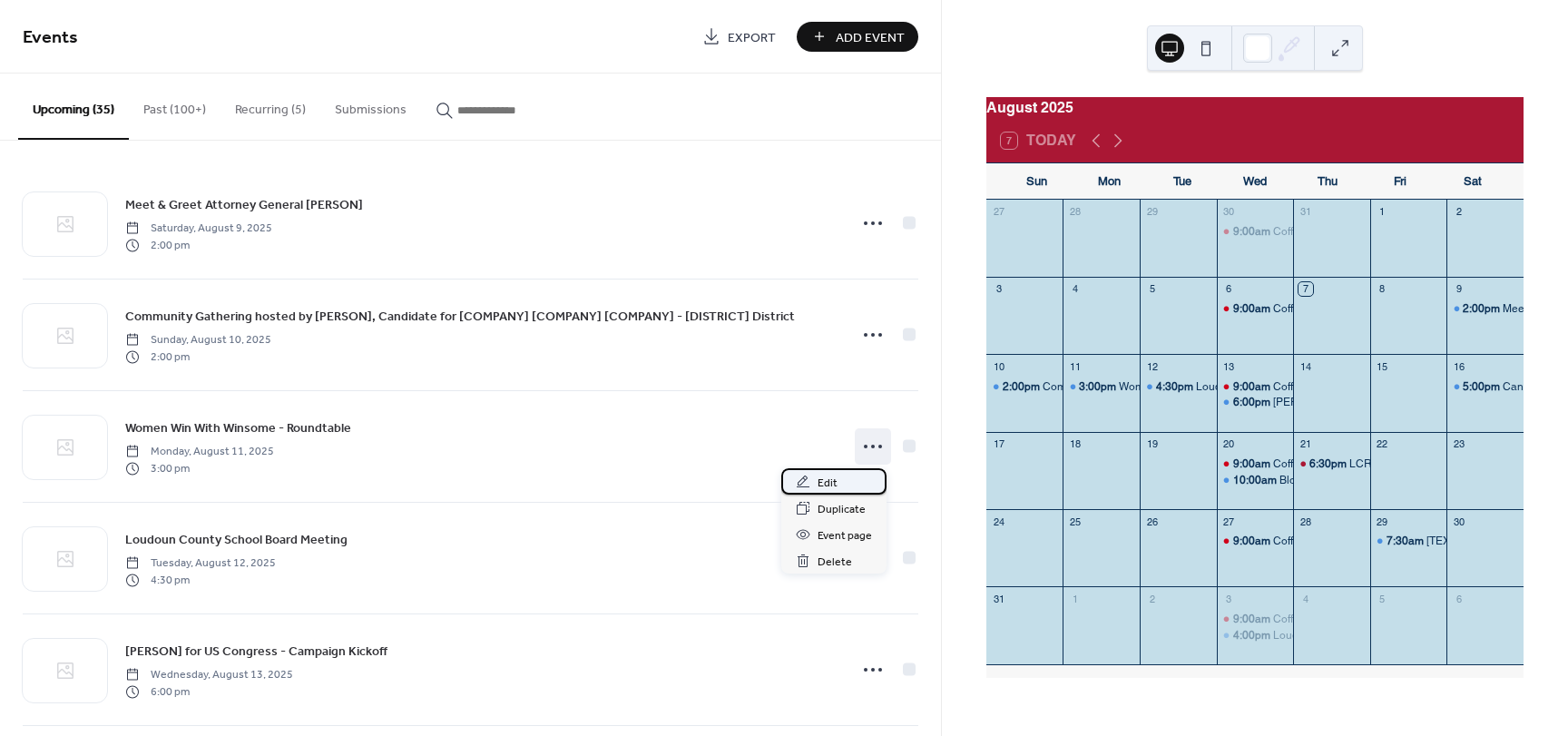 click on "Edit" at bounding box center [828, 483] 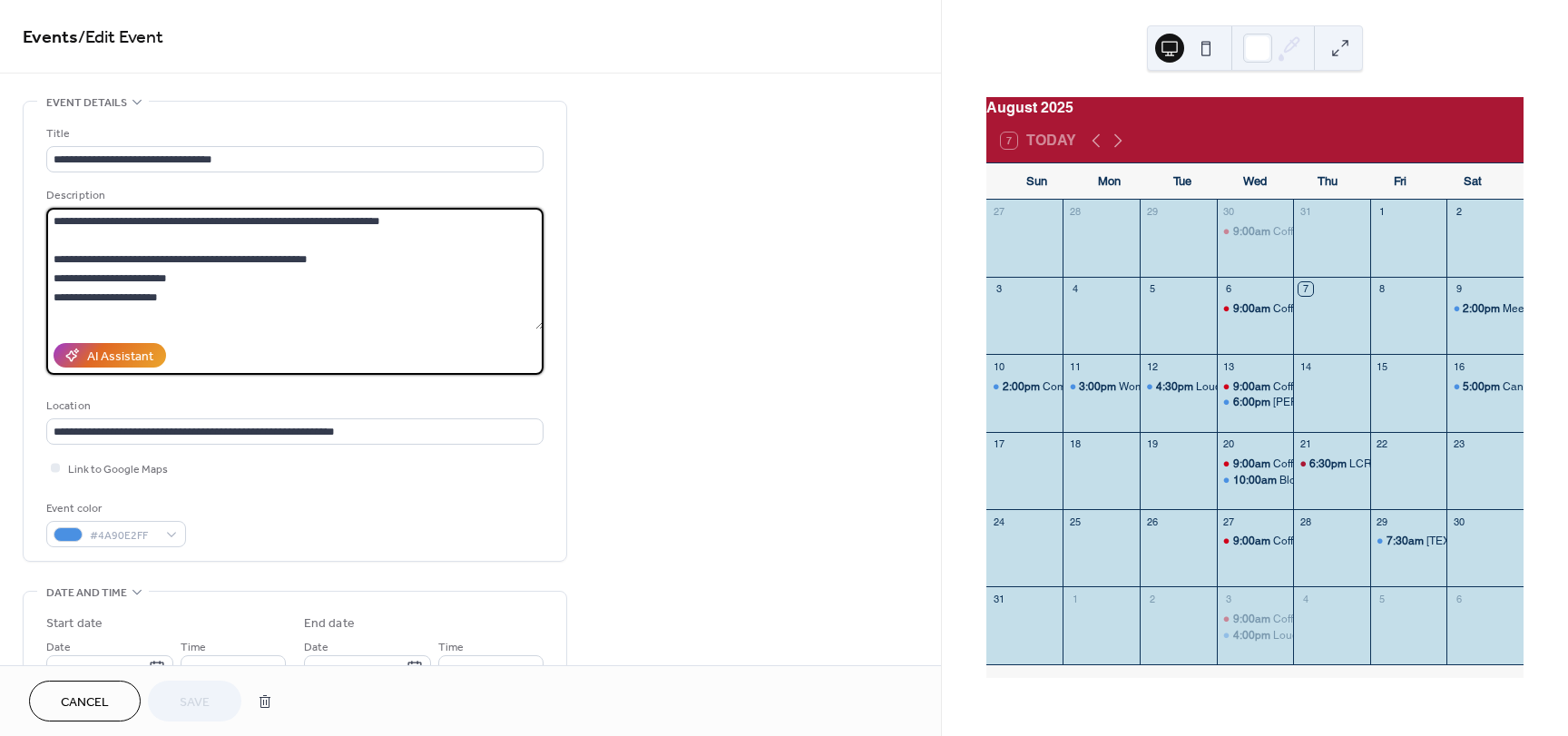 click on "**********" at bounding box center [295, 269] 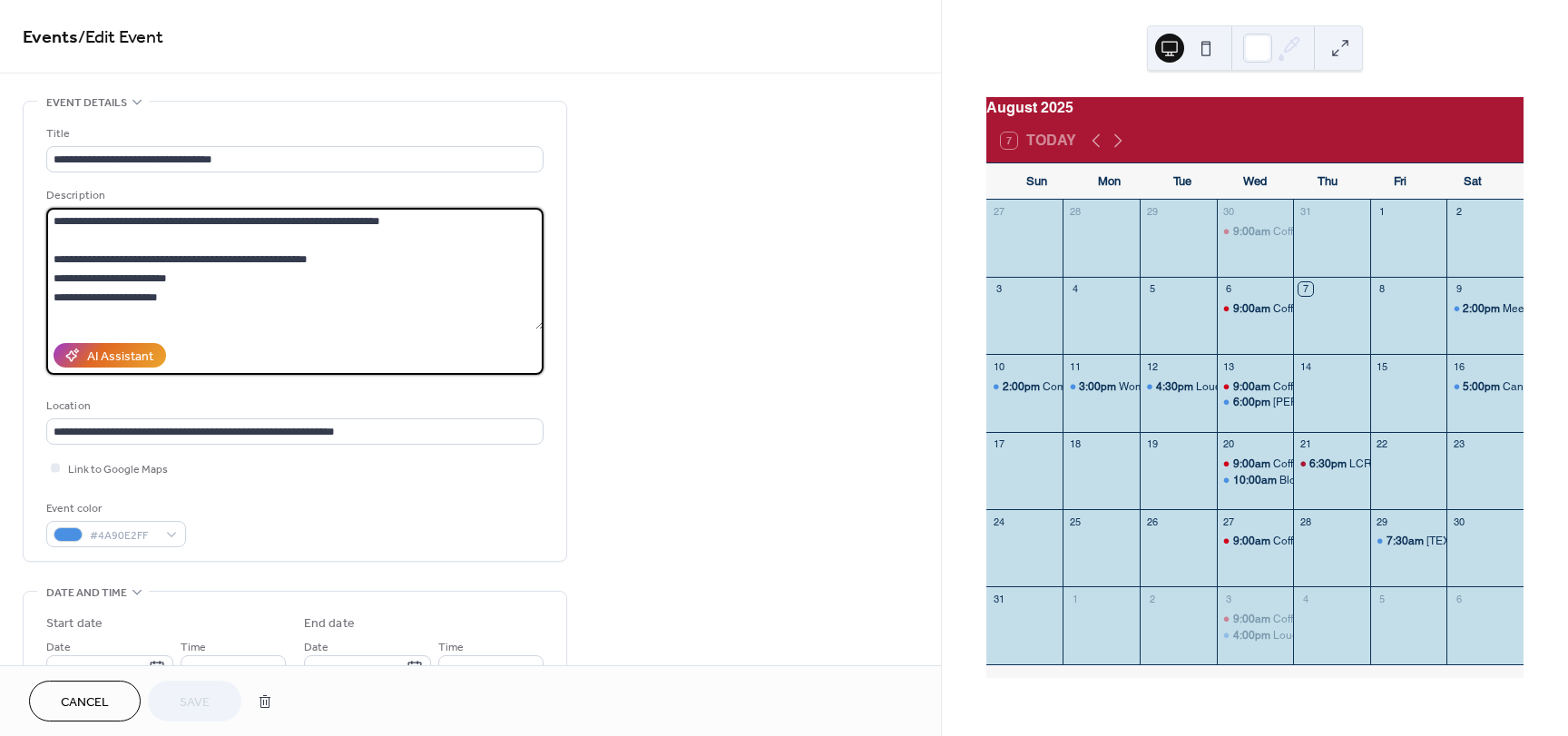 click on "**********" at bounding box center (295, 269) 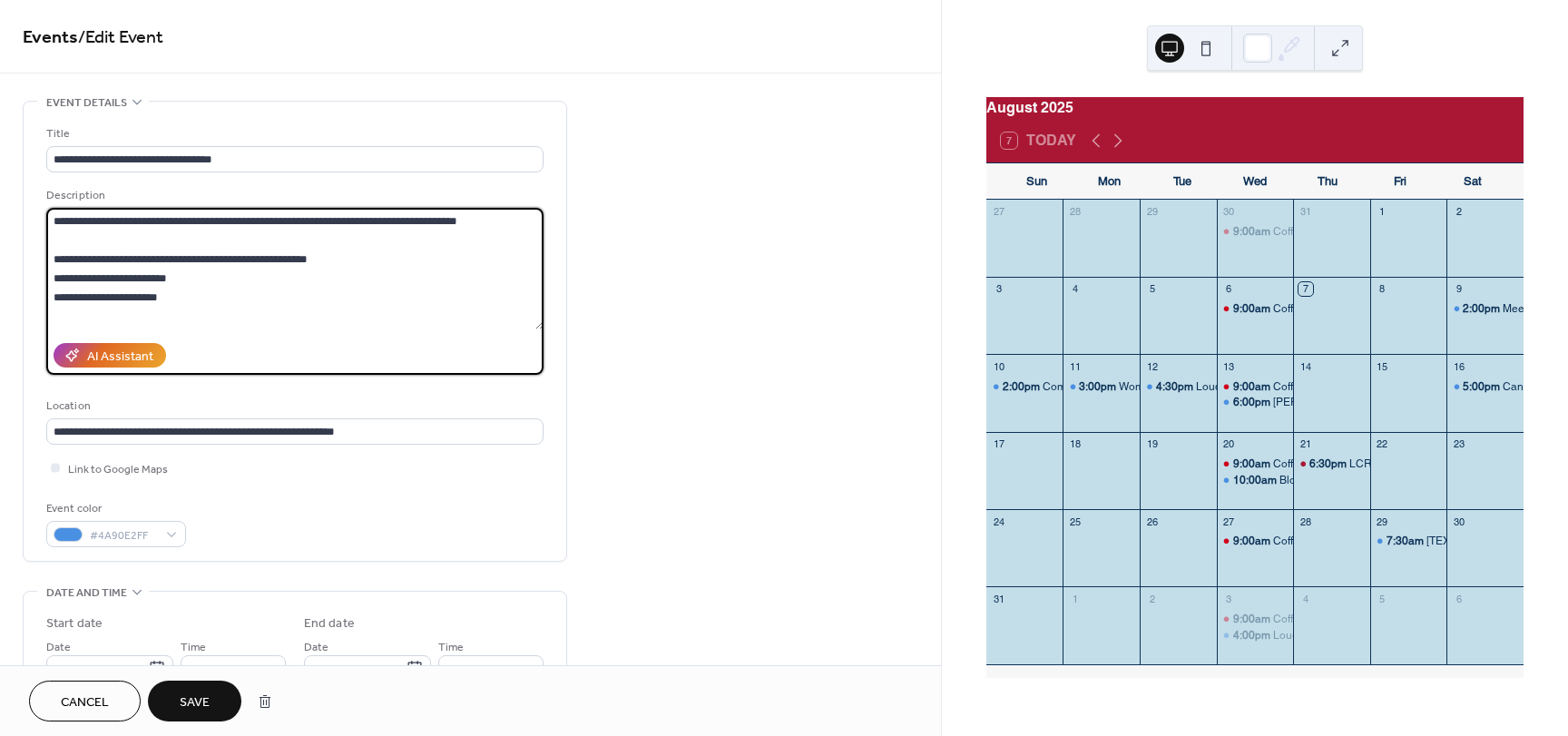 type on "**********" 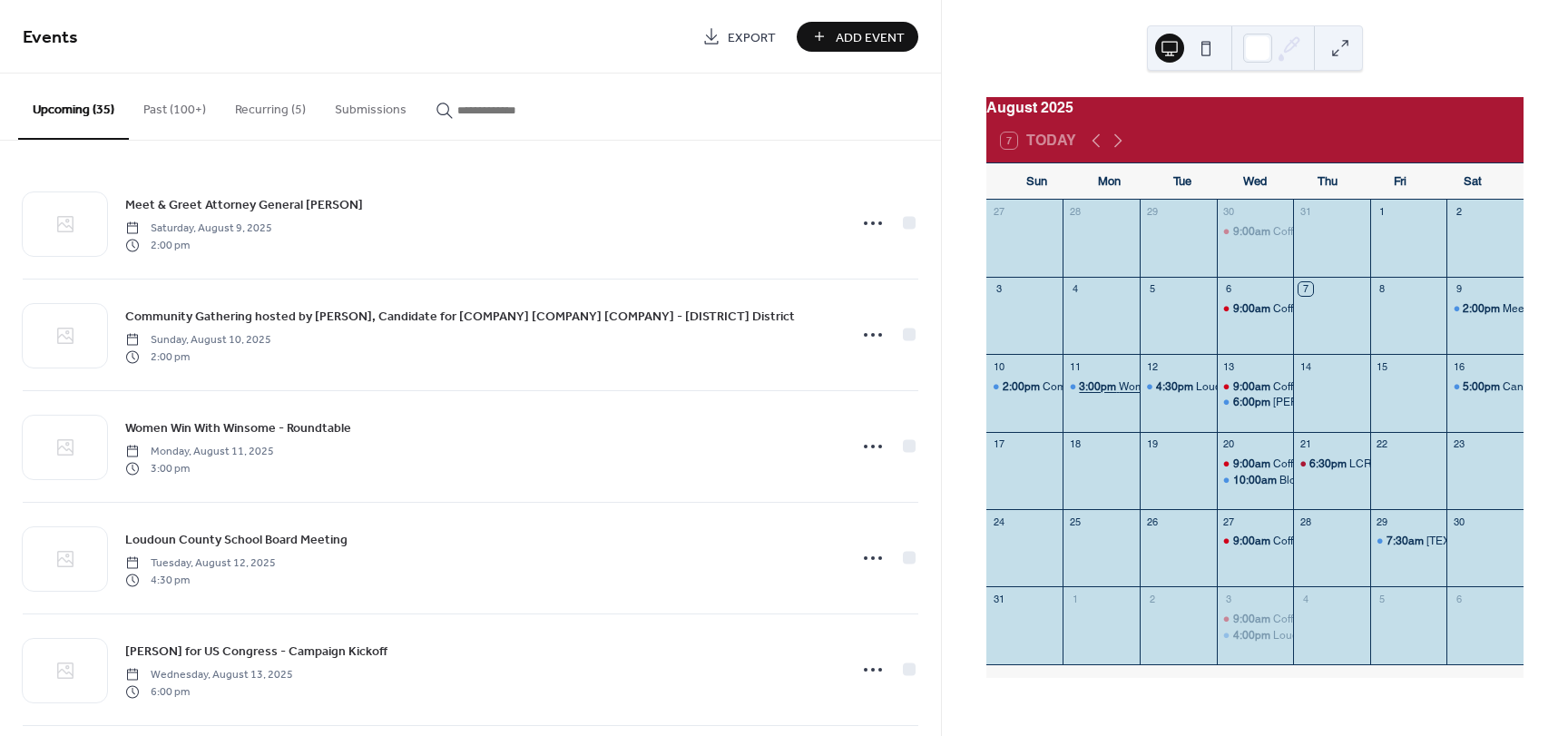 click on "3:00pm" at bounding box center [1099, 387] 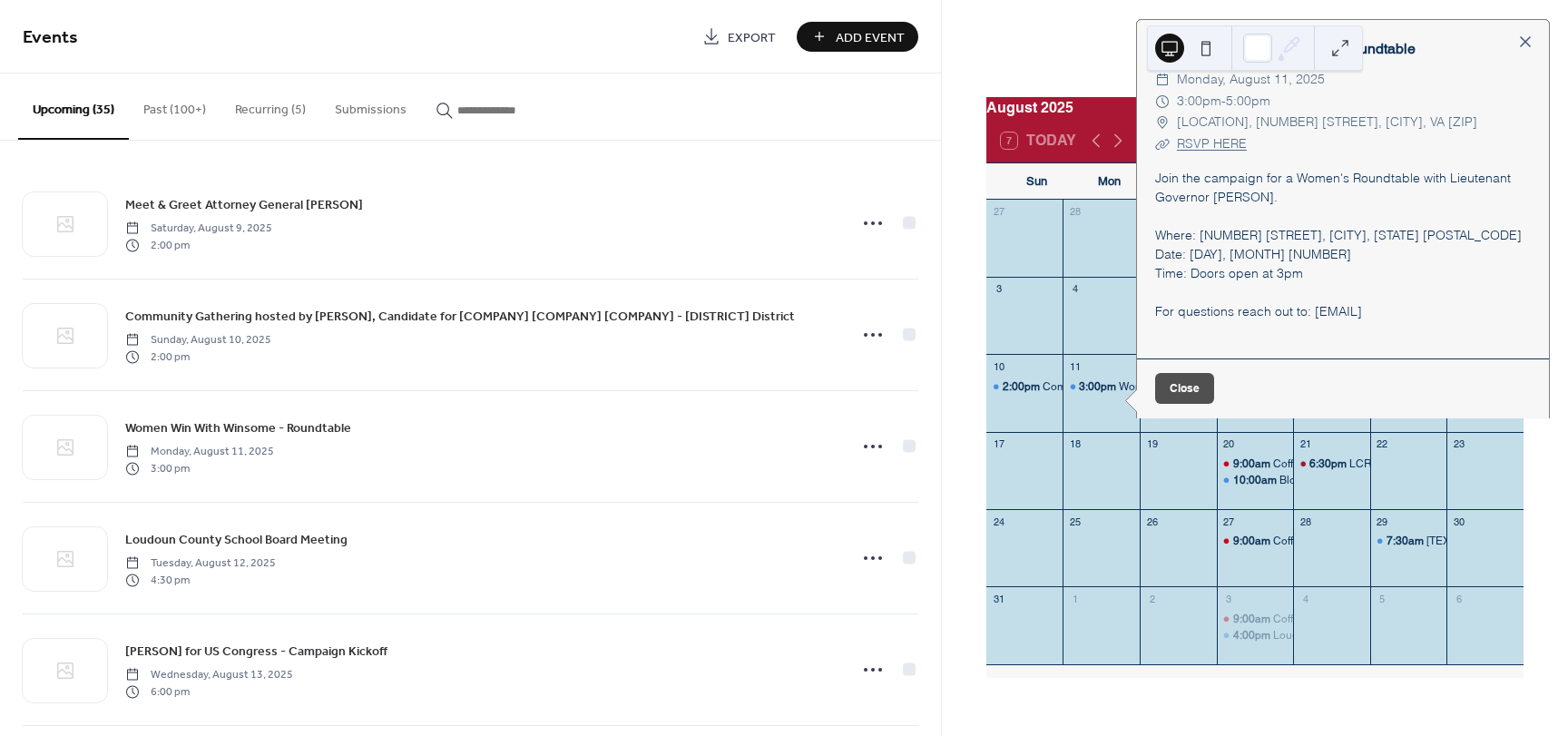 click on "Close" at bounding box center [1184, 388] 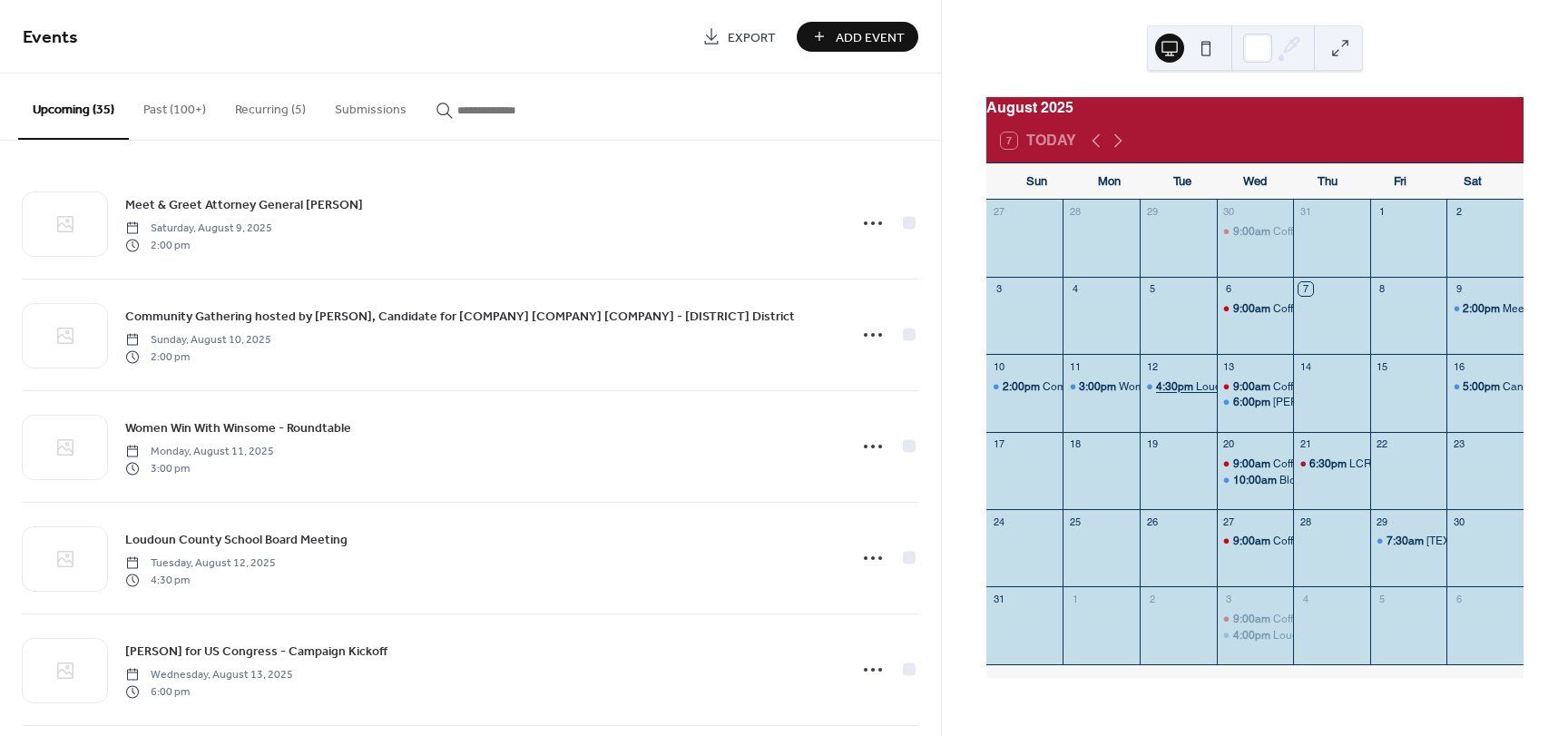 click on "4:30pm" at bounding box center (1176, 387) 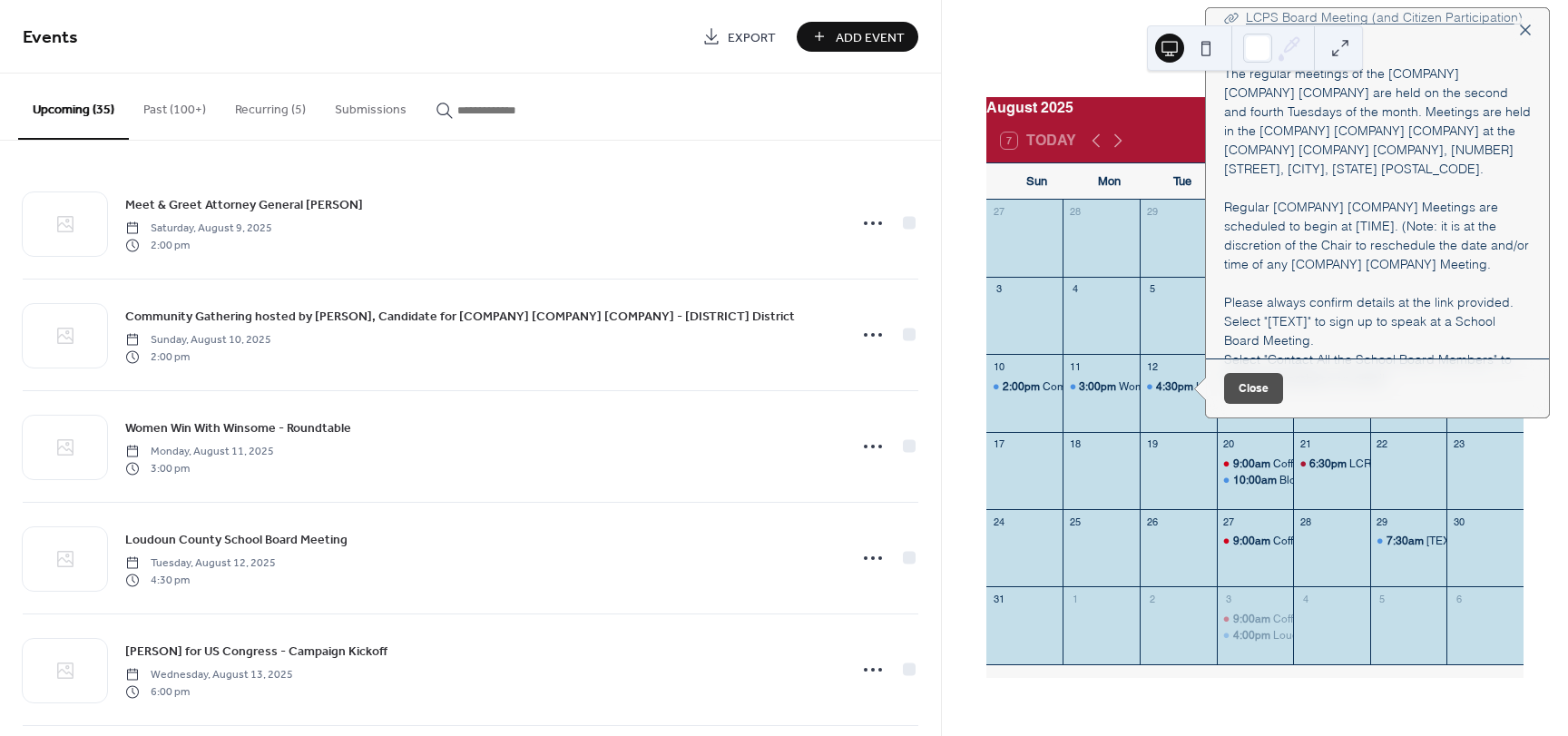 scroll, scrollTop: 143, scrollLeft: 0, axis: vertical 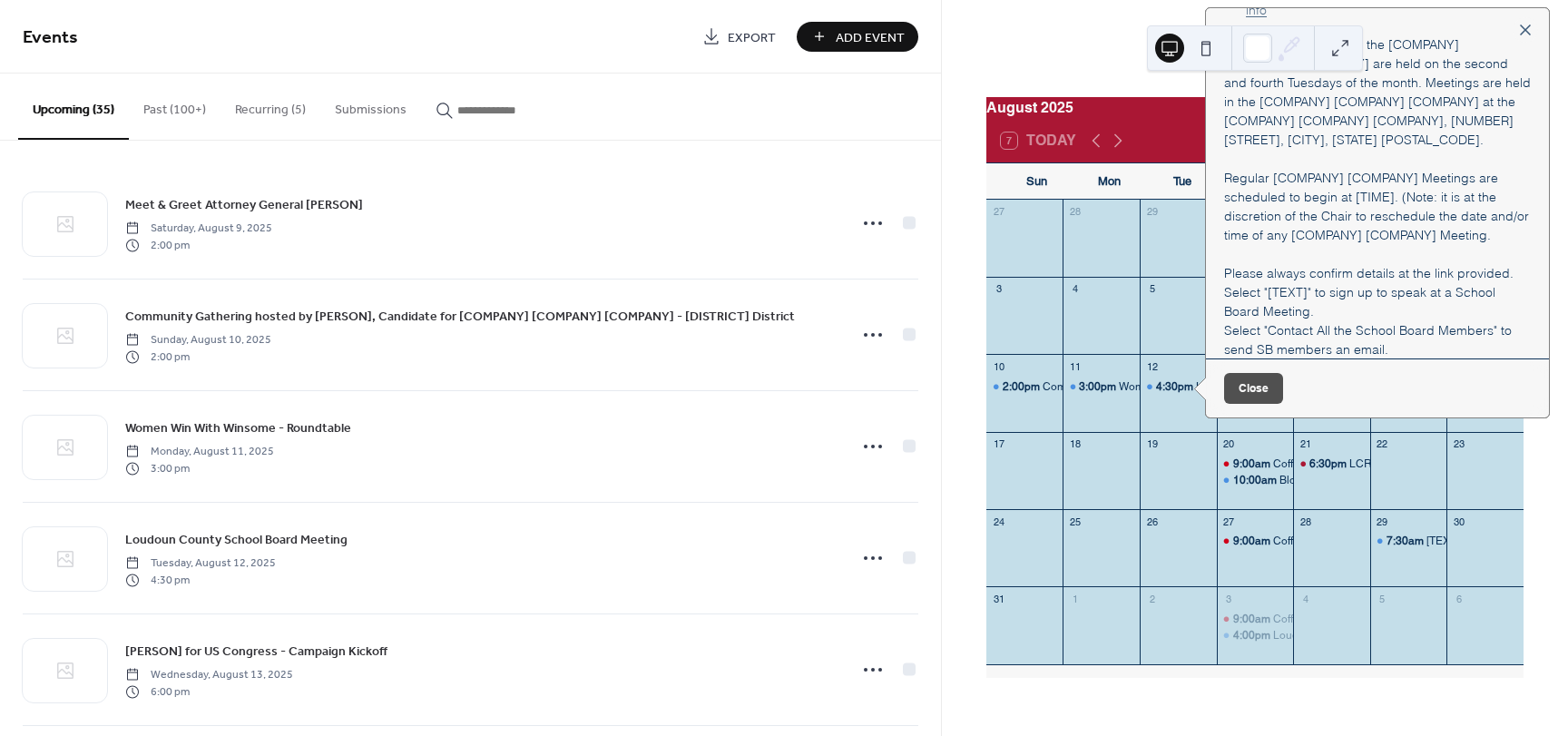 click on "Close" at bounding box center [1253, 388] 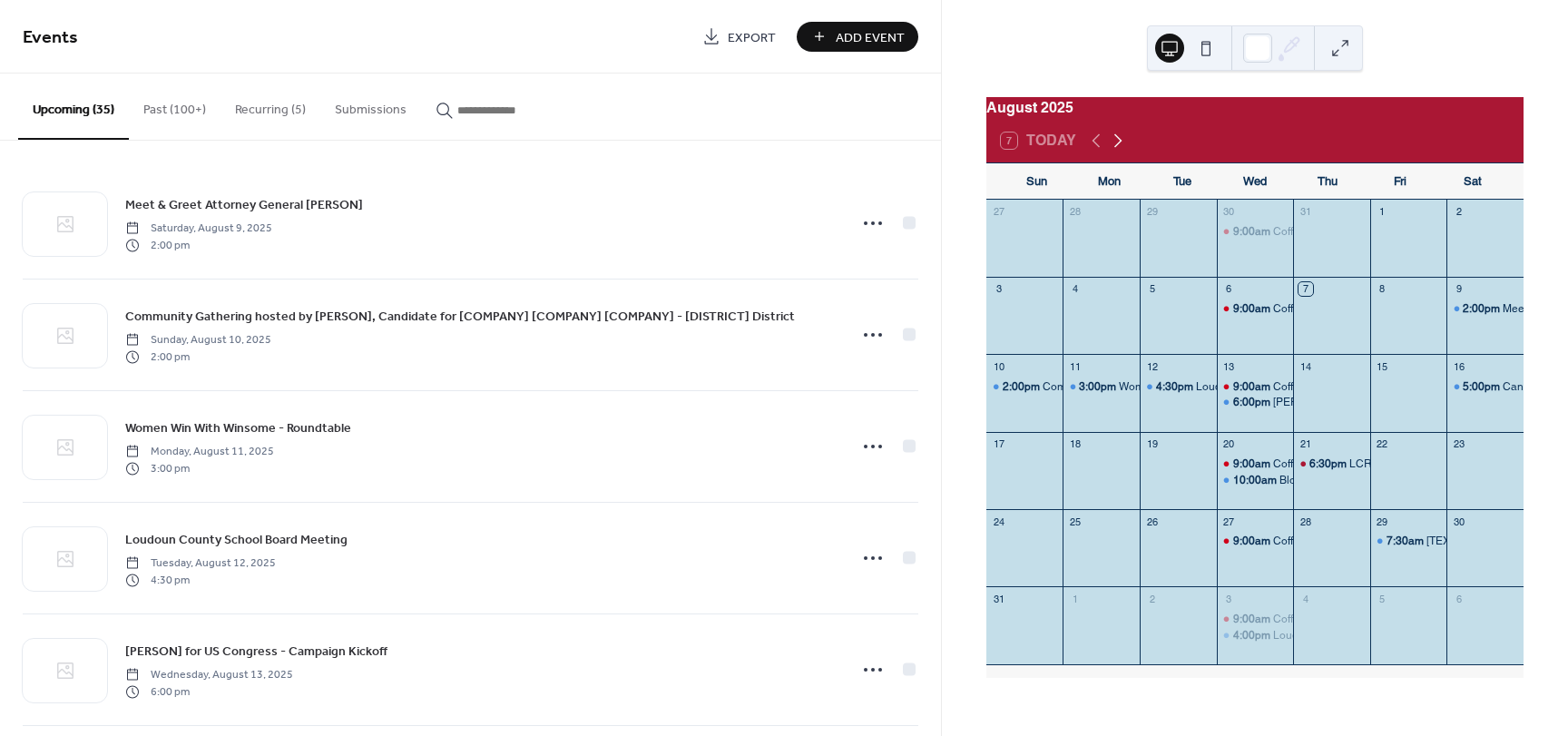 click 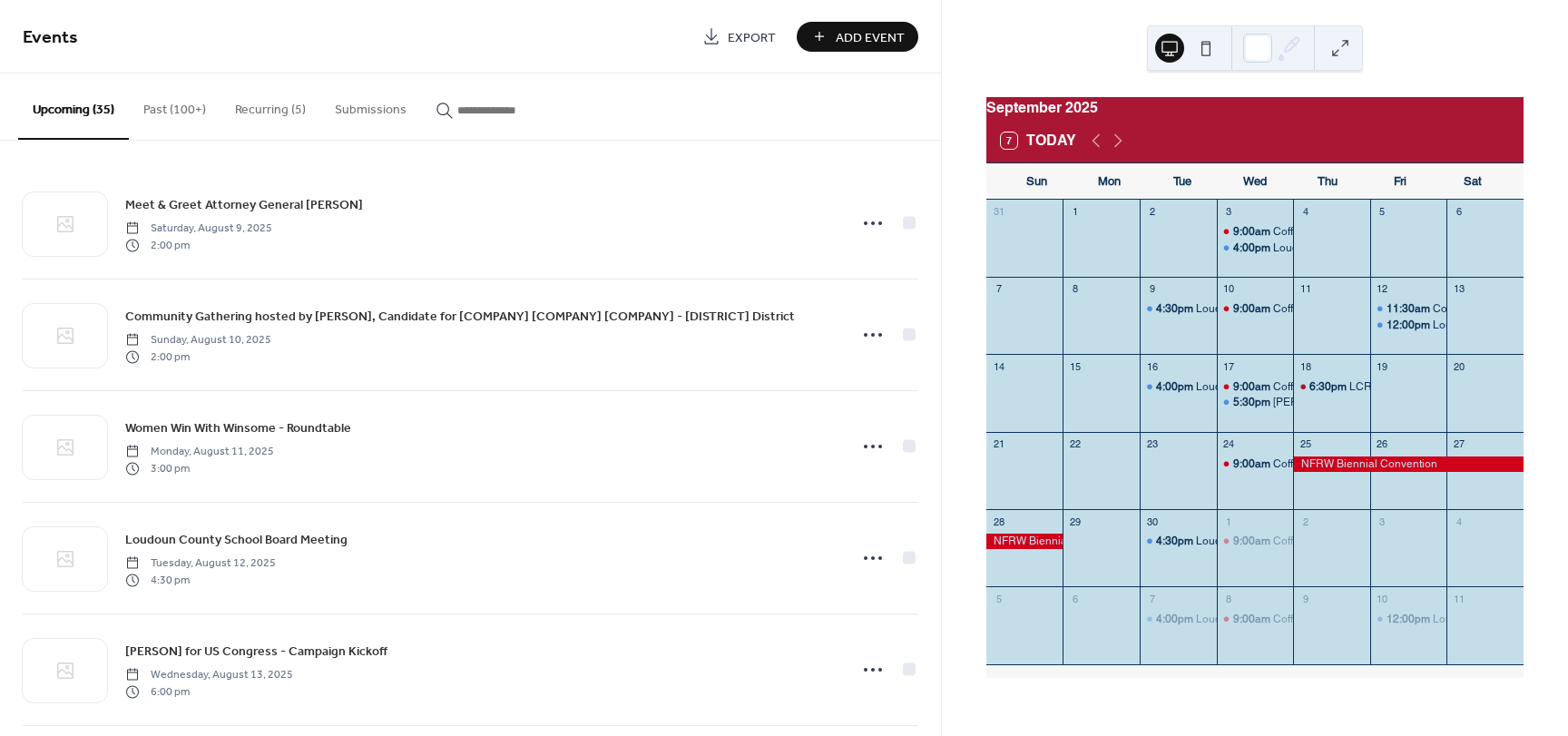 click at bounding box center (1408, 402) 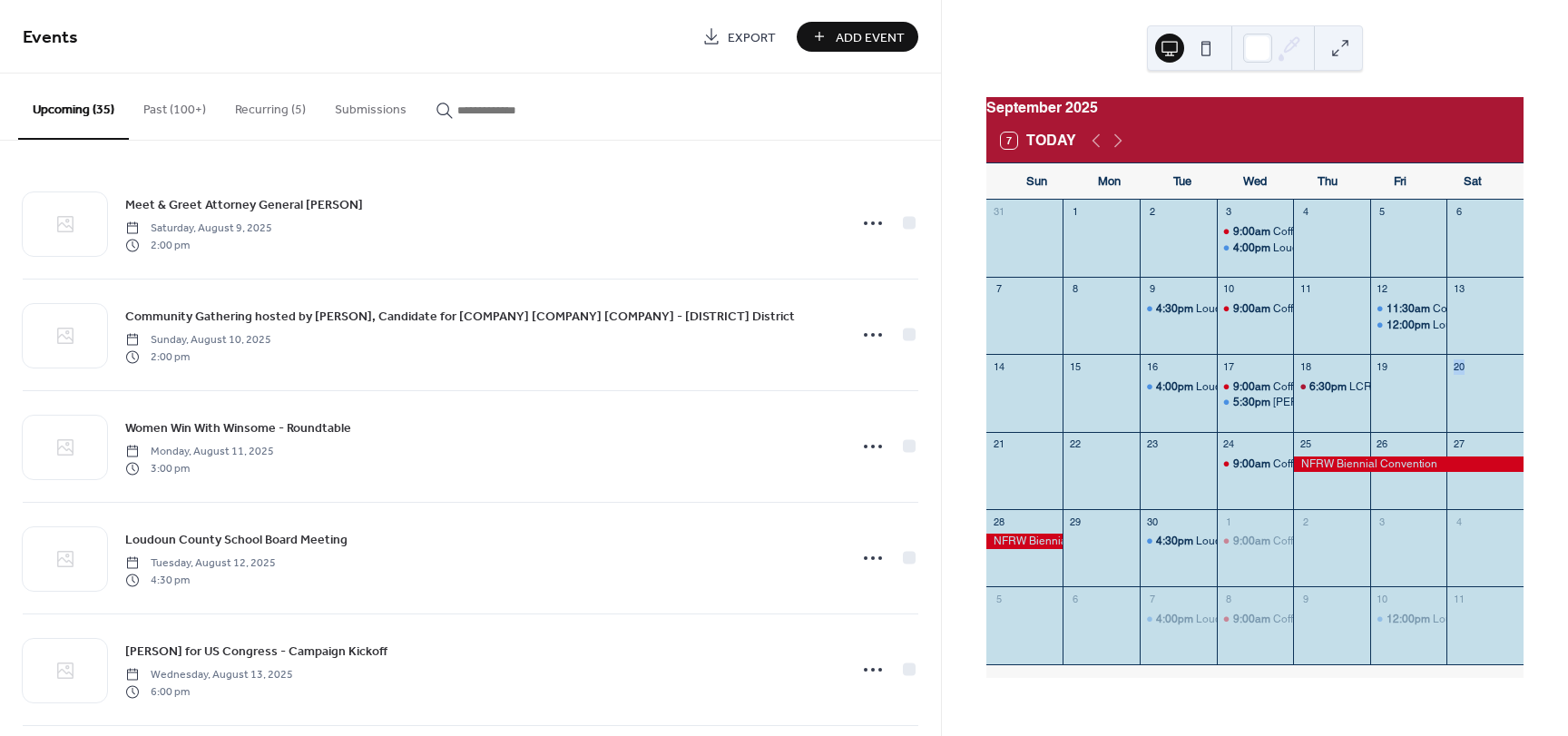 click at bounding box center [1408, 402] 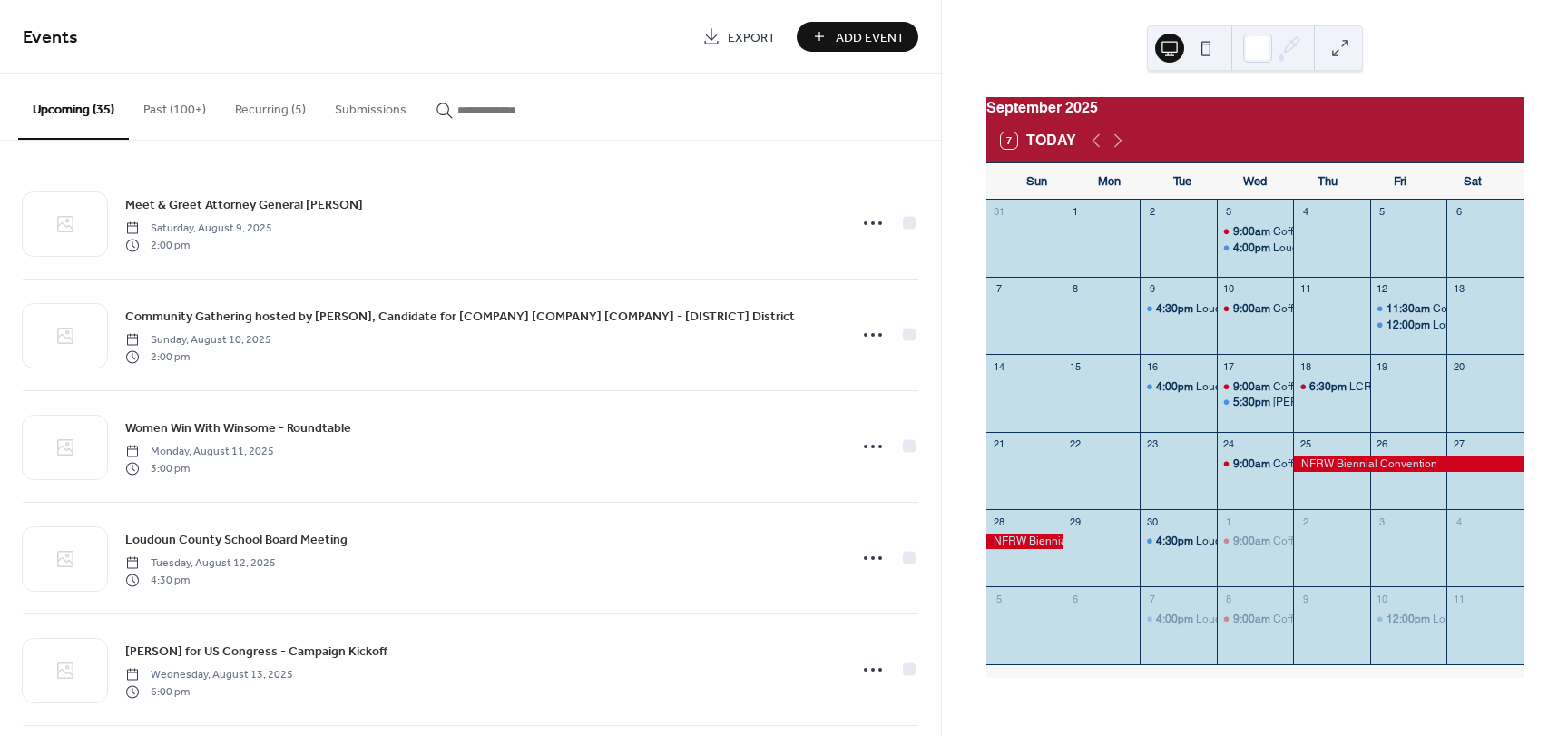 click at bounding box center (1408, 402) 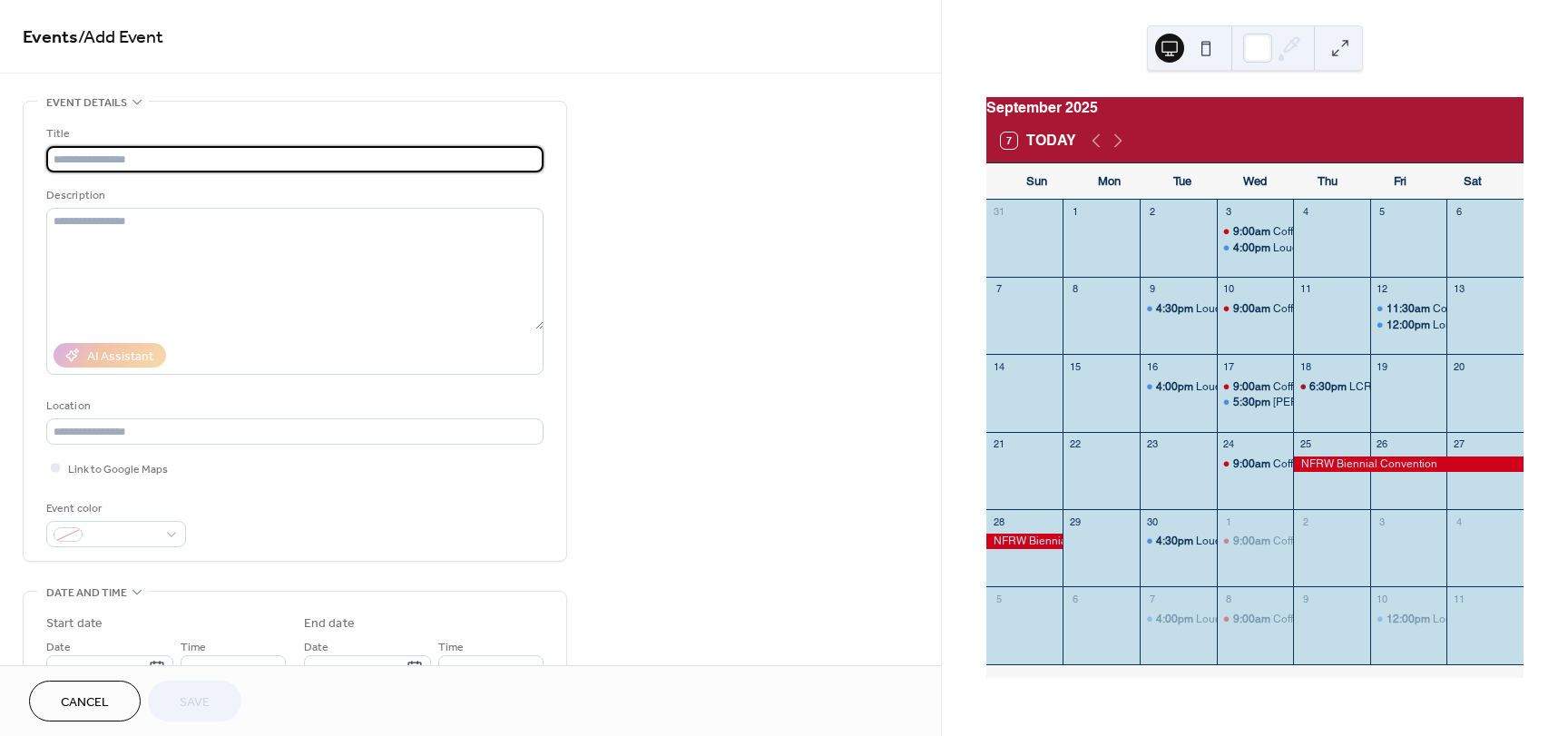 click at bounding box center (295, 159) 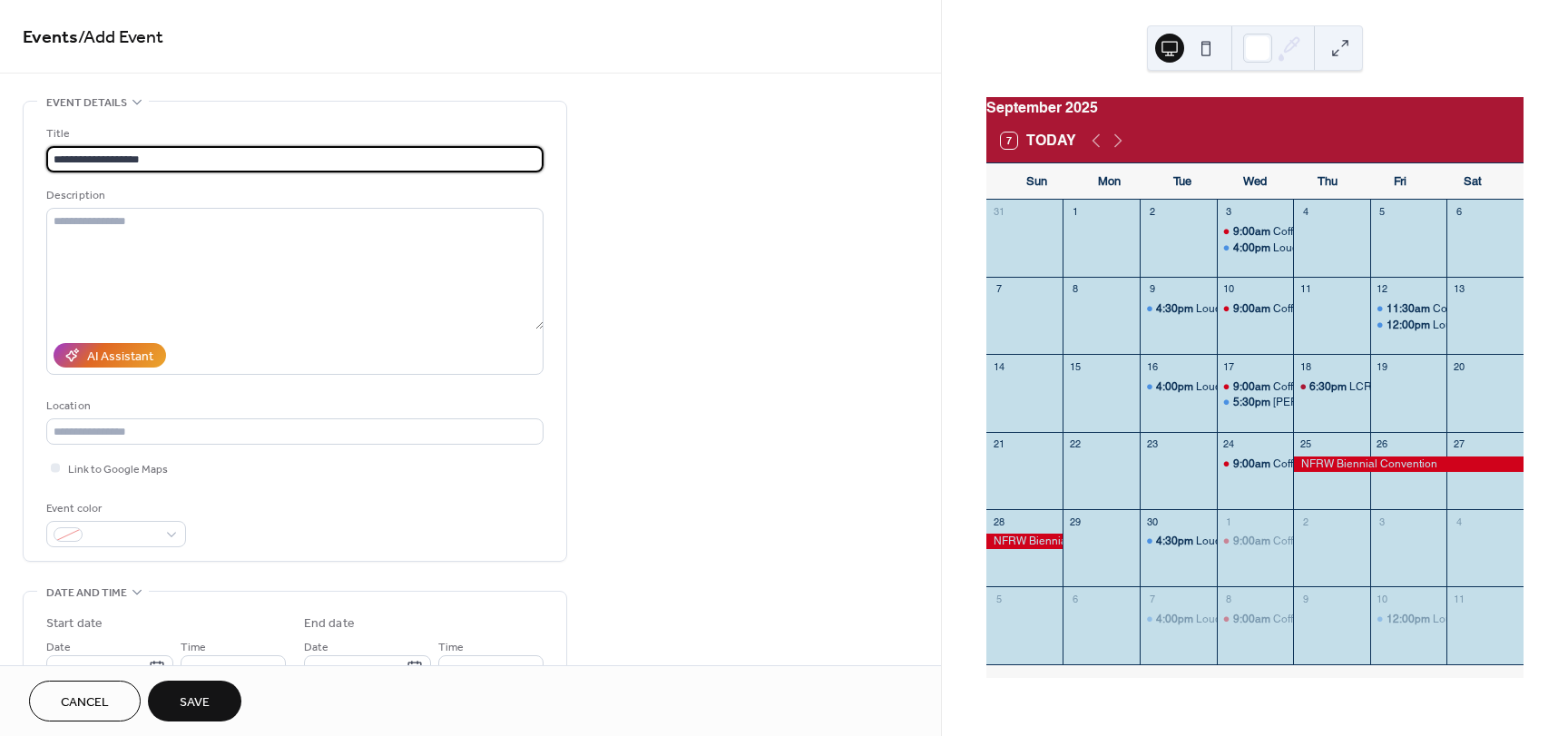 type on "**********" 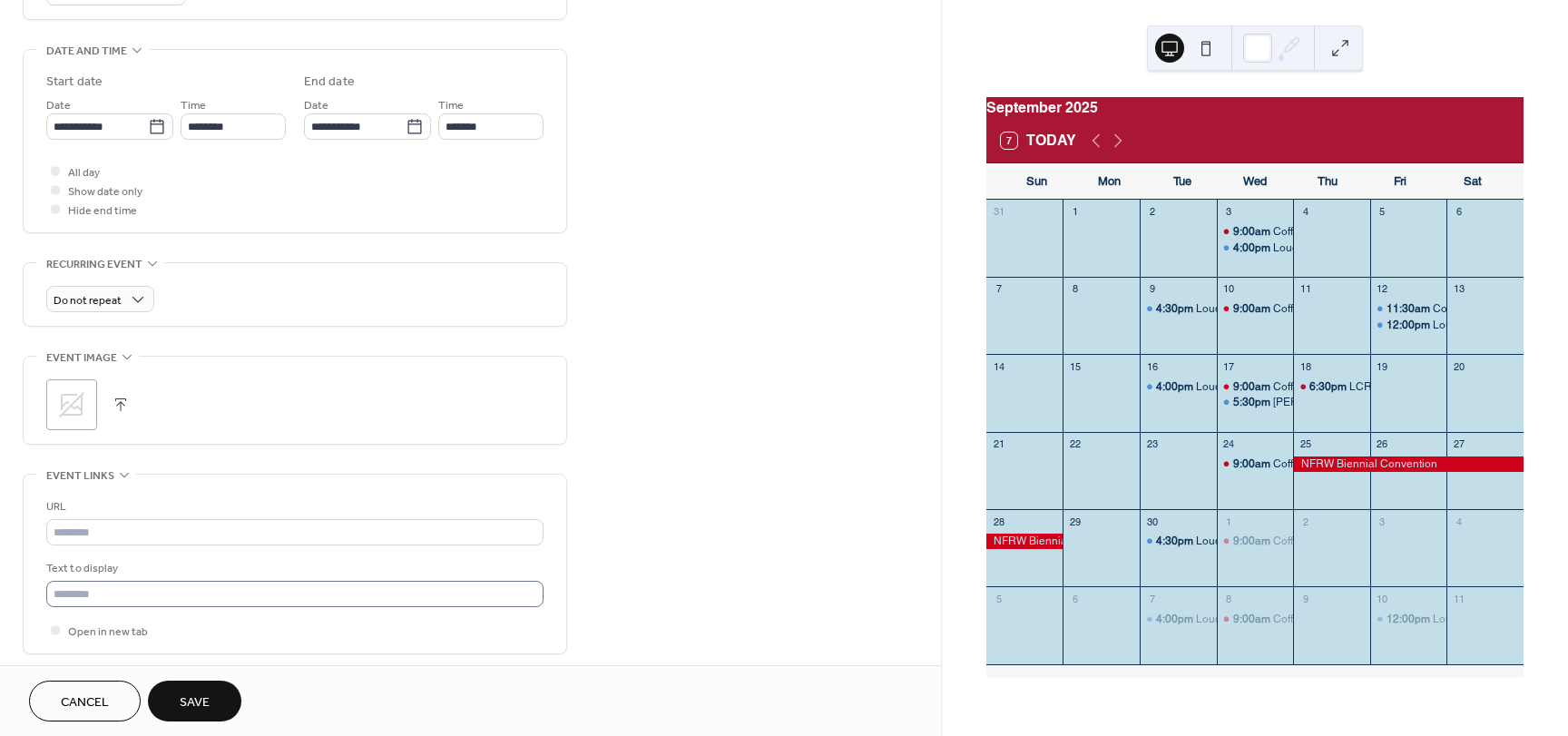 scroll, scrollTop: 545, scrollLeft: 0, axis: vertical 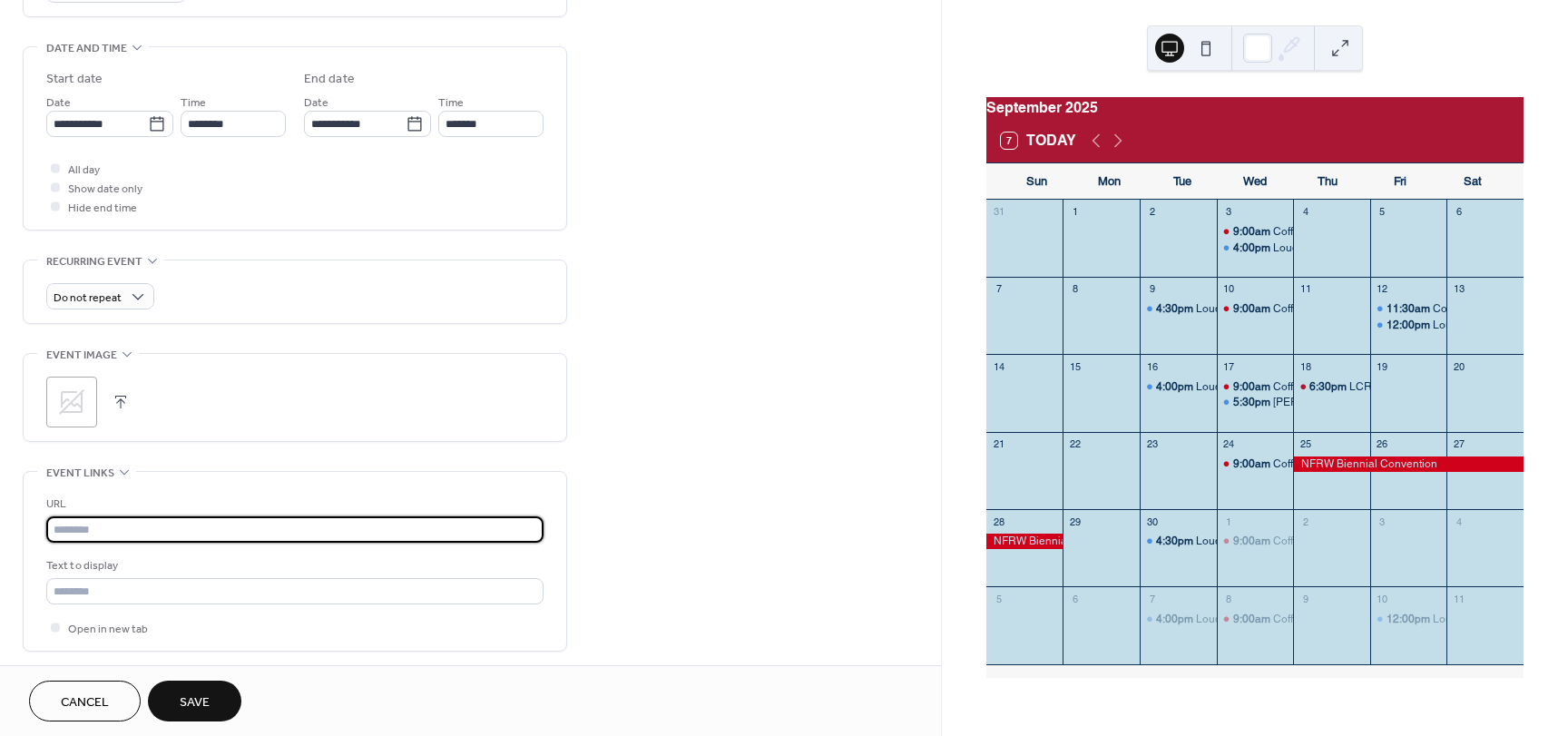 click at bounding box center [295, 529] 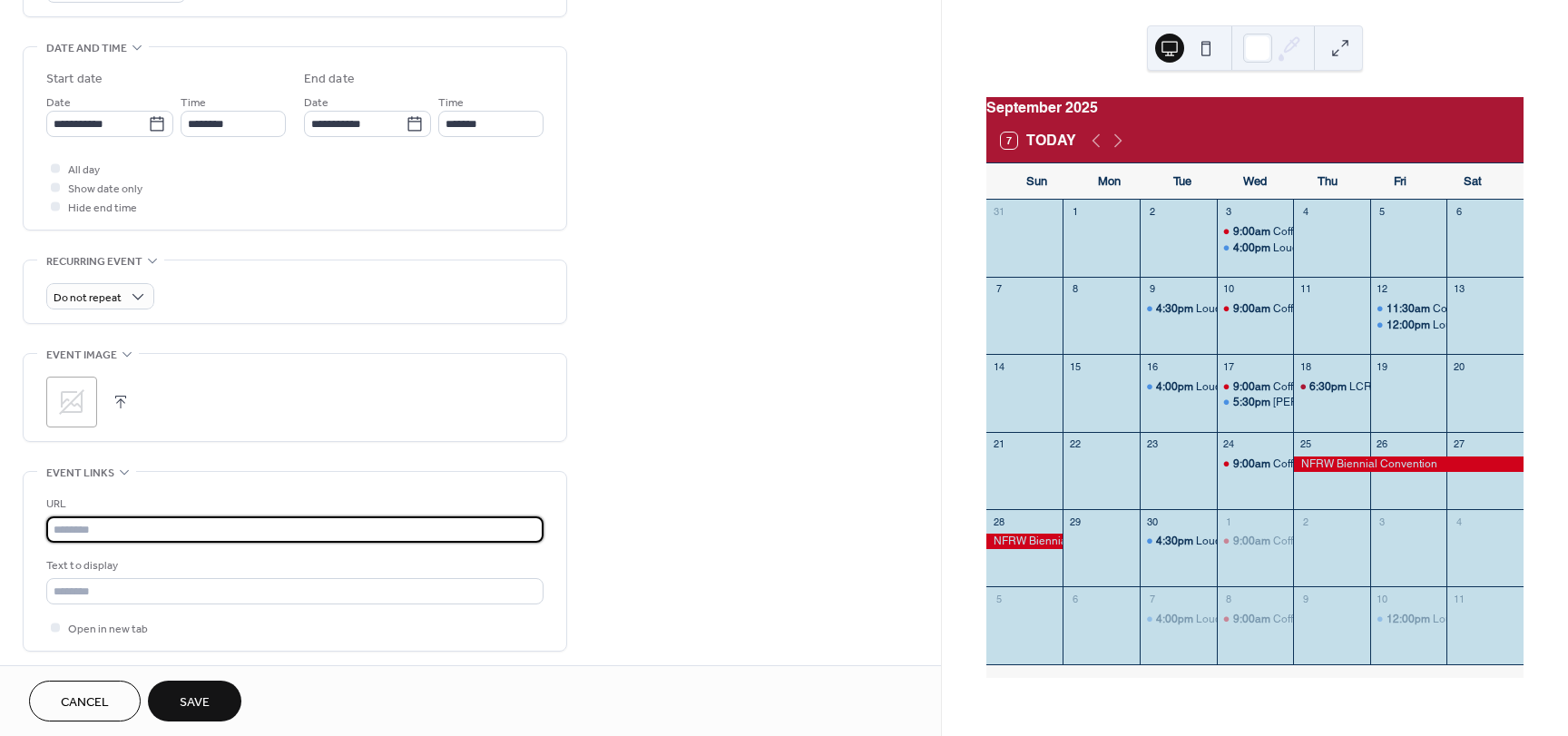 paste on "**********" 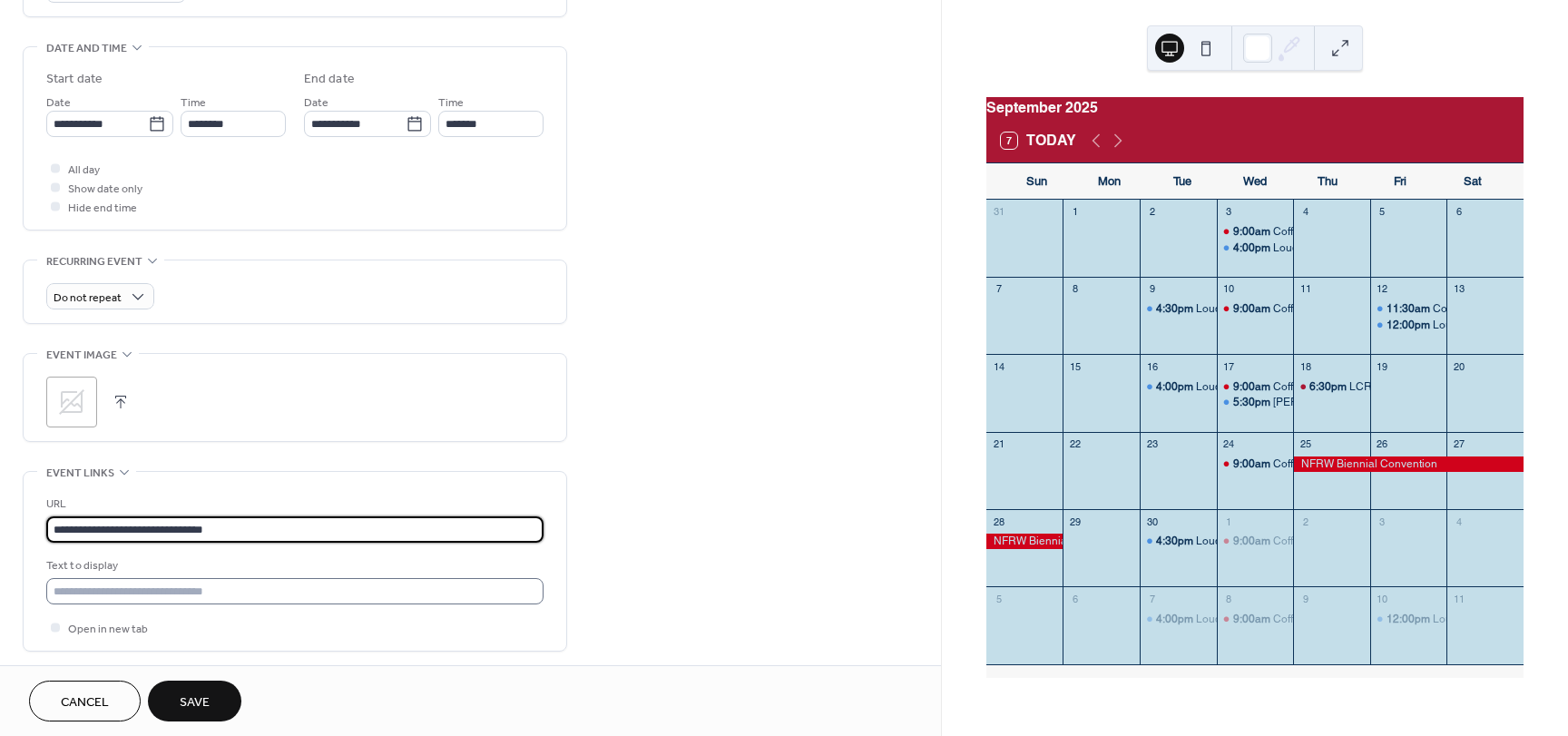 type on "**********" 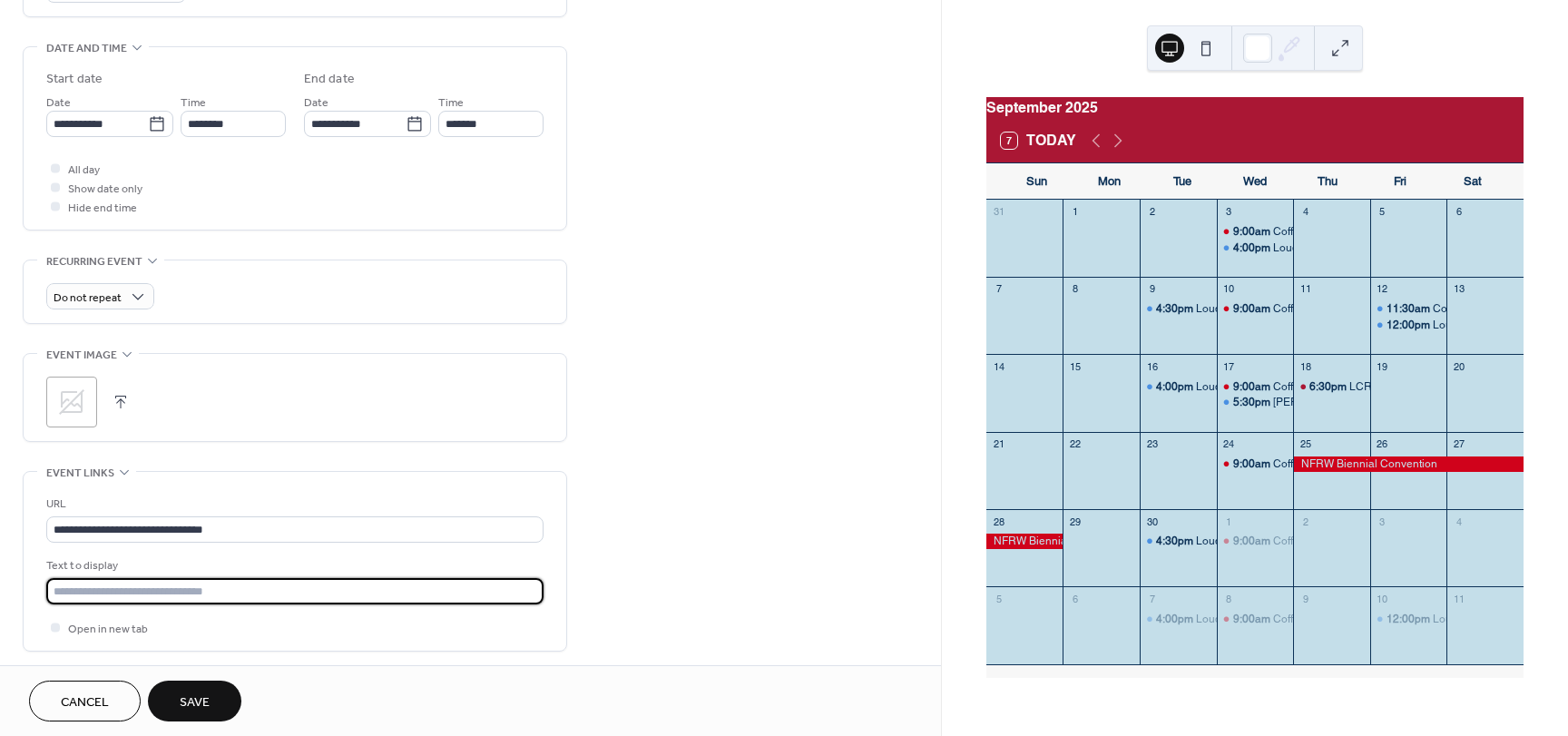 click at bounding box center [295, 591] 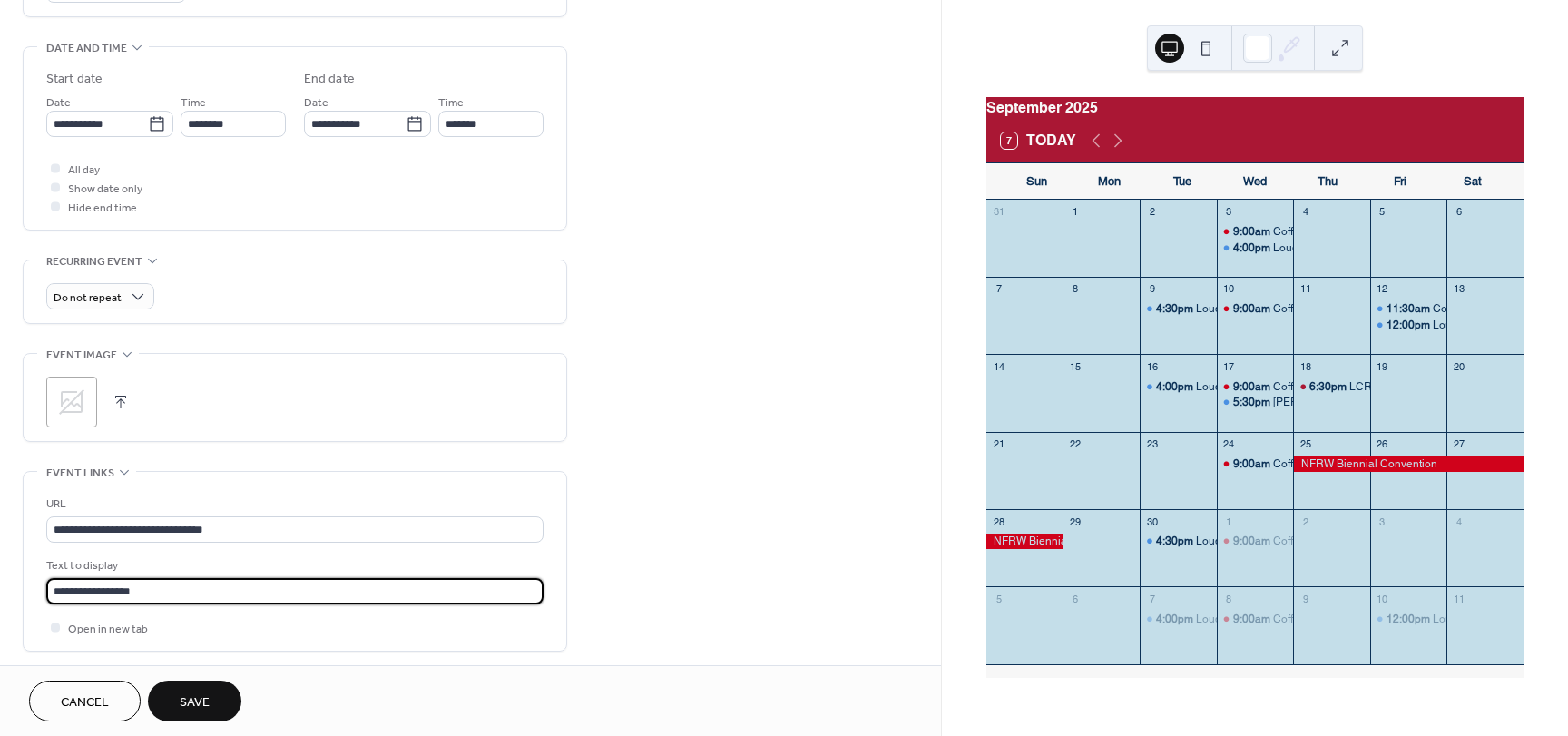 click on "**********" at bounding box center (295, 591) 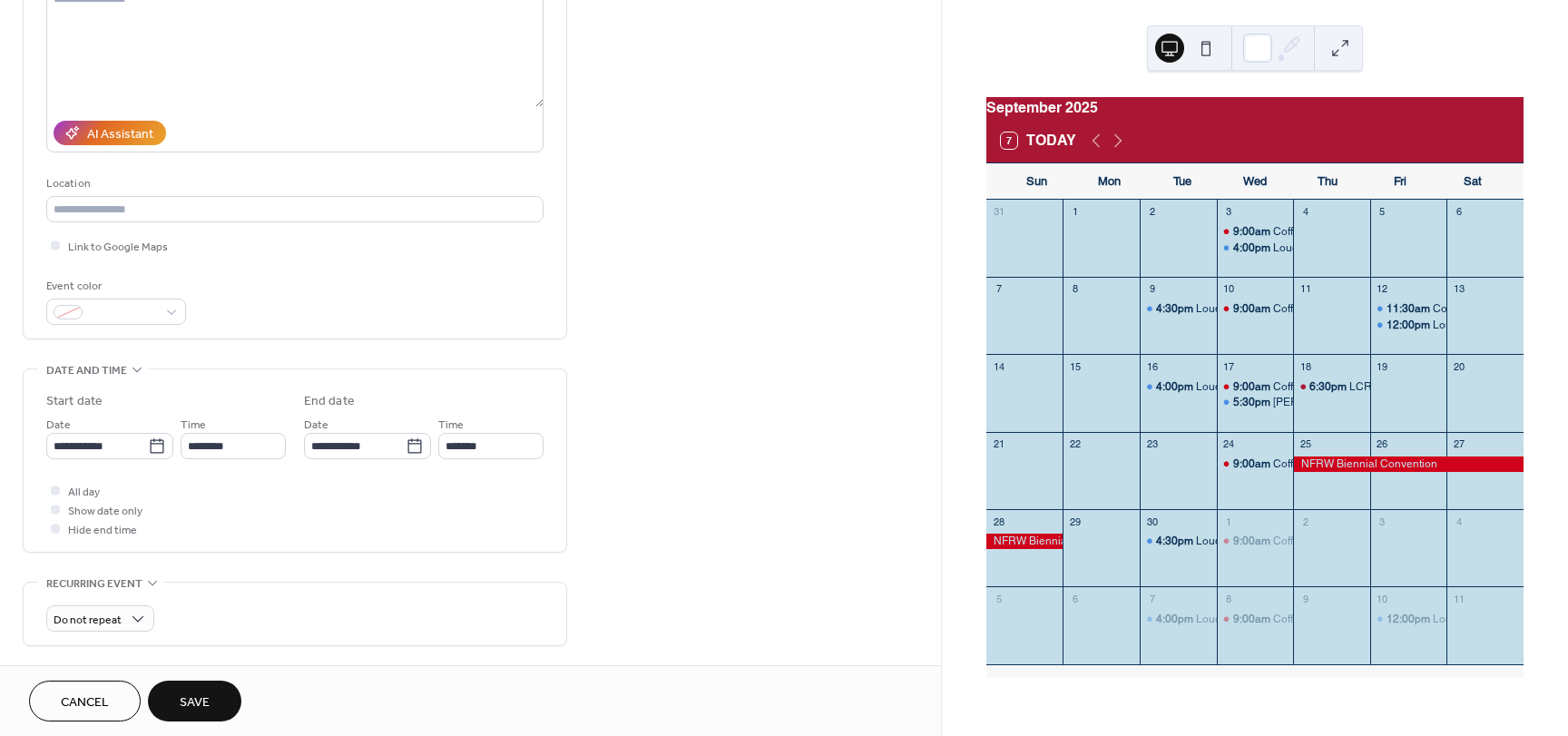scroll, scrollTop: 272, scrollLeft: 0, axis: vertical 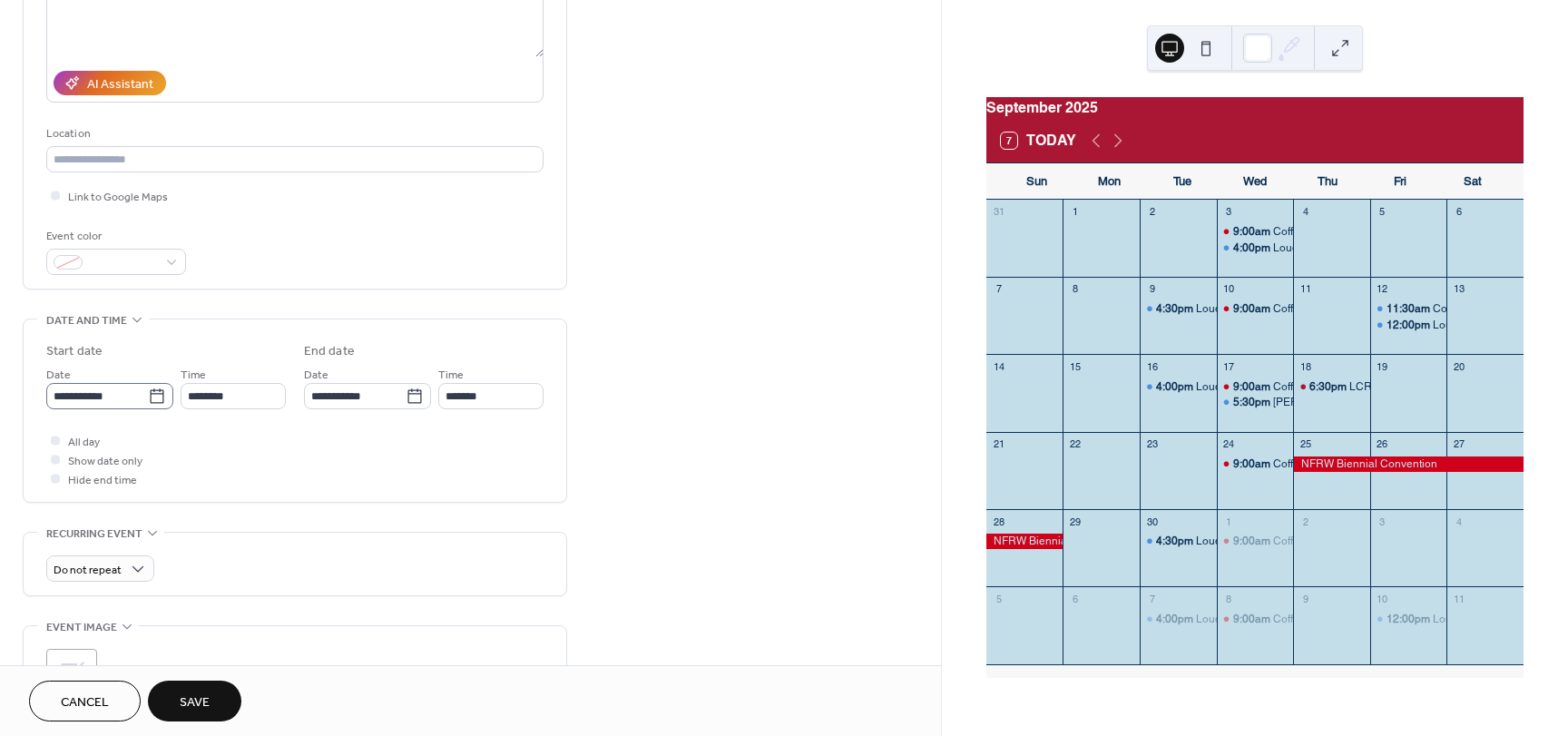 type on "**********" 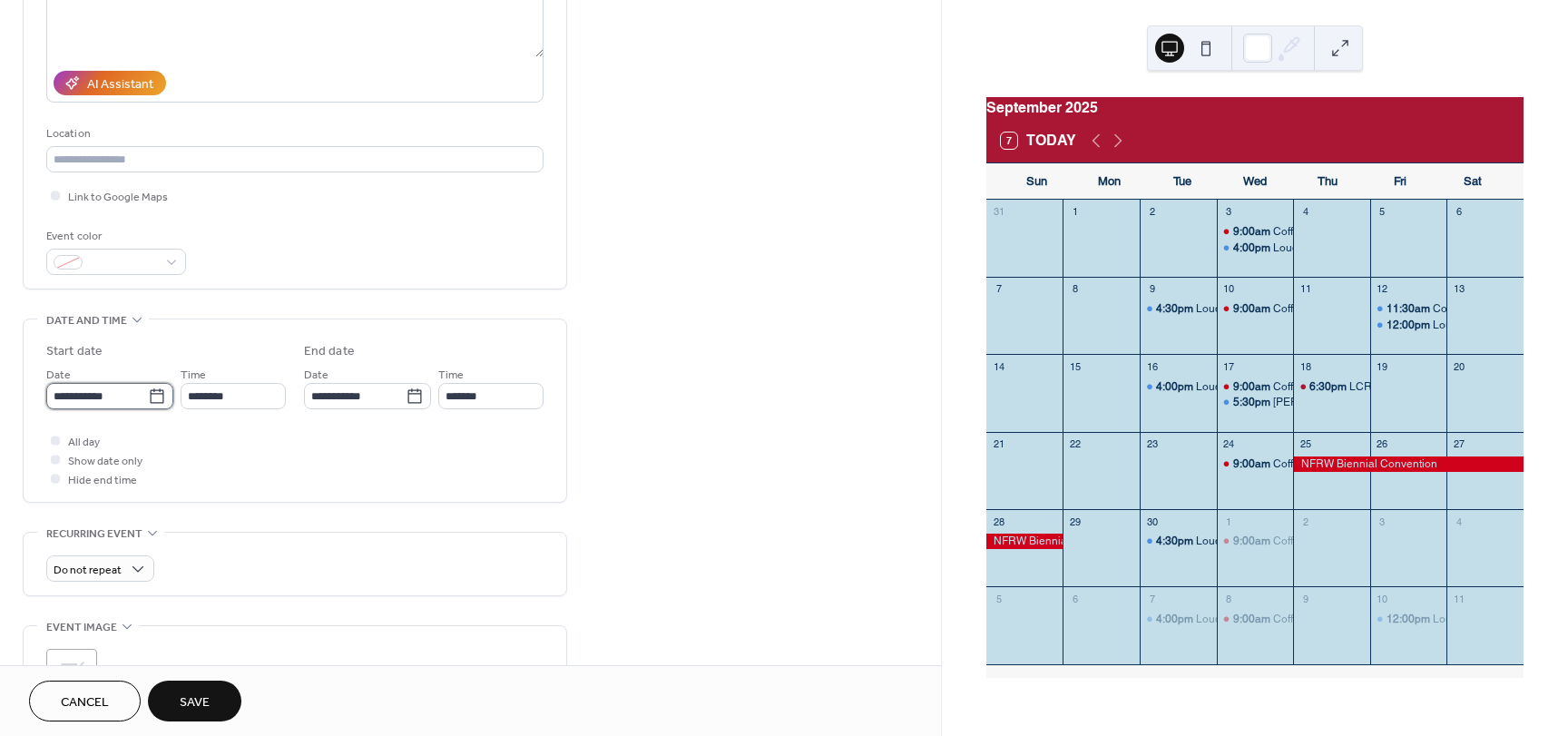 click on "**********" at bounding box center [97, 396] 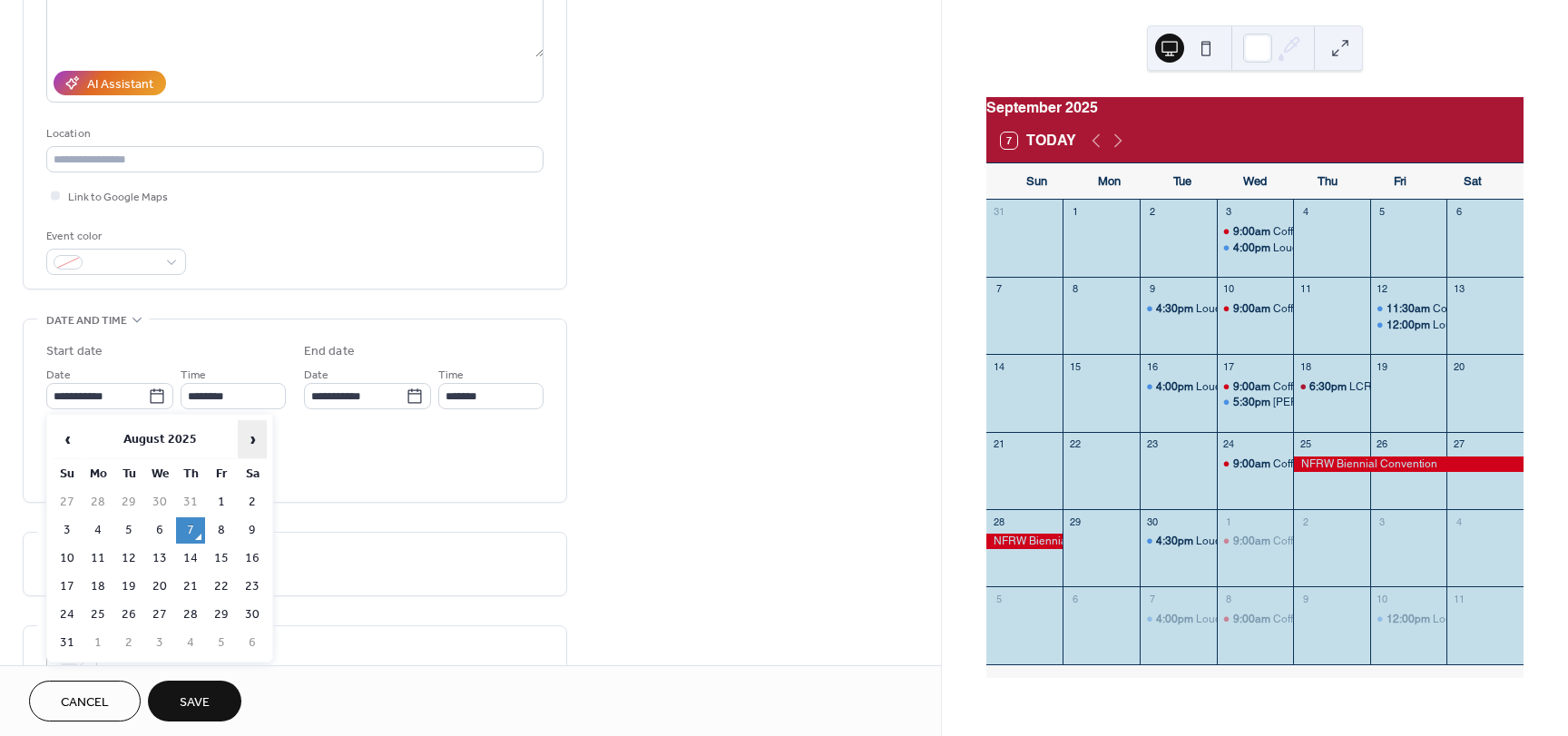 click on "›" at bounding box center (252, 439) 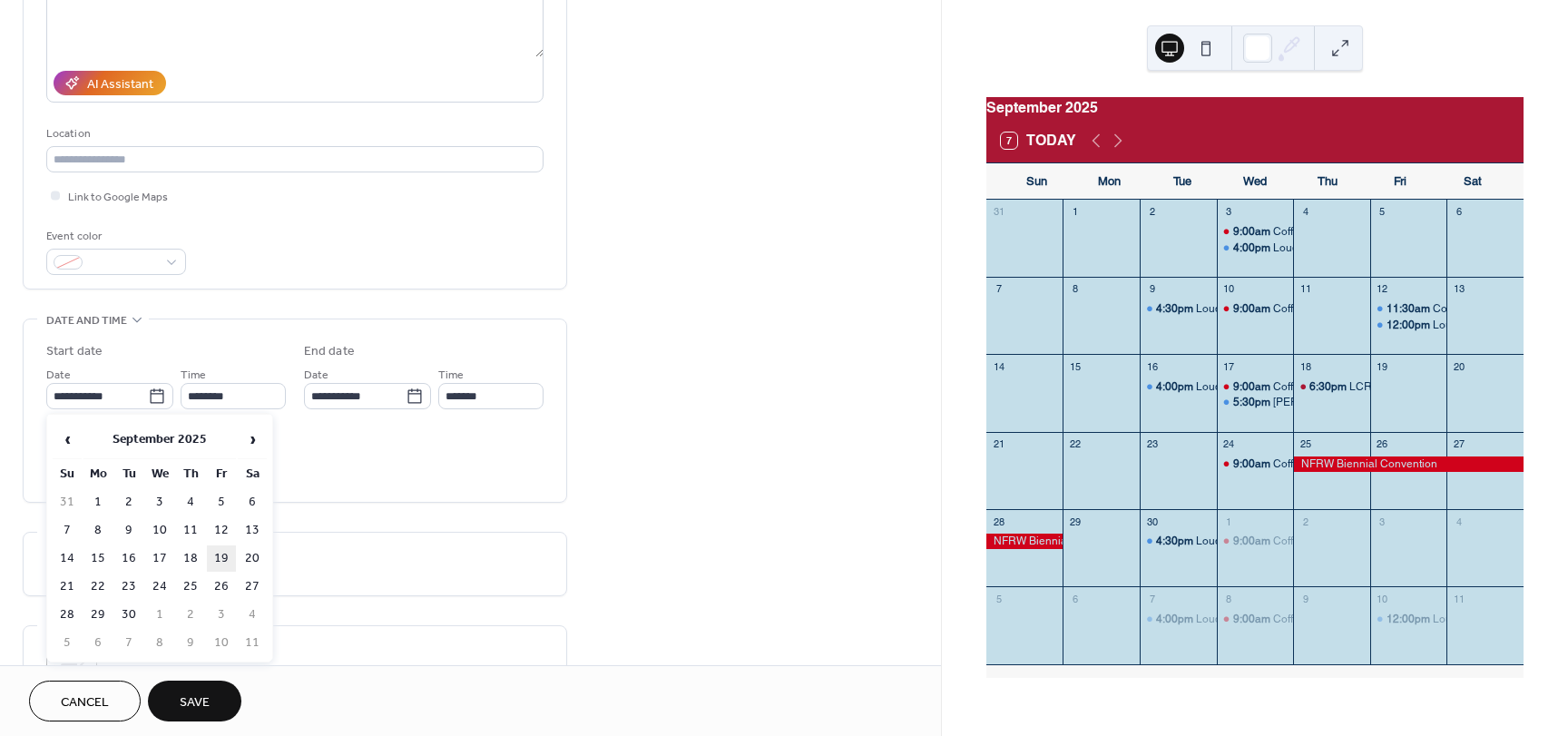 click on "19" at bounding box center [221, 558] 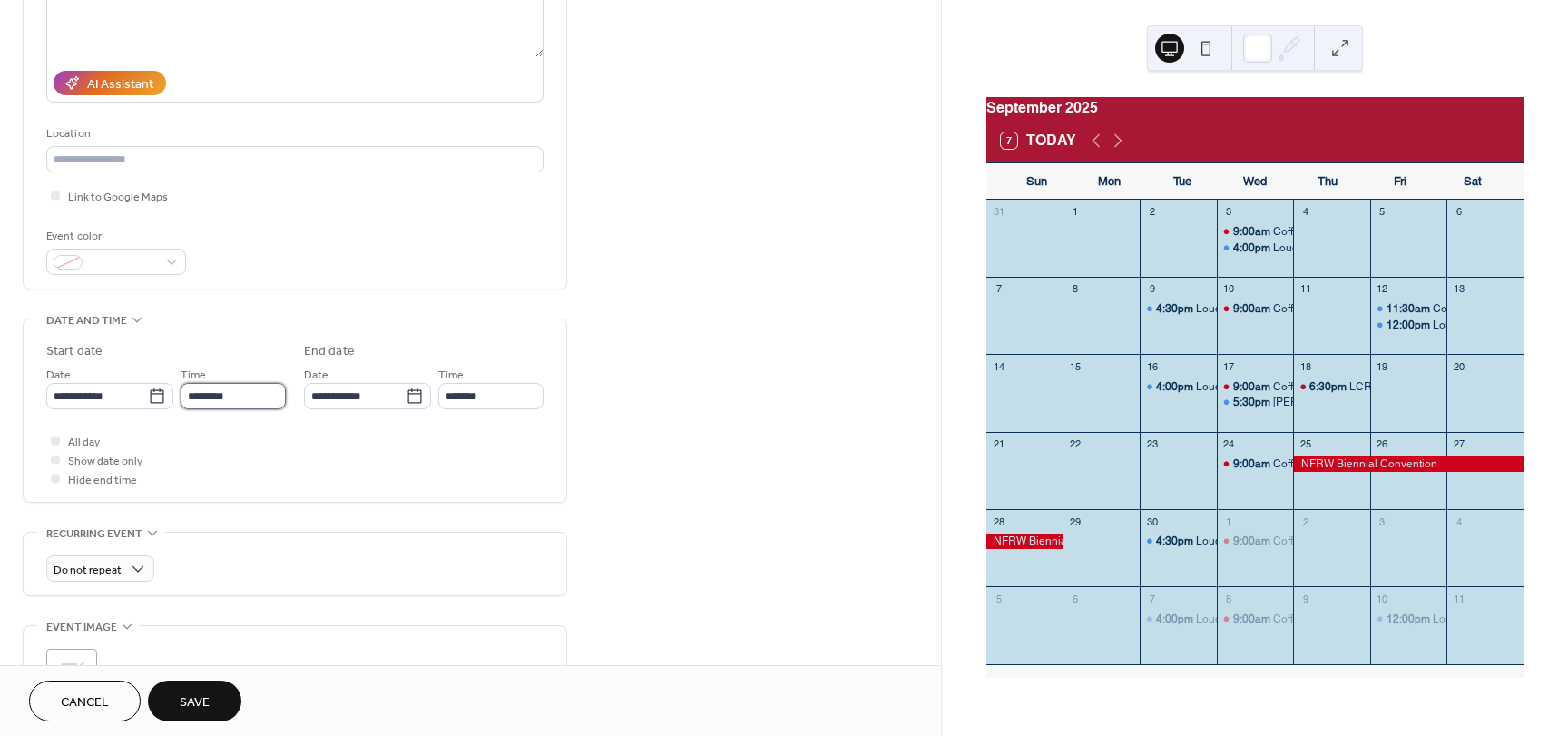 click on "********" at bounding box center [233, 396] 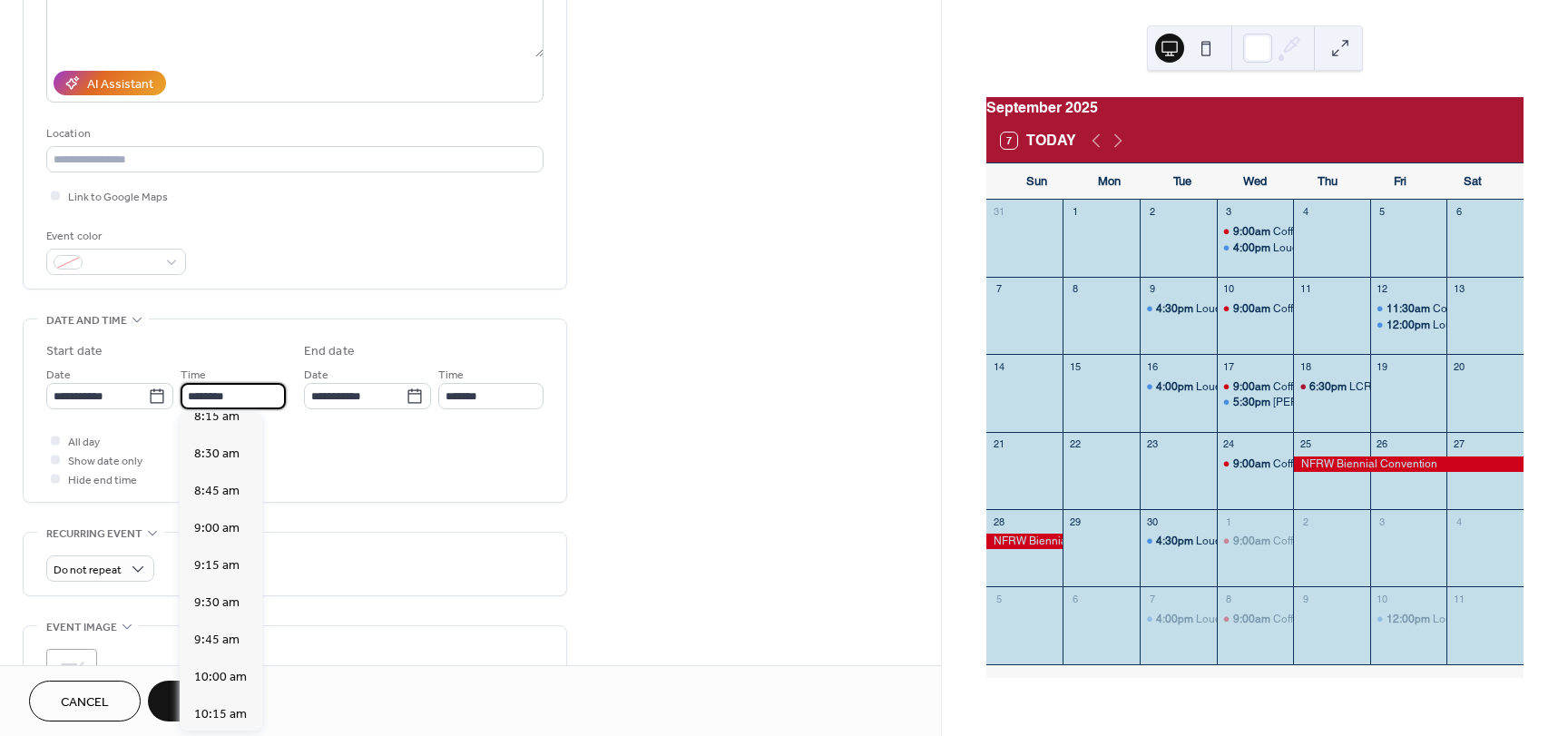 scroll, scrollTop: 1241, scrollLeft: 0, axis: vertical 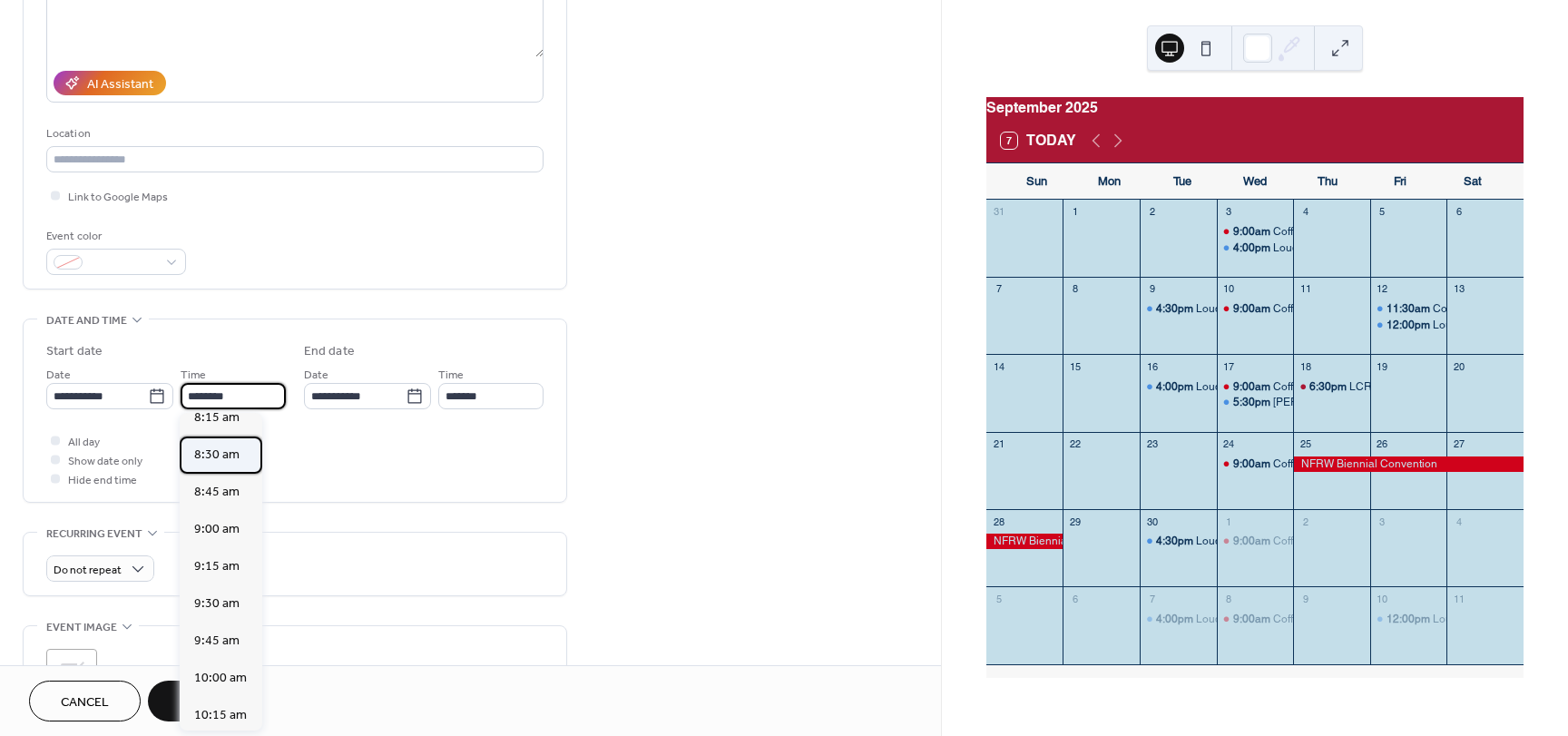 click on "8:30 am" at bounding box center (217, 455) 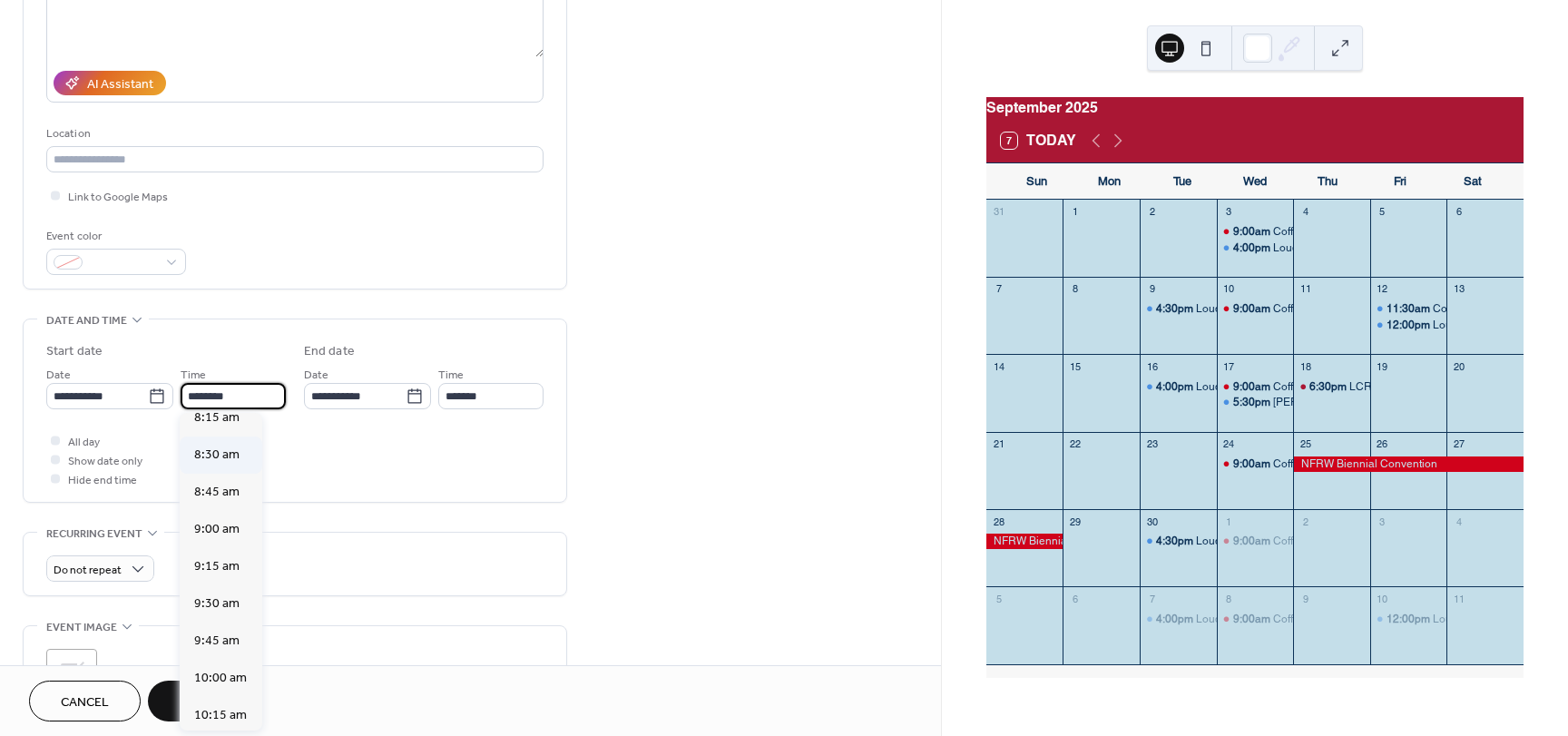 type on "*******" 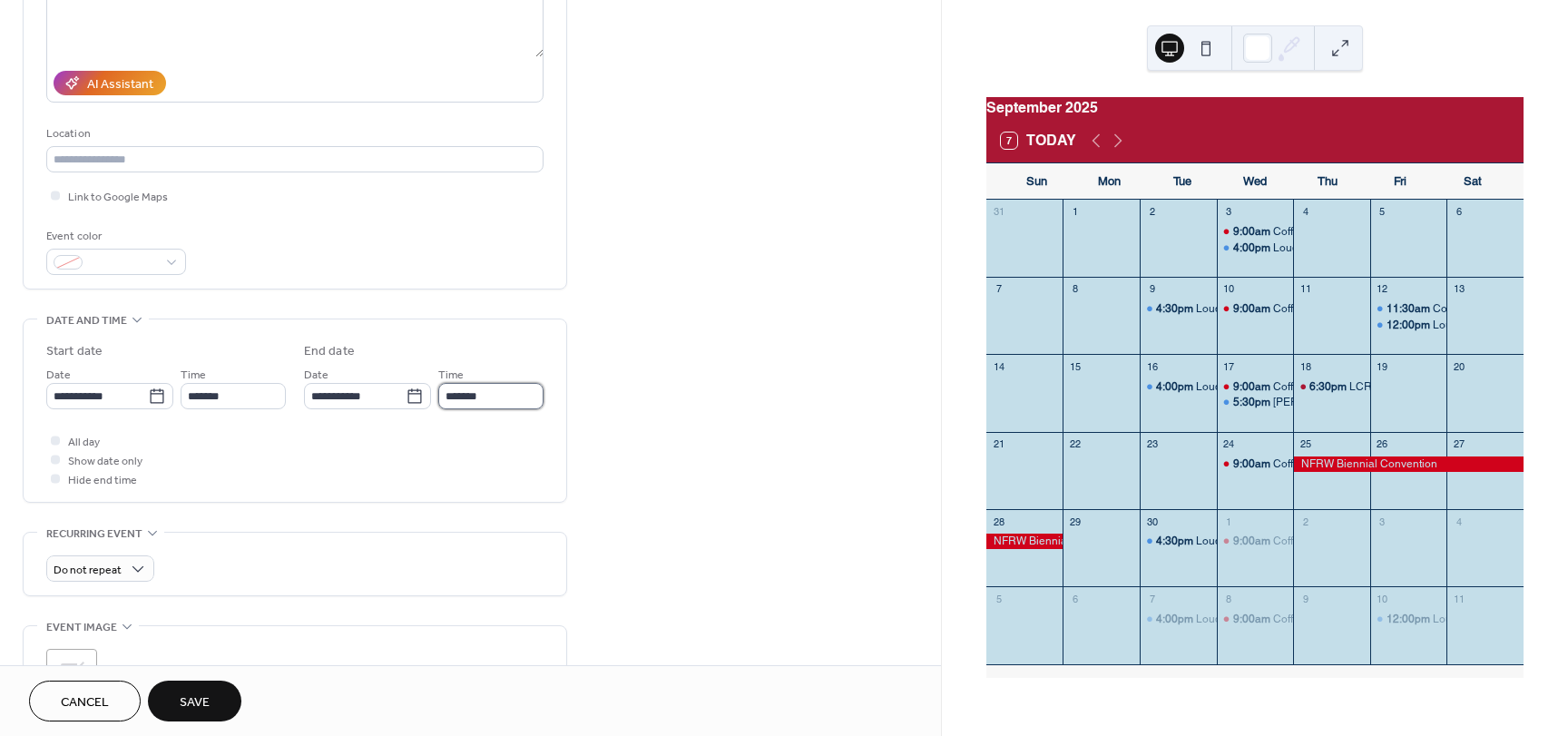 click on "*******" at bounding box center [491, 396] 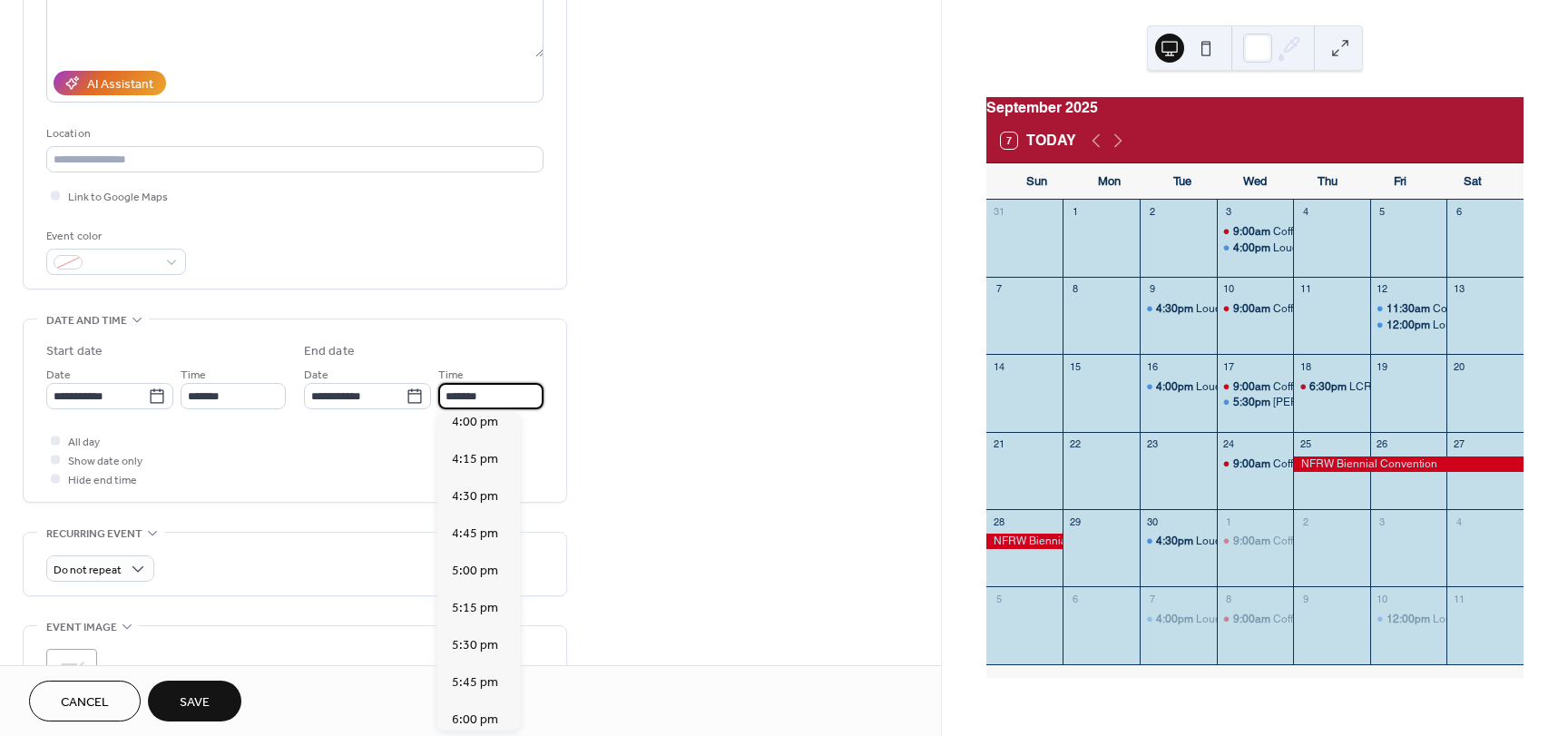 scroll, scrollTop: 1089, scrollLeft: 0, axis: vertical 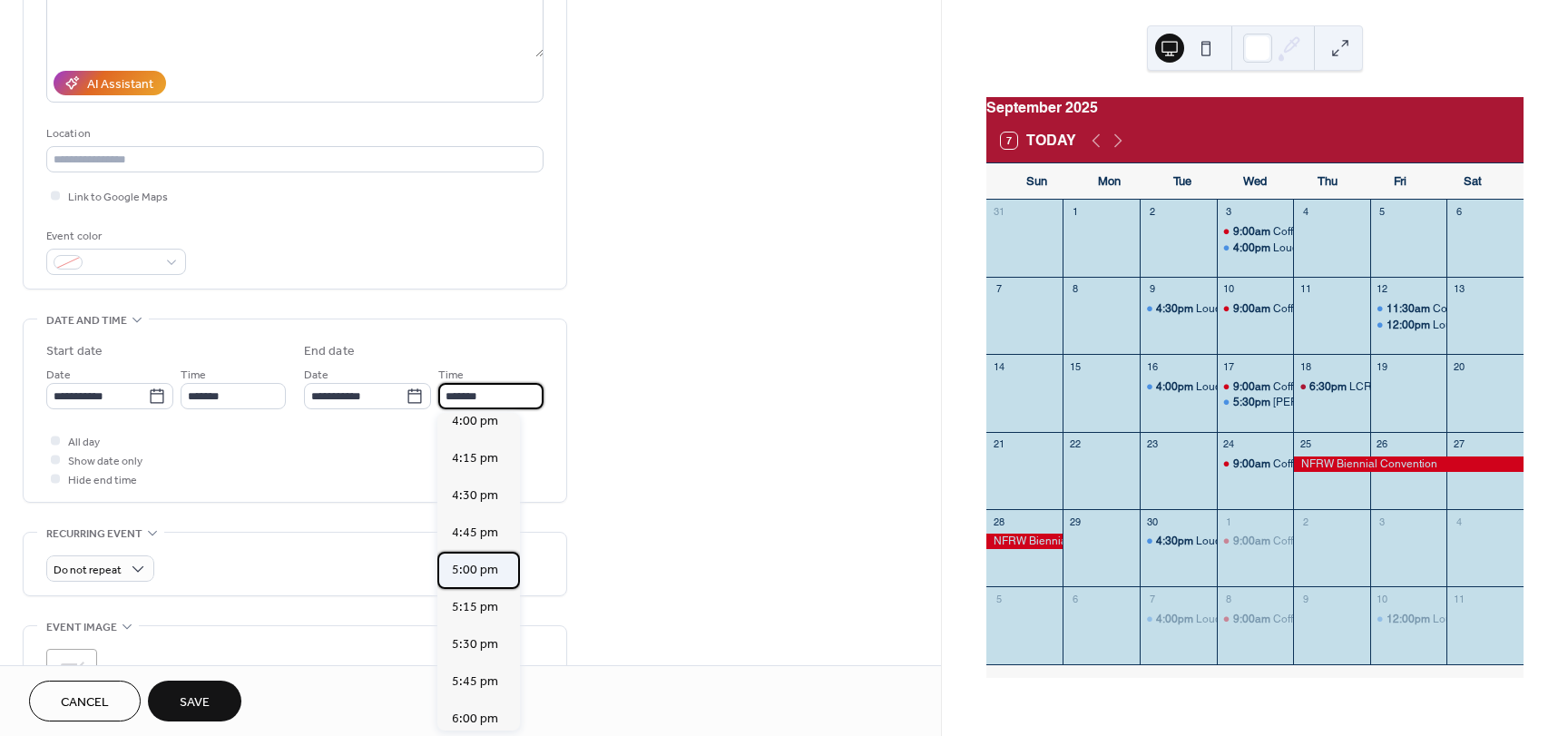 click on "5:00 pm" at bounding box center (475, 570) 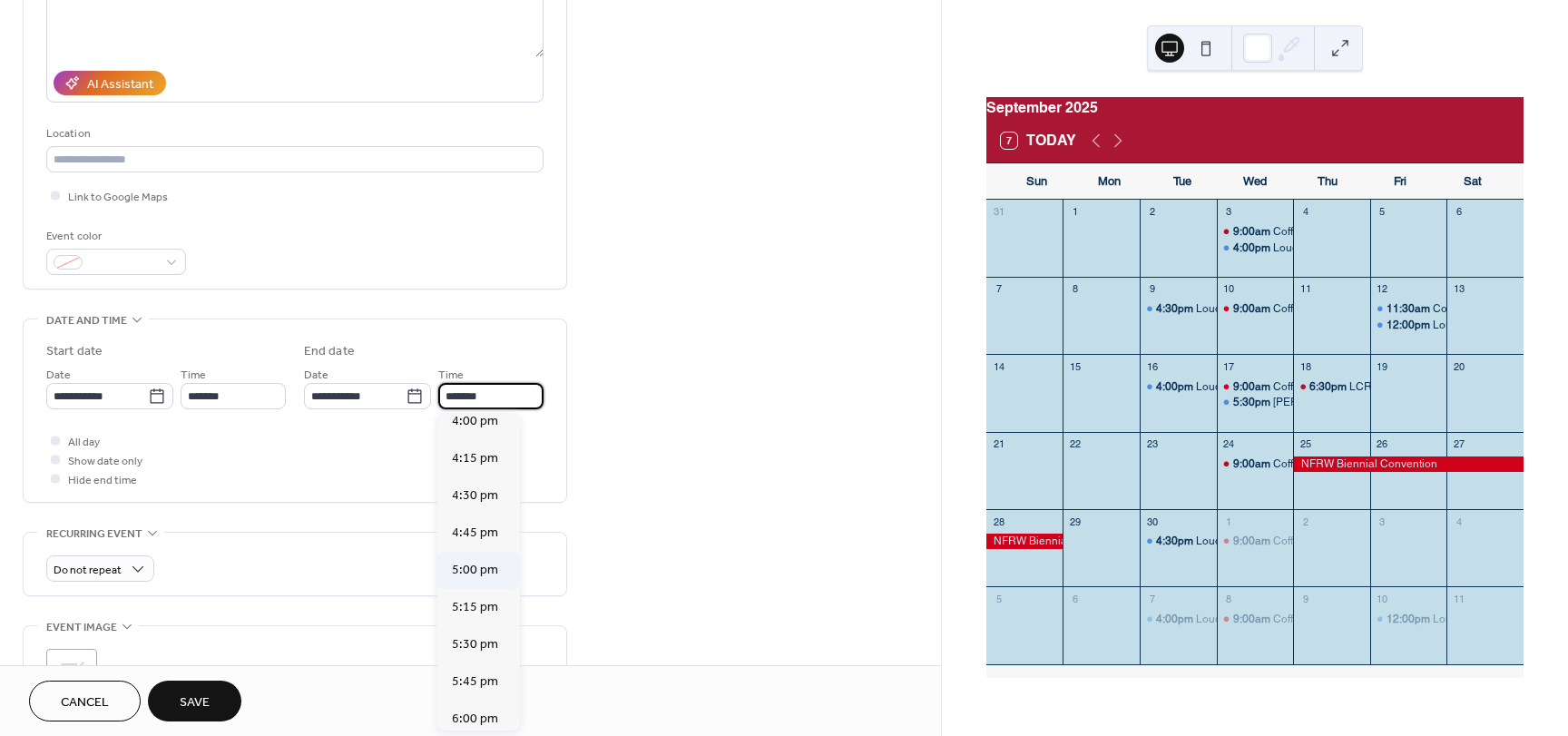 type on "*******" 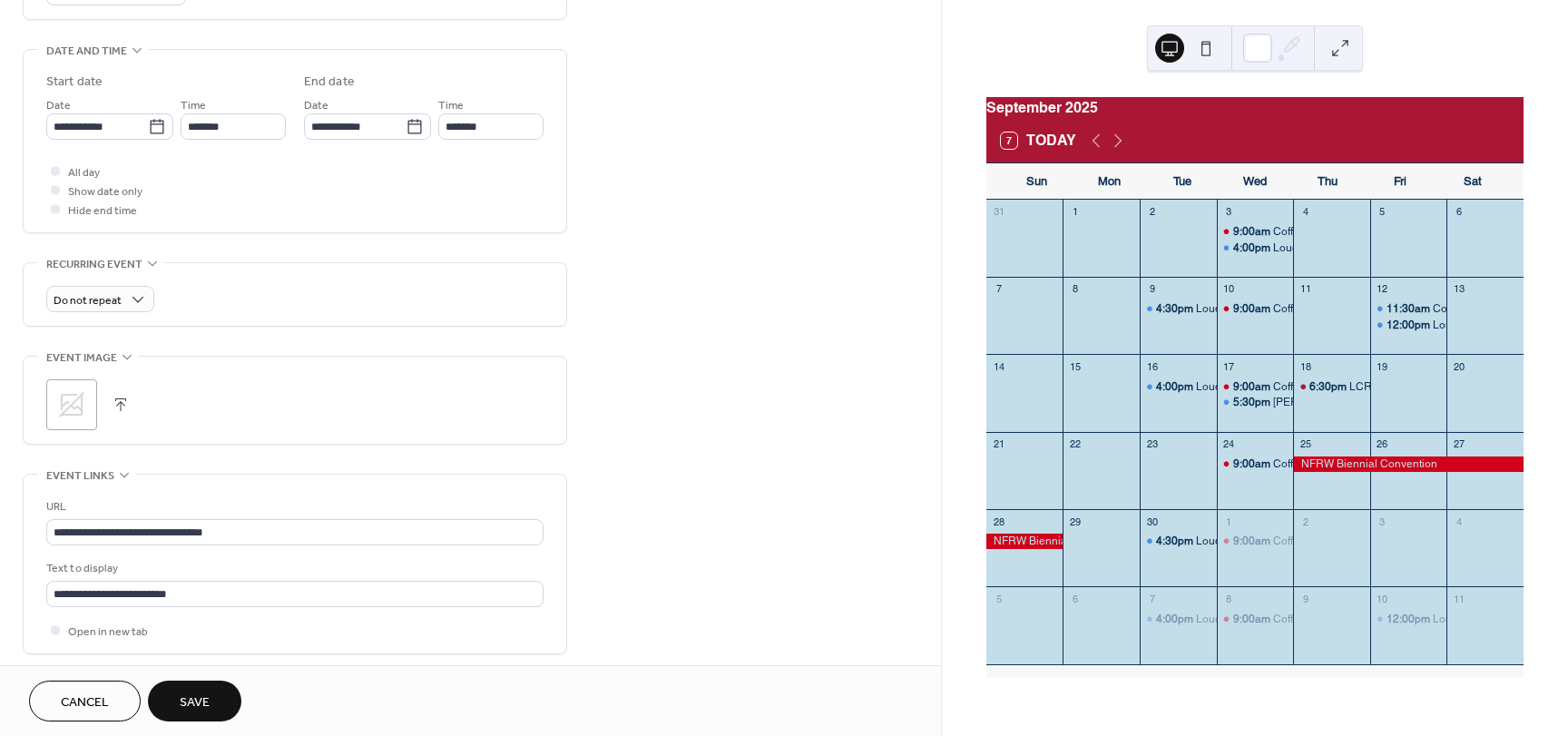 scroll, scrollTop: 545, scrollLeft: 0, axis: vertical 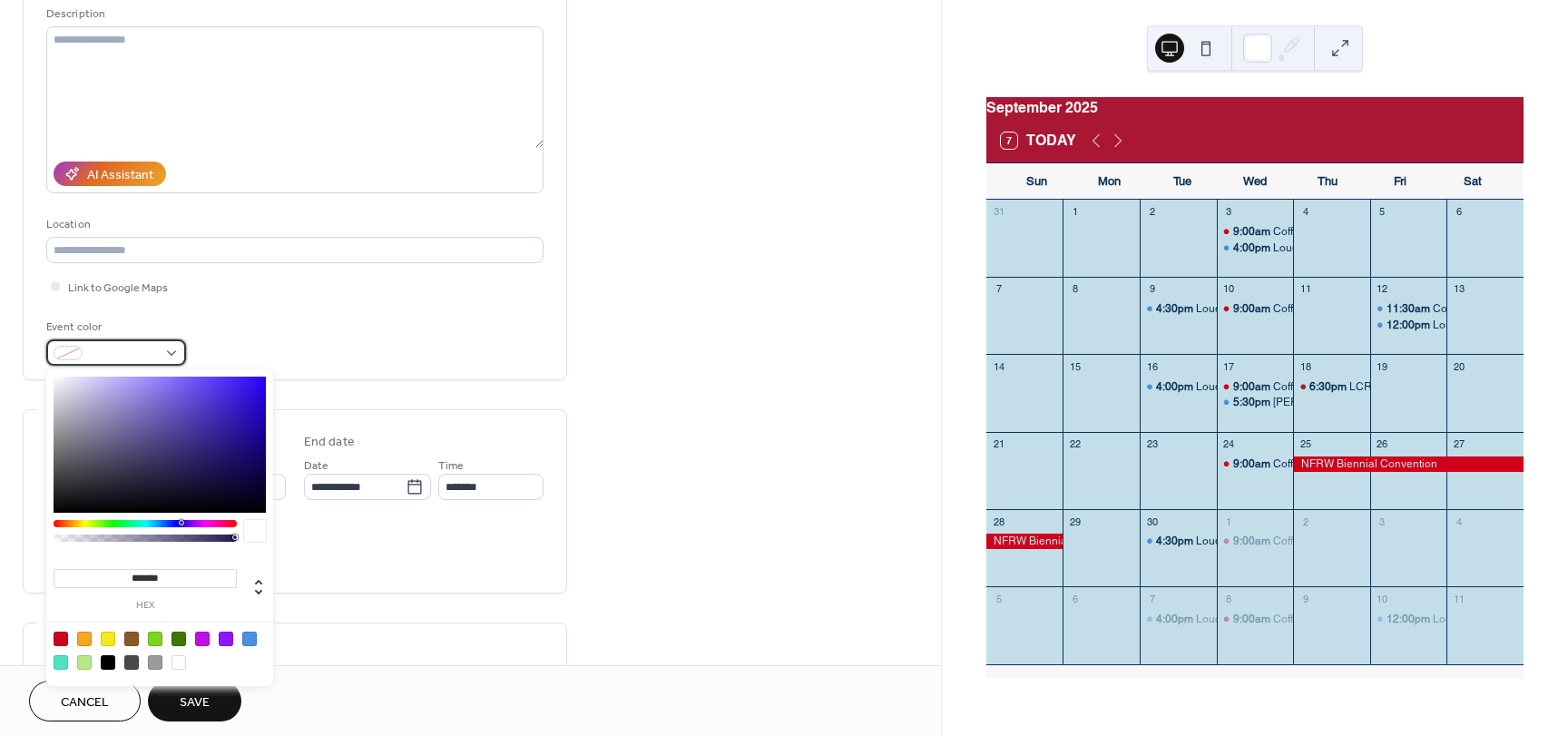 click at bounding box center (116, 352) 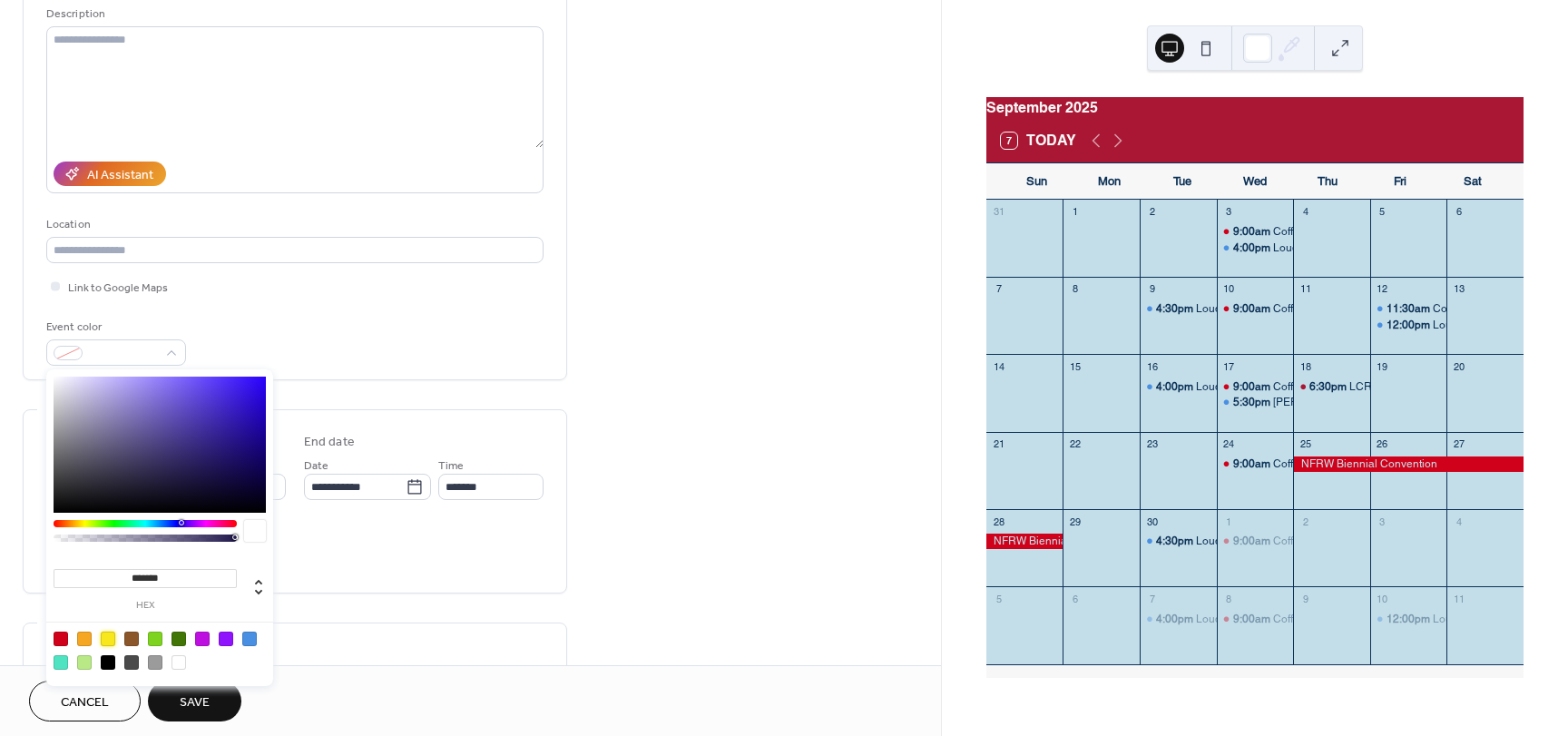 click at bounding box center [108, 639] 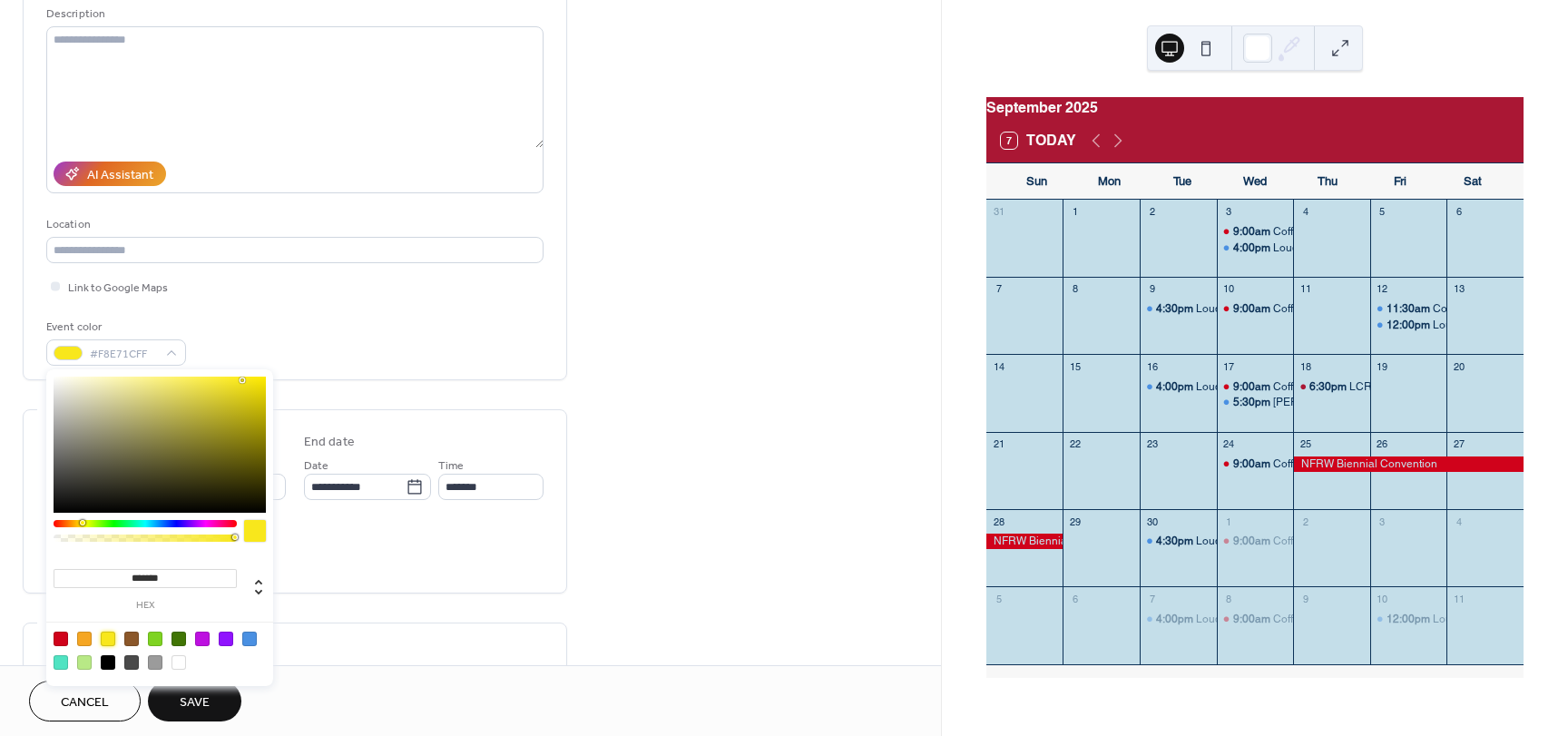 click at bounding box center (155, 639) 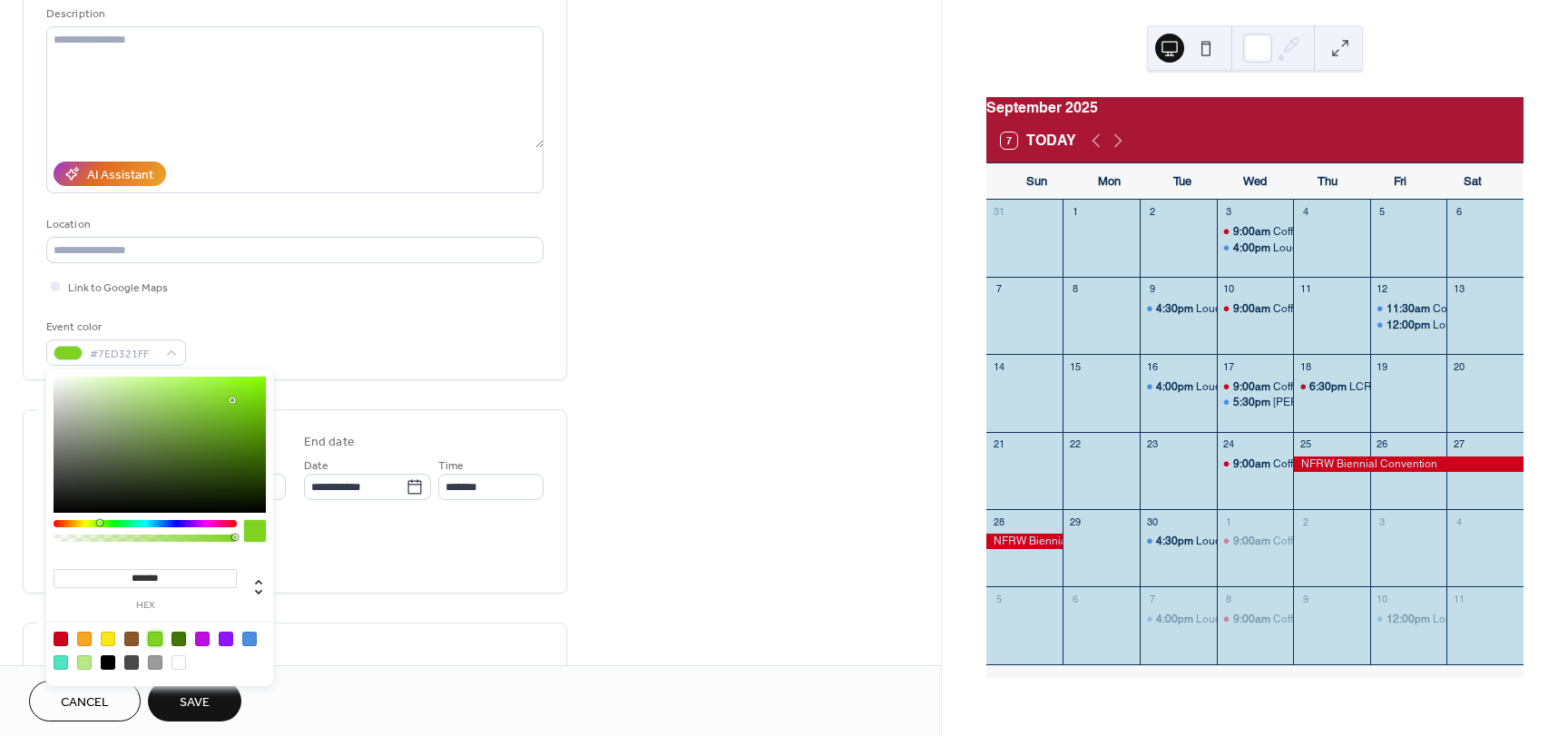 click on "Save" at bounding box center (194, 702) 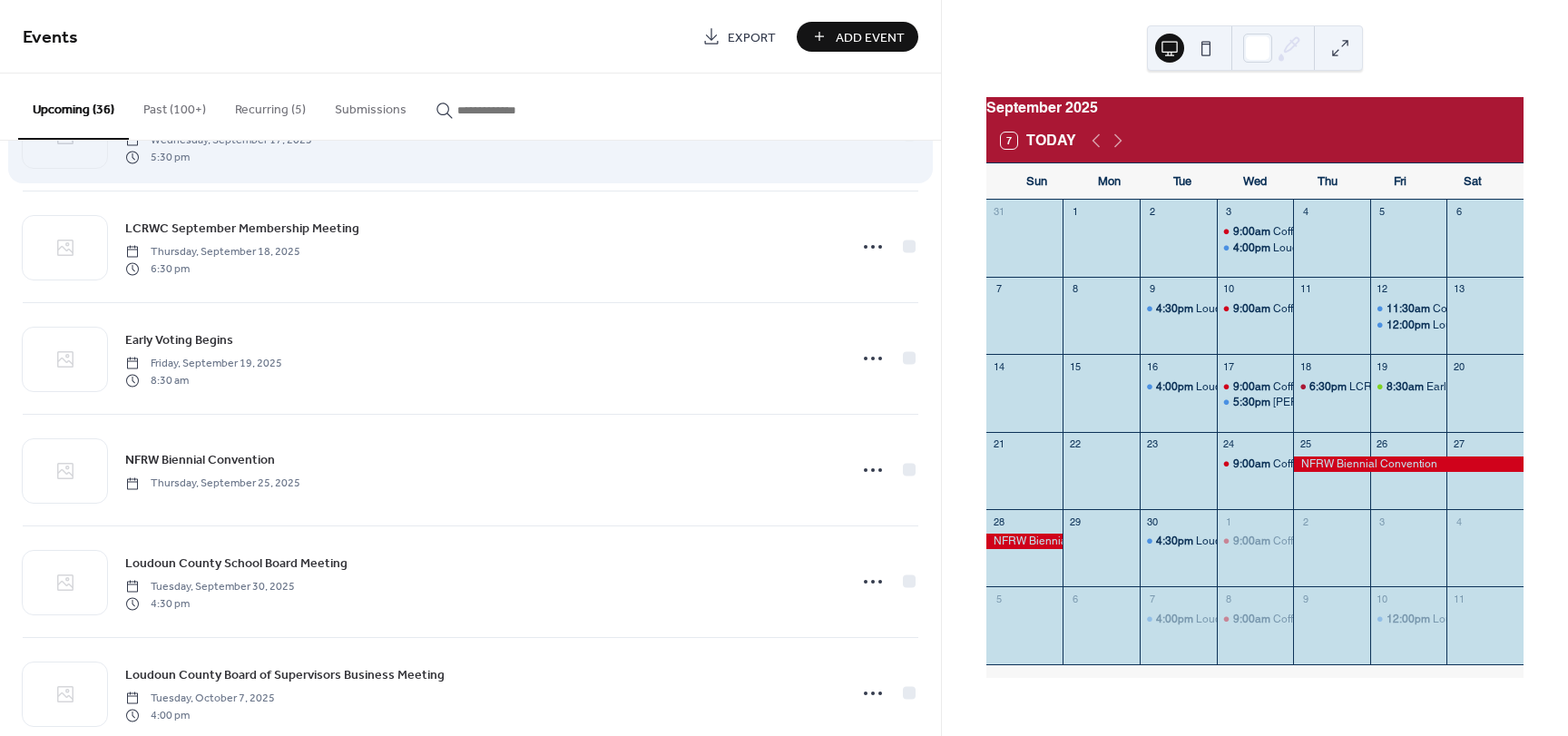 scroll, scrollTop: 1543, scrollLeft: 0, axis: vertical 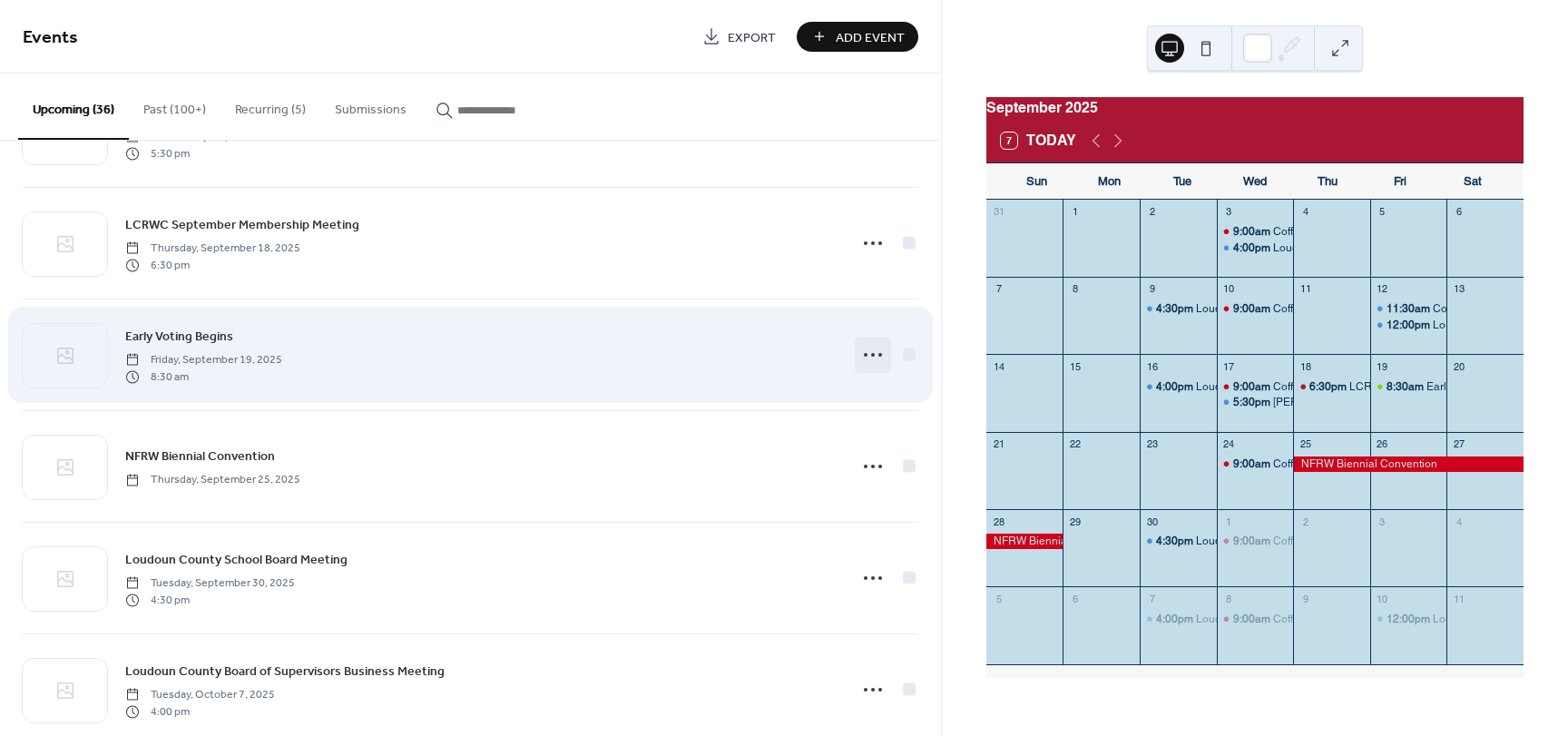 click 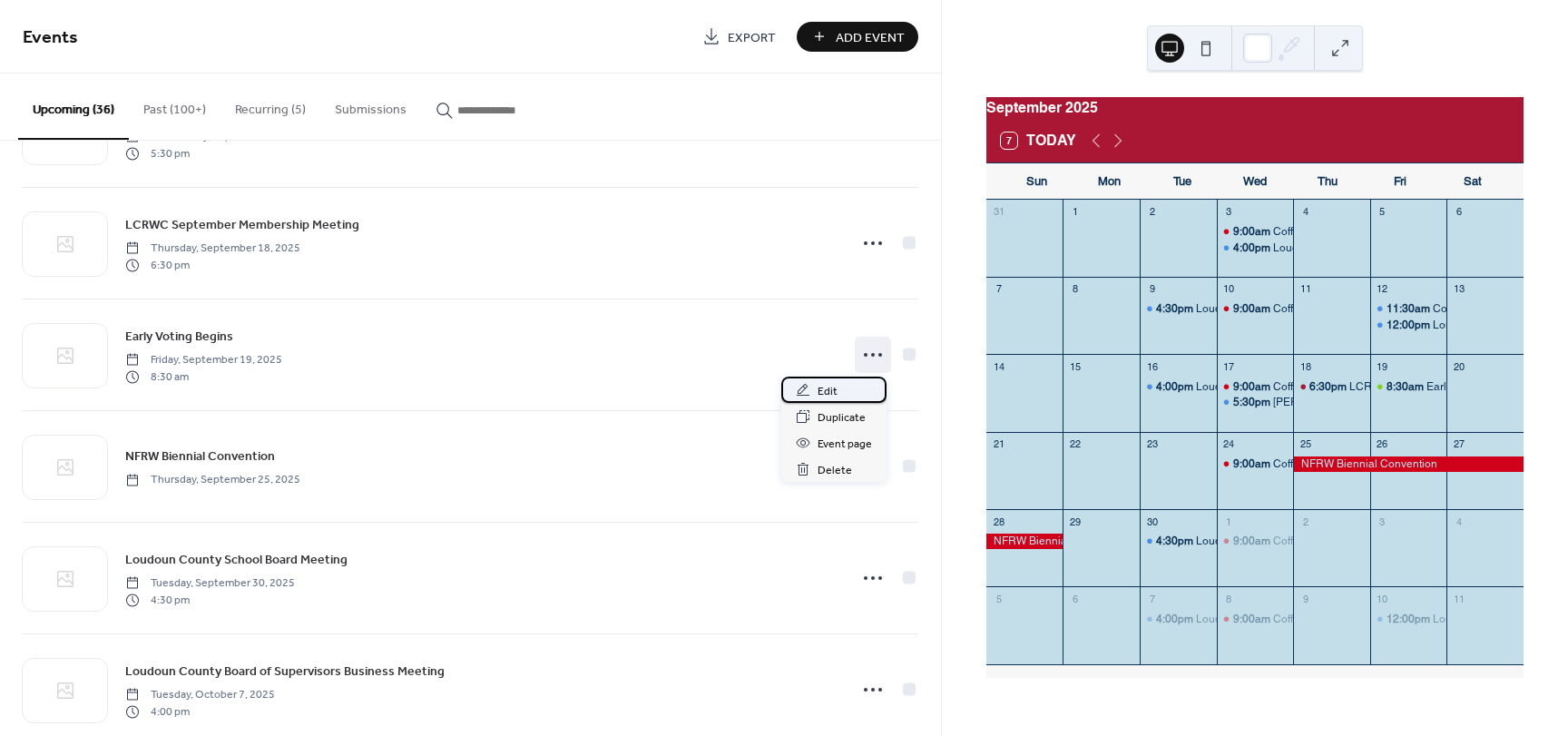 click on "Edit" at bounding box center (828, 391) 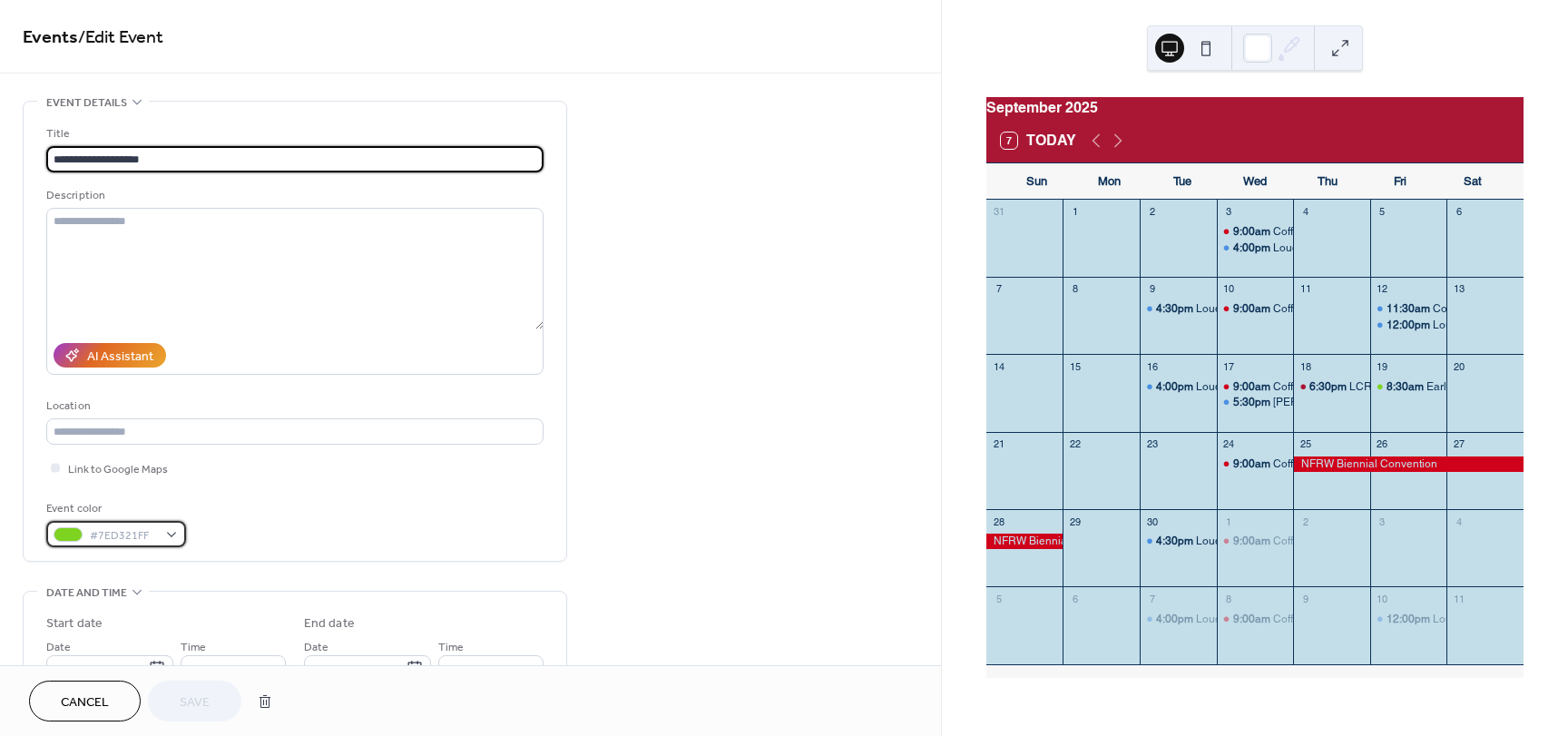 click at bounding box center [68, 535] 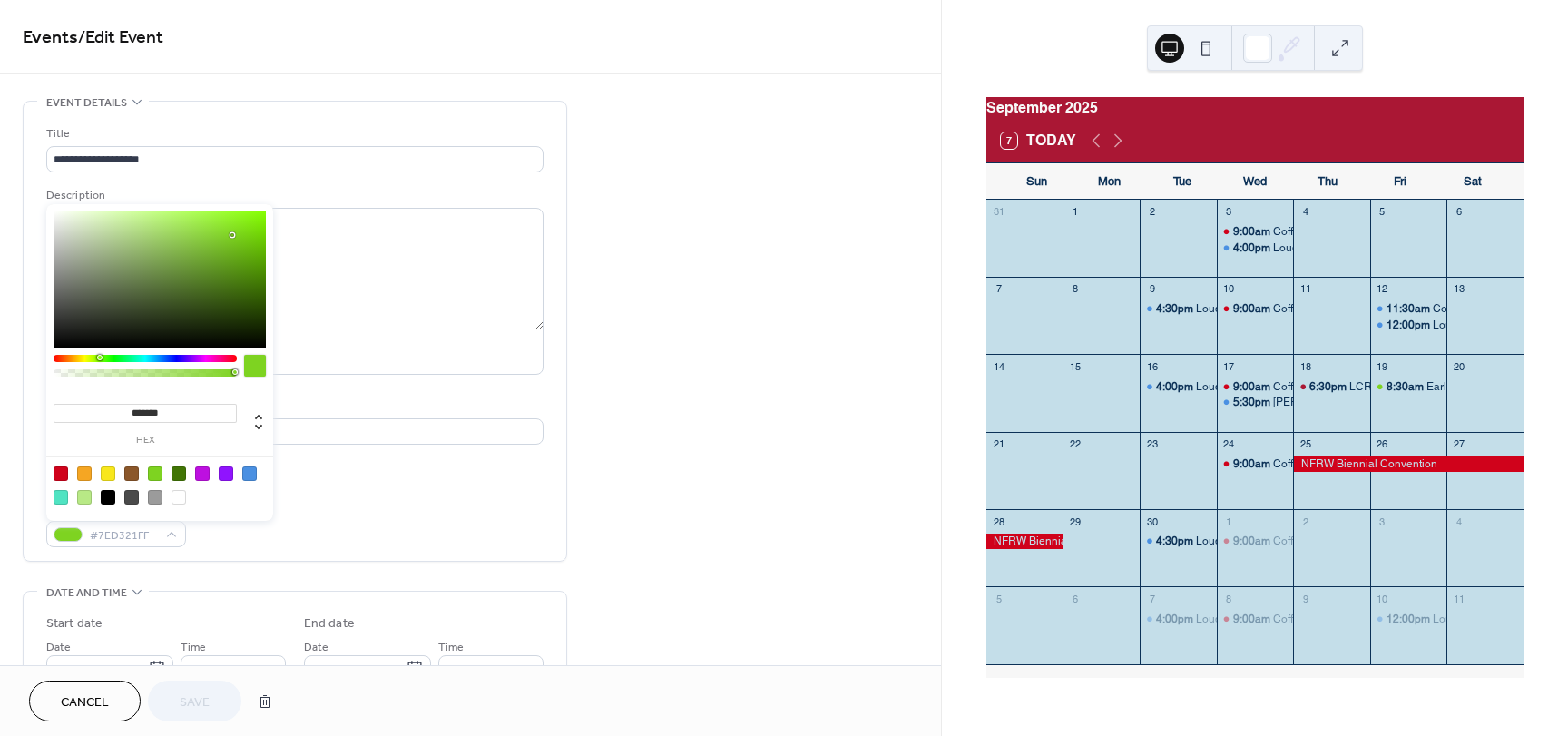 click at bounding box center (108, 474) 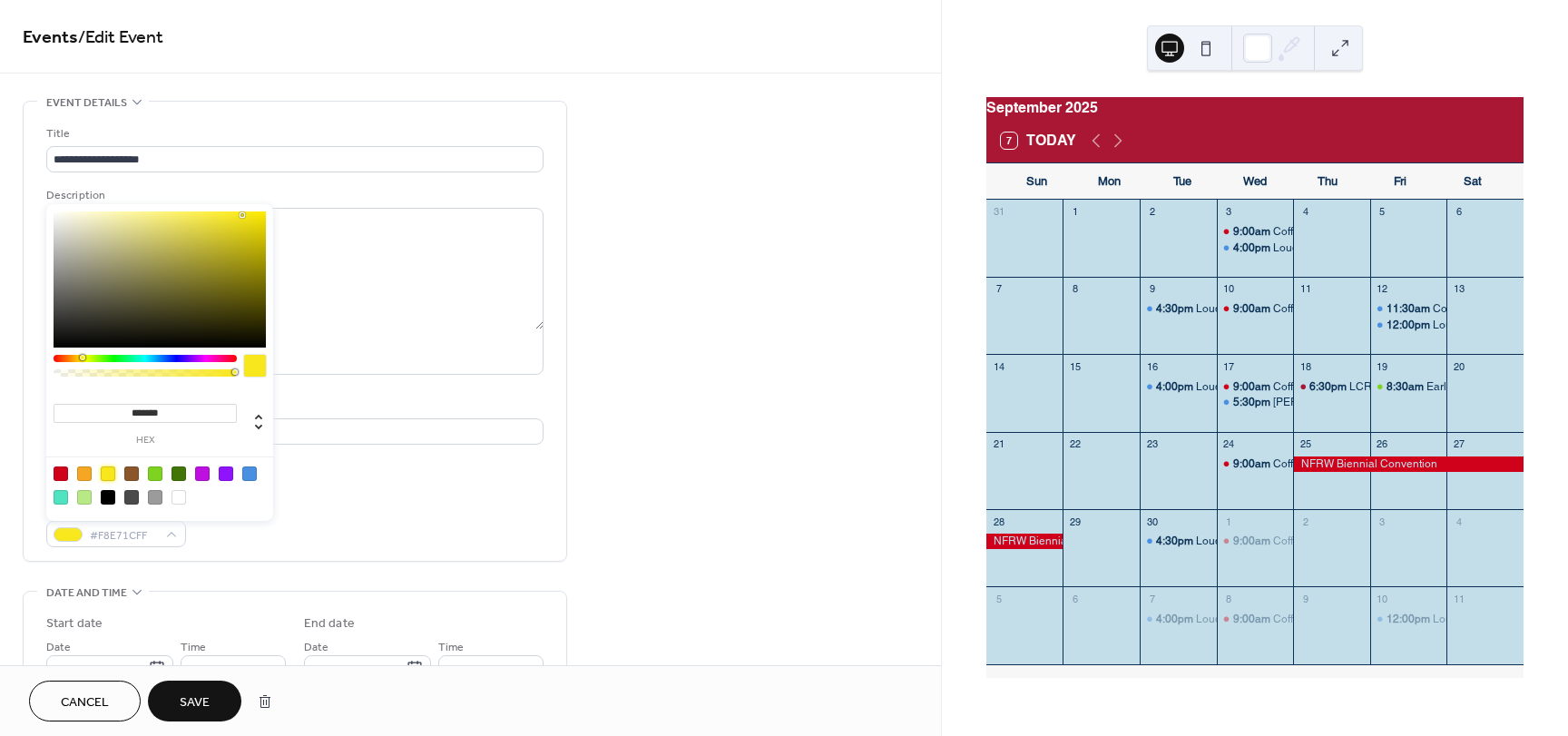 click on "**********" at bounding box center (470, 762) 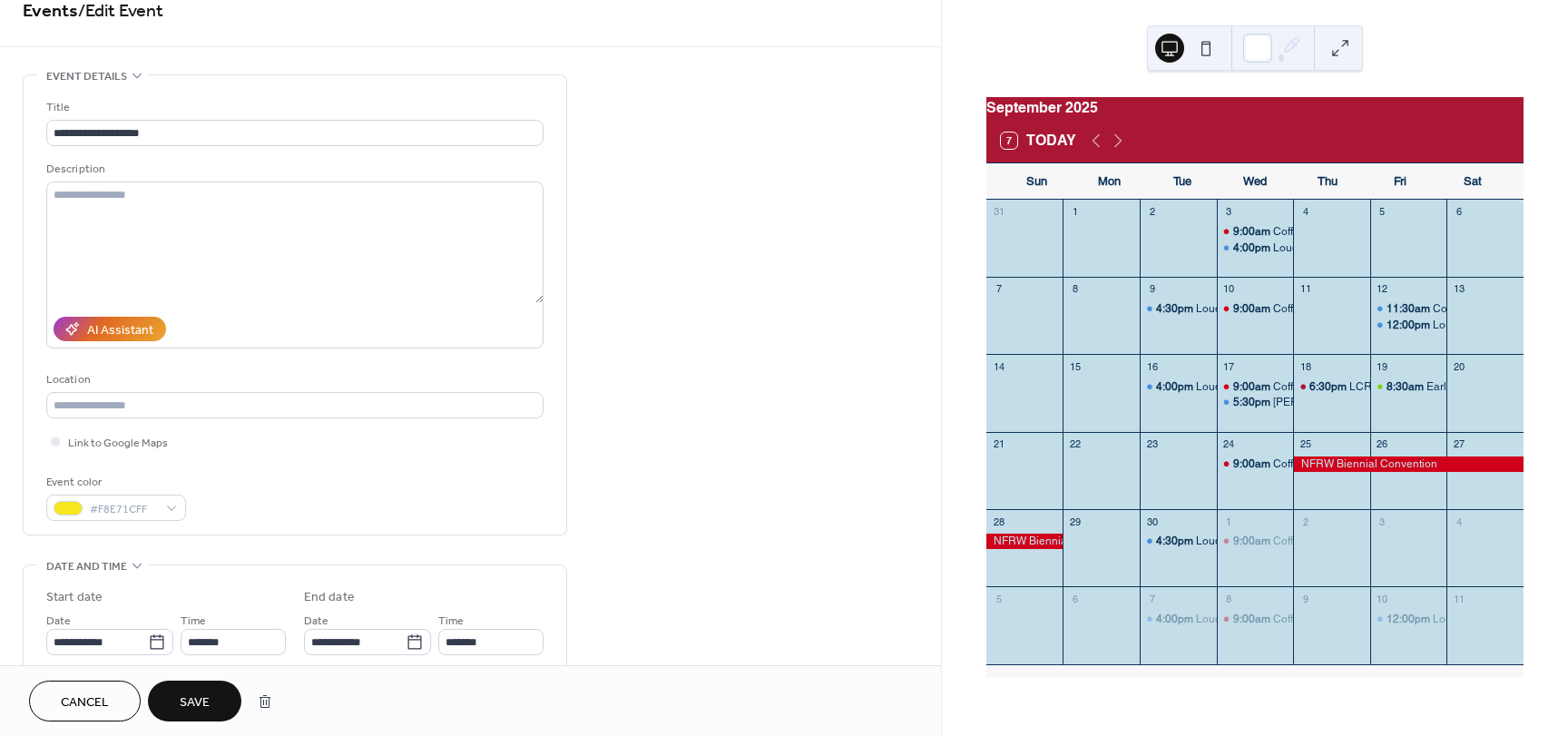 scroll, scrollTop: 0, scrollLeft: 0, axis: both 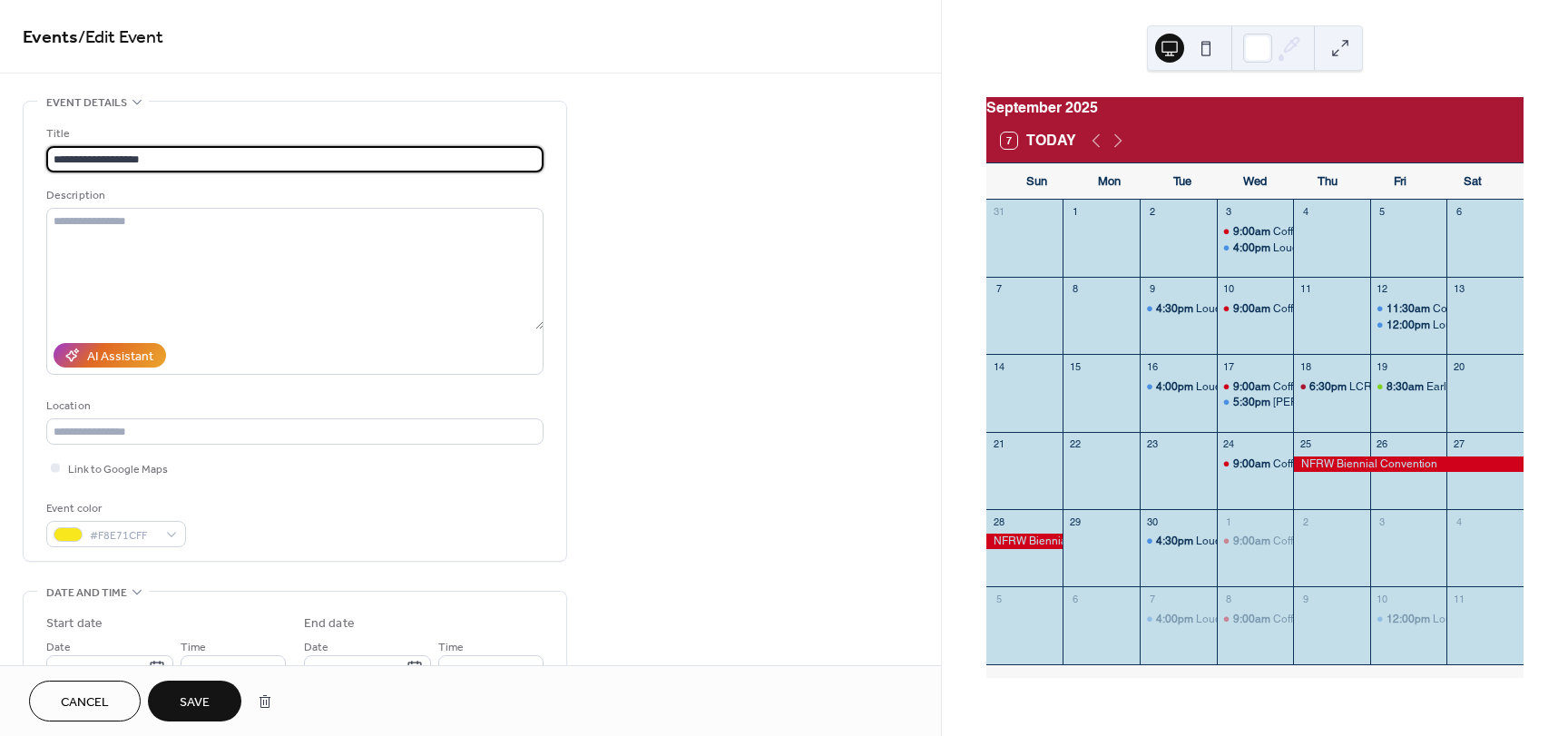 click on "**********" at bounding box center [295, 159] 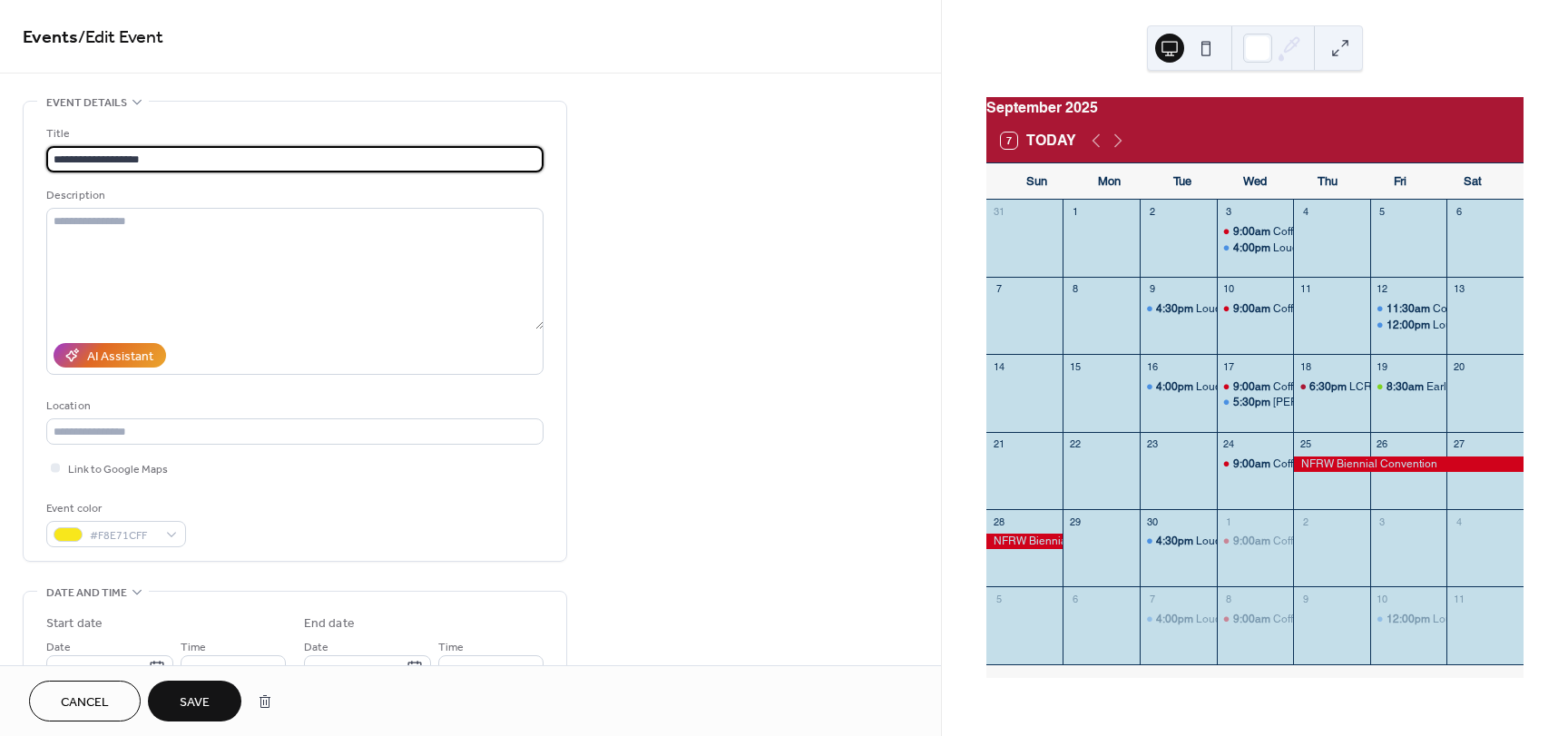 drag, startPoint x: 162, startPoint y: 158, endPoint x: 113, endPoint y: 156, distance: 49.040799 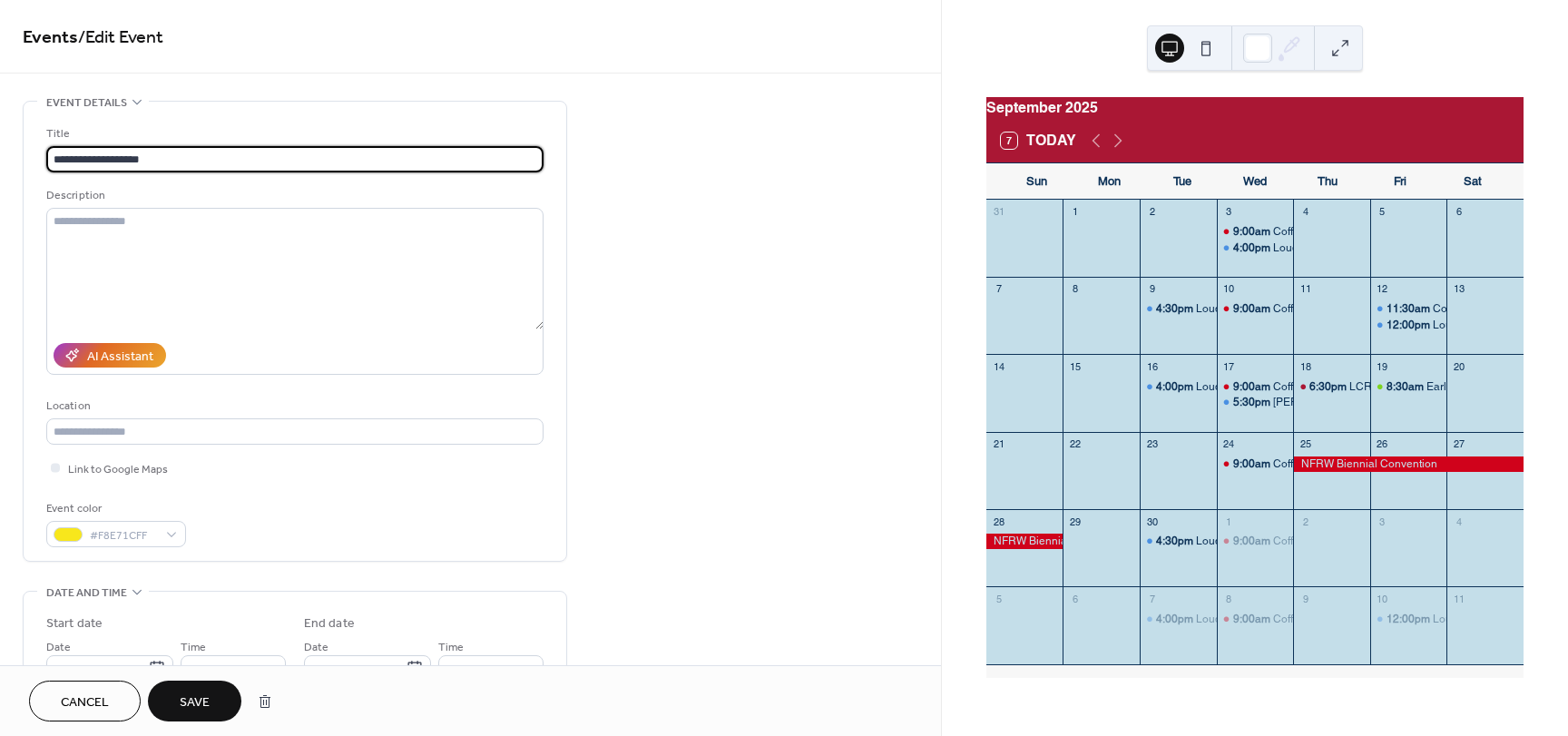 click on "**********" at bounding box center (295, 159) 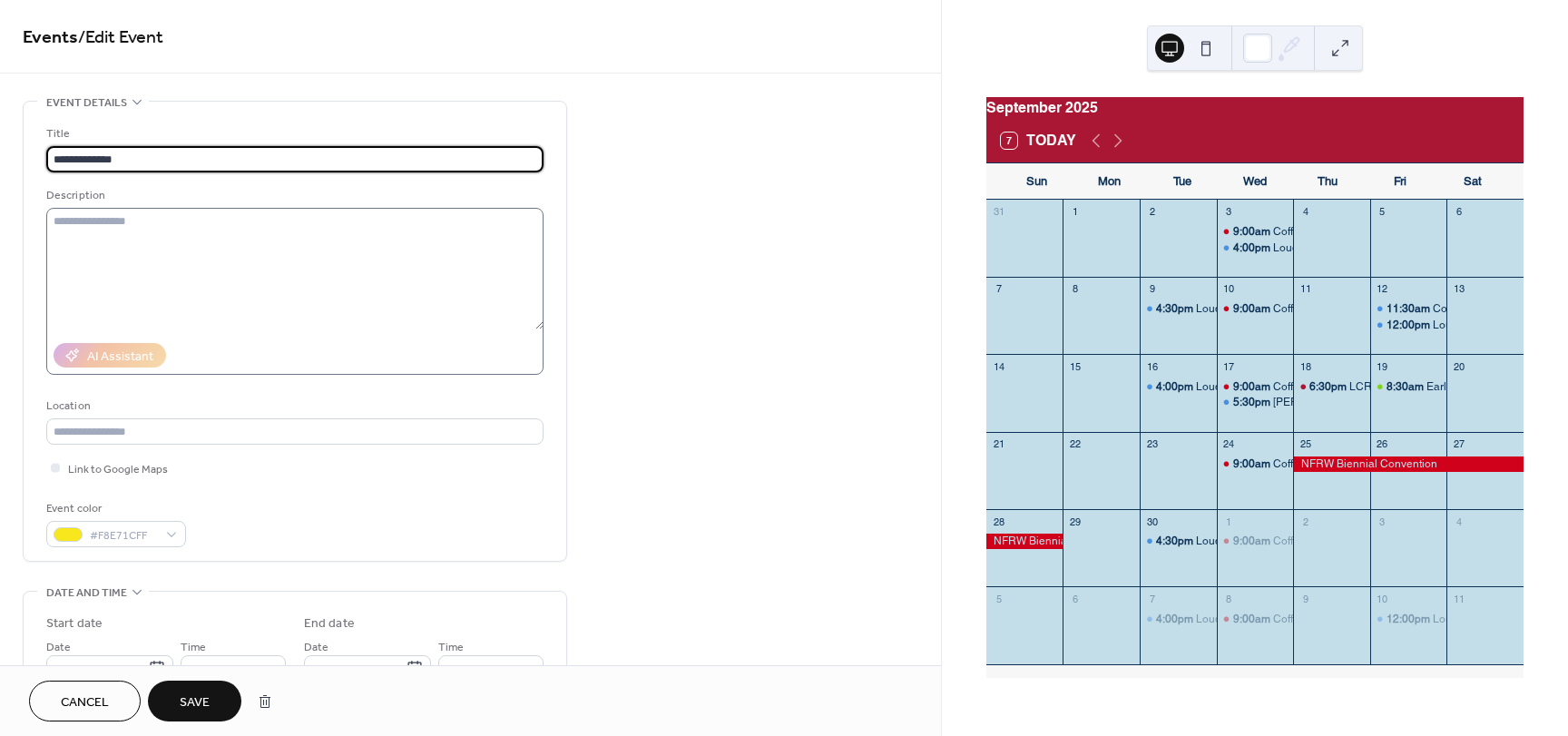 type on "**********" 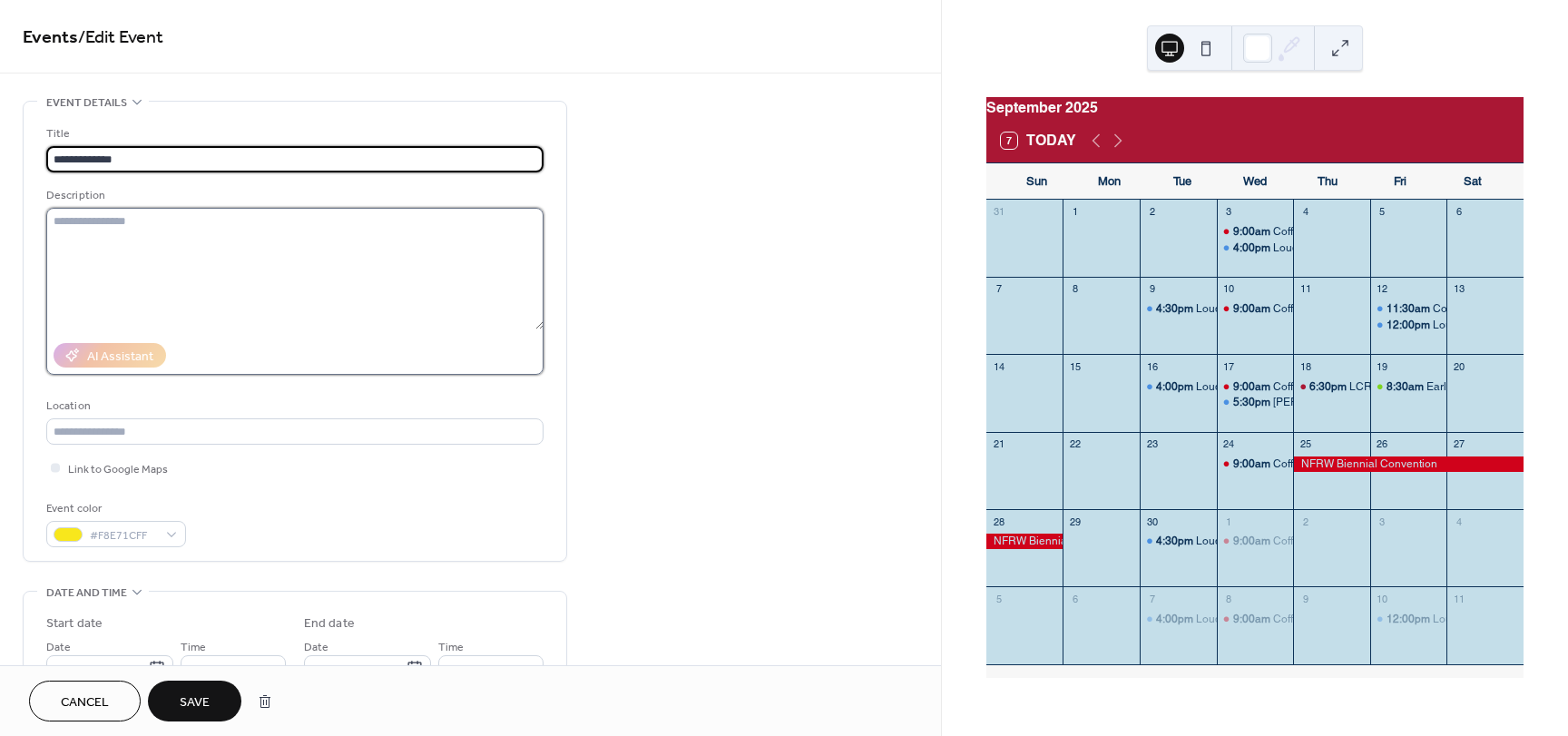 click at bounding box center [295, 269] 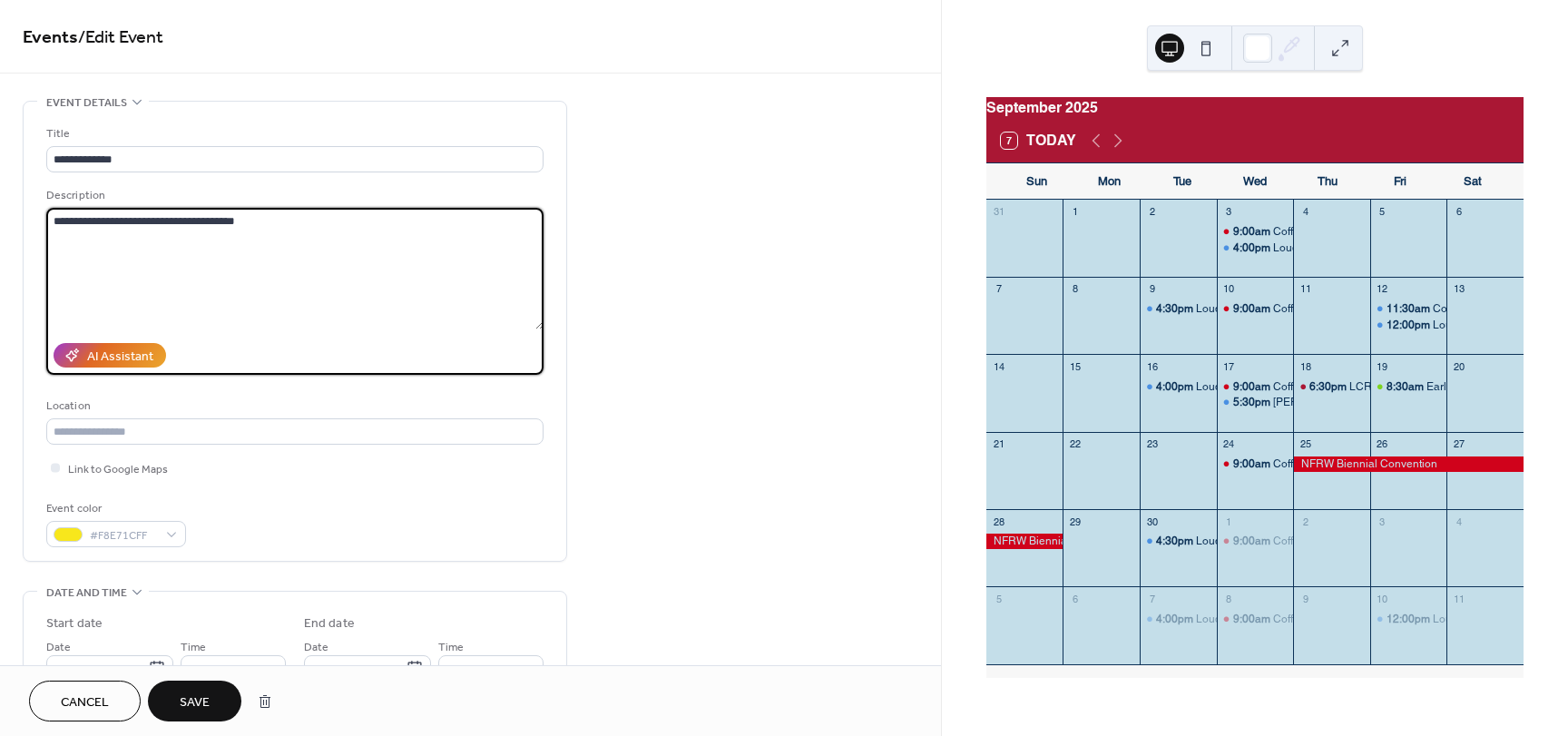 click on "**********" at bounding box center (295, 269) 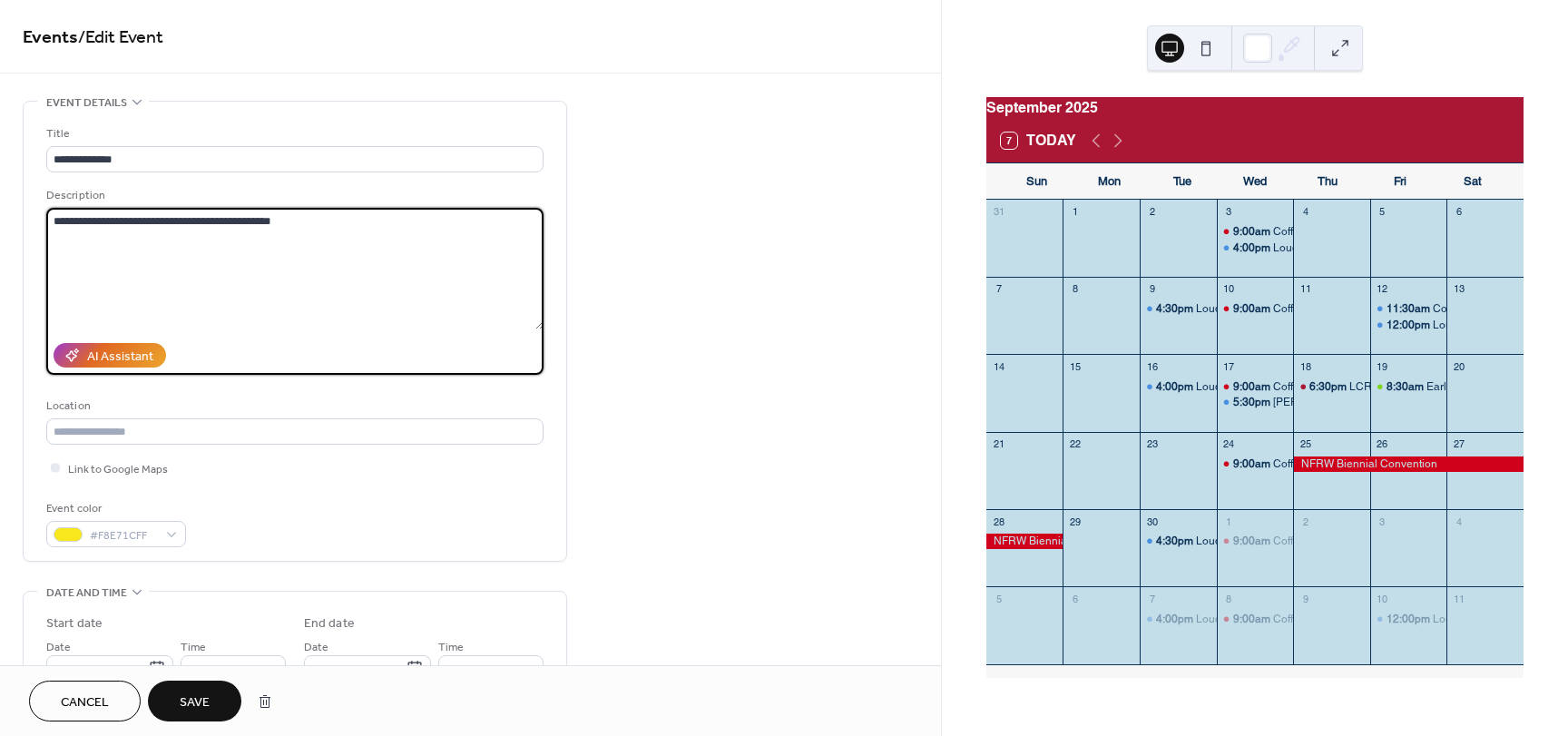 type on "**********" 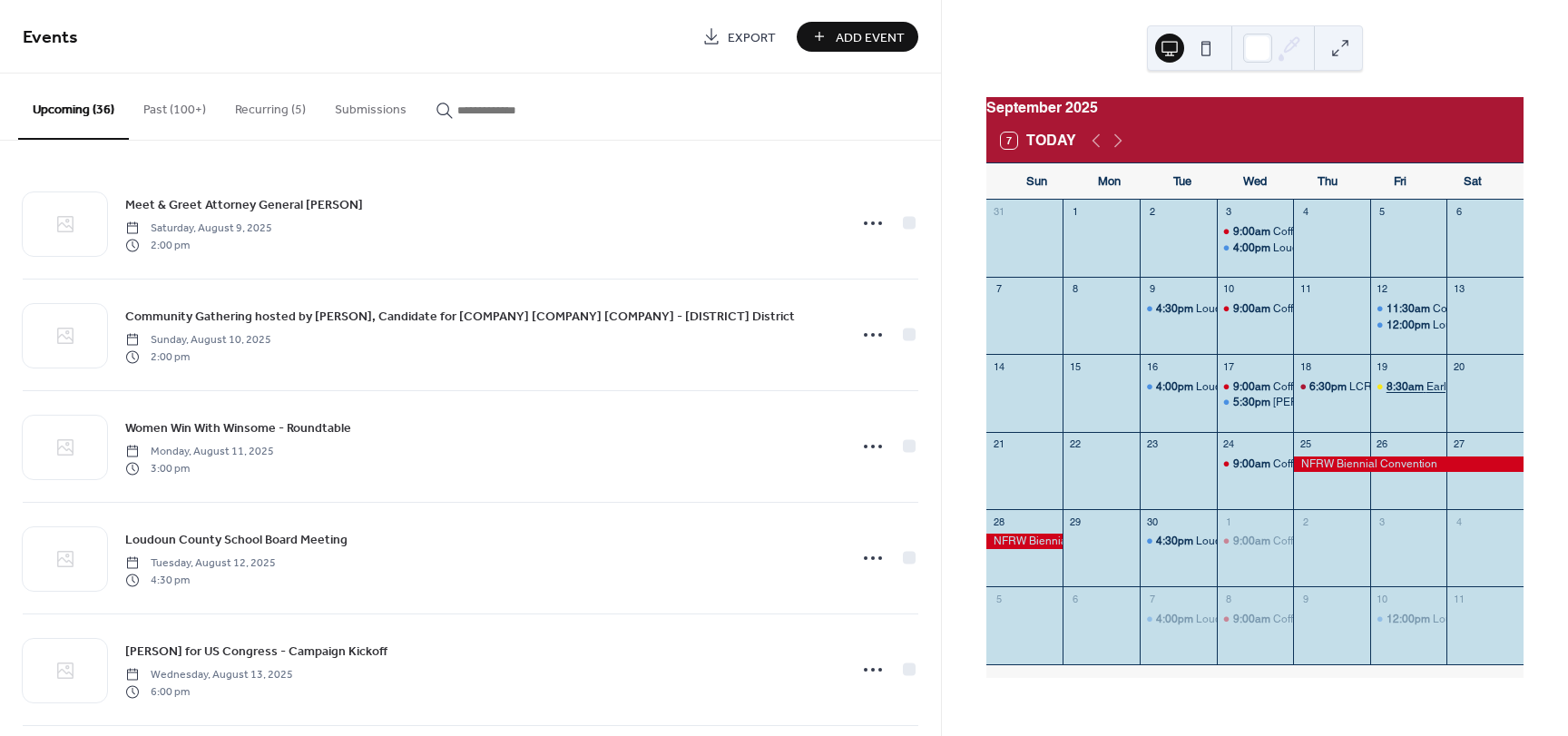 click on "8:30am" at bounding box center [1406, 387] 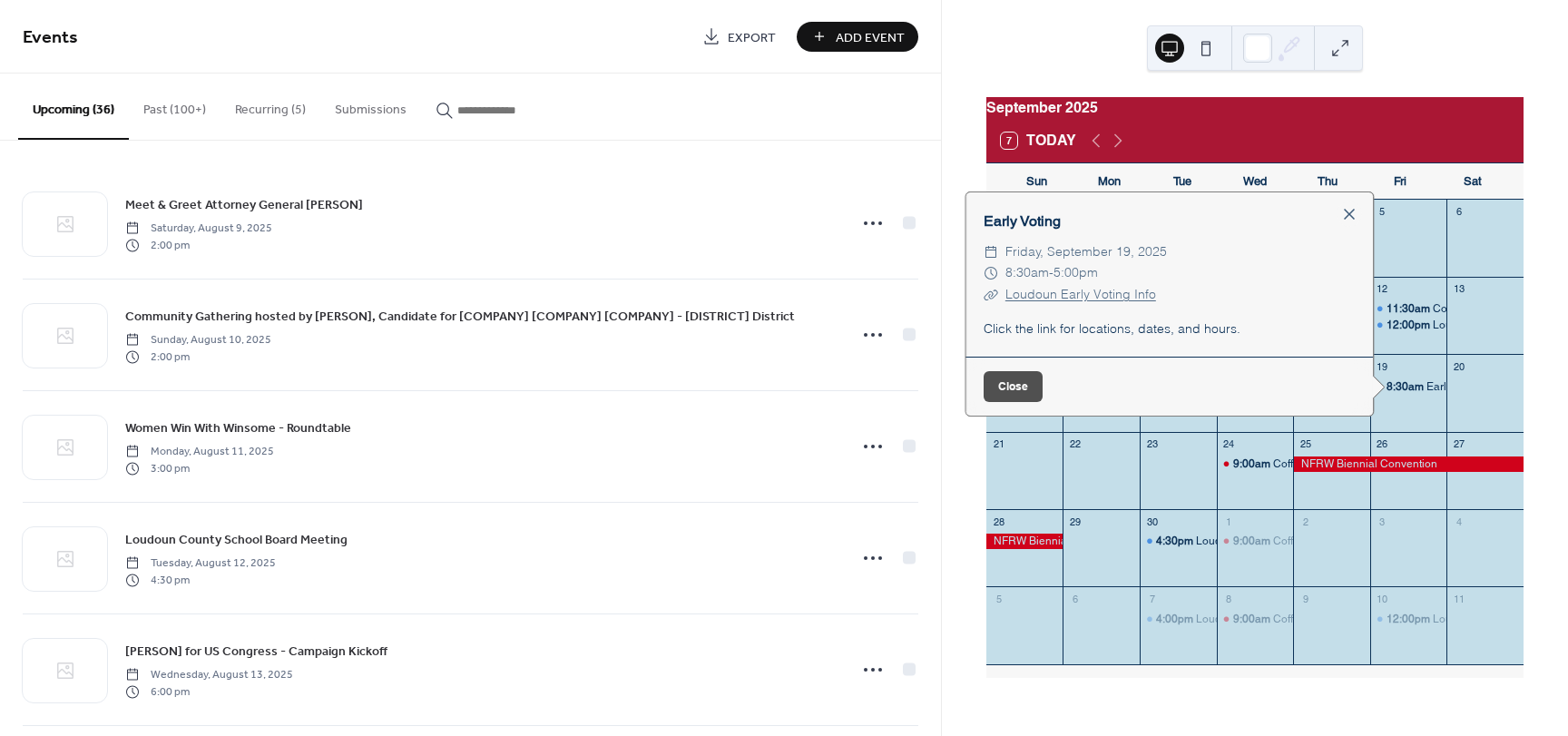 click on "Close" at bounding box center (1013, 387) 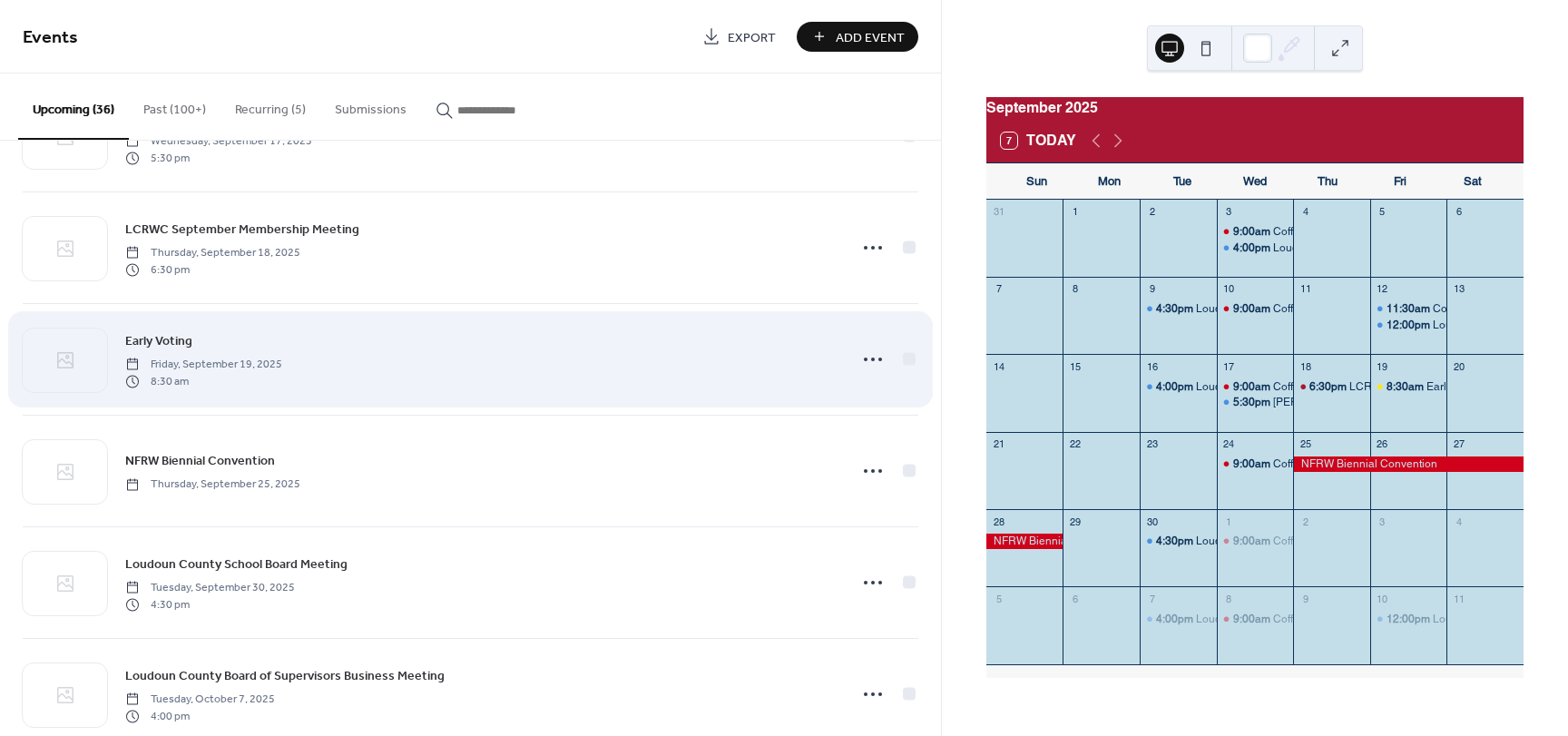 scroll, scrollTop: 1543, scrollLeft: 0, axis: vertical 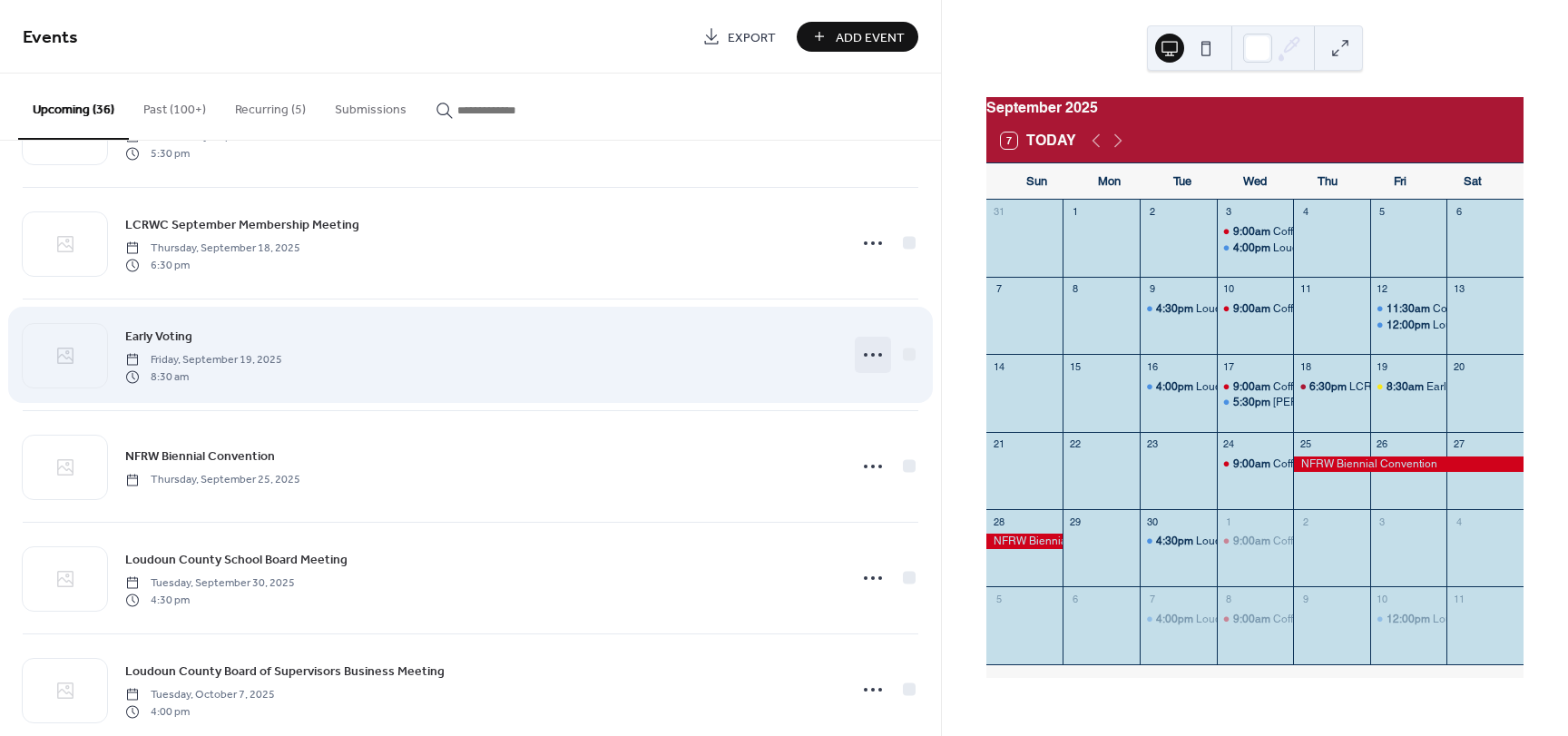 click 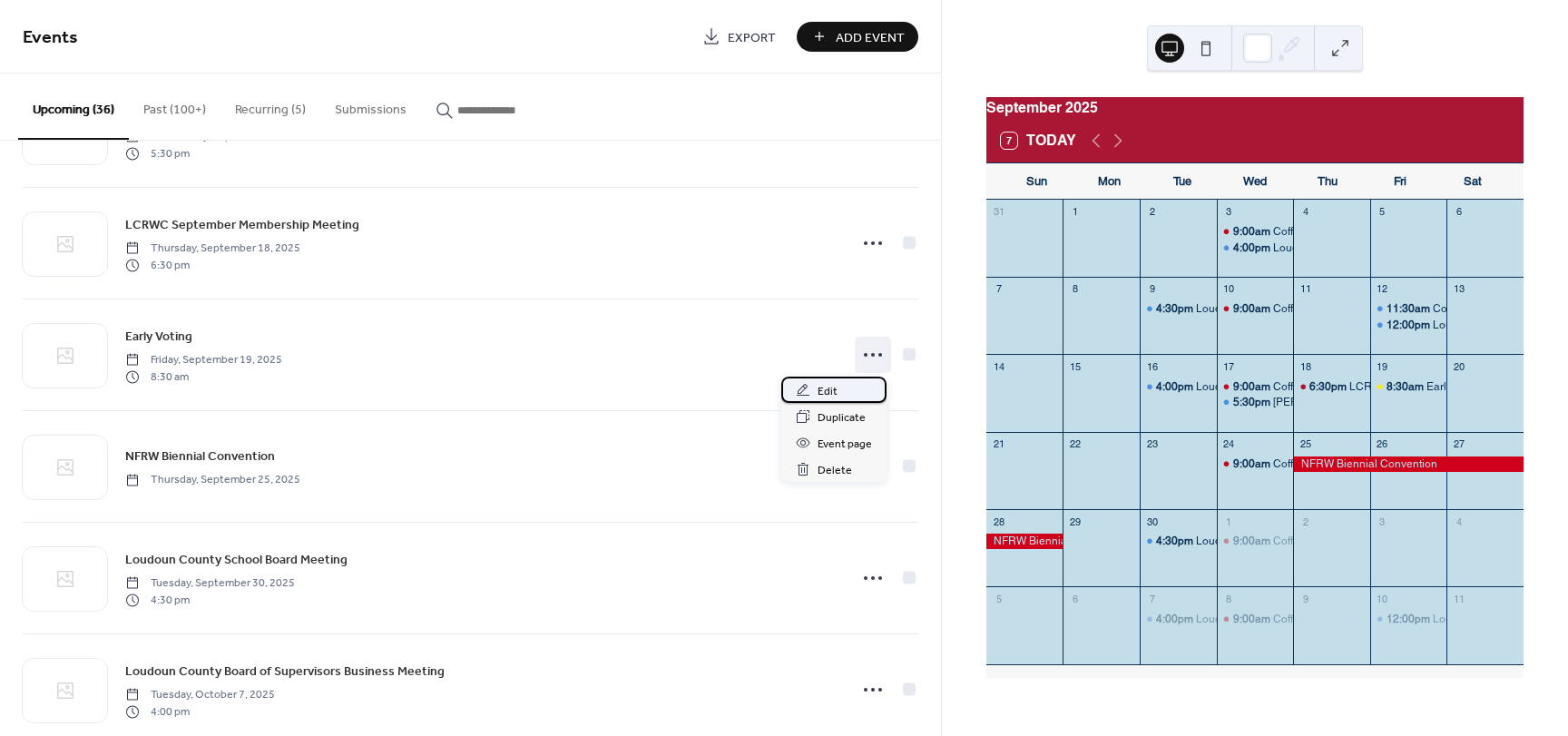 click on "Edit" at bounding box center [828, 391] 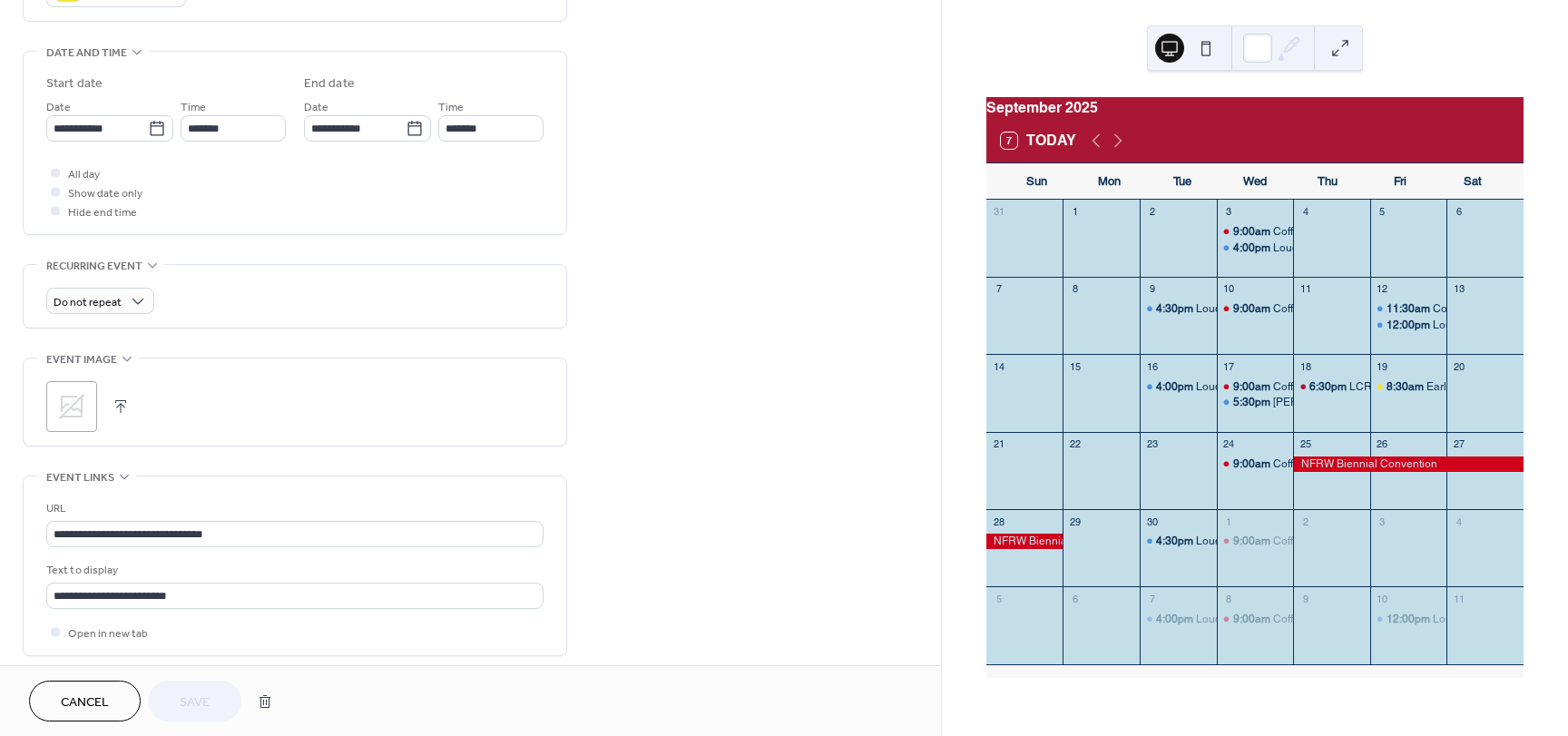 scroll, scrollTop: 545, scrollLeft: 0, axis: vertical 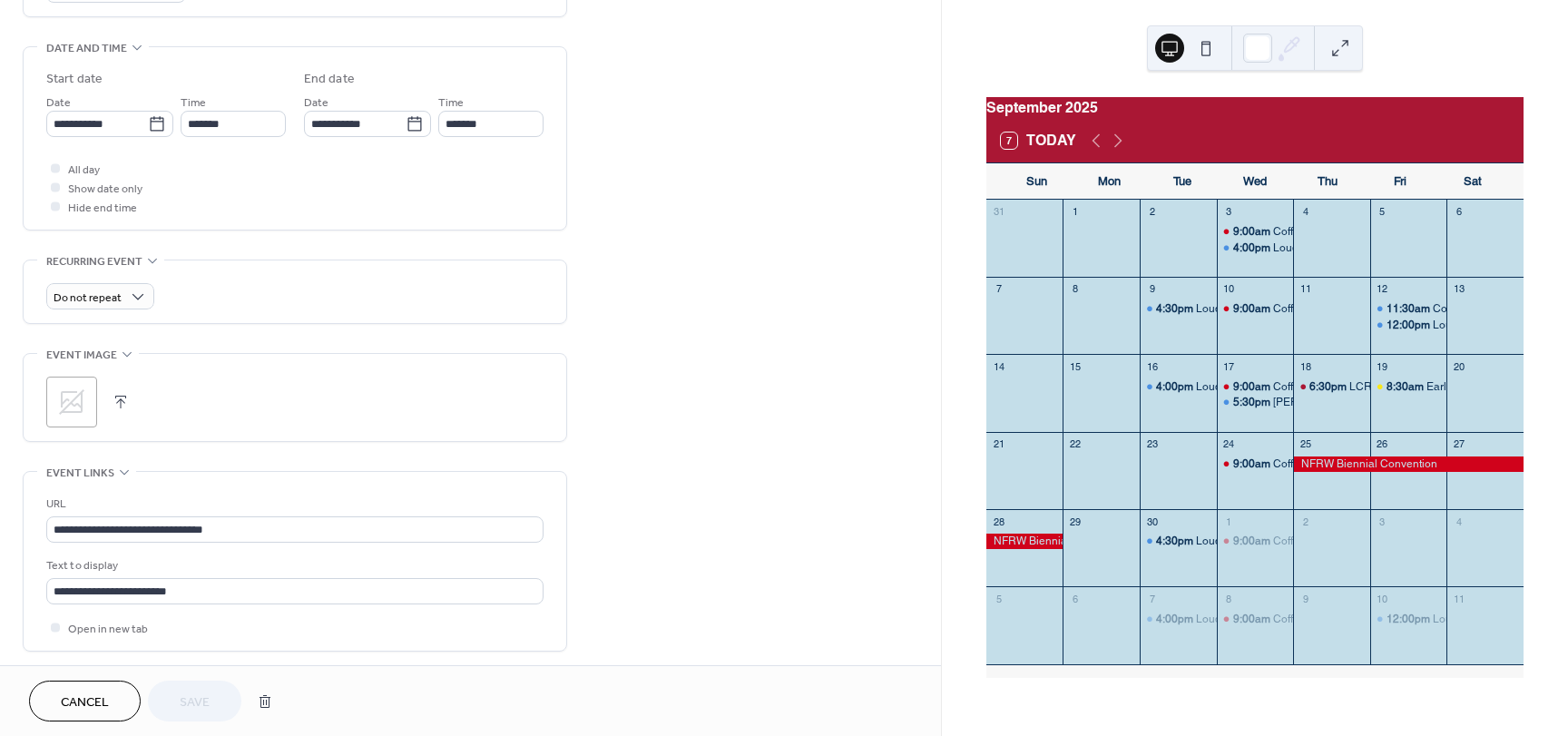 click on "Cancel" at bounding box center (84, 702) 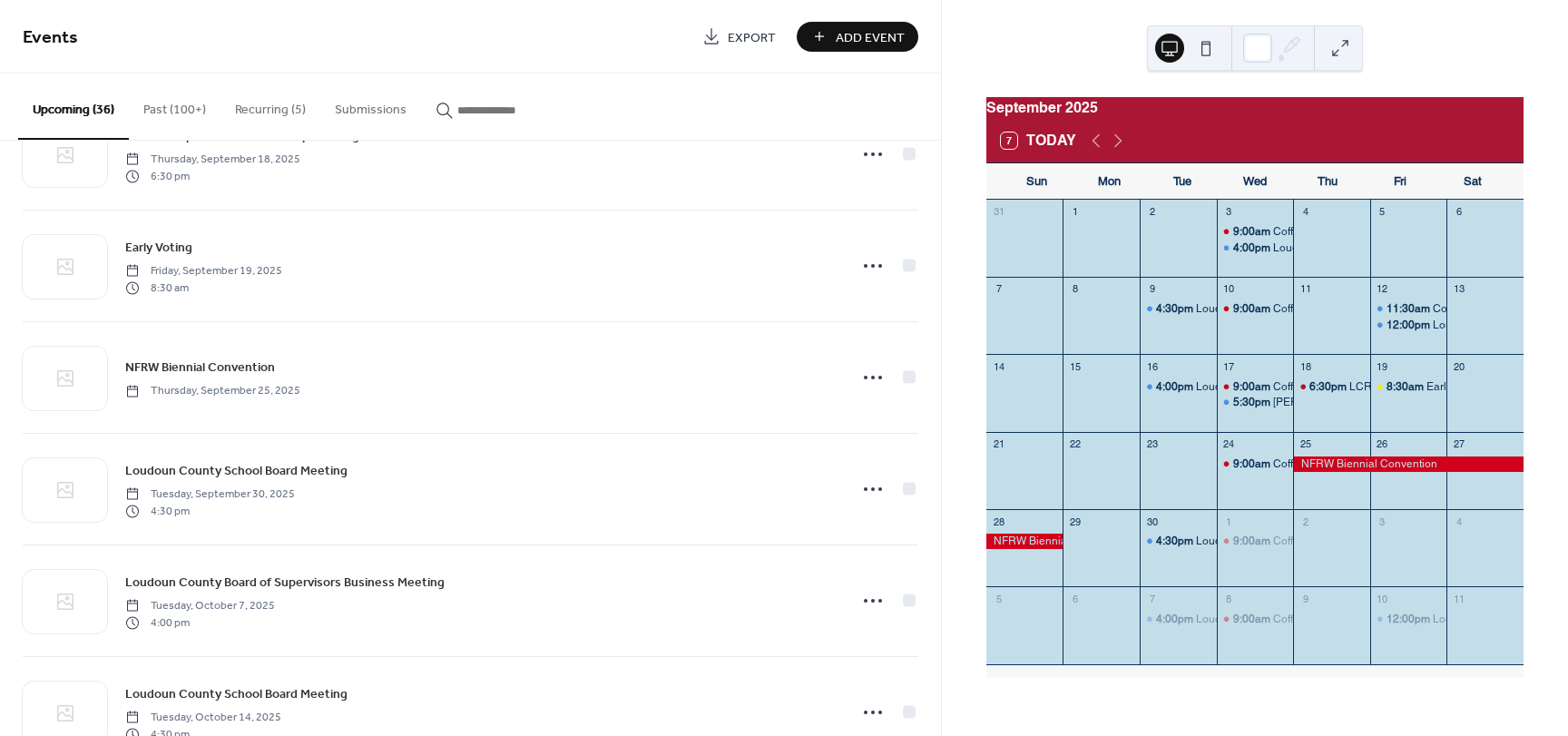 scroll, scrollTop: 1634, scrollLeft: 0, axis: vertical 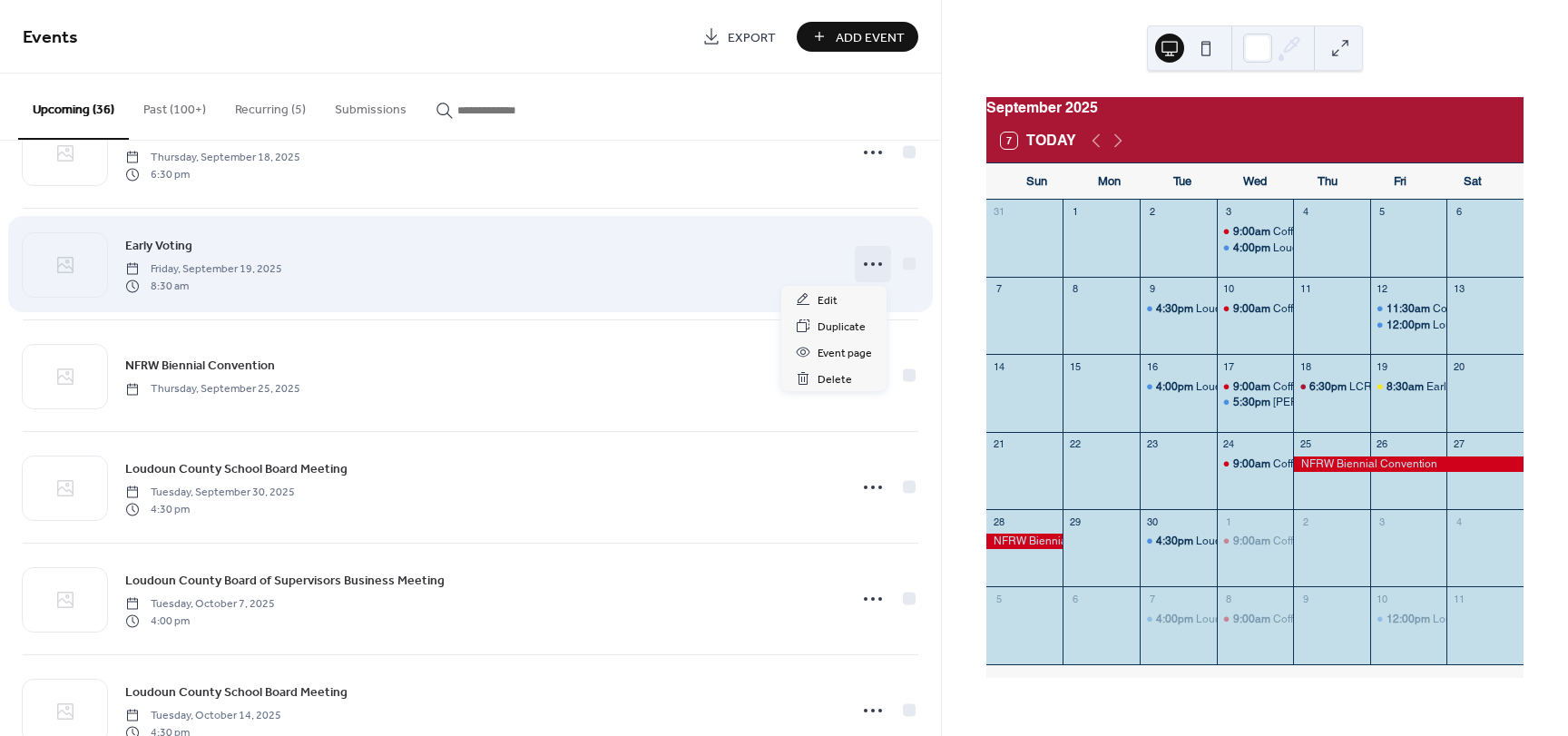 click 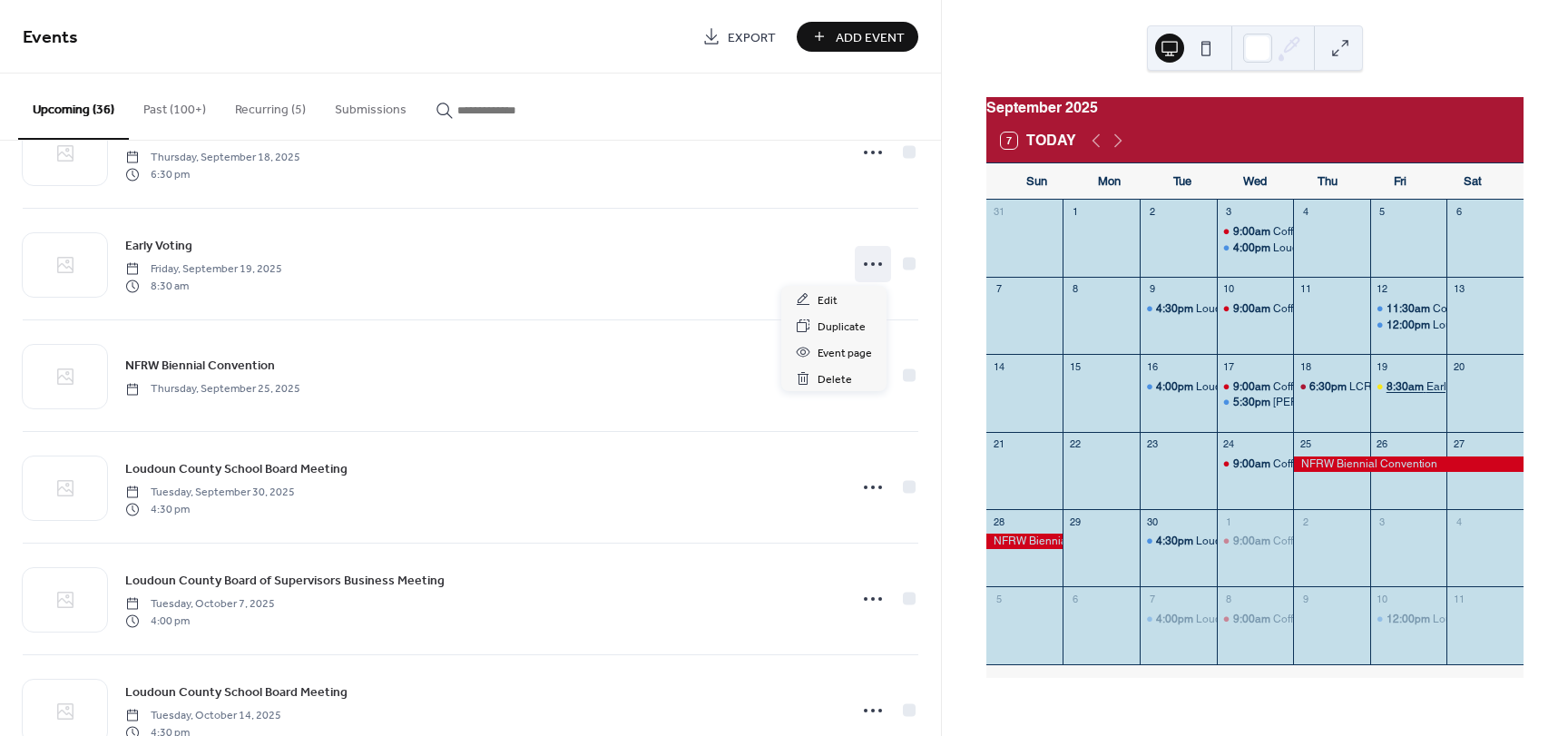 click on "8:30am" at bounding box center [1406, 387] 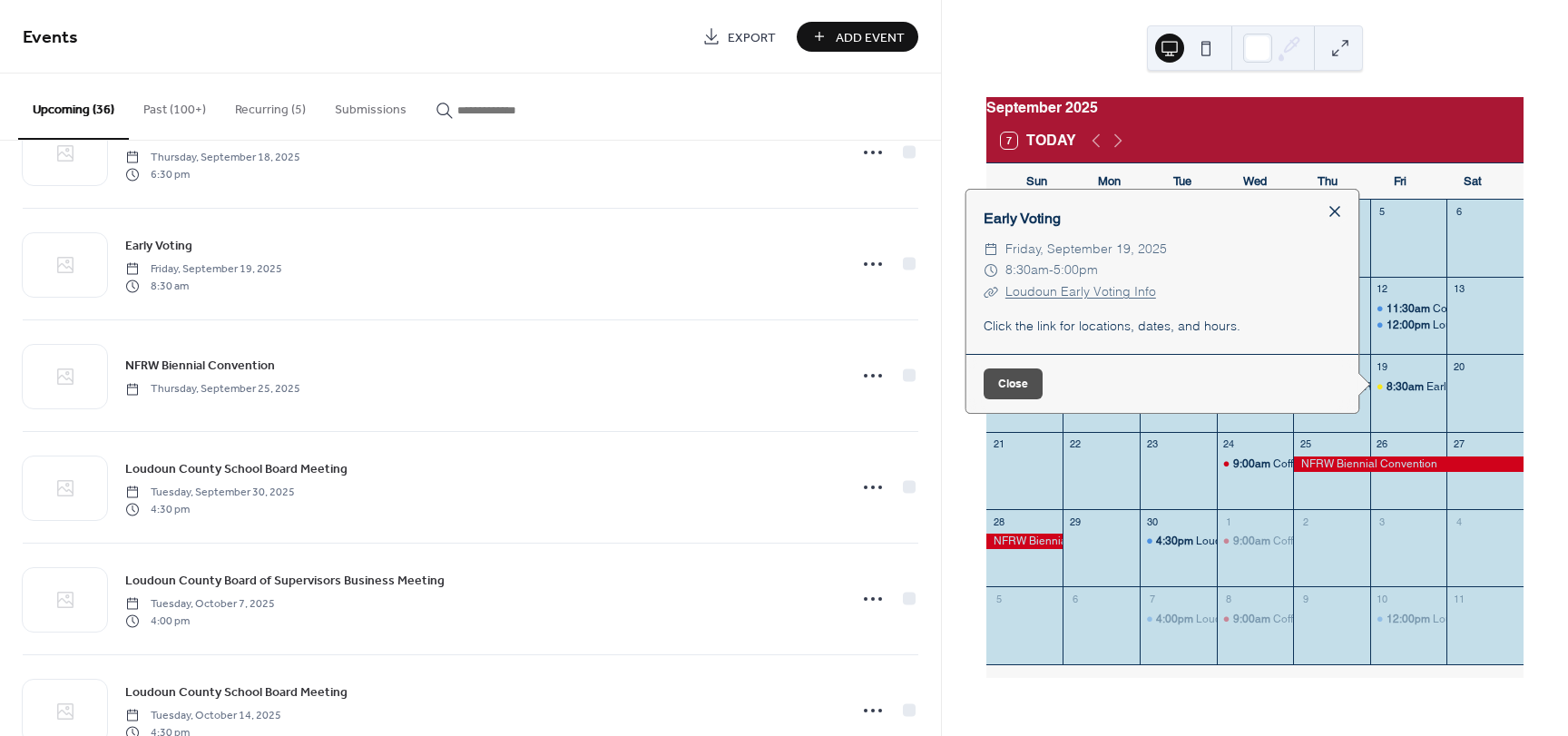 click at bounding box center (1335, 211) 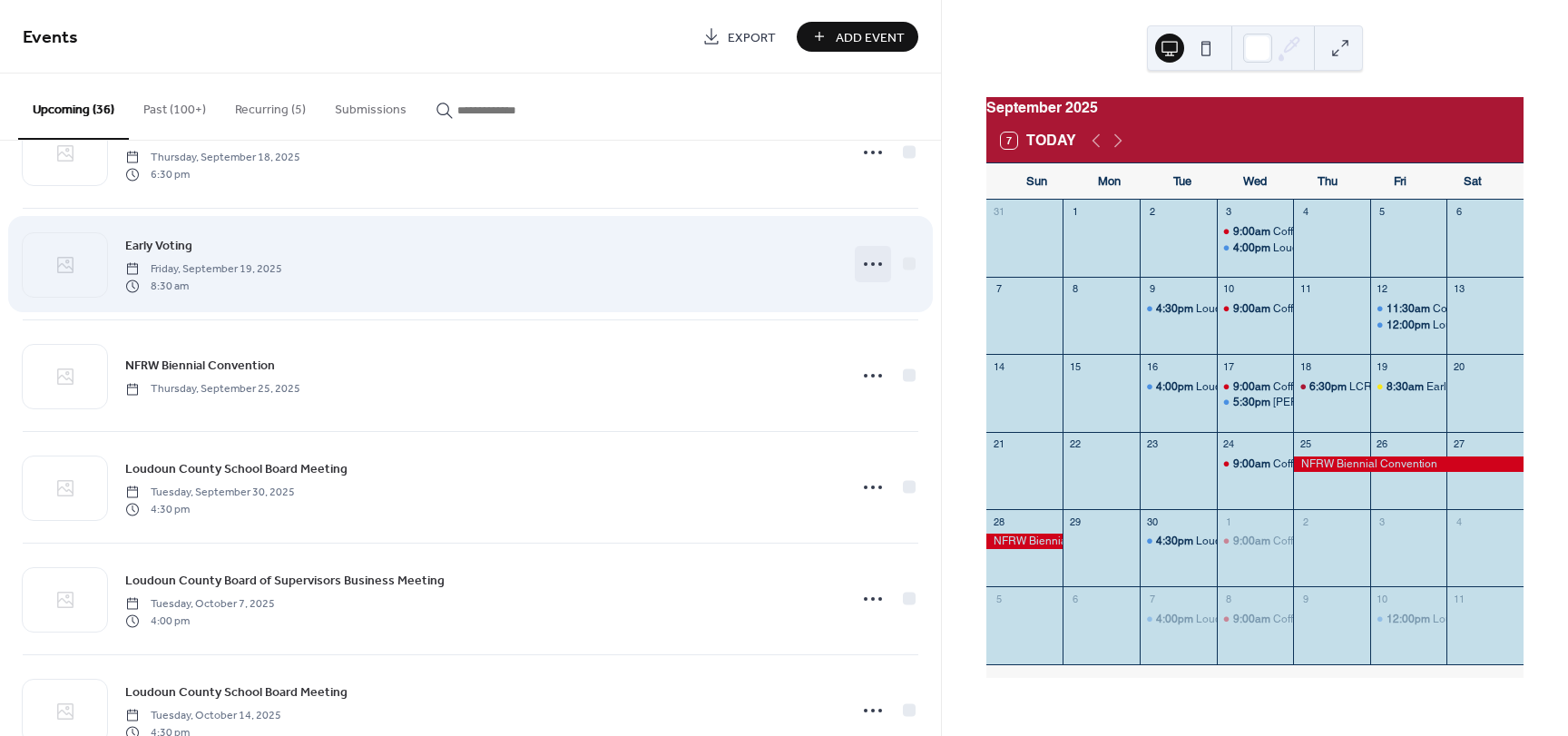 click 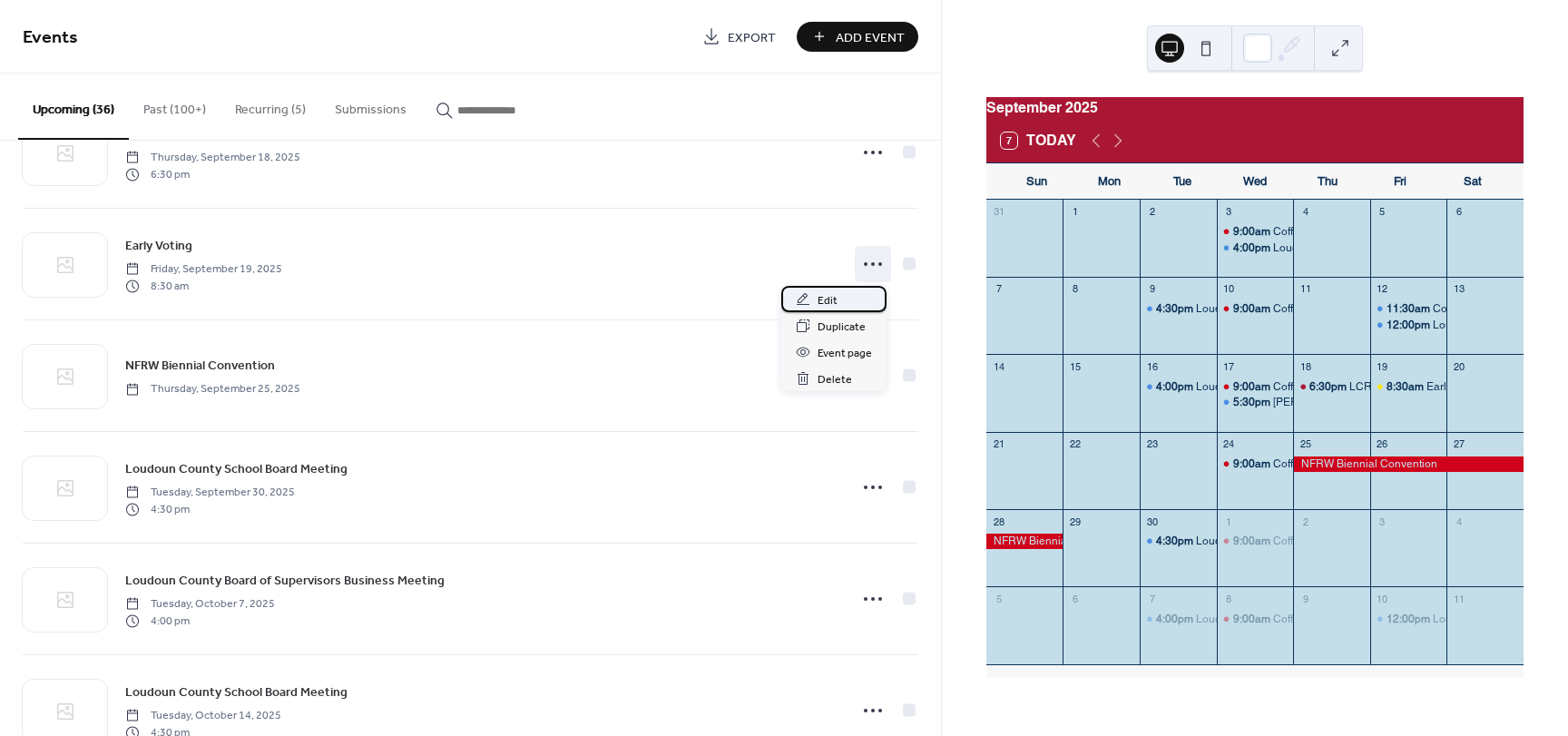 click on "Edit" at bounding box center (828, 300) 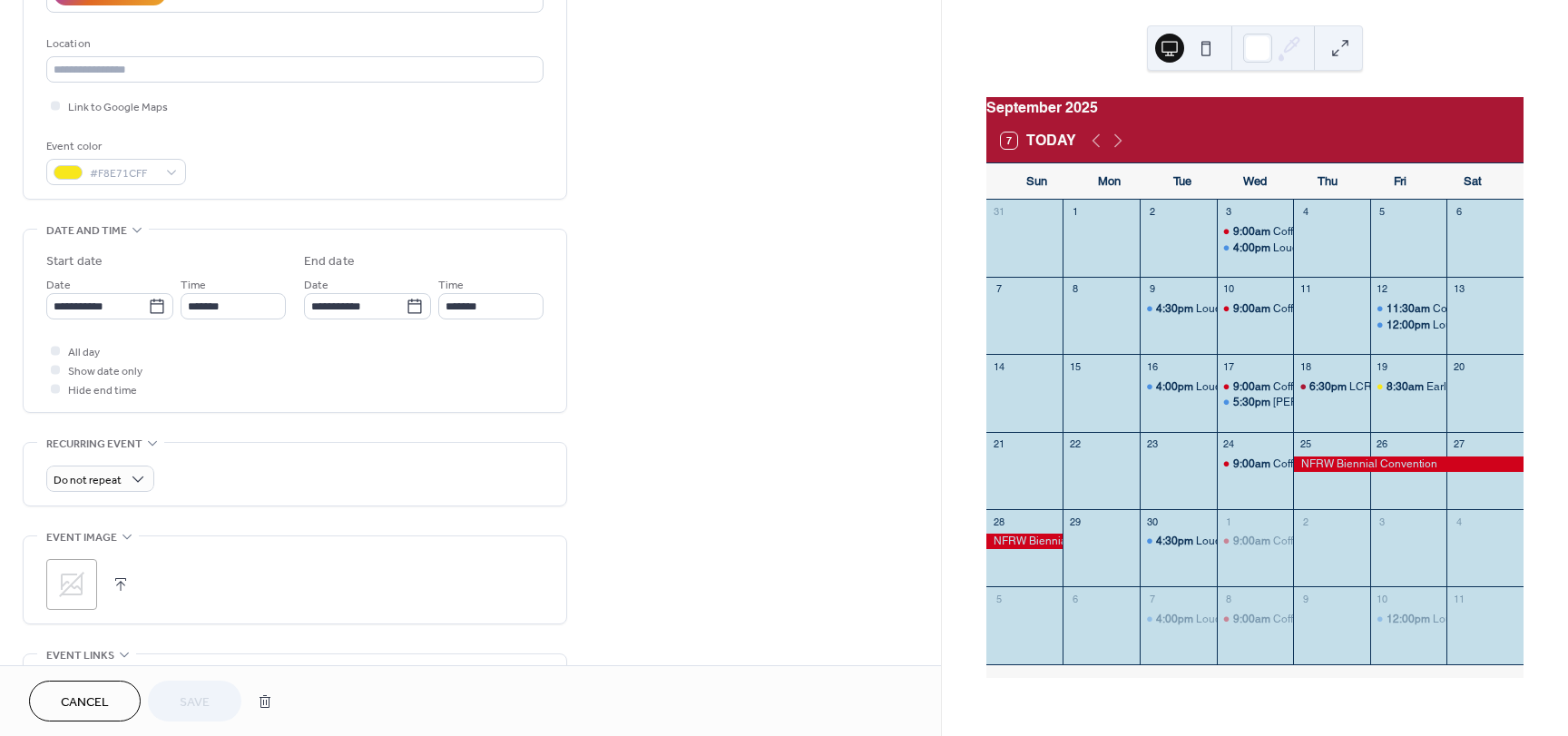scroll, scrollTop: 363, scrollLeft: 0, axis: vertical 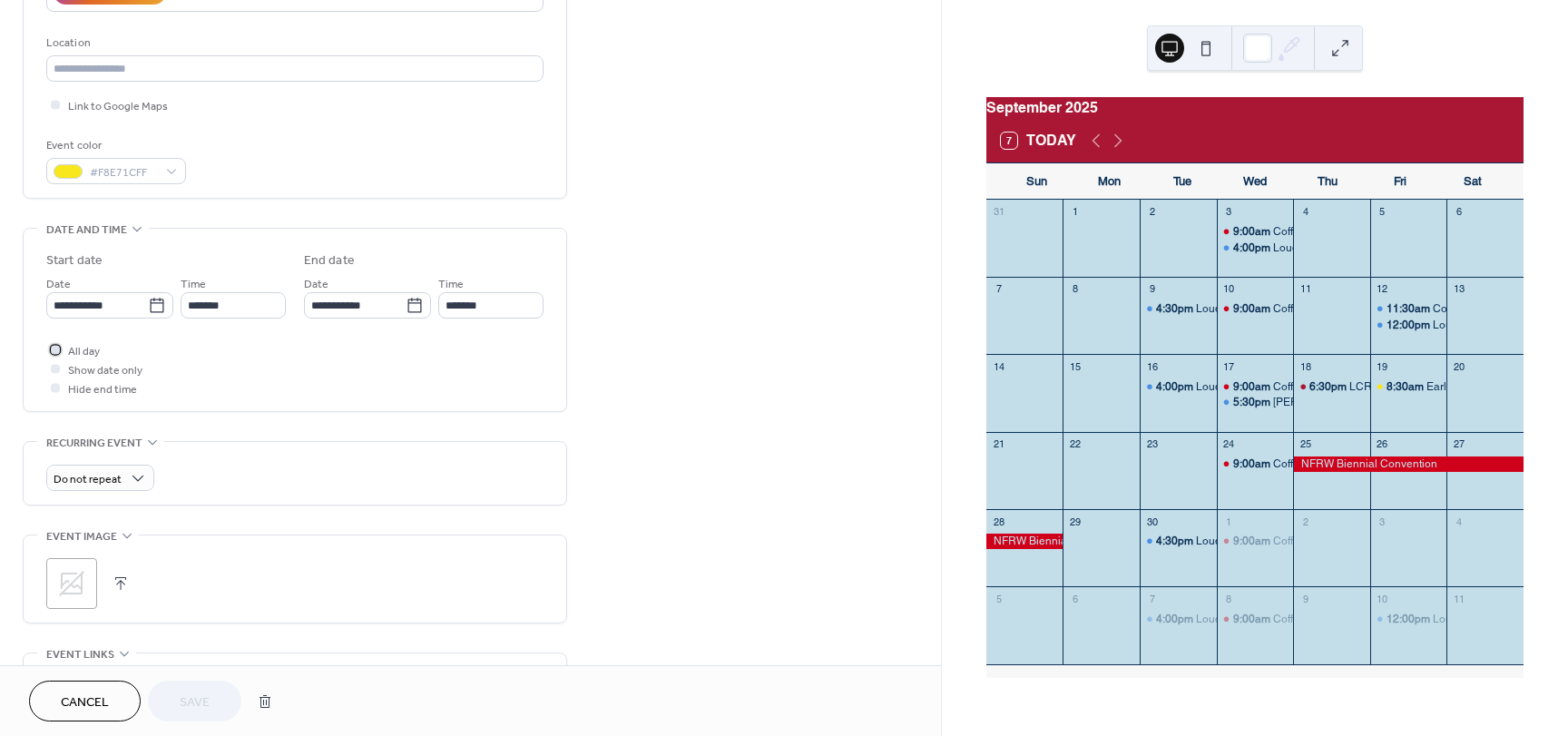 click at bounding box center (55, 349) 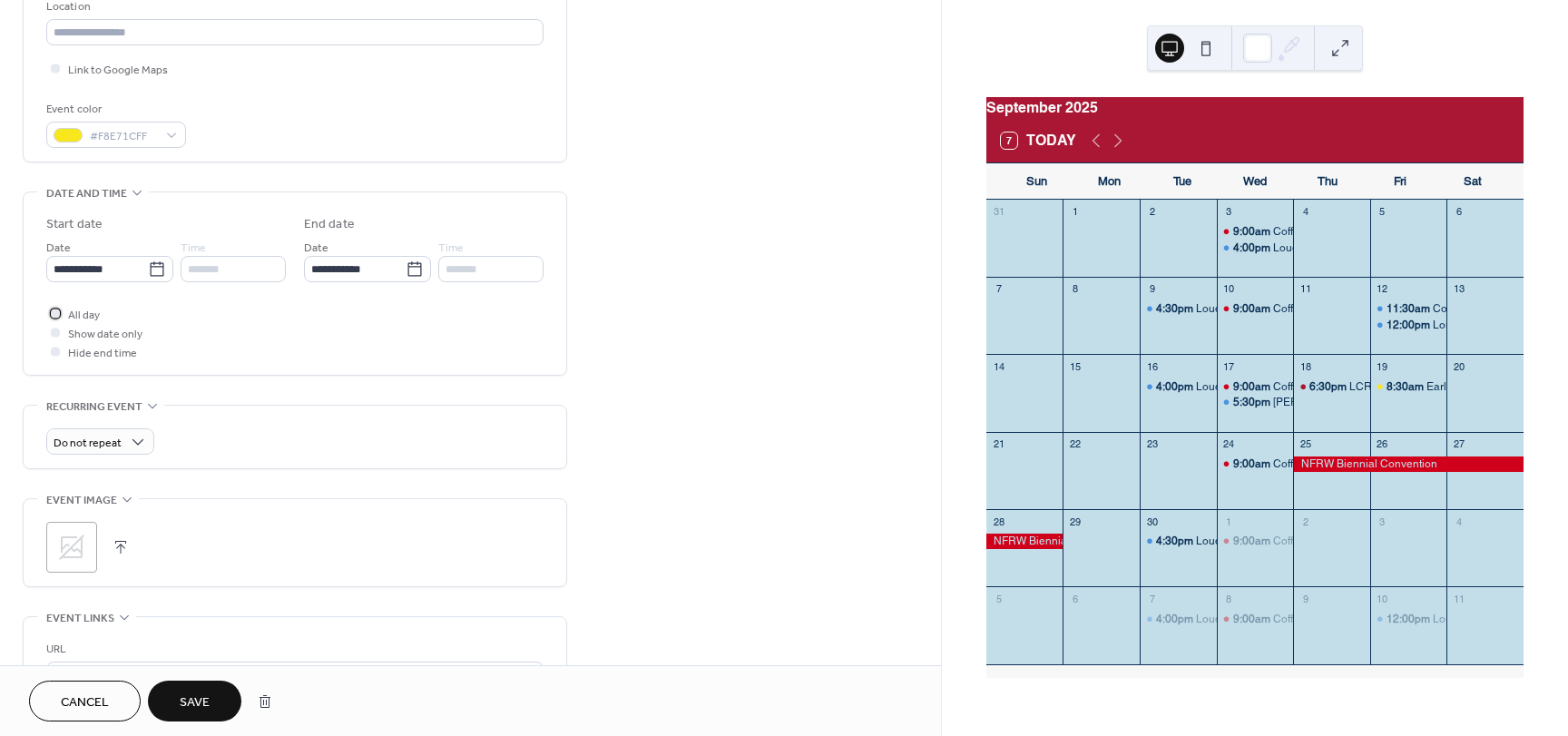 scroll, scrollTop: 454, scrollLeft: 0, axis: vertical 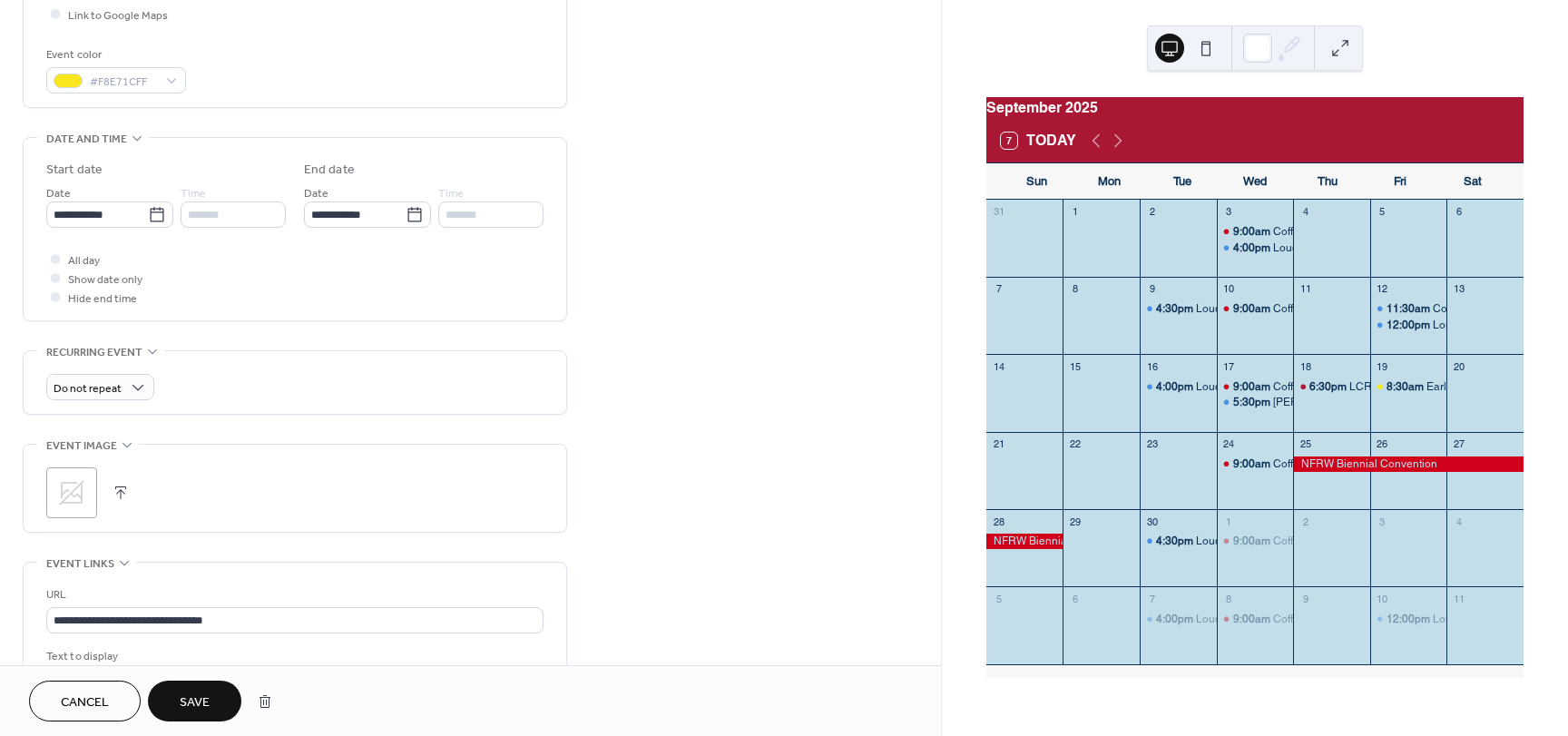 click on "Save" at bounding box center (194, 702) 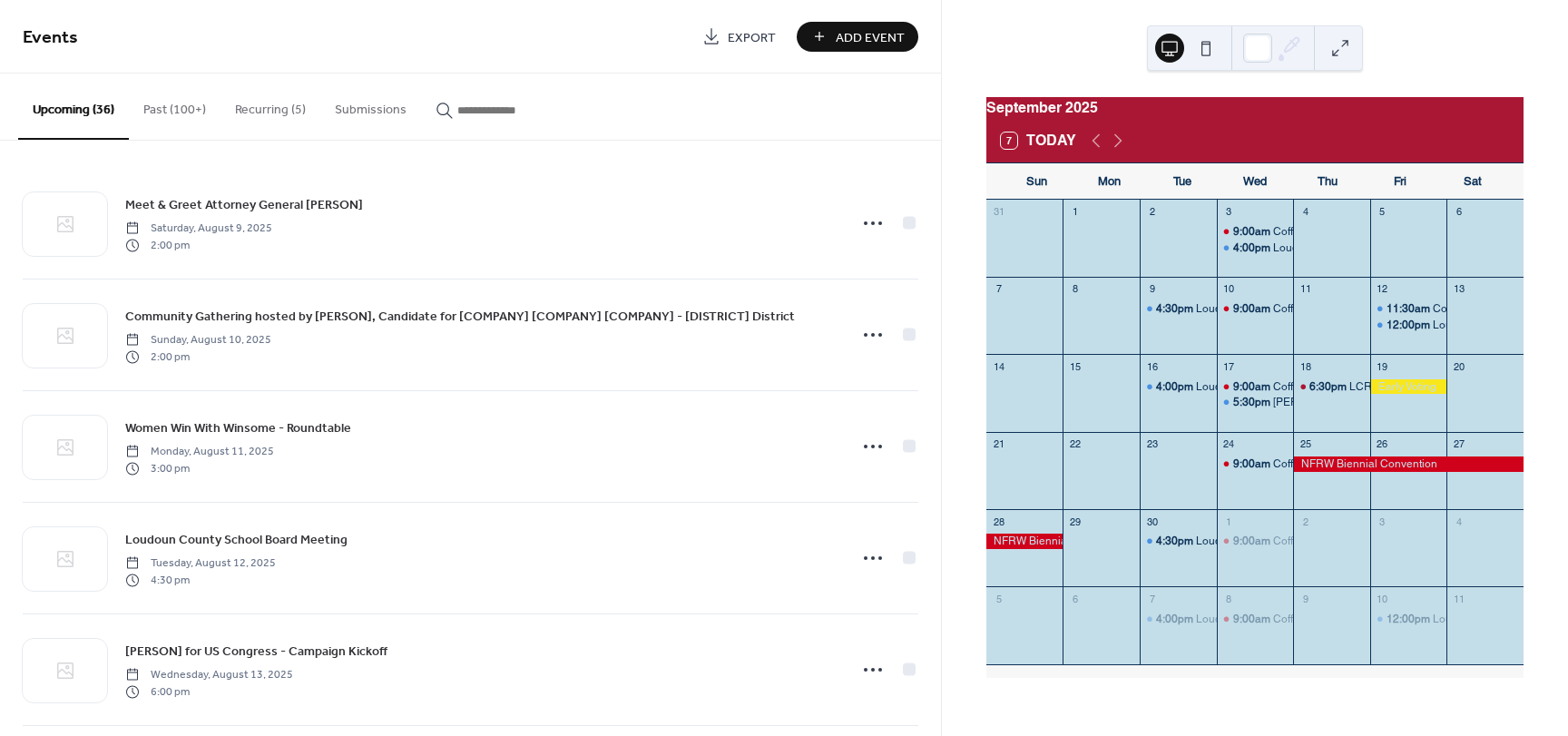 click at bounding box center (1408, 387) 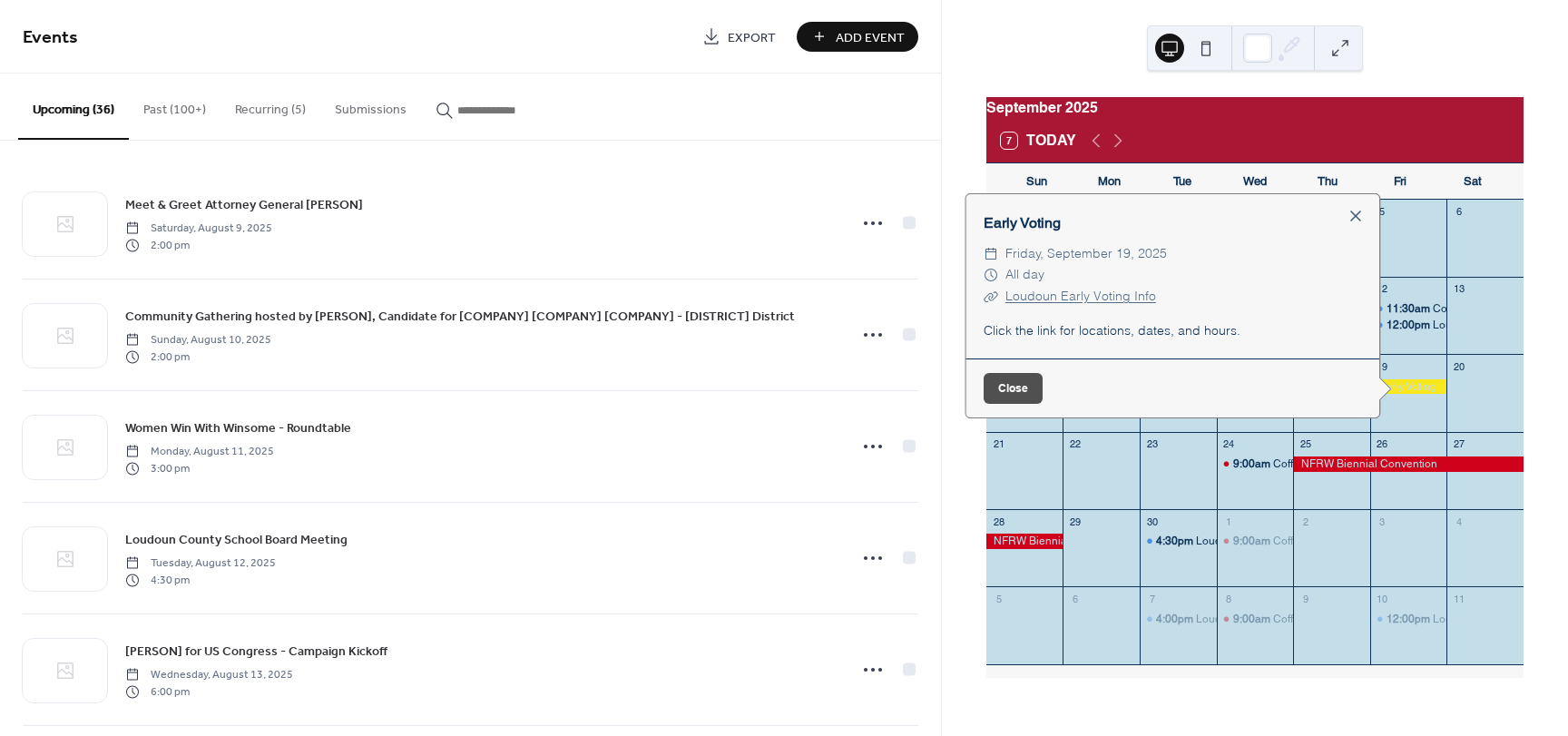 click on "Close" at bounding box center [1013, 388] 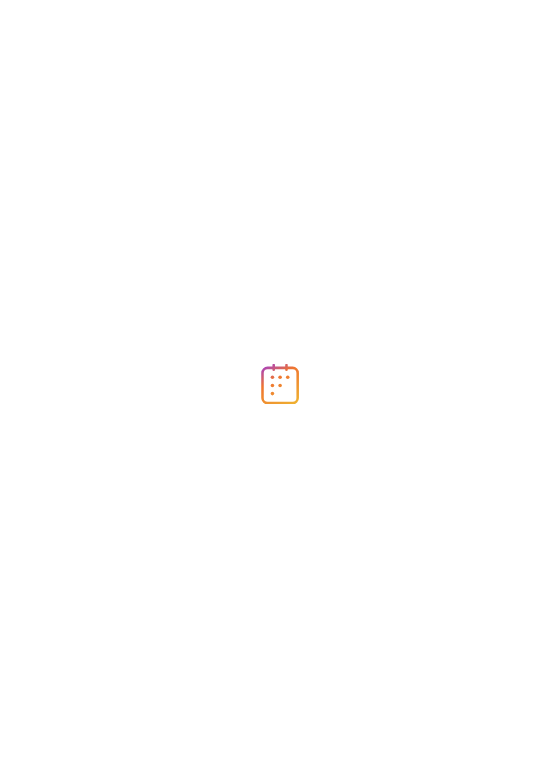 scroll, scrollTop: 0, scrollLeft: 0, axis: both 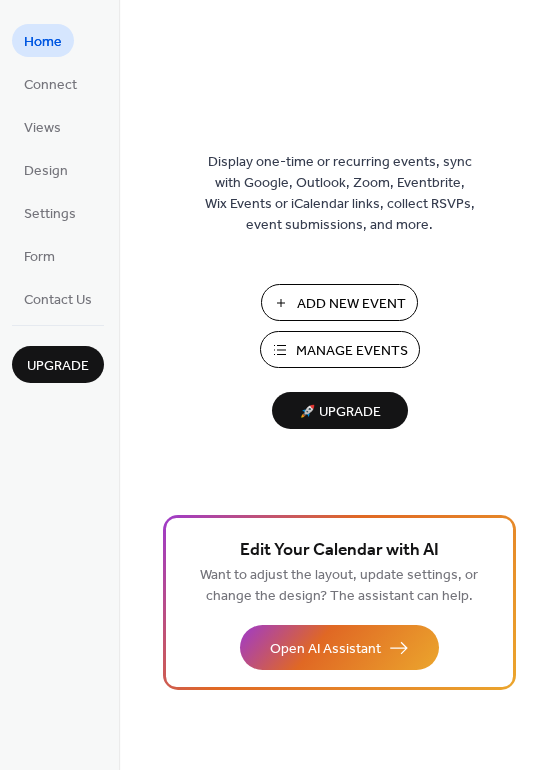 click on "Manage Events" at bounding box center [352, 351] 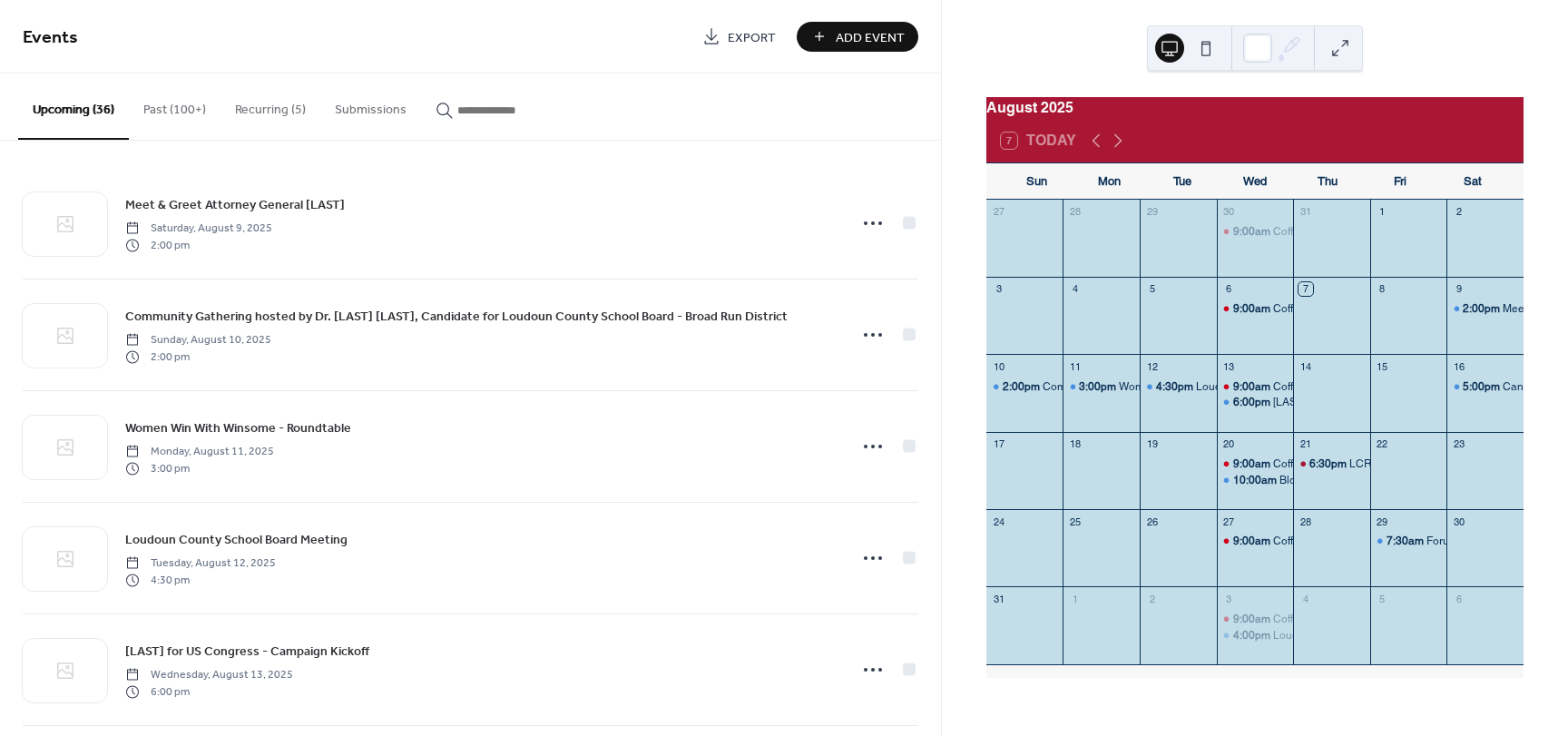 scroll, scrollTop: 0, scrollLeft: 0, axis: both 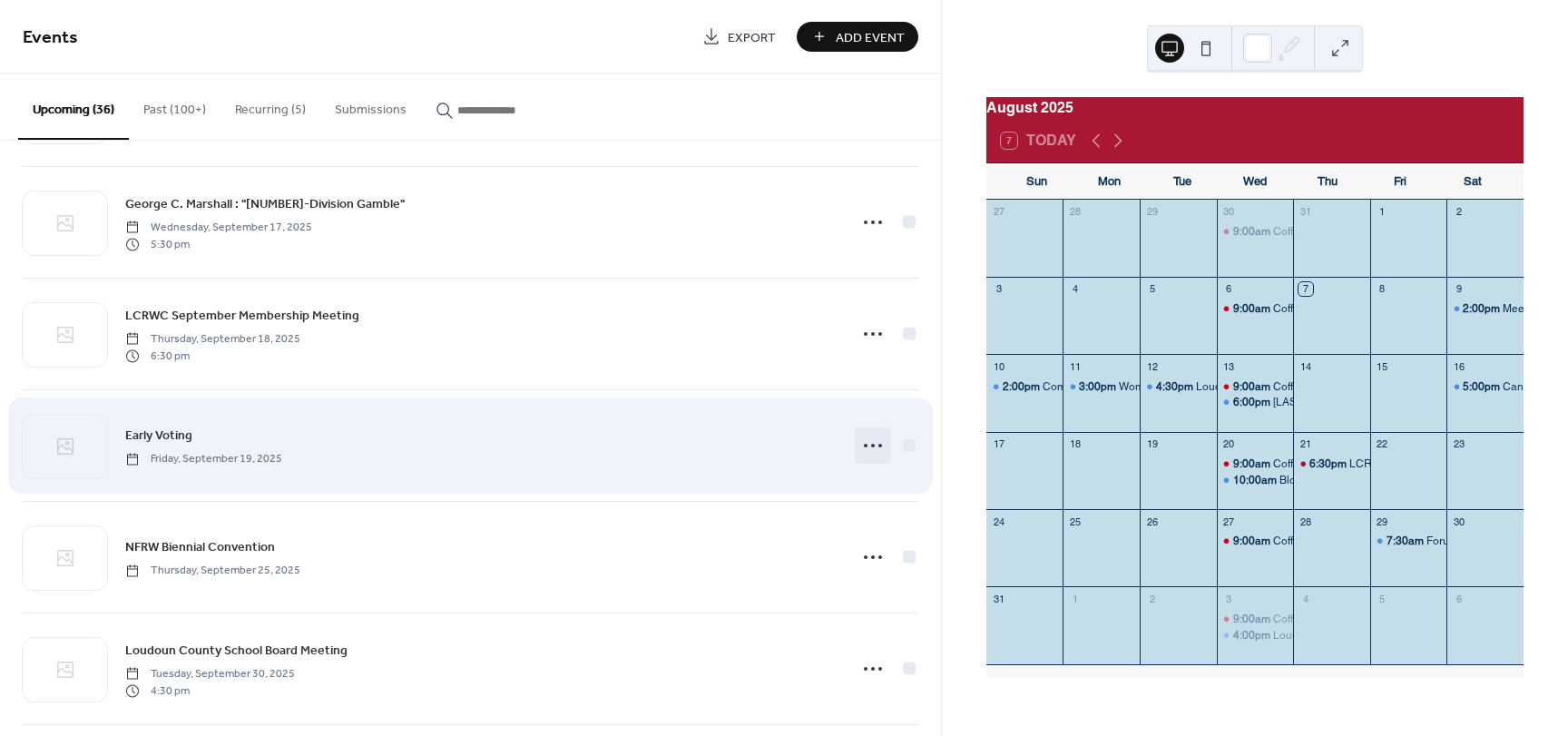 click 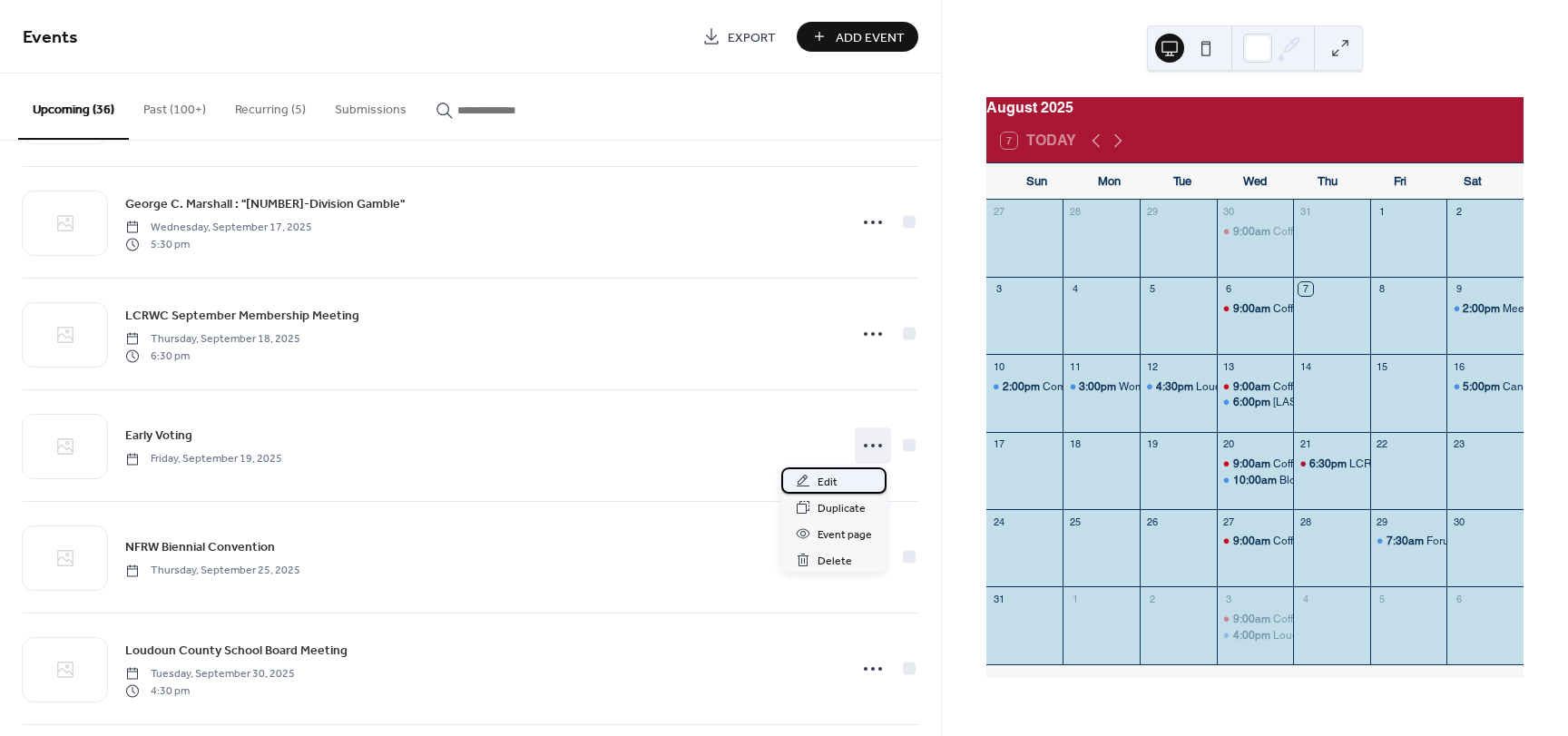 click on "Edit" at bounding box center (828, 482) 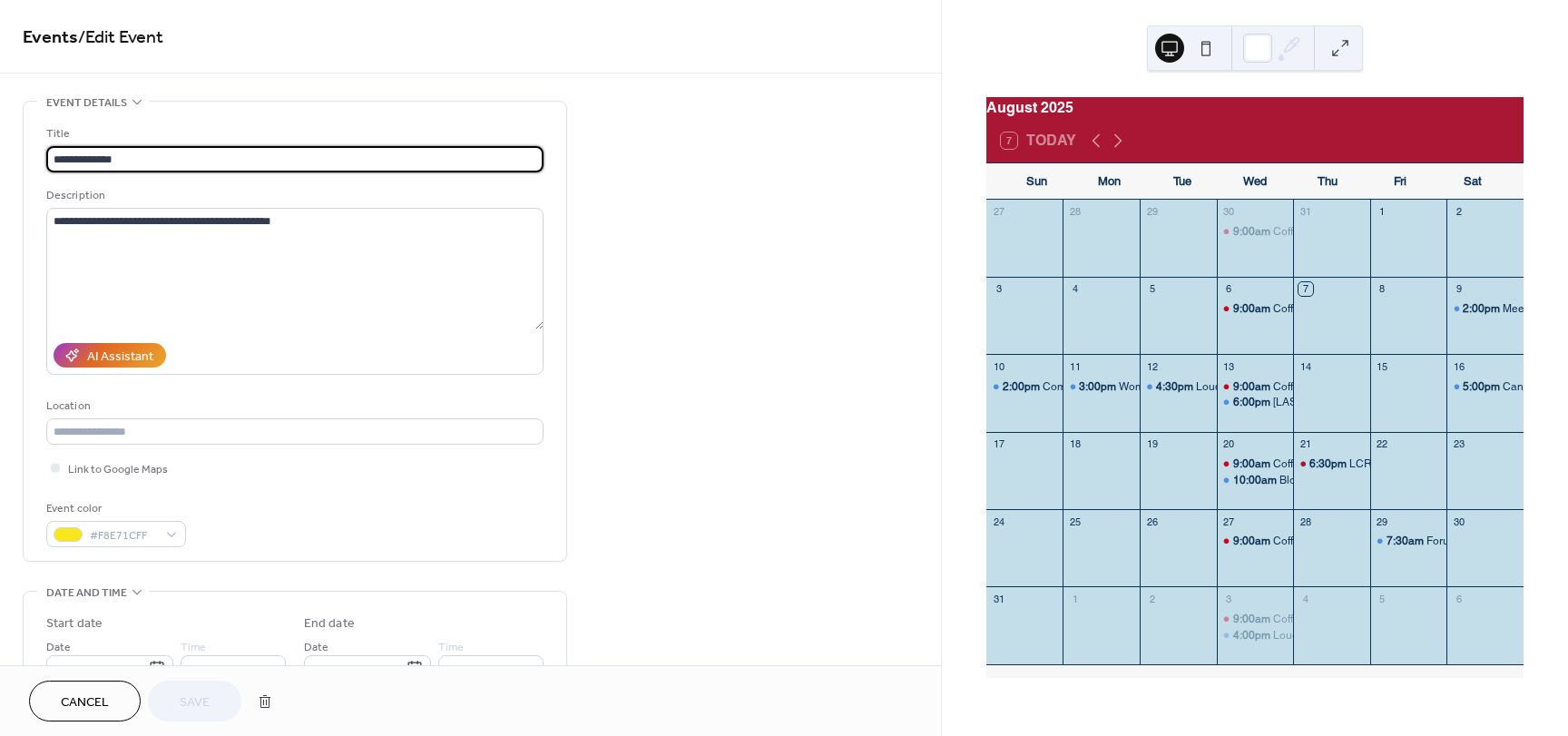 drag, startPoint x: 136, startPoint y: 154, endPoint x: -260, endPoint y: 115, distance: 397.91582 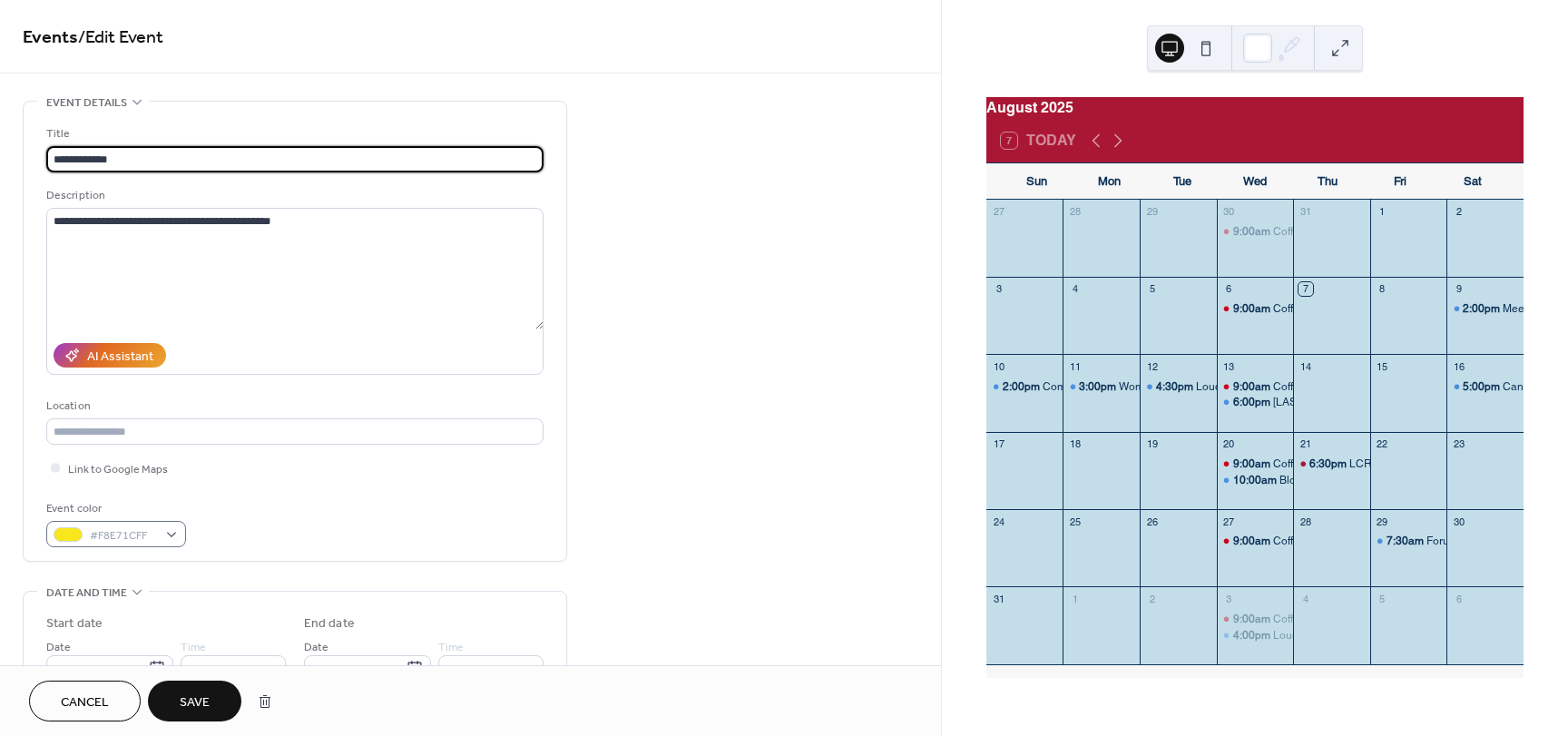 type on "**********" 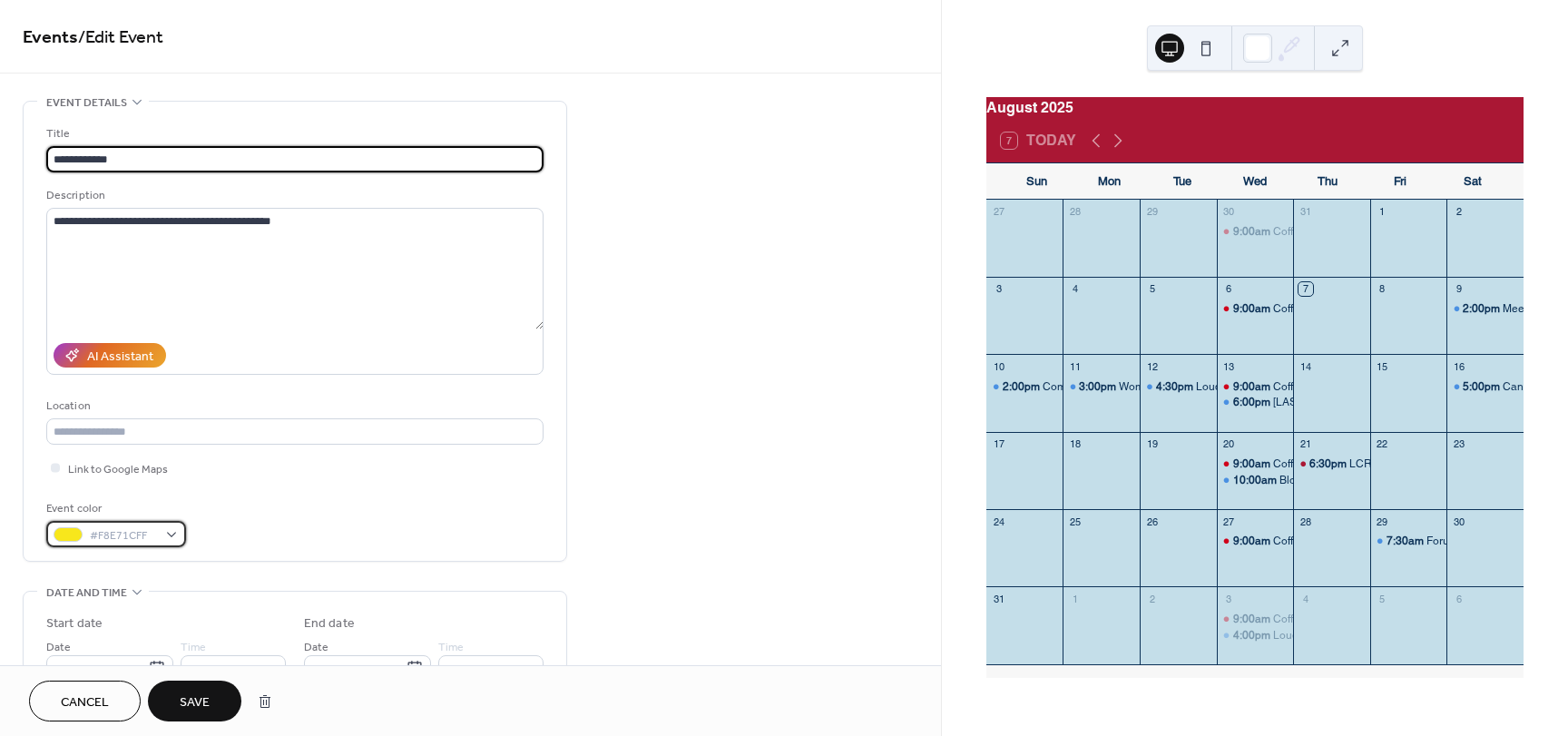 click on "#F8E71CFF" at bounding box center [116, 534] 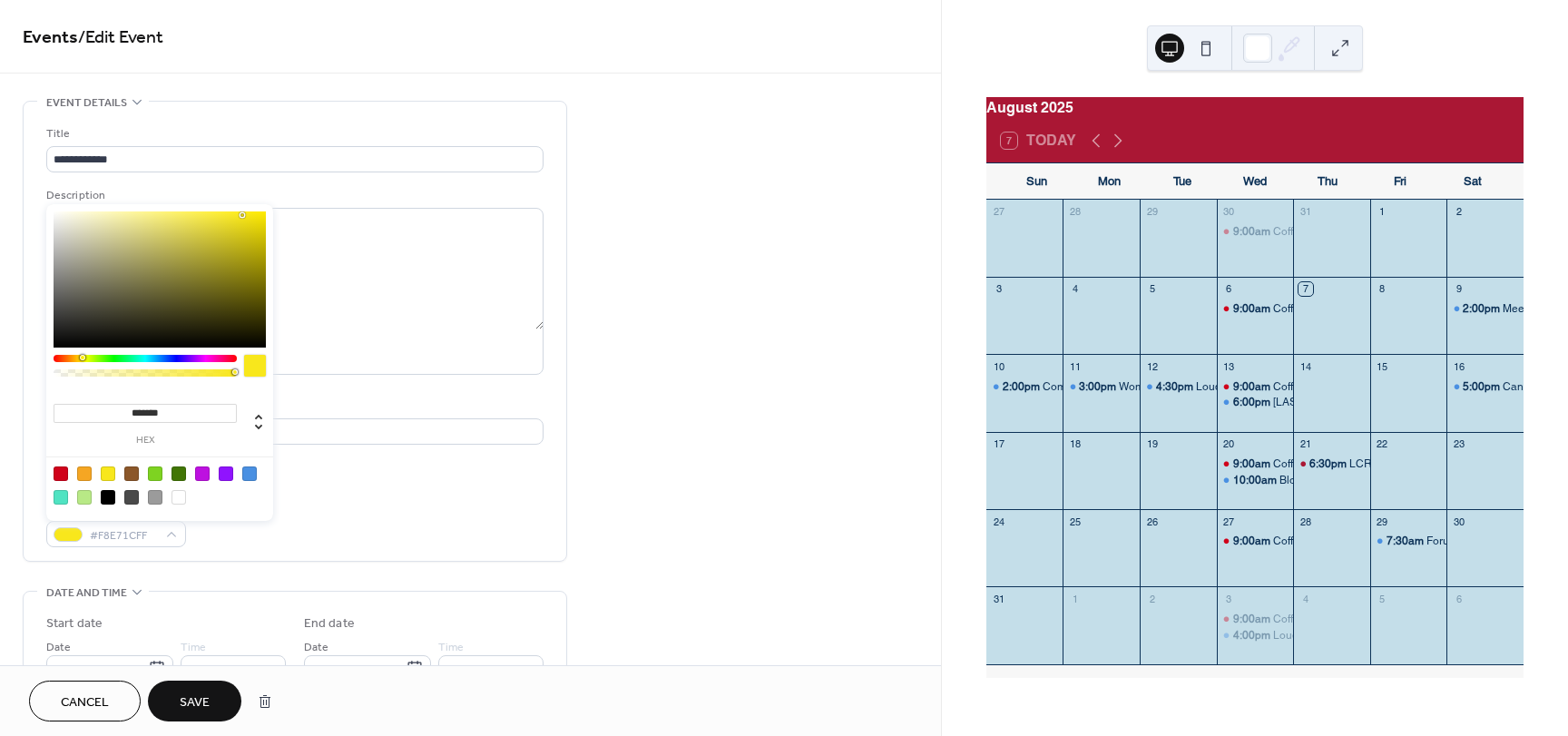click at bounding box center (61, 474) 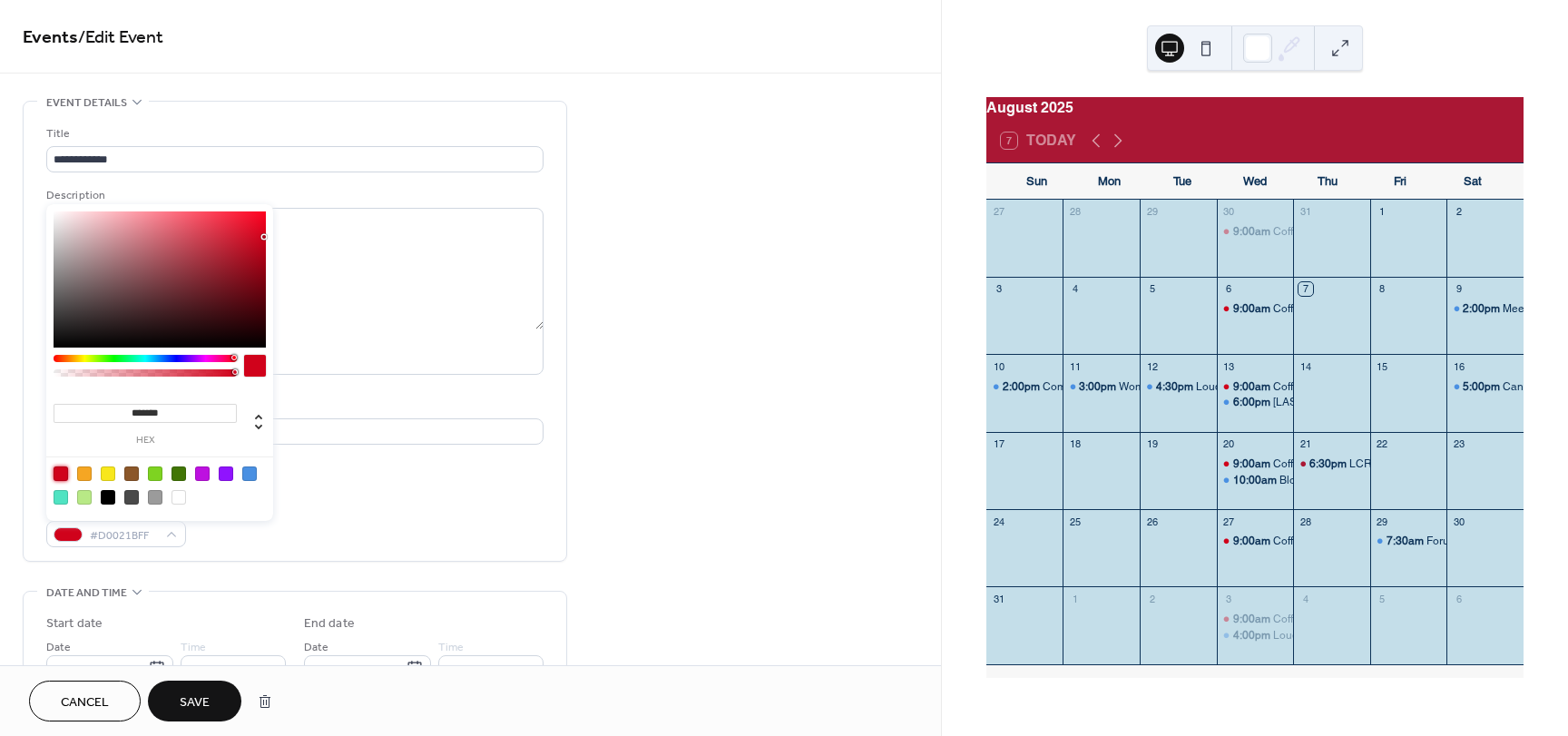 click on "Save" at bounding box center (194, 702) 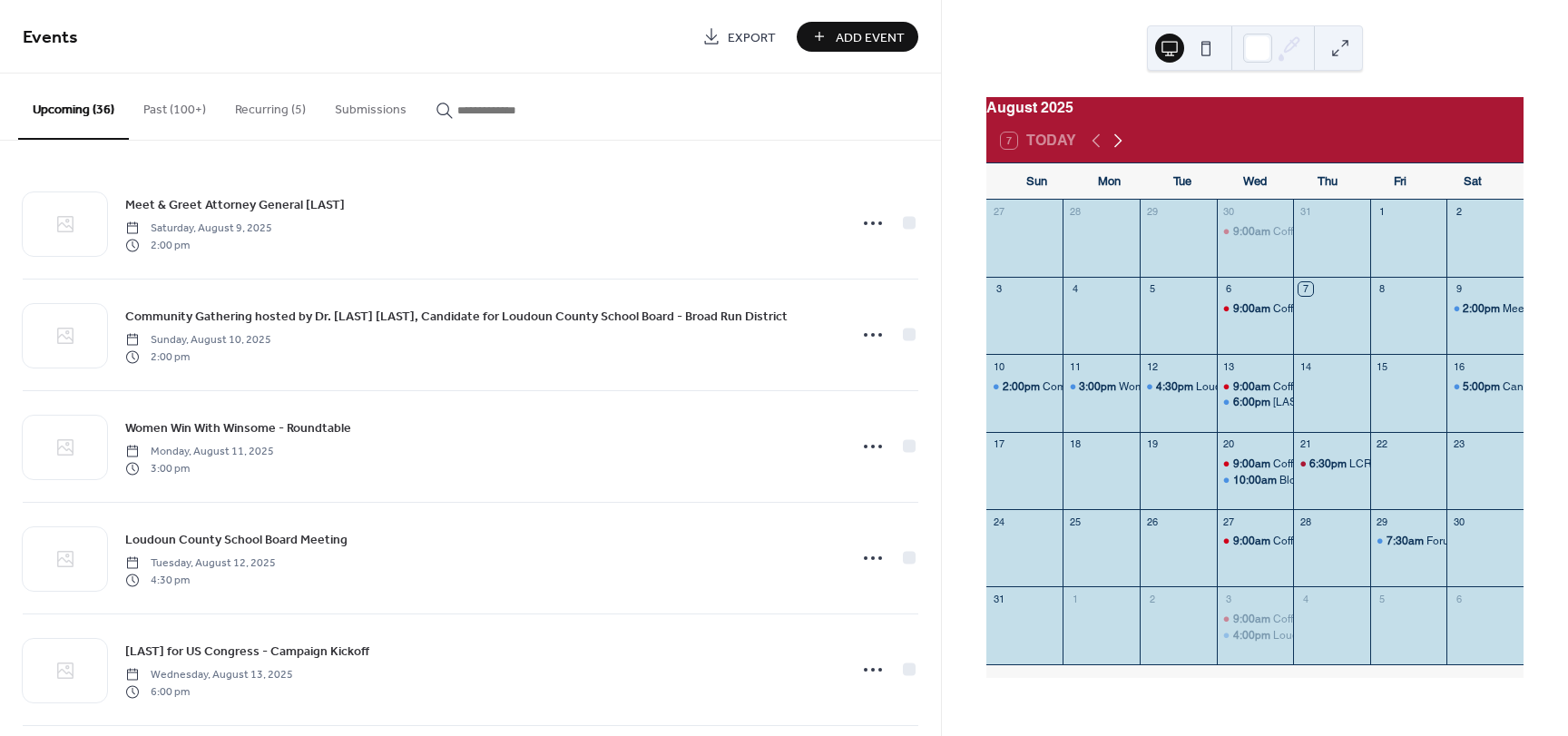 click 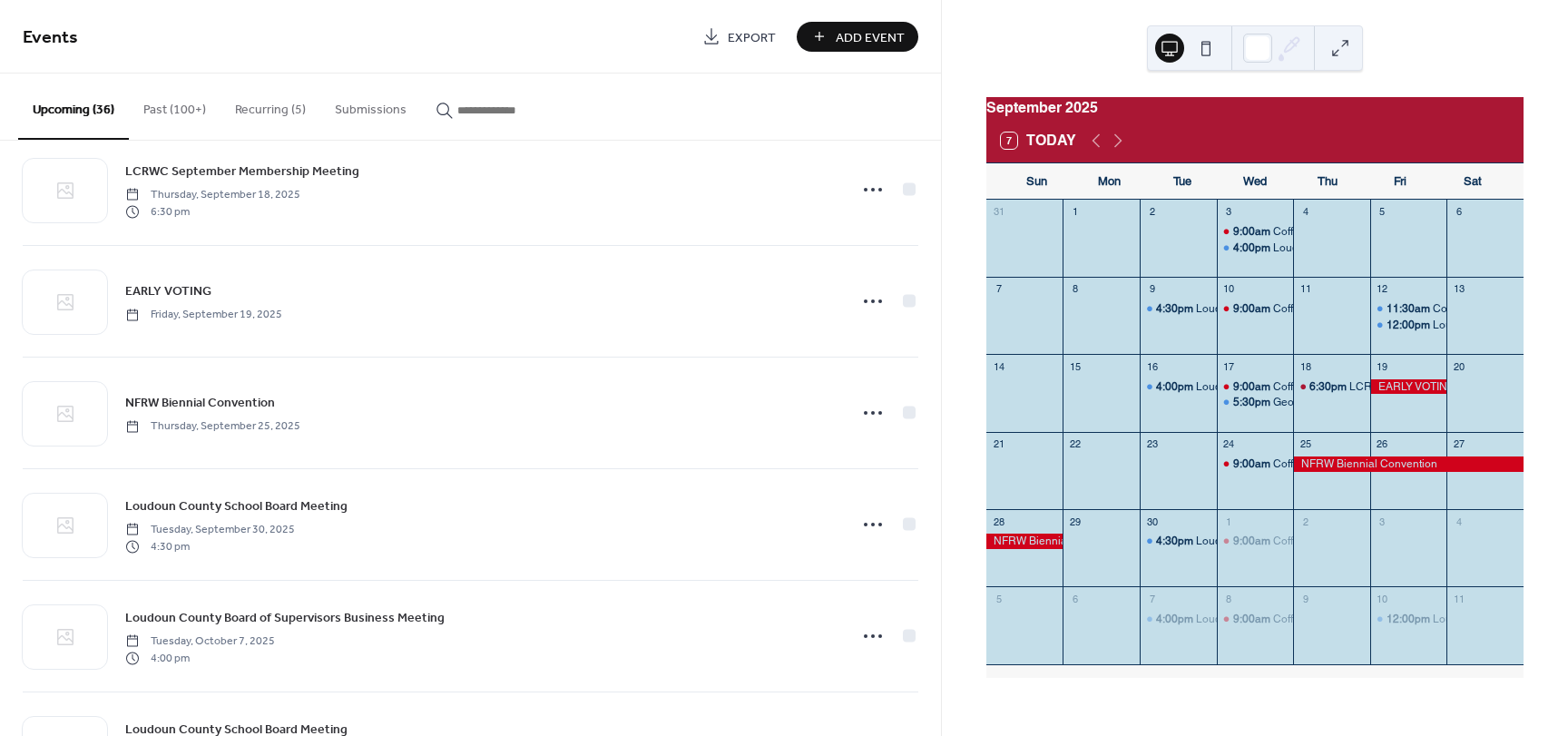 scroll, scrollTop: 1536, scrollLeft: 0, axis: vertical 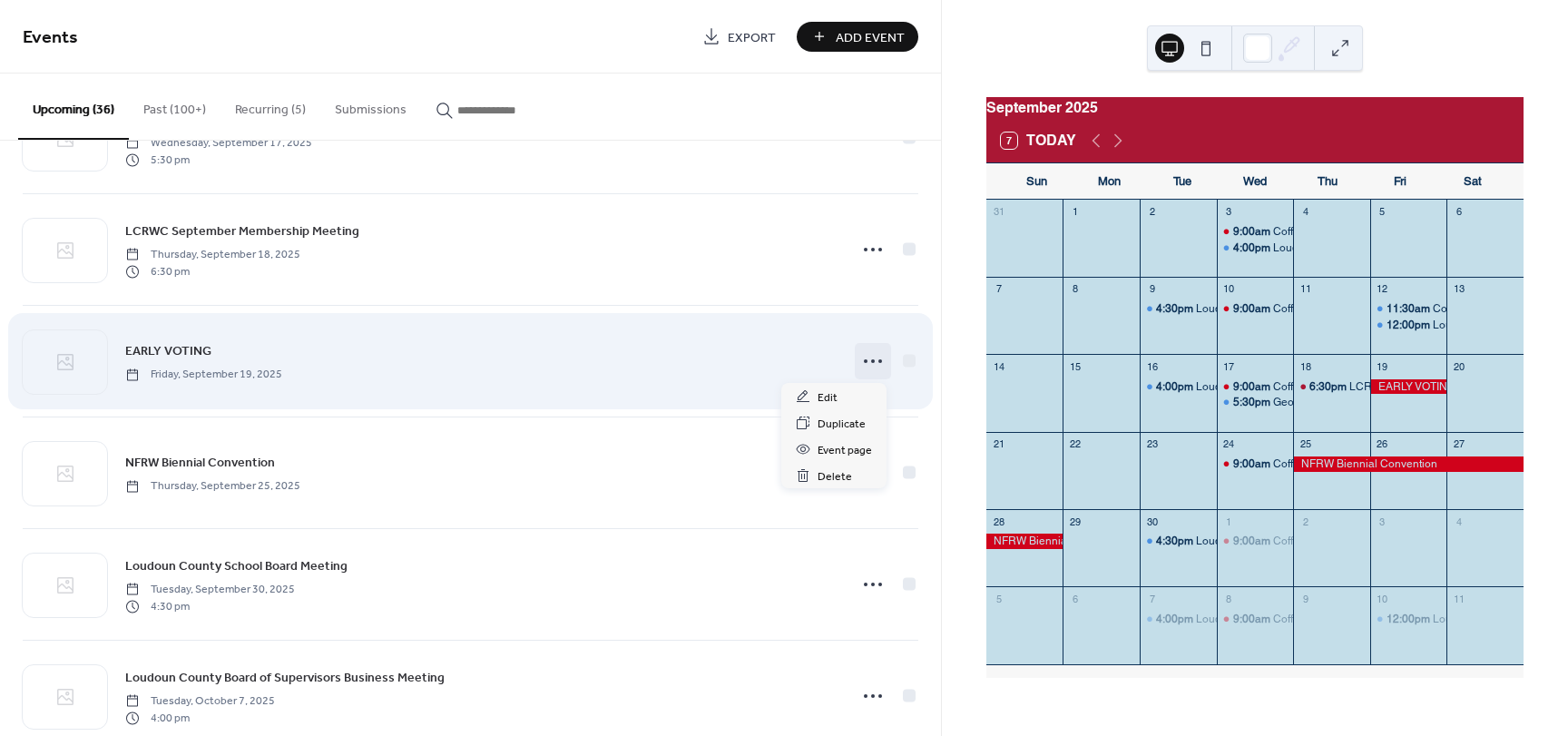 click 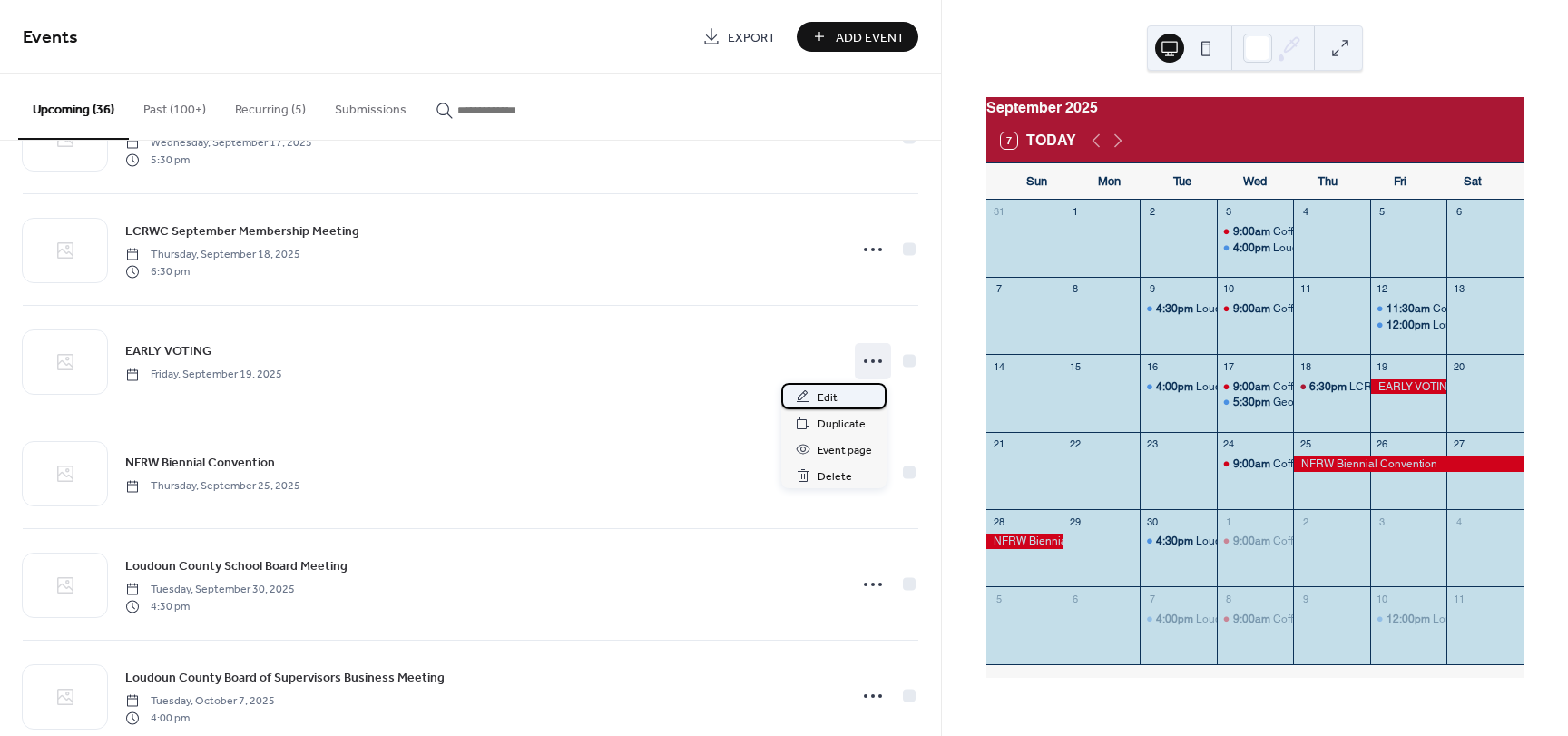 click on "Edit" at bounding box center [828, 397] 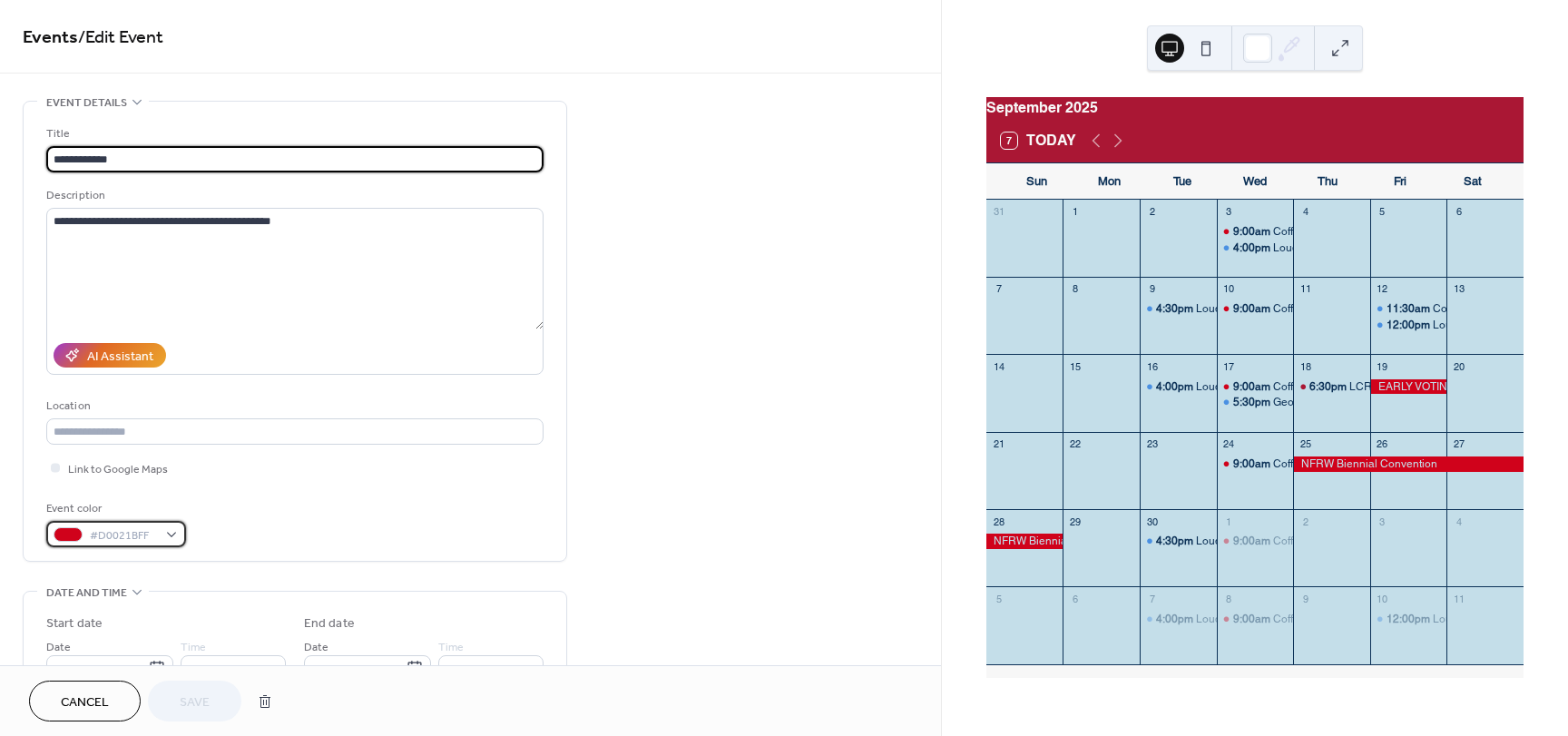 click on "#D0021BFF" at bounding box center (116, 534) 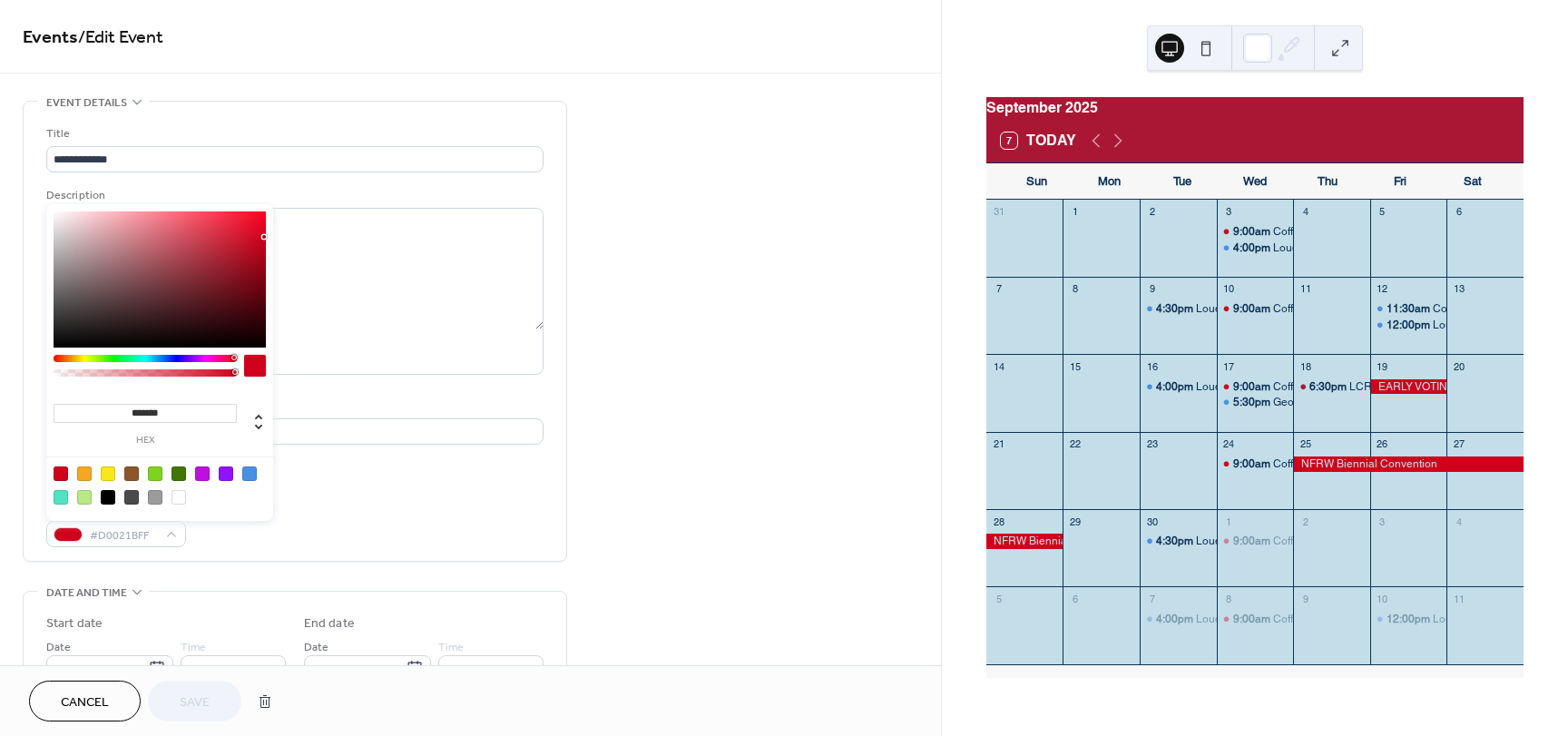 click at bounding box center [179, 474] 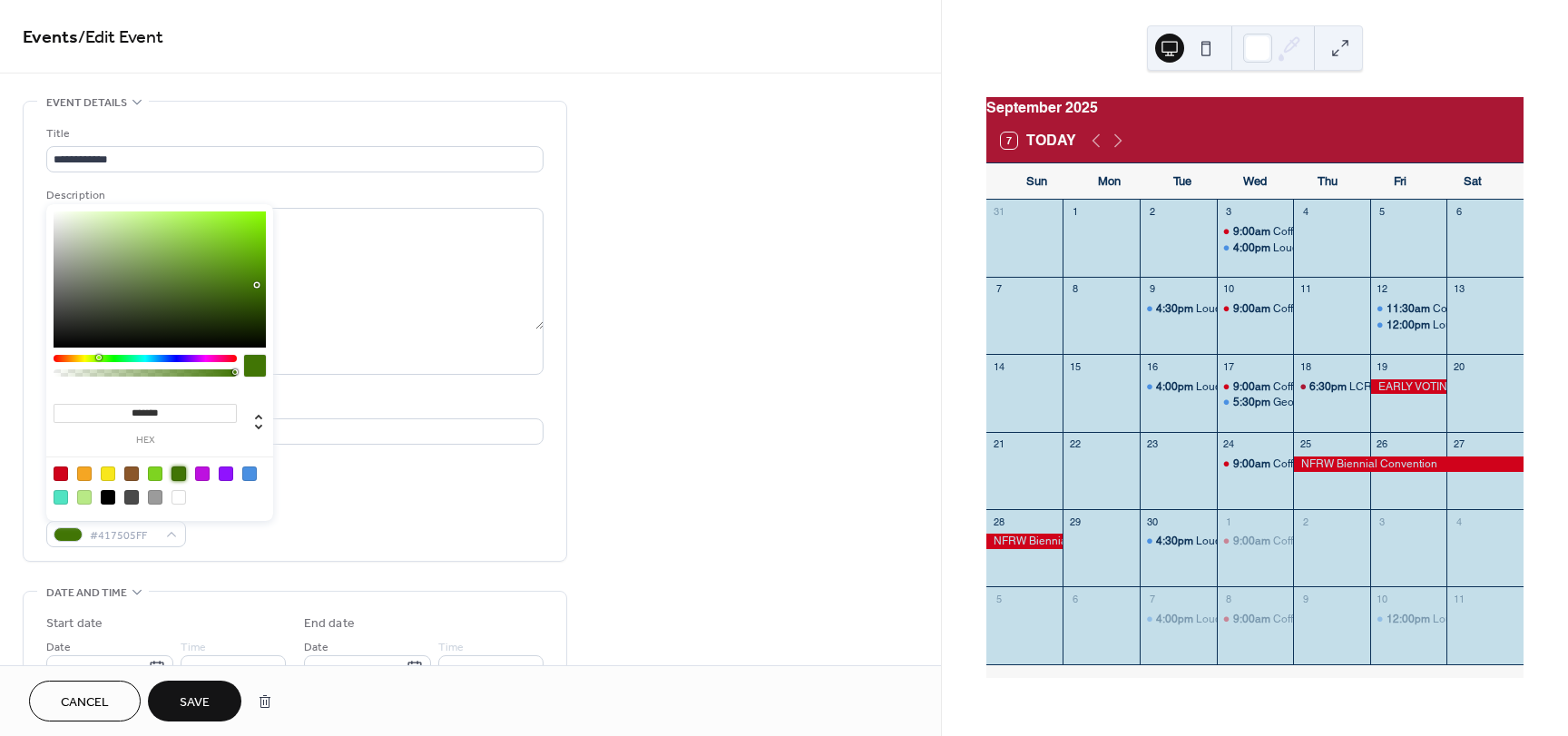 click on "Save" at bounding box center (194, 702) 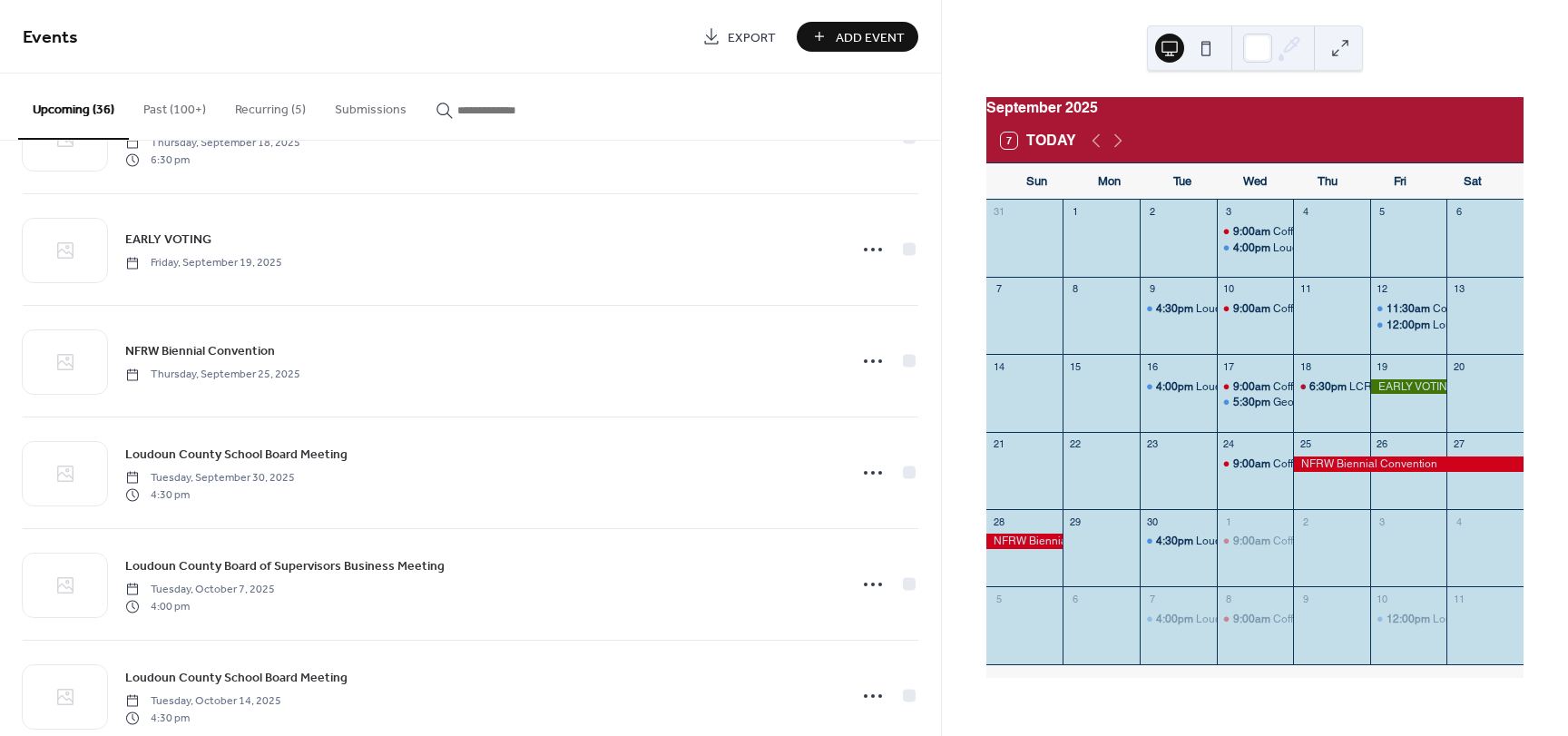 scroll, scrollTop: 1634, scrollLeft: 0, axis: vertical 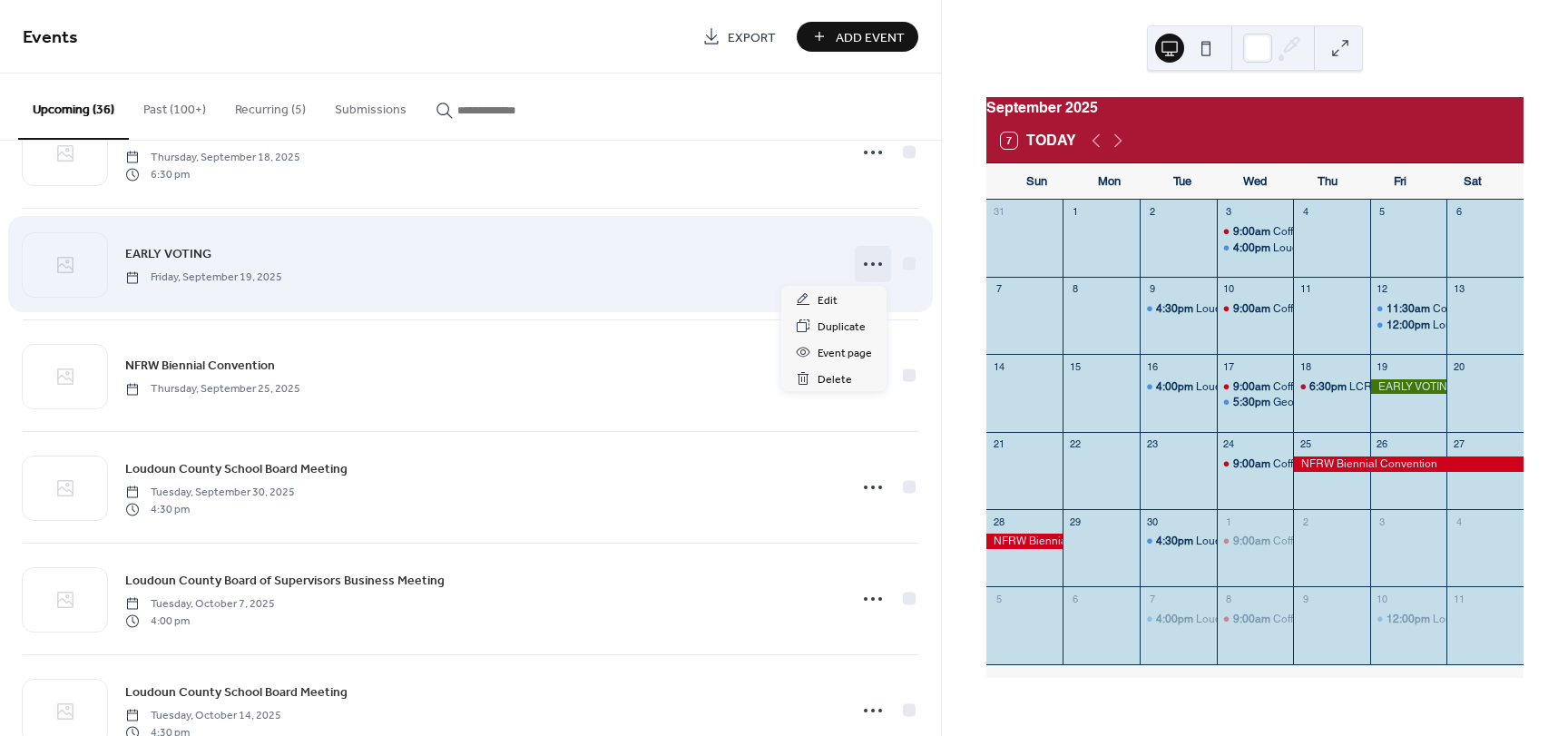 click 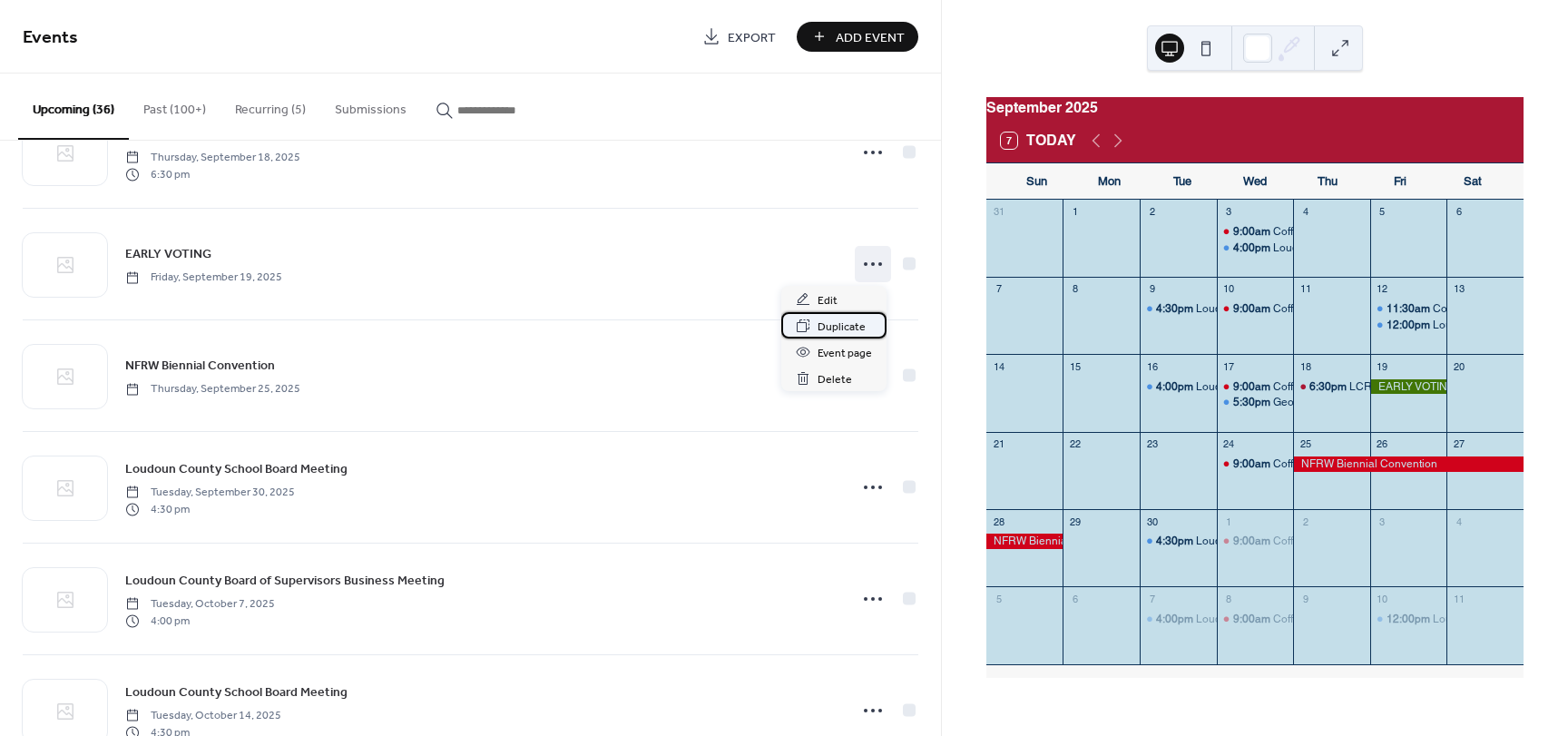 click on "Duplicate" at bounding box center (841, 327) 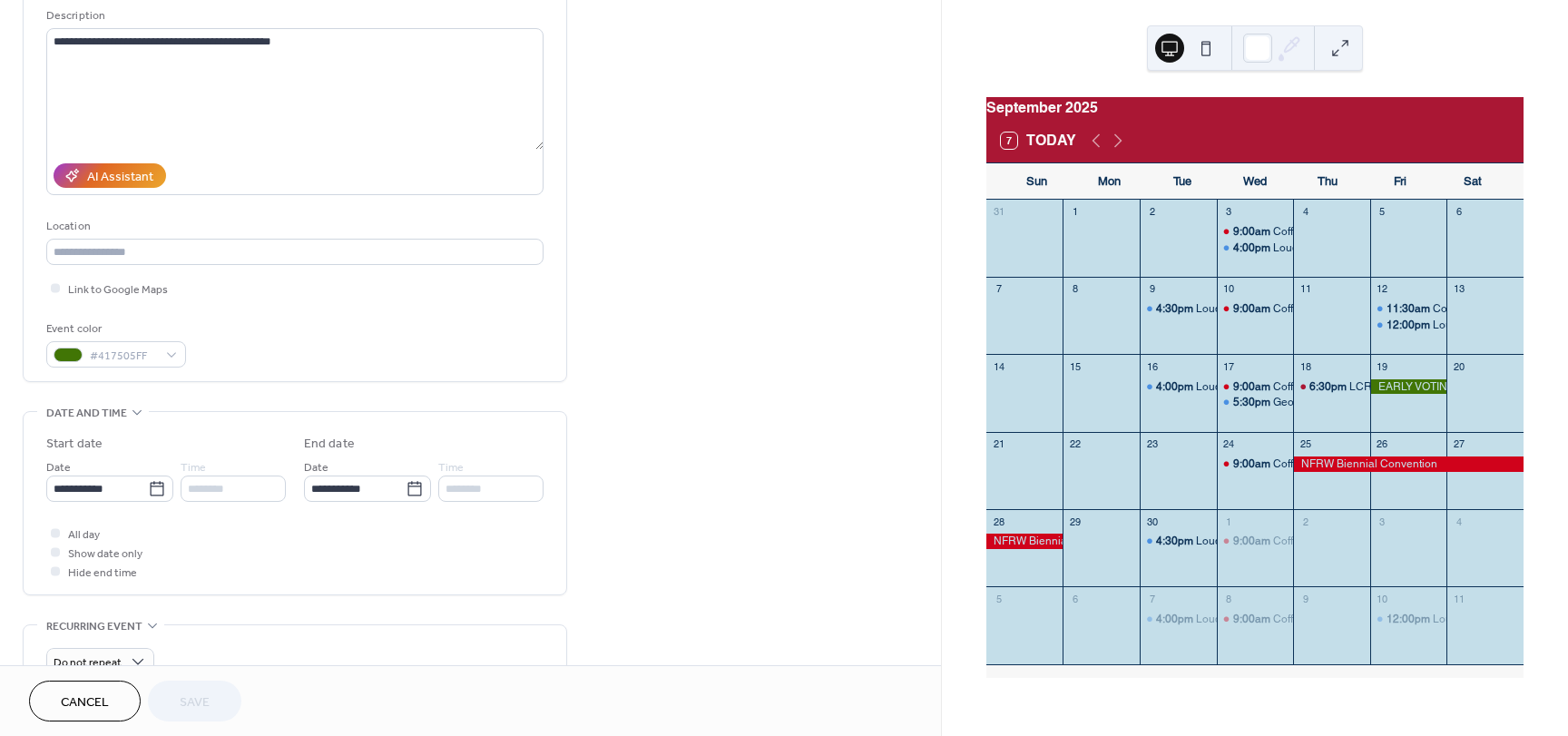 scroll, scrollTop: 182, scrollLeft: 0, axis: vertical 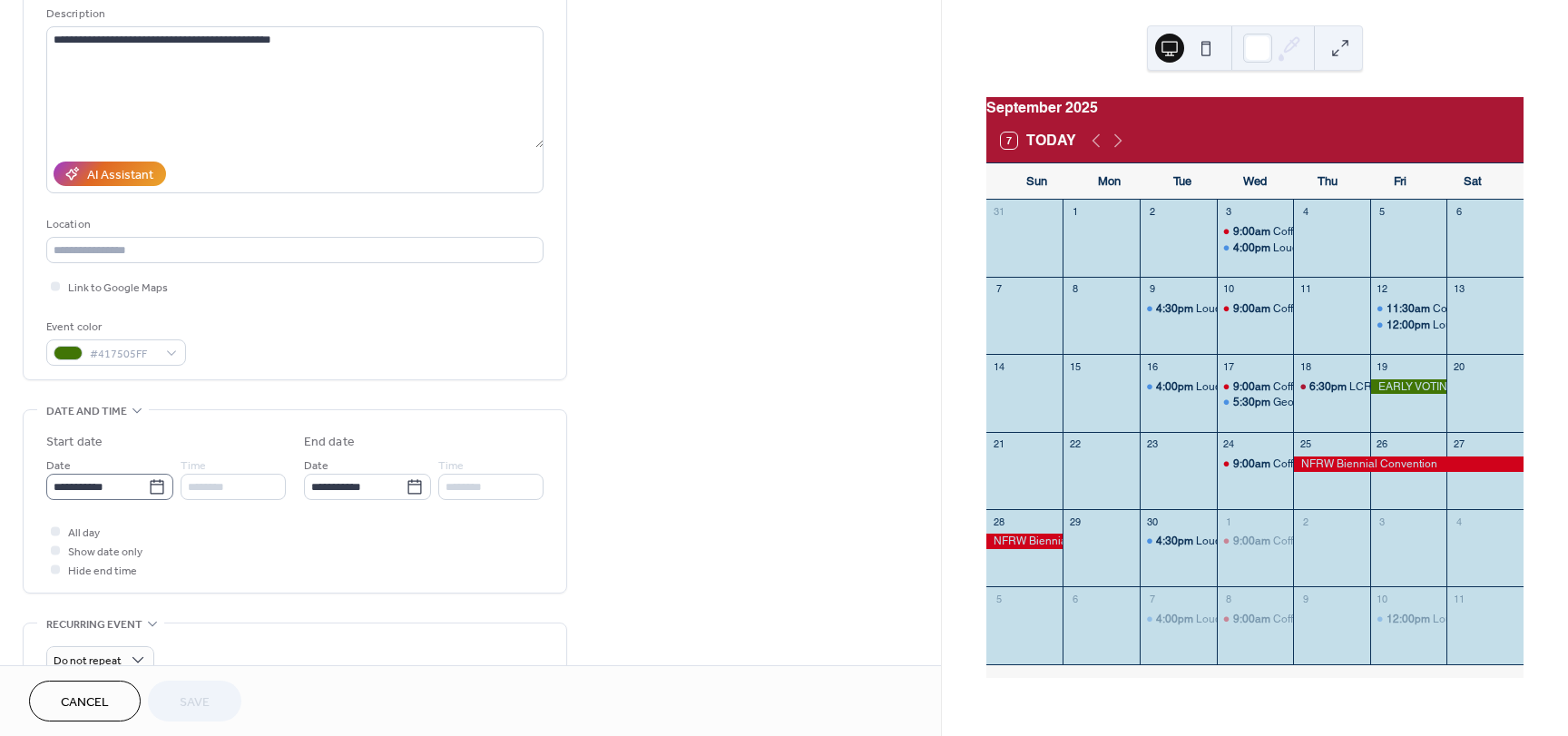 click 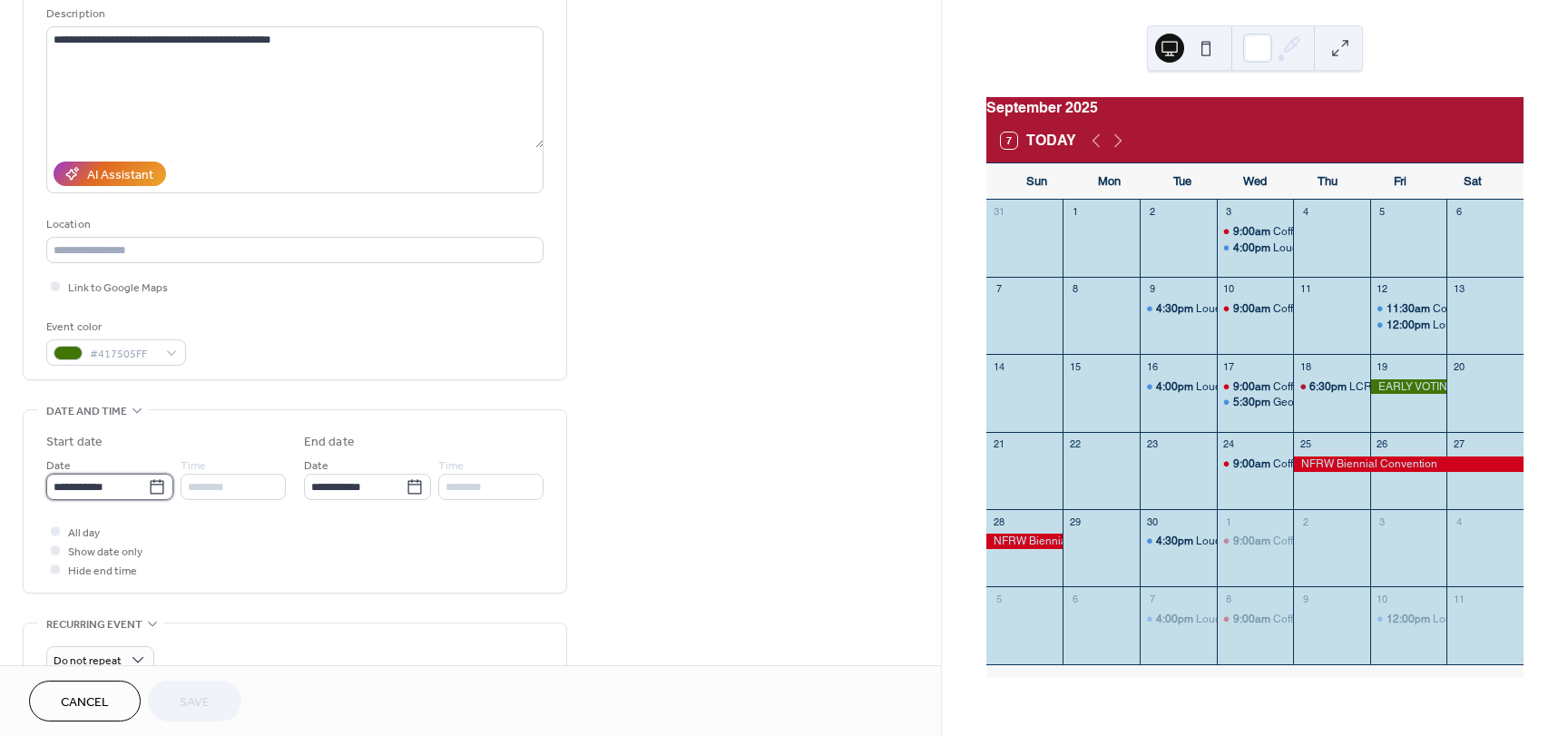 click on "**********" at bounding box center (97, 486) 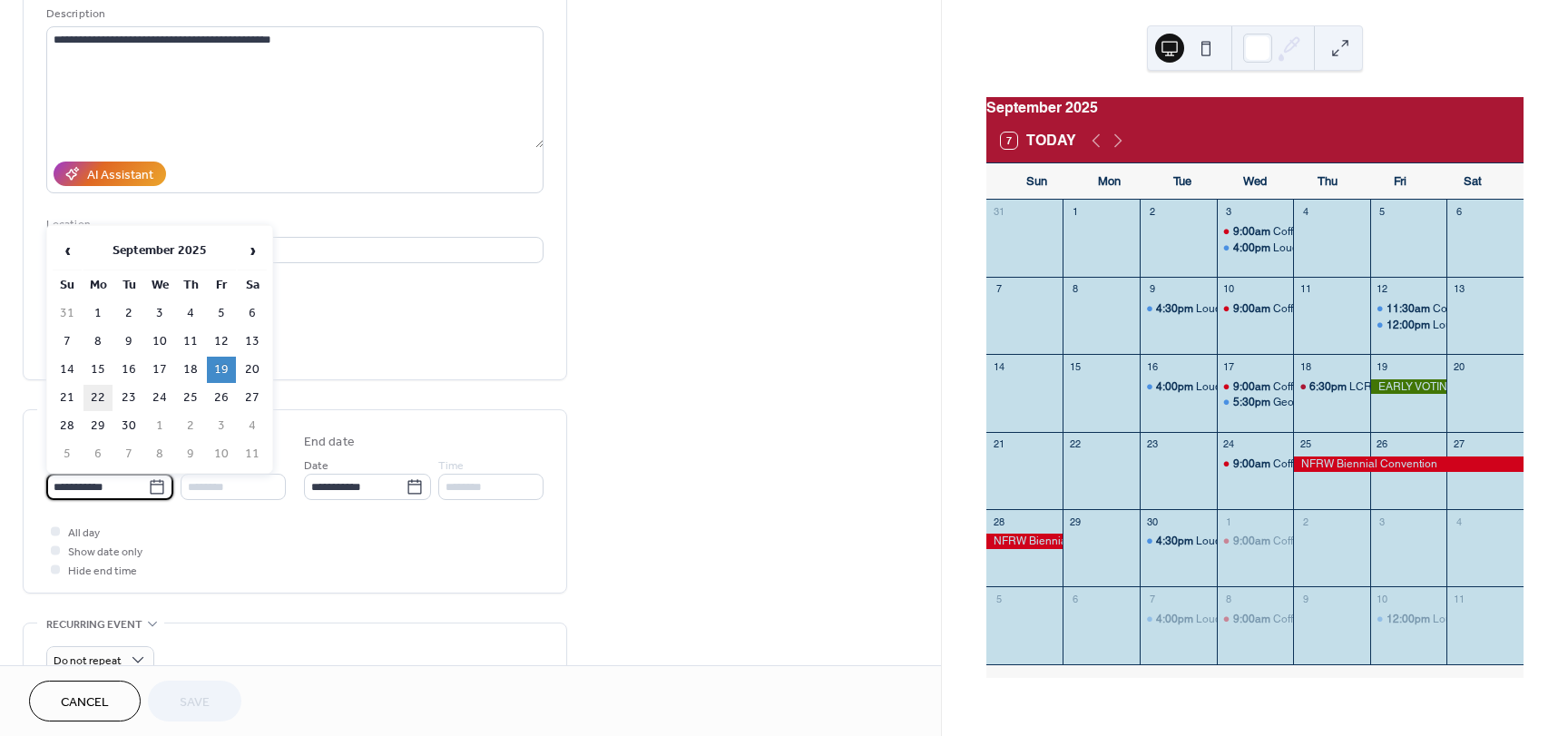 click on "22" at bounding box center (98, 397) 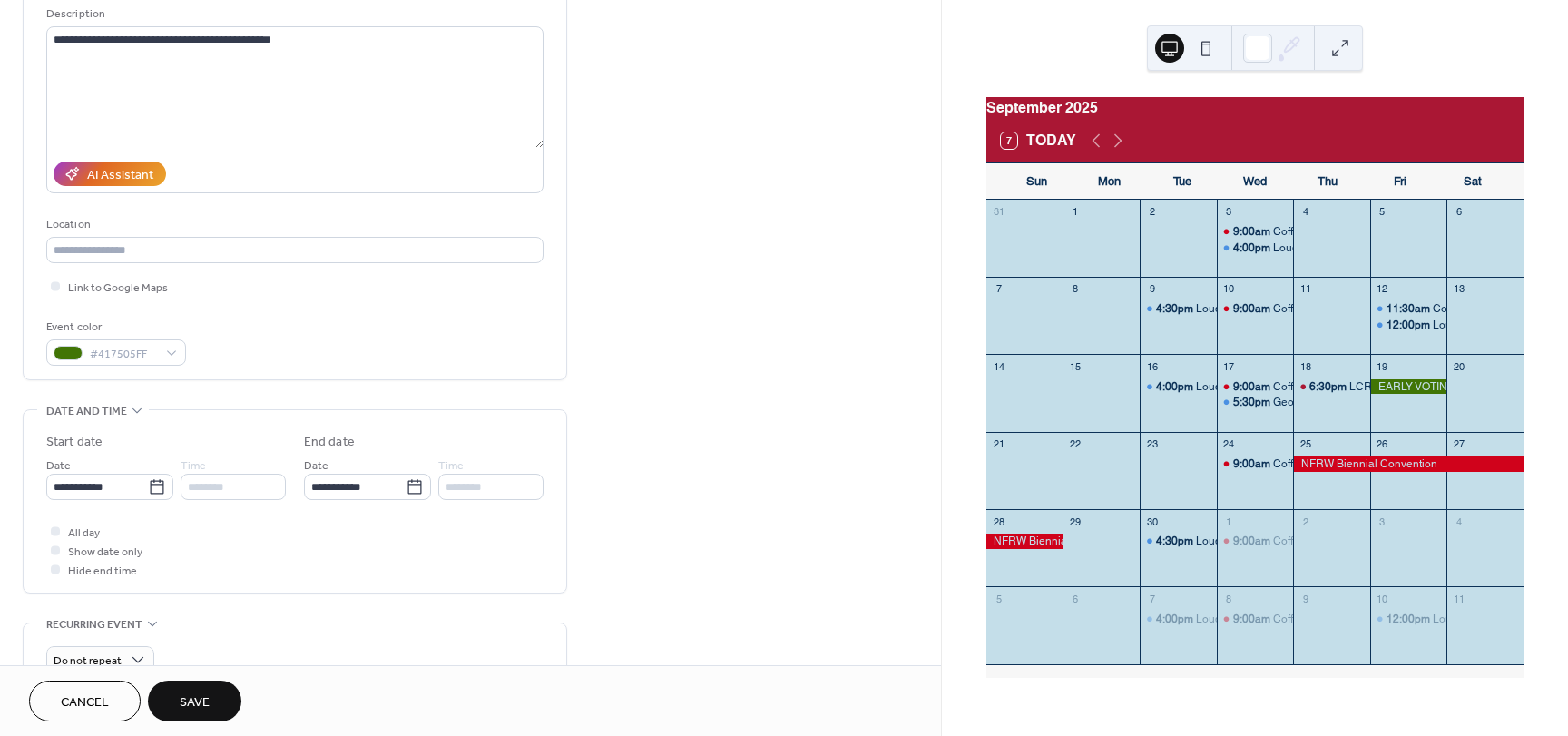click on "Save" at bounding box center (194, 702) 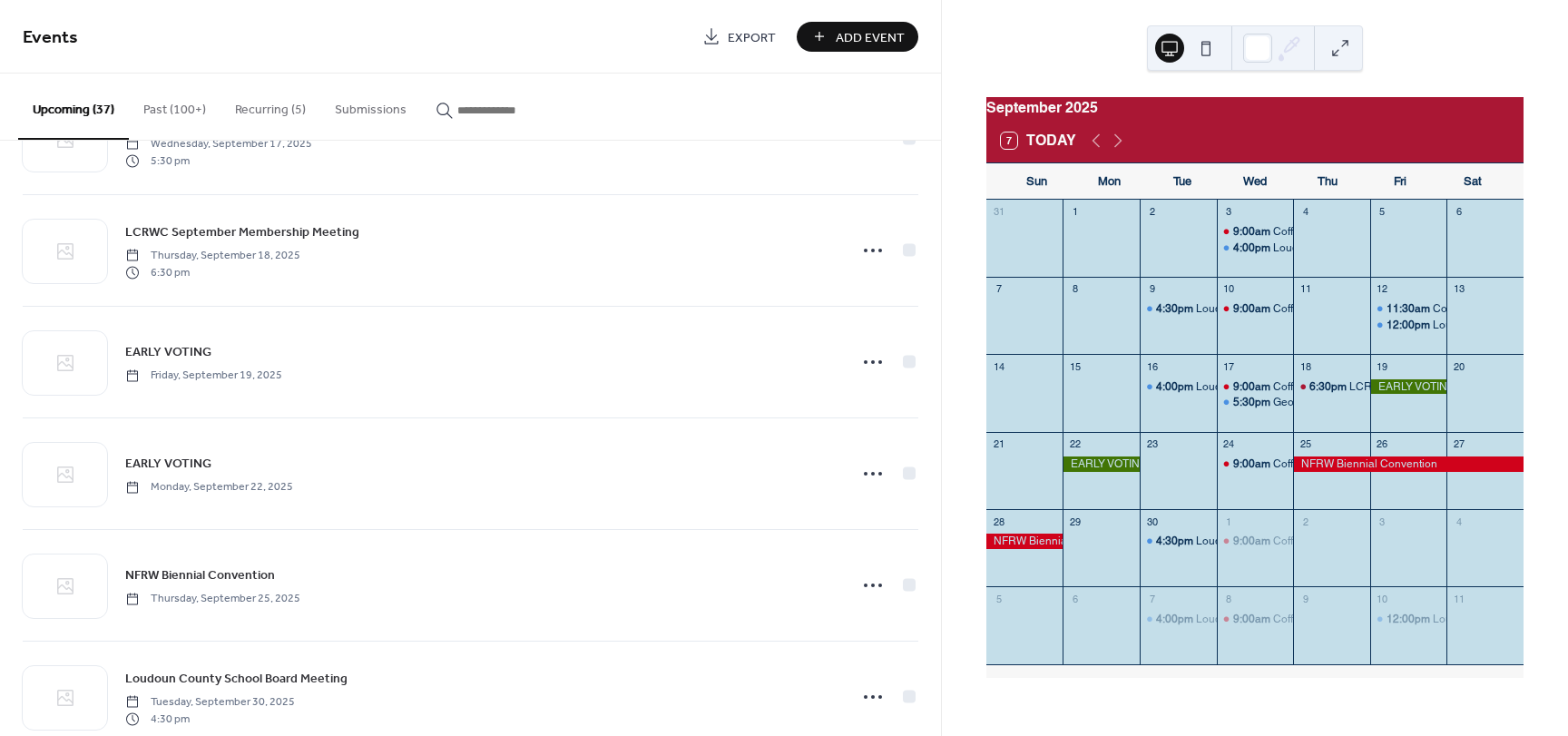 scroll, scrollTop: 1543, scrollLeft: 0, axis: vertical 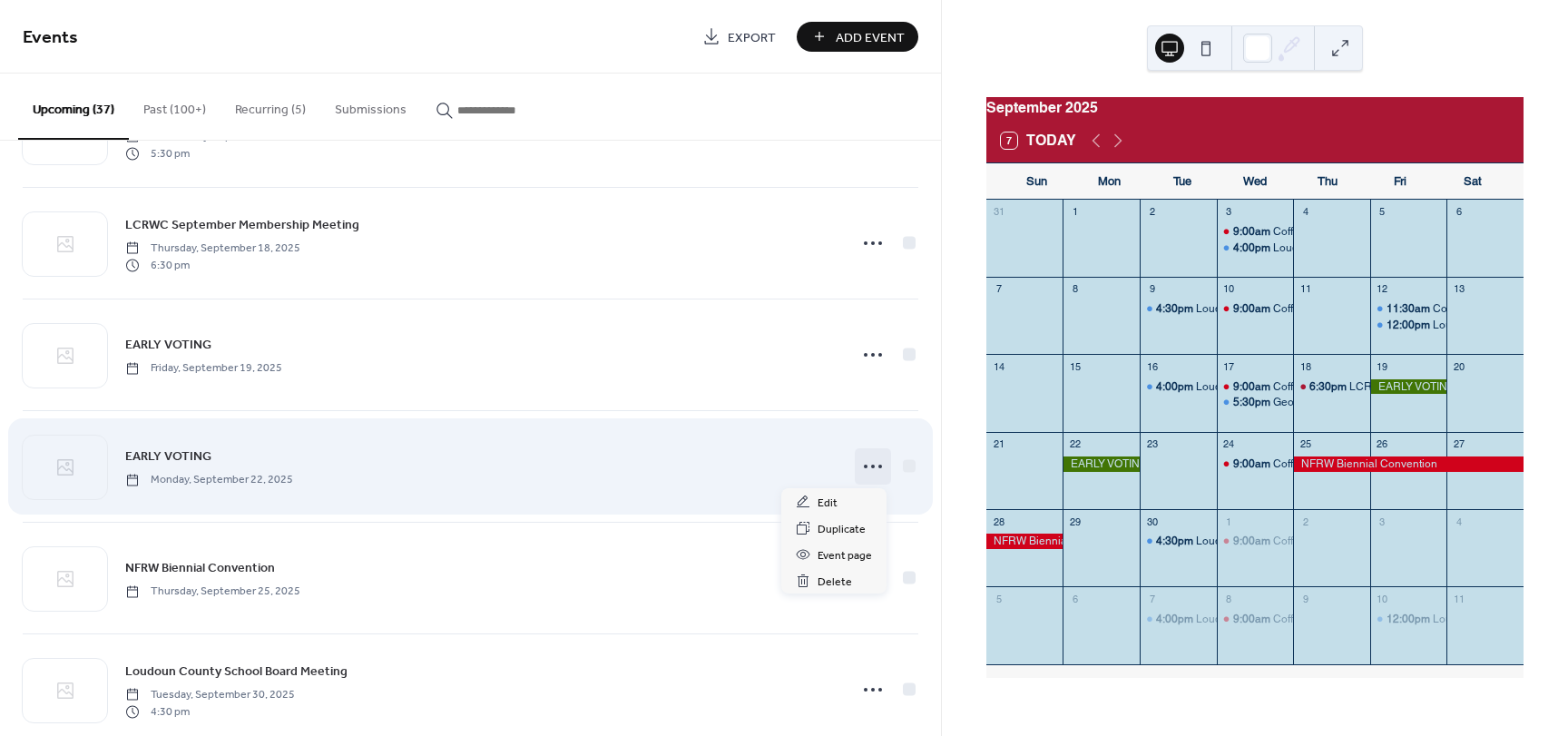click 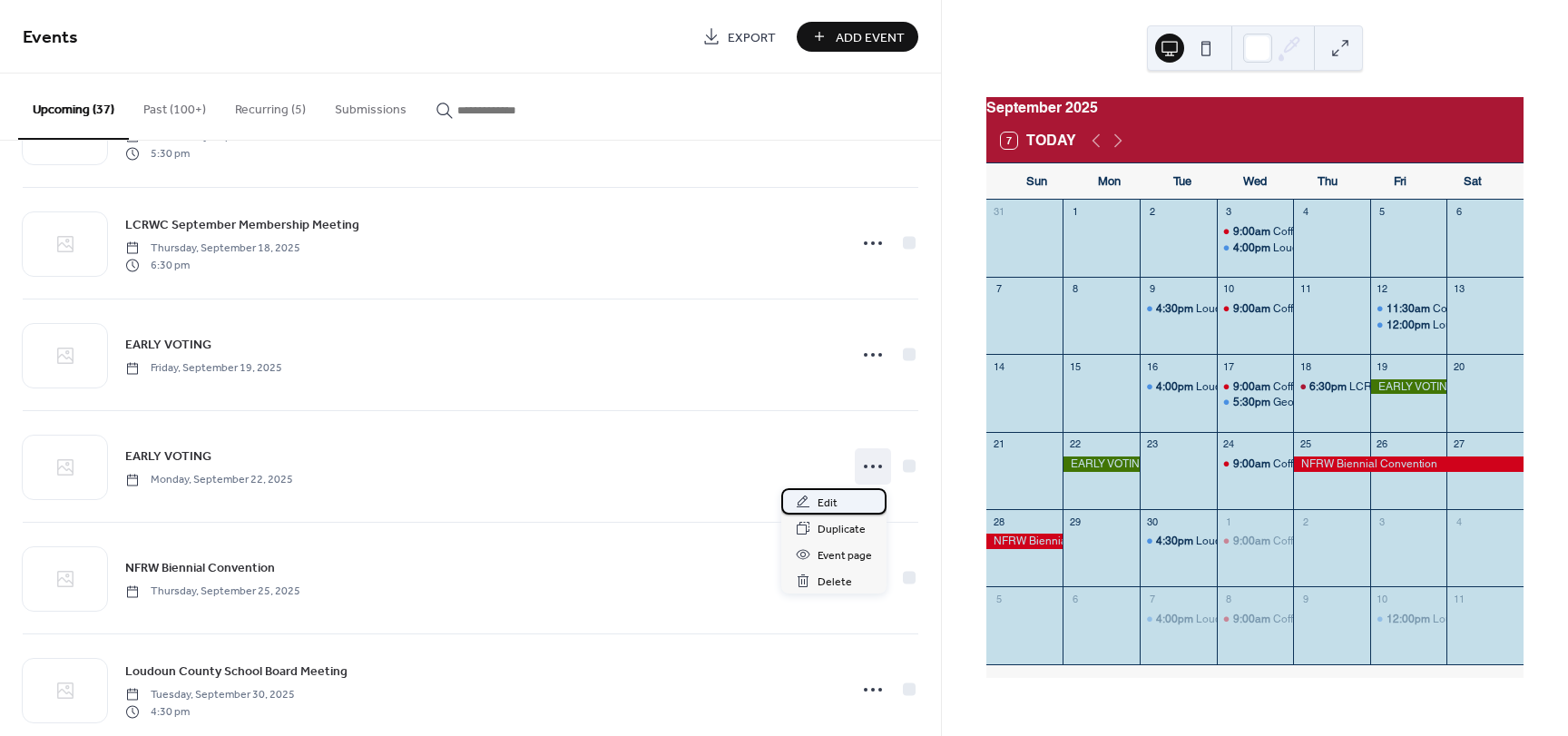 click on "Edit" at bounding box center [828, 503] 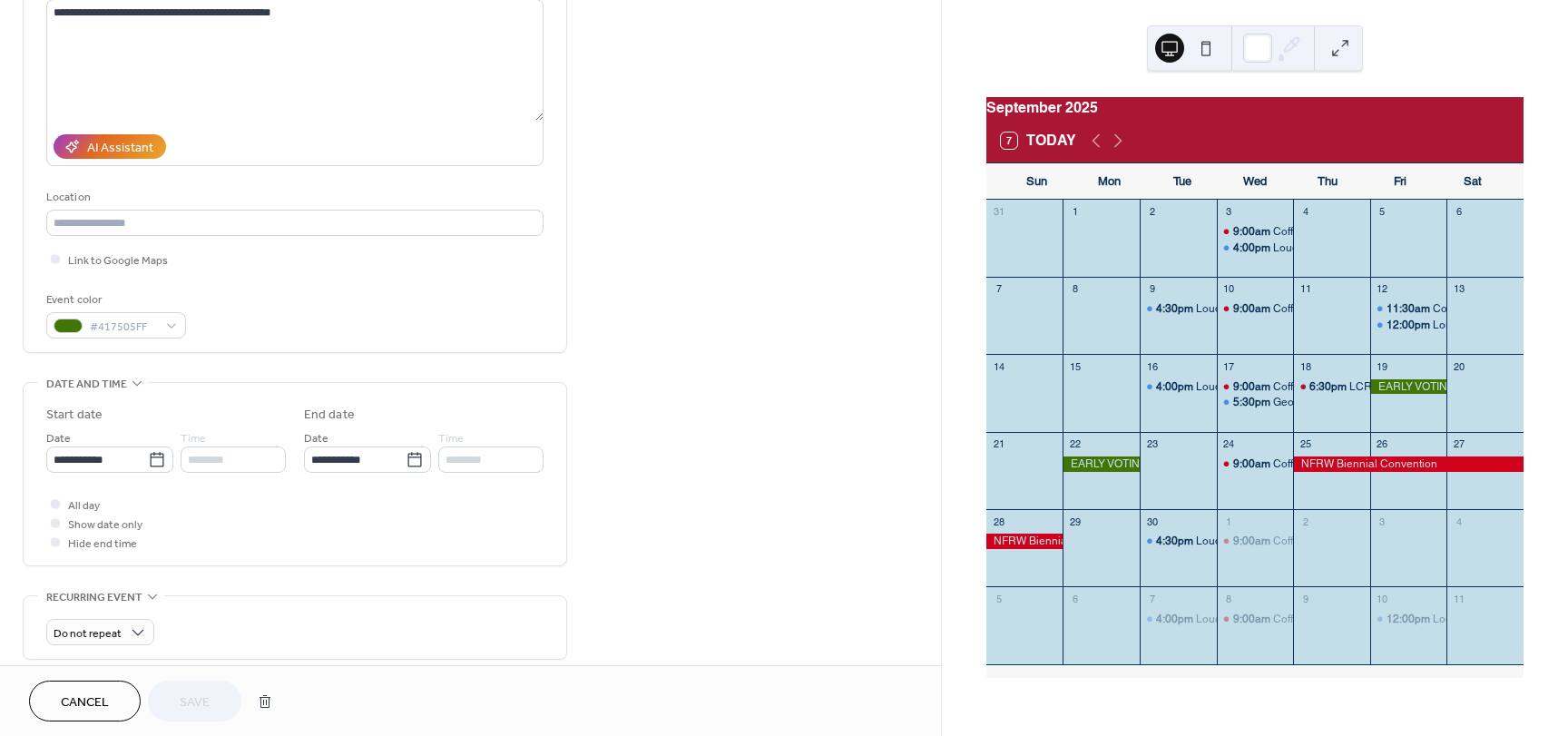 scroll, scrollTop: 272, scrollLeft: 0, axis: vertical 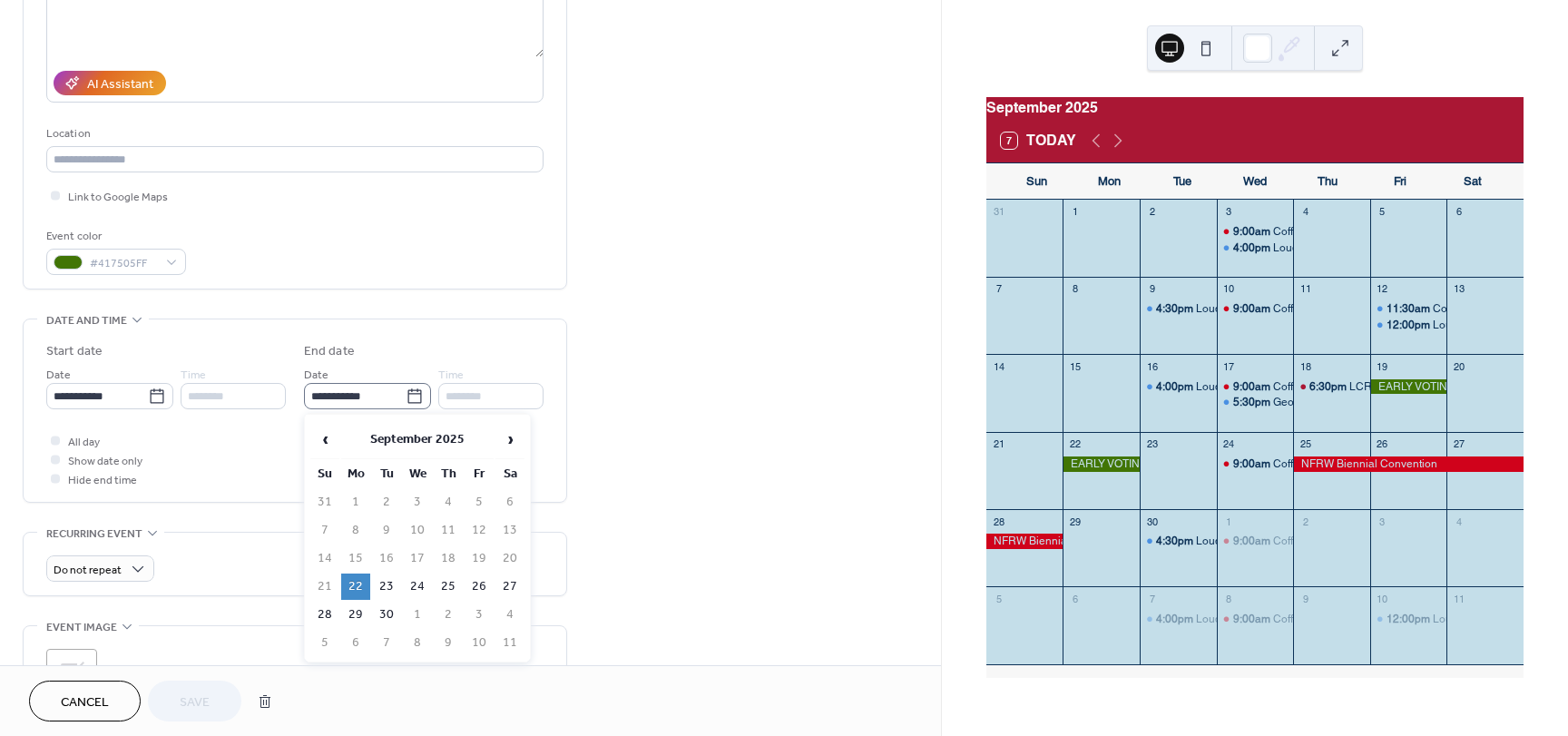 click 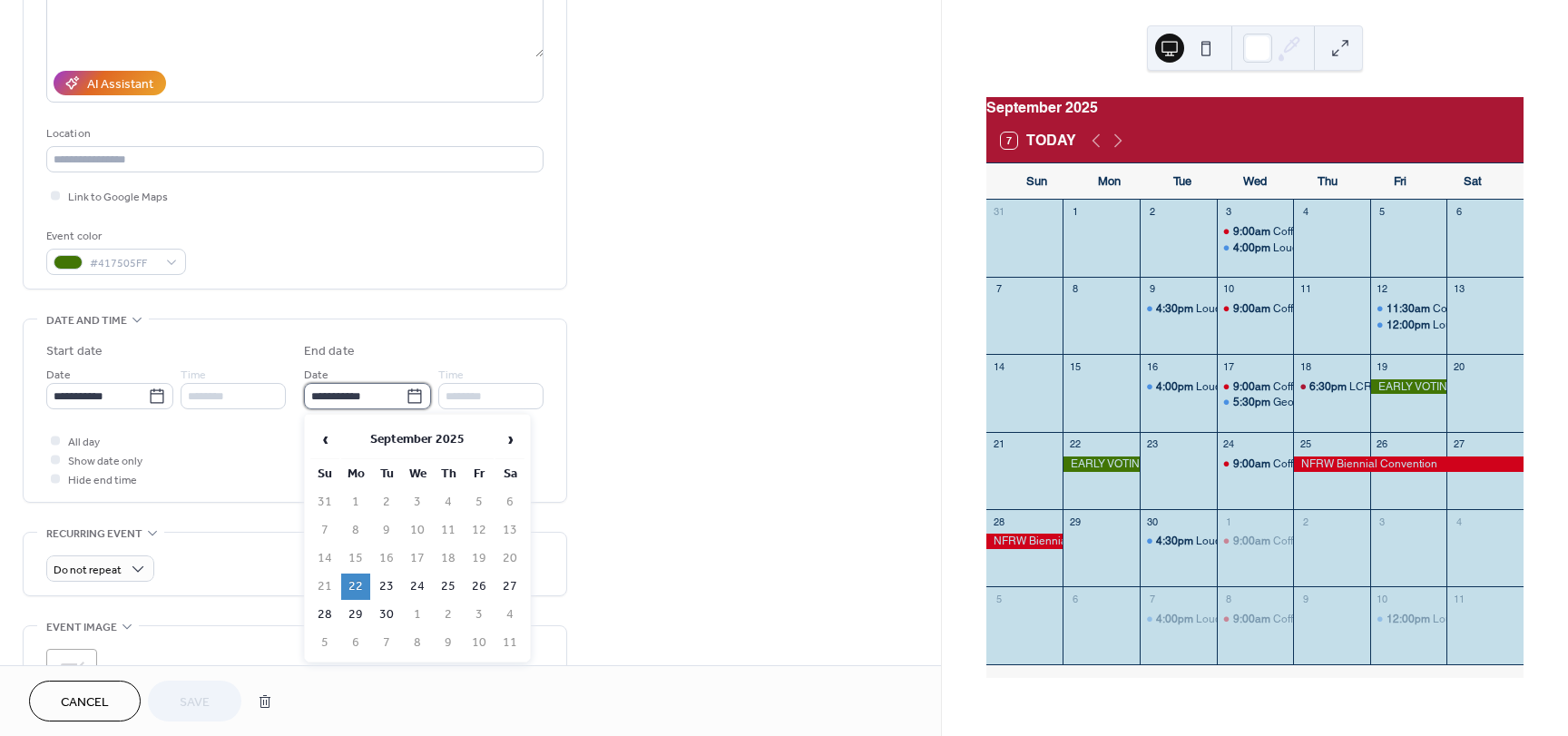 click on "**********" at bounding box center (355, 396) 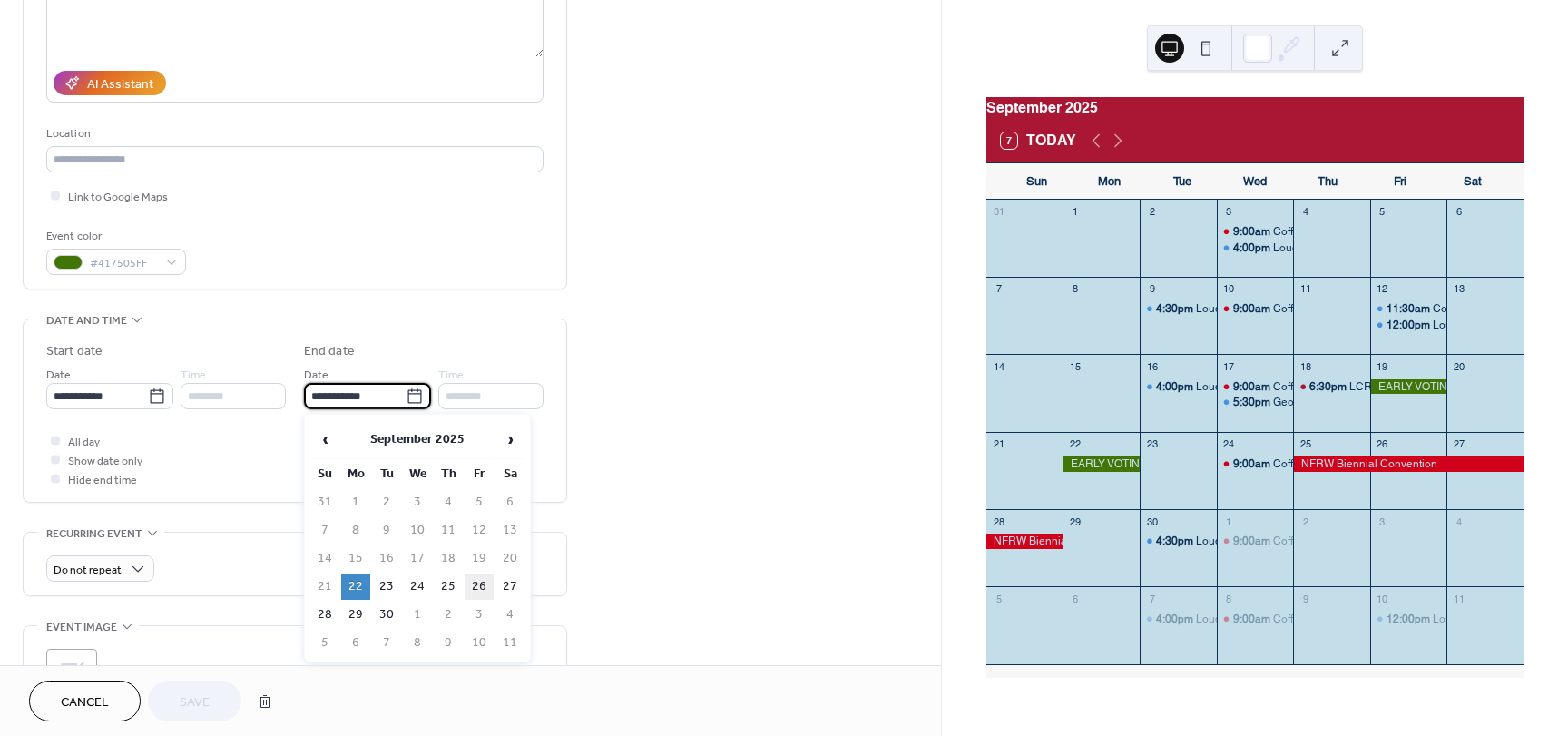 click on "26" at bounding box center (479, 586) 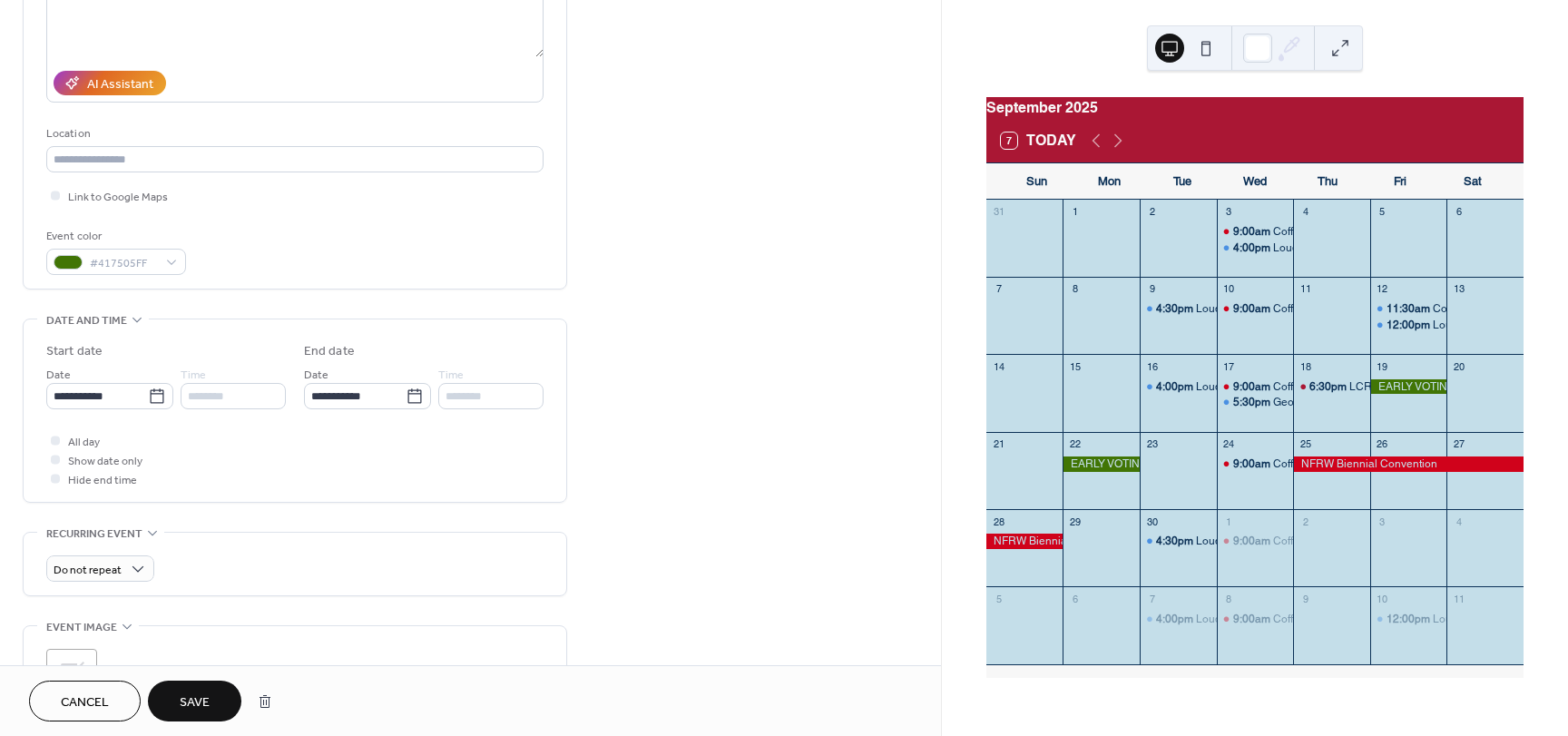 click on "Save" at bounding box center (194, 702) 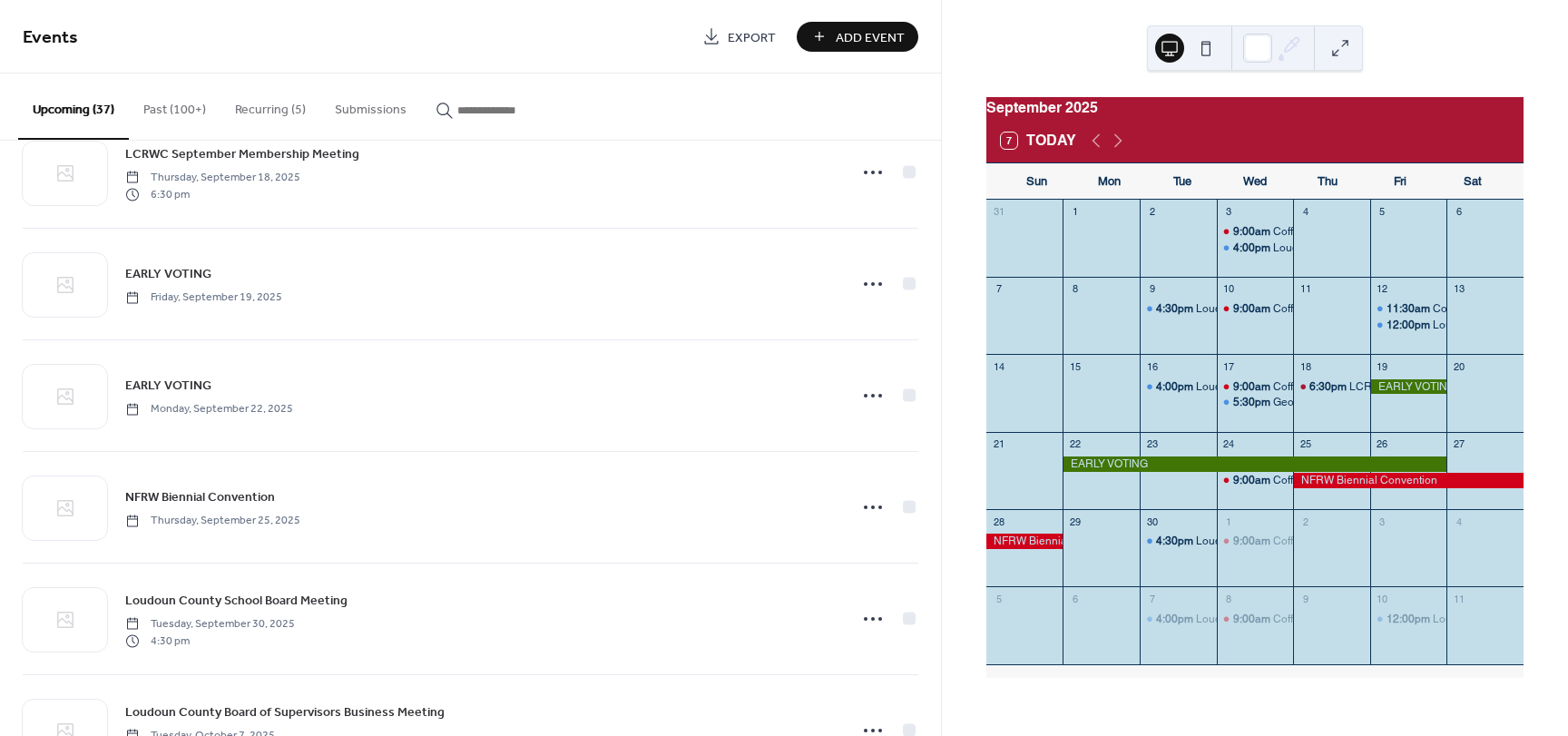 scroll, scrollTop: 1634, scrollLeft: 0, axis: vertical 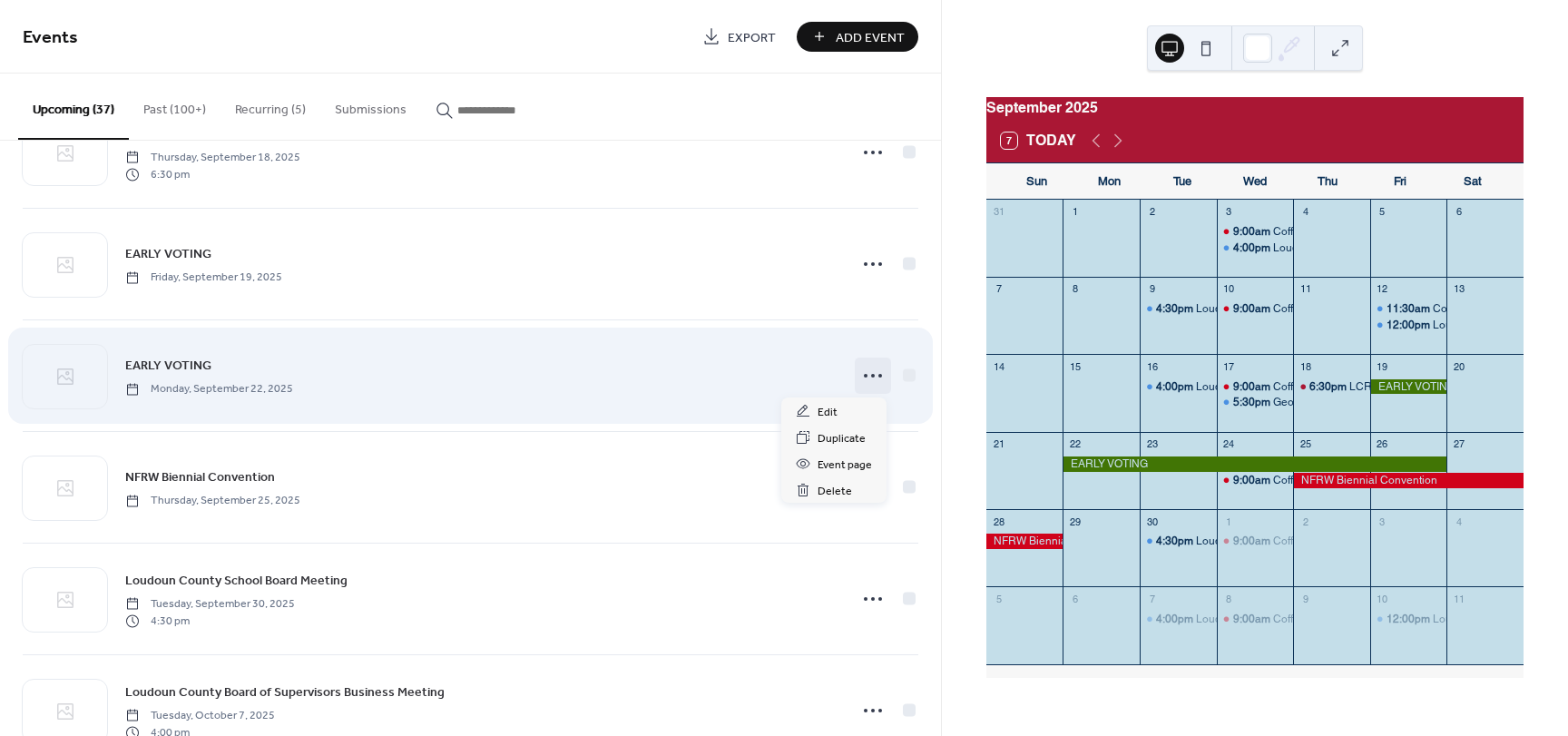 click 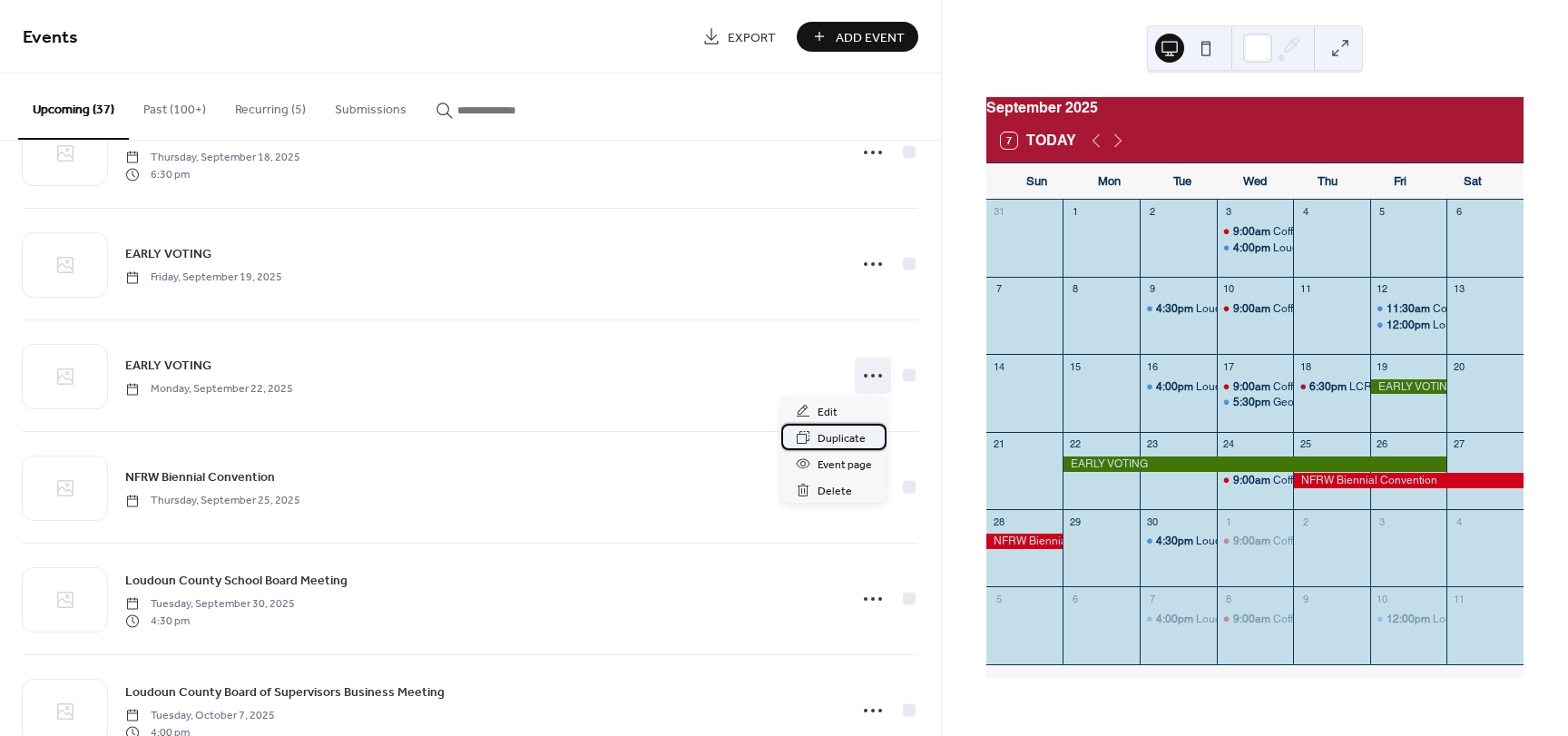 click on "Duplicate" at bounding box center [841, 438] 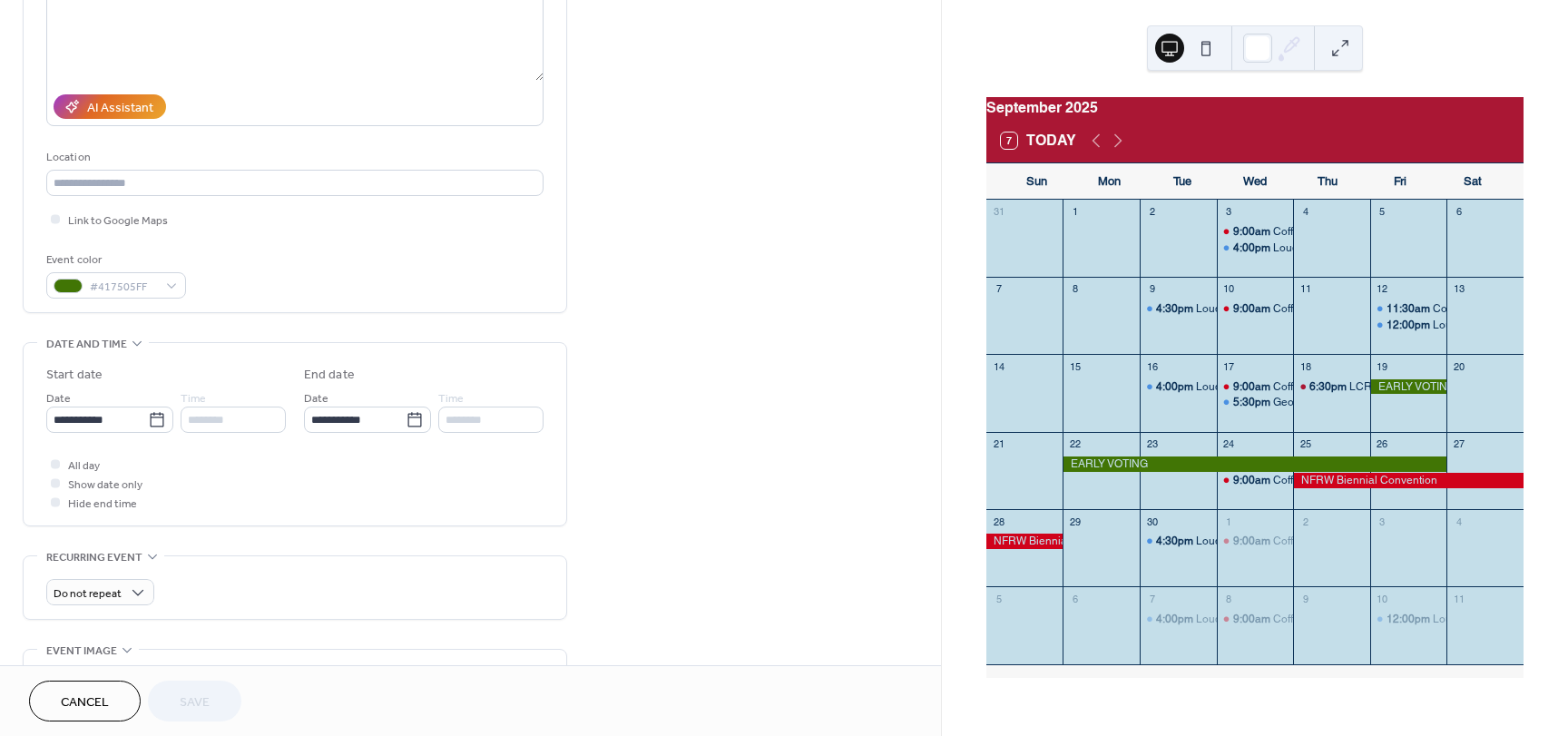 scroll, scrollTop: 272, scrollLeft: 0, axis: vertical 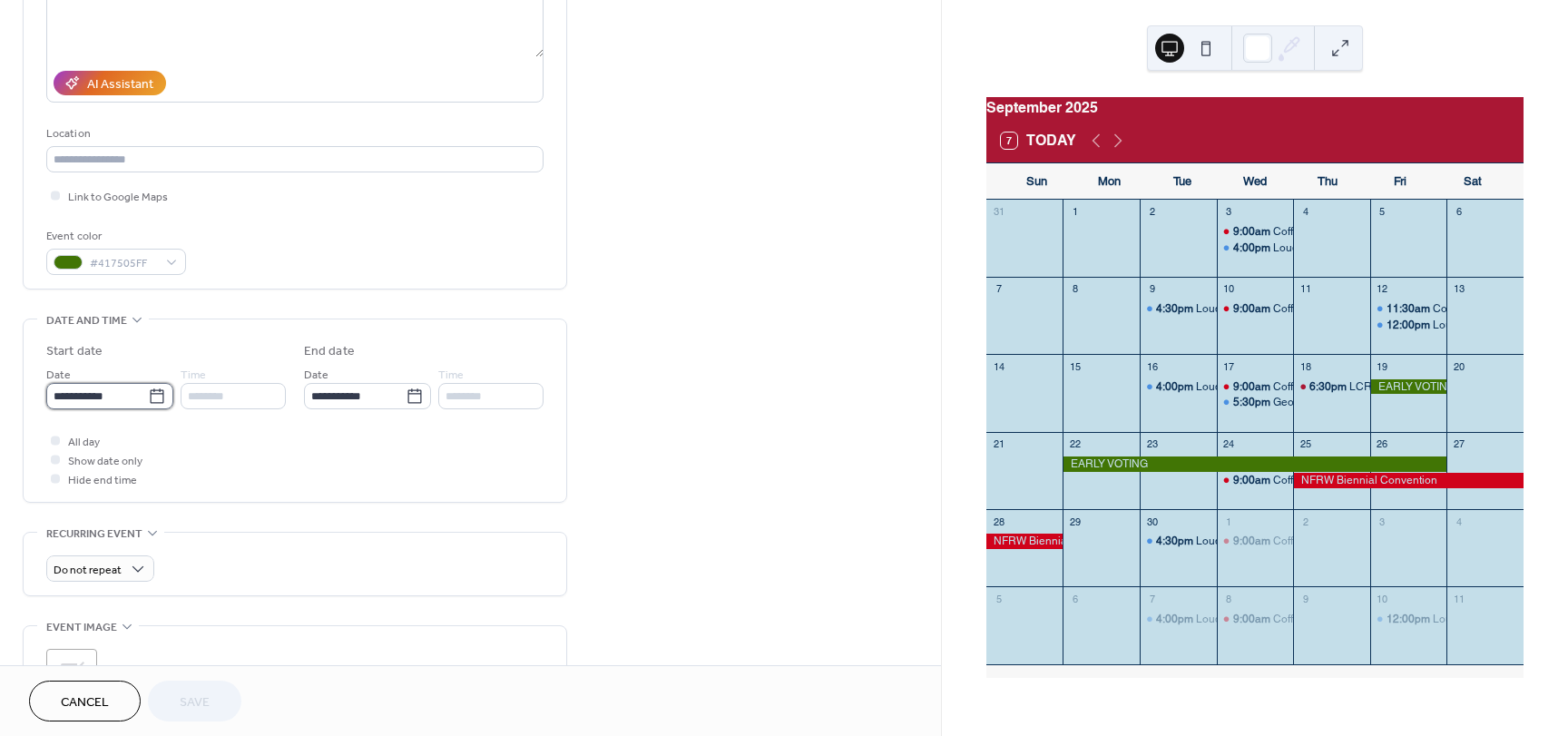 click on "**********" at bounding box center [97, 396] 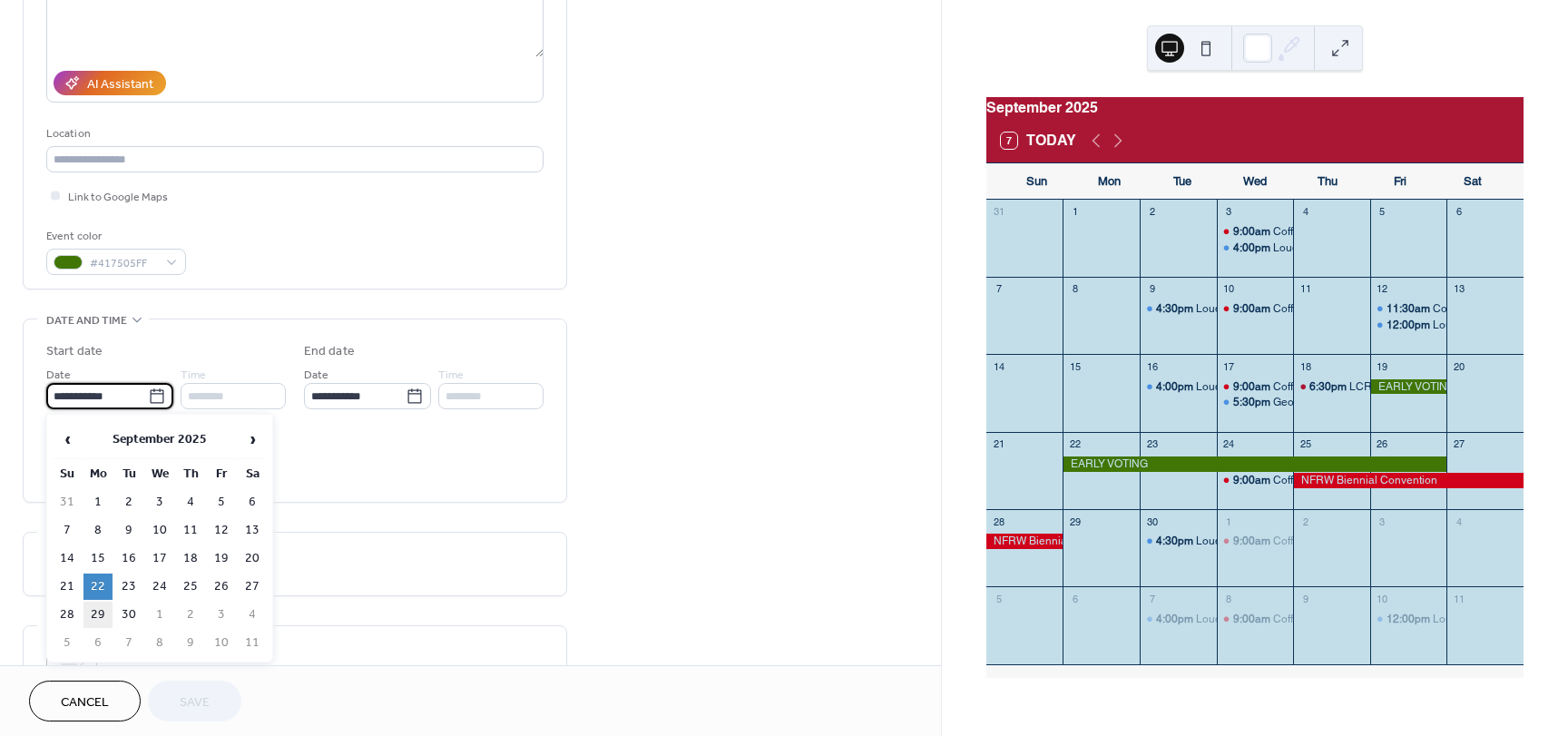click on "29" at bounding box center [98, 614] 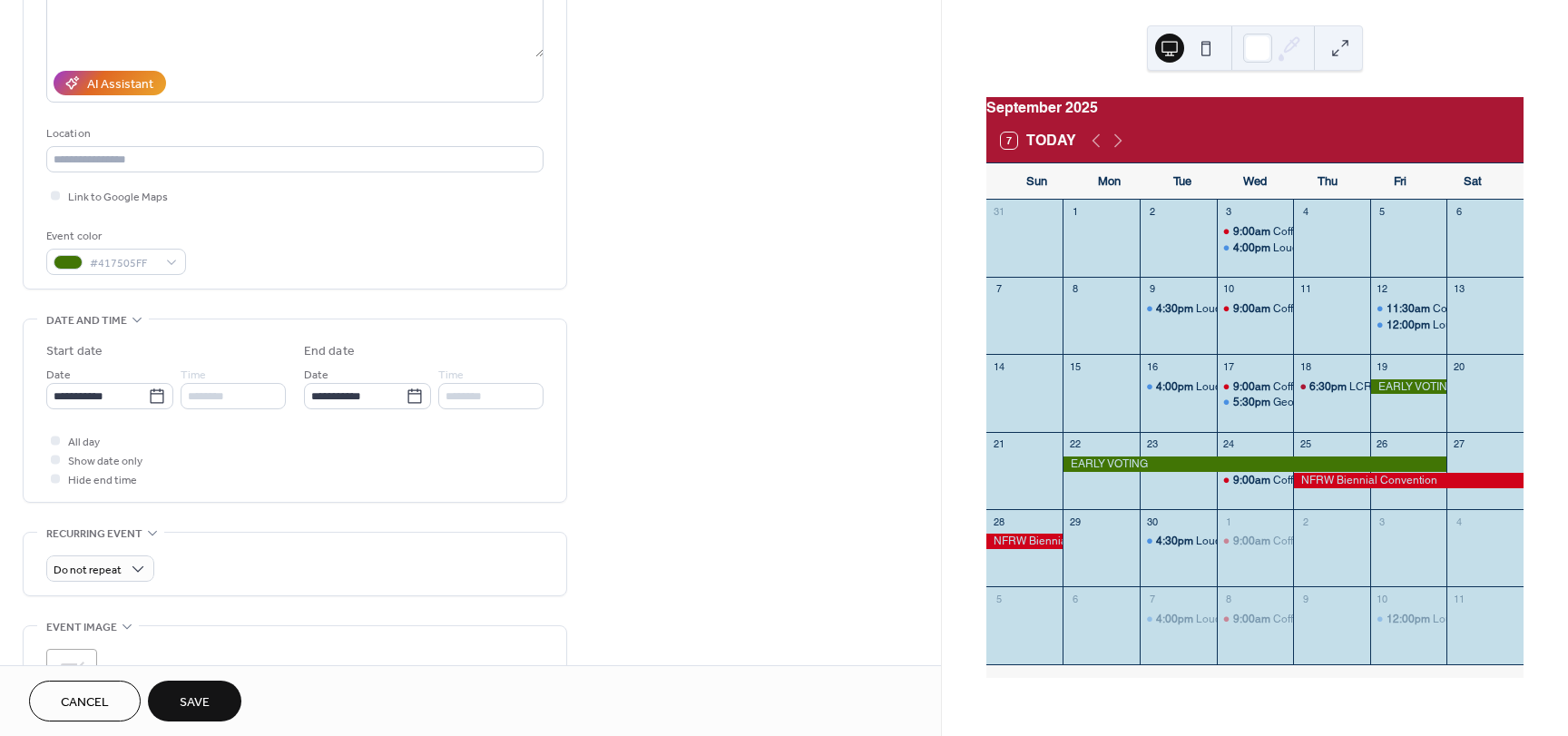 click on "Save" at bounding box center [194, 702] 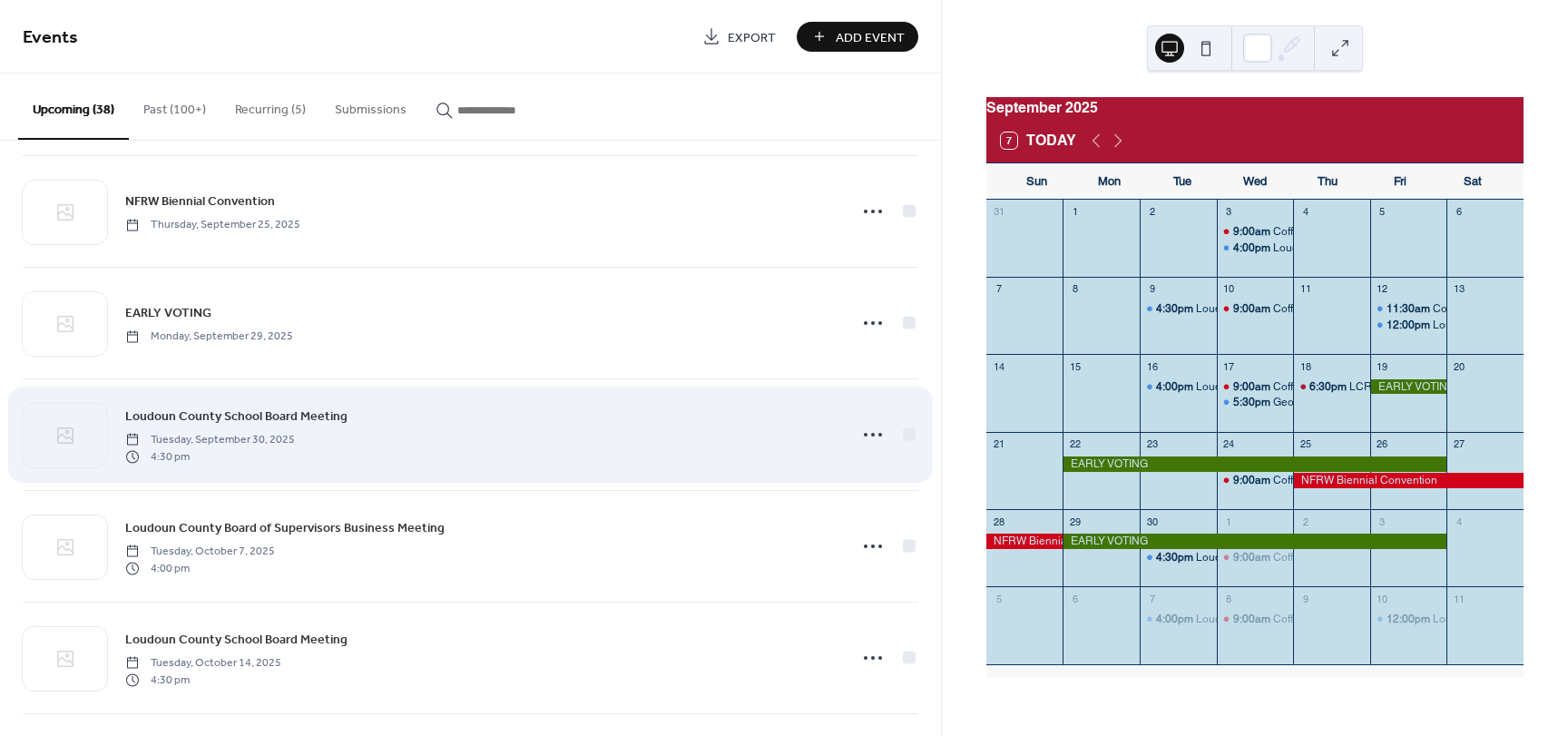 scroll, scrollTop: 1906, scrollLeft: 0, axis: vertical 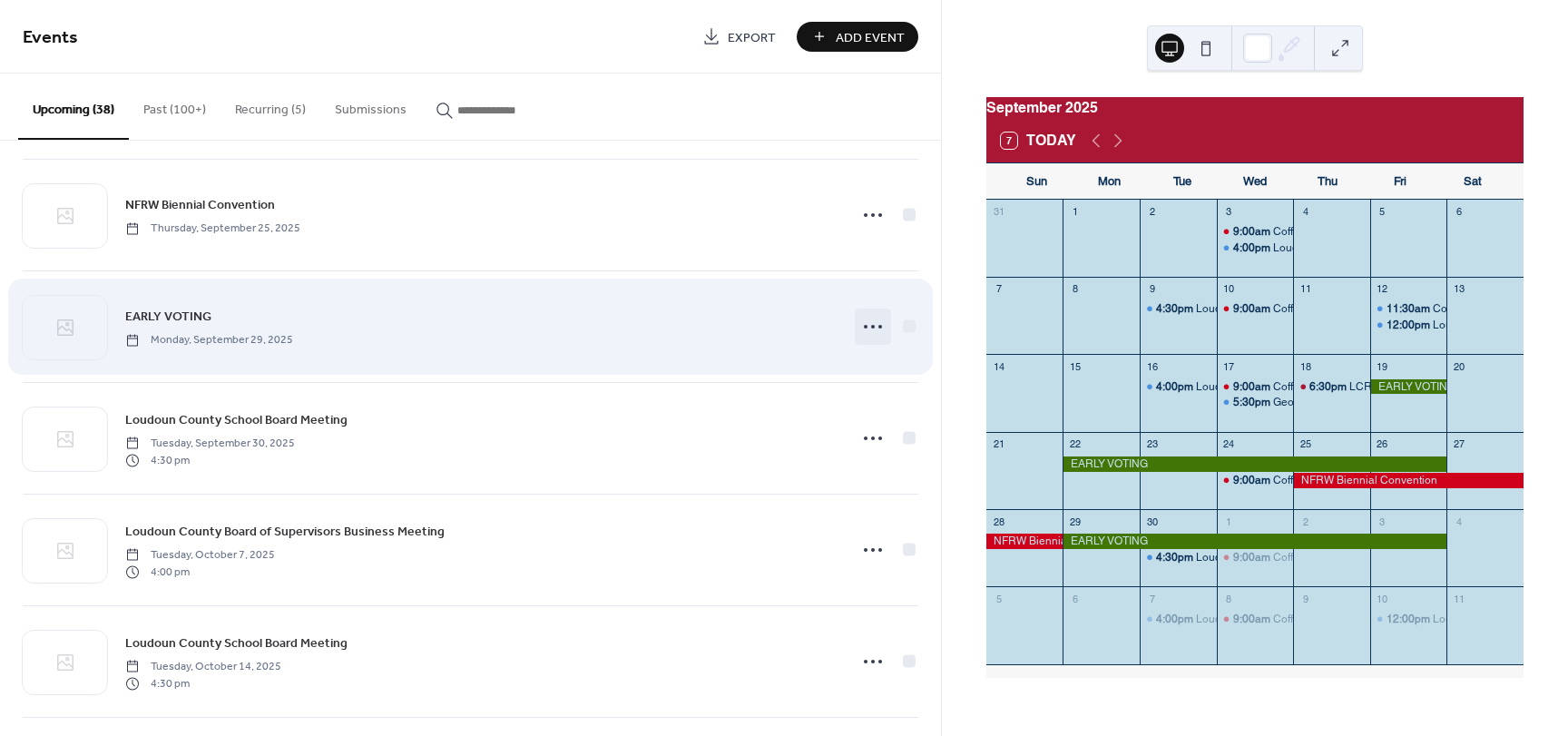 click 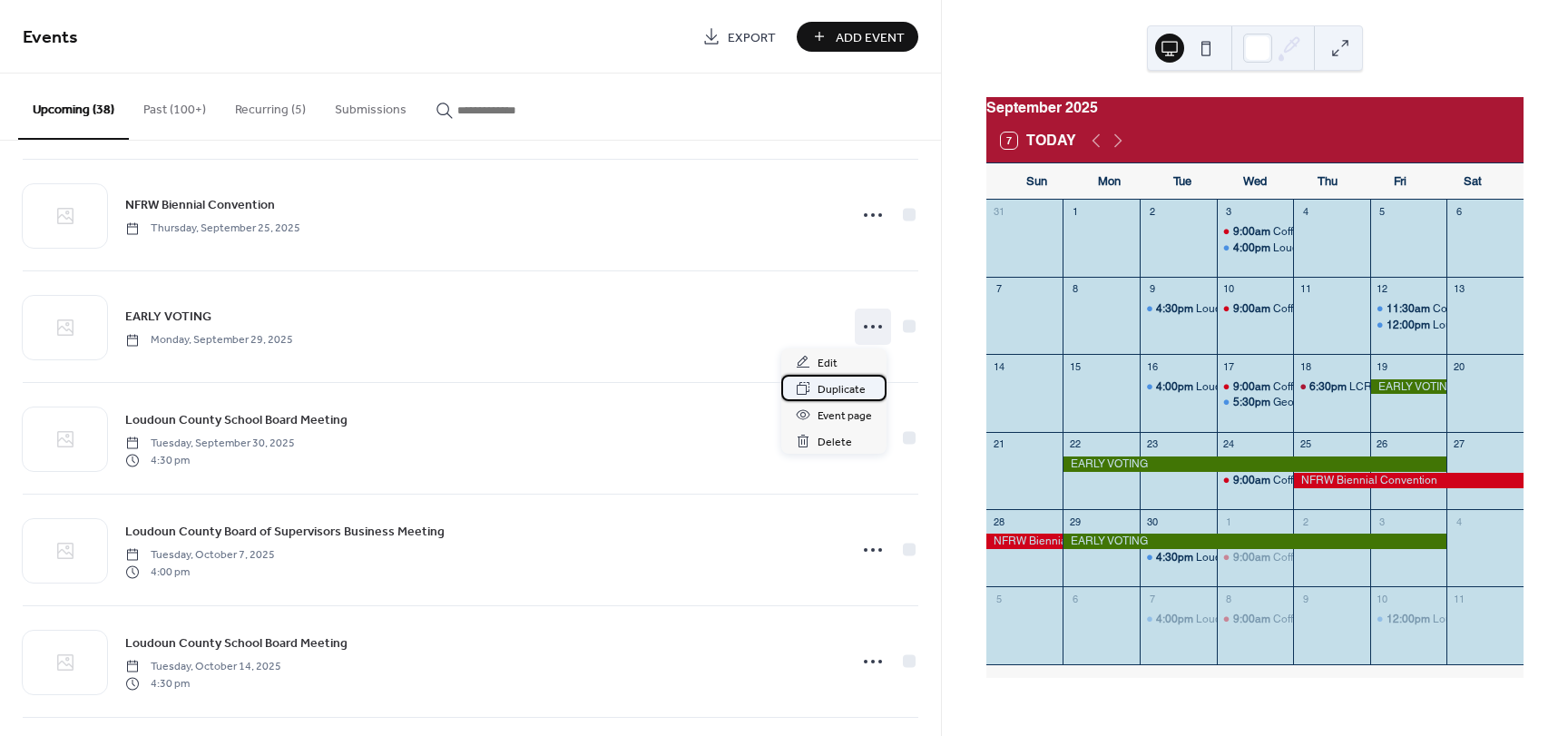 click on "Duplicate" at bounding box center (841, 389) 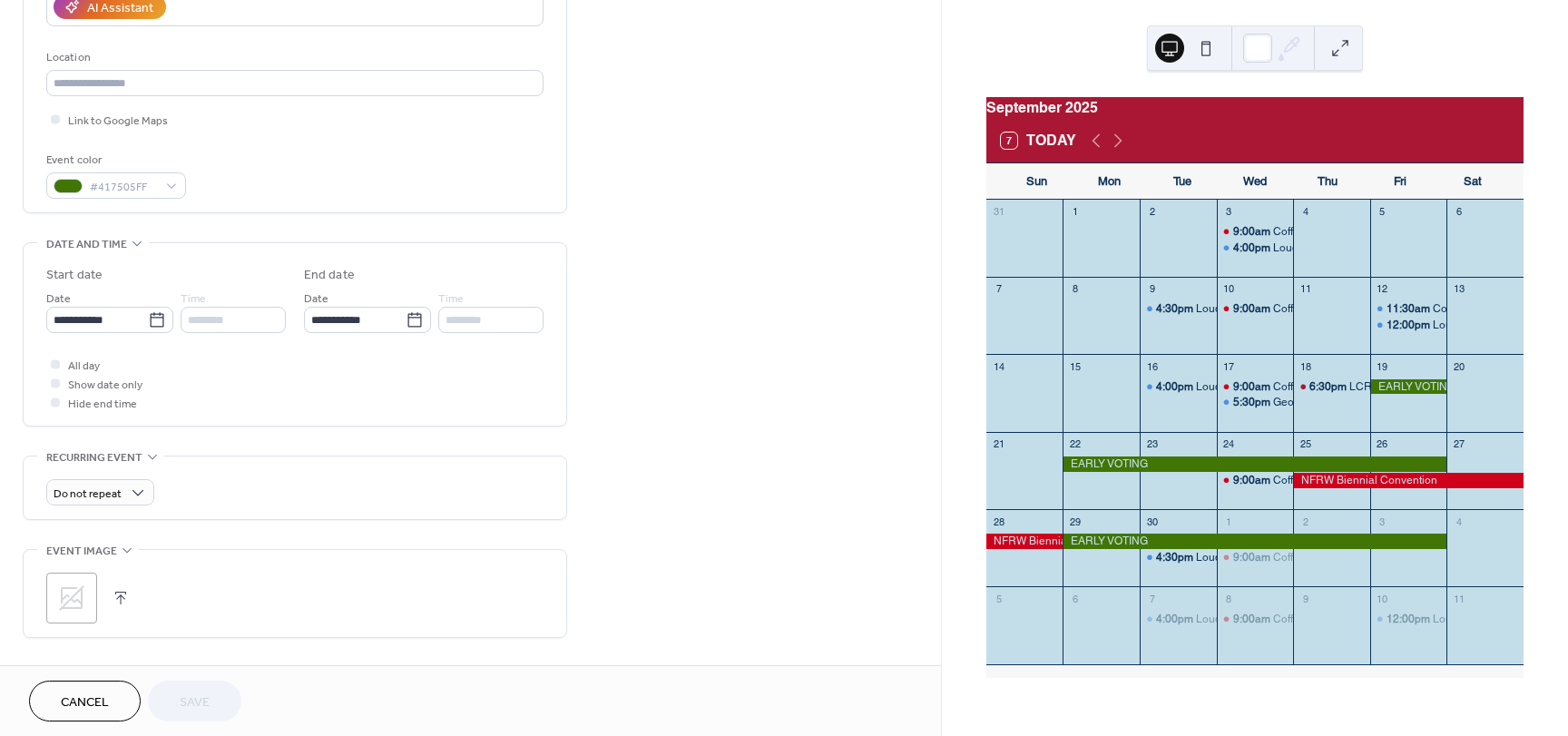 scroll, scrollTop: 363, scrollLeft: 0, axis: vertical 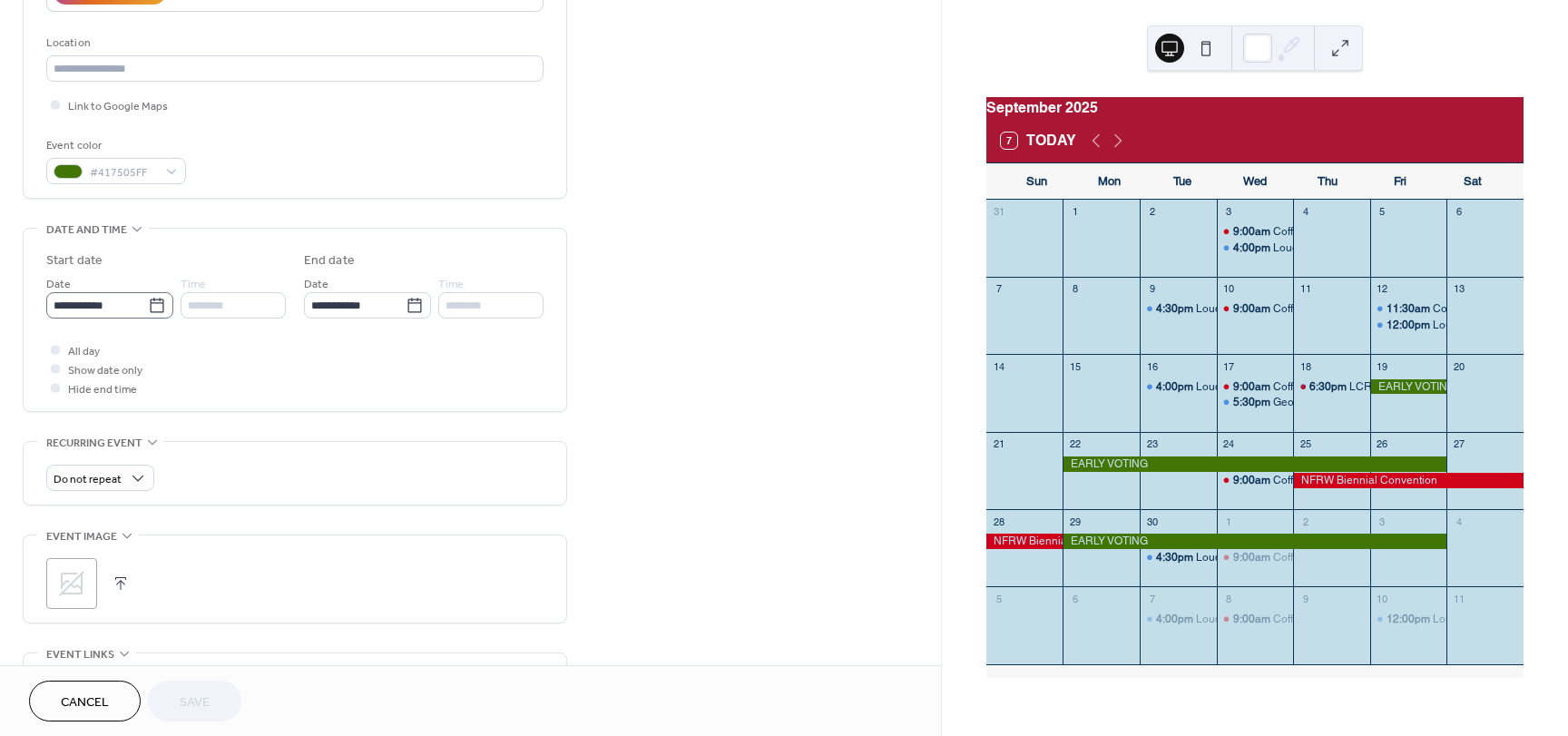 click 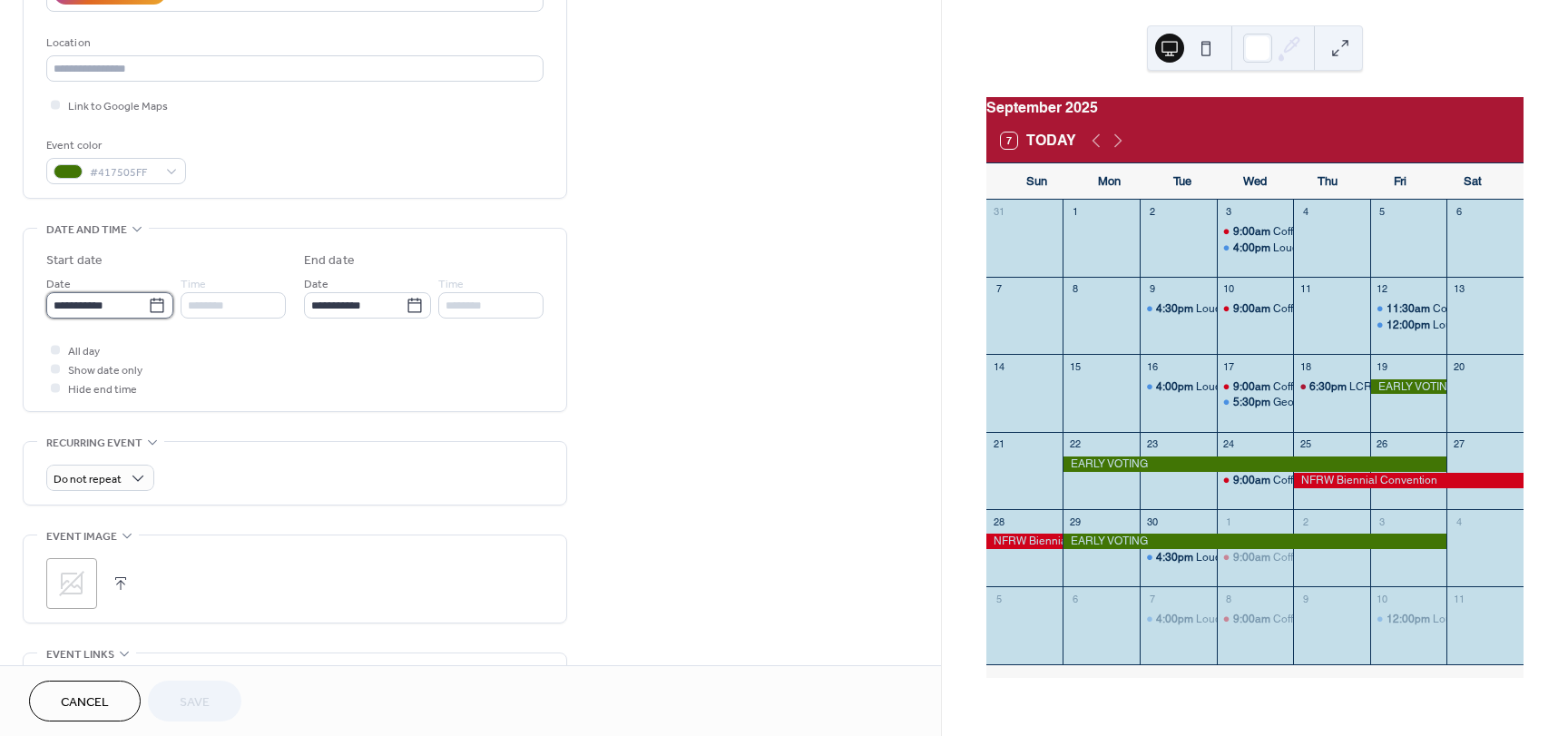 click on "**********" at bounding box center (97, 305) 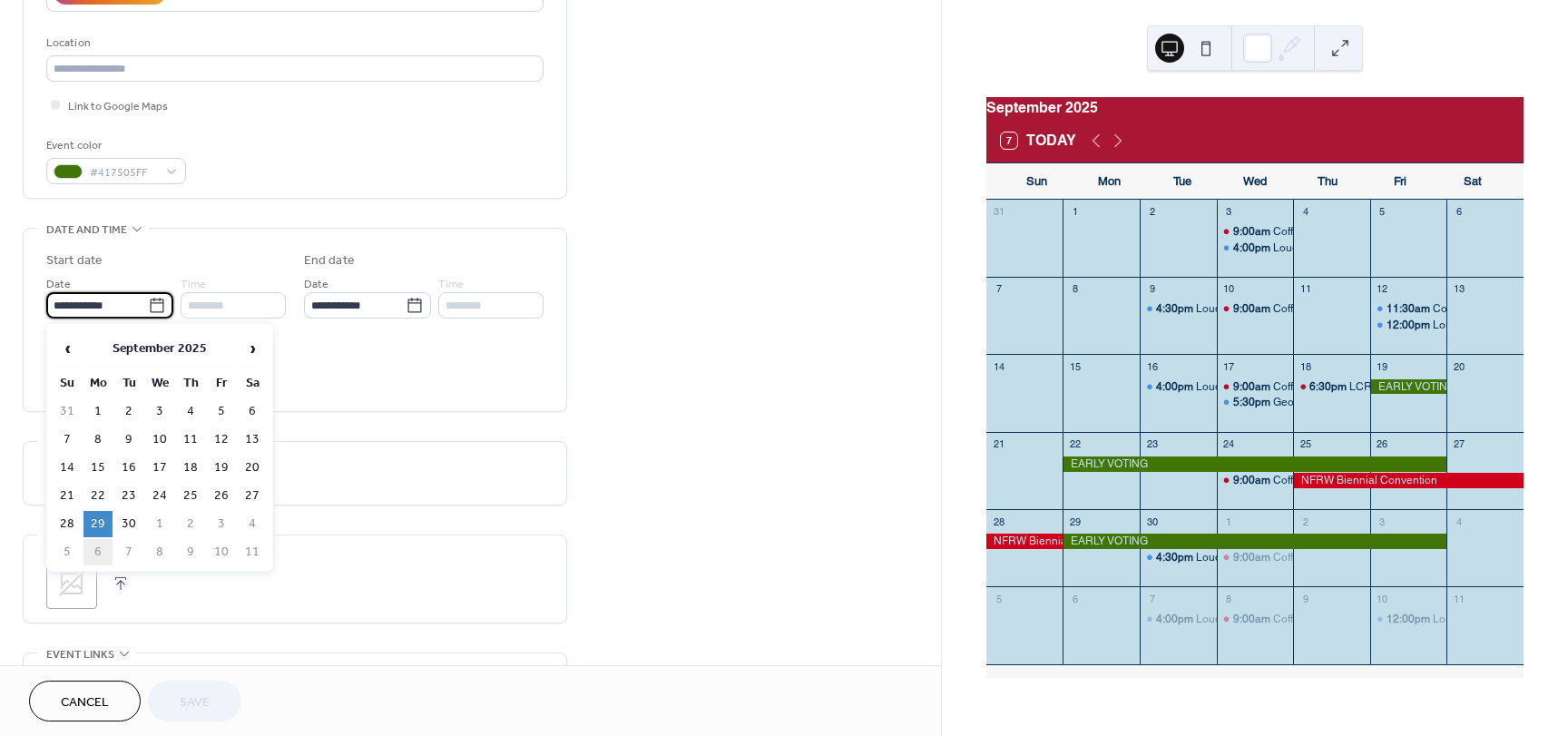 click on "6" at bounding box center [98, 552] 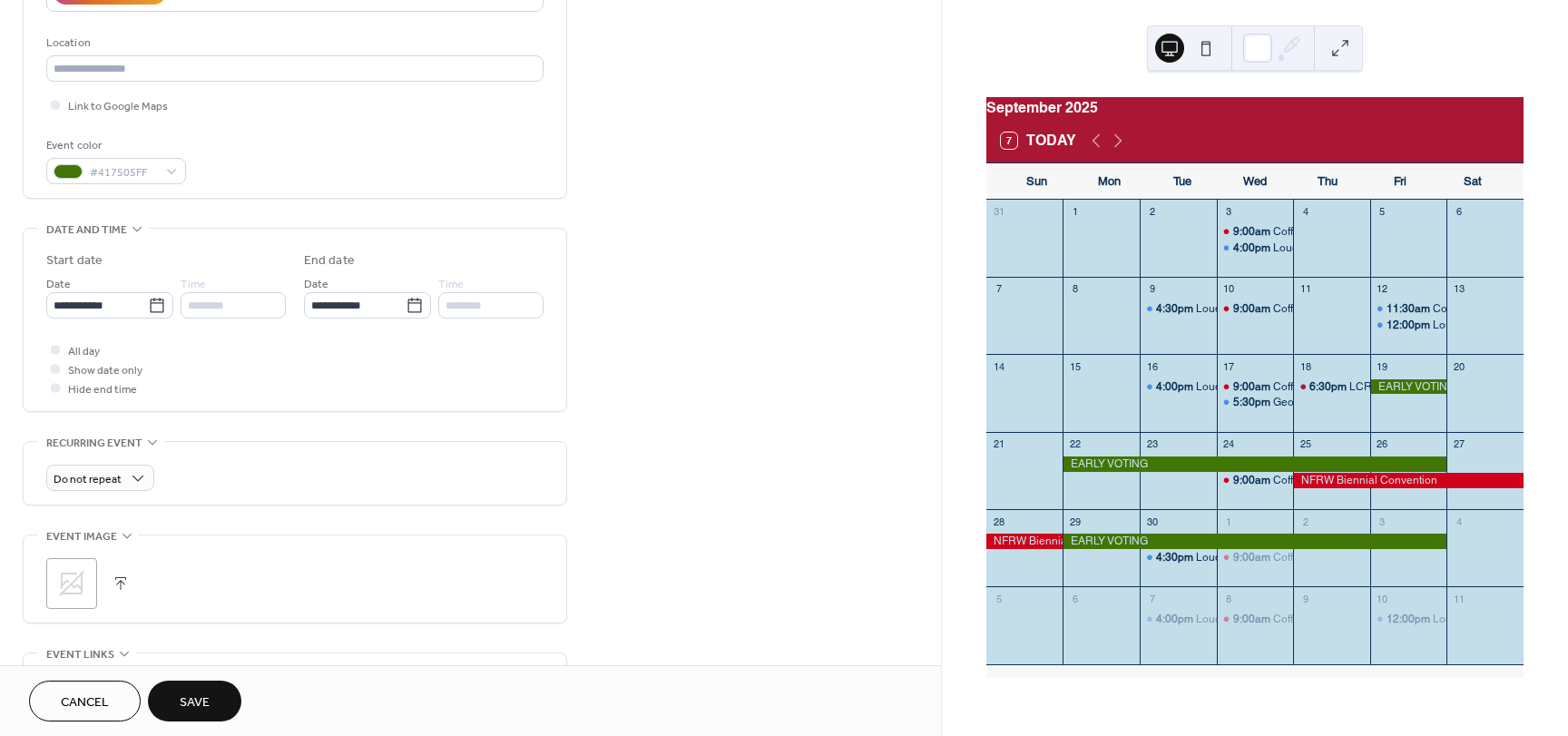 click on "Save" at bounding box center [194, 701] 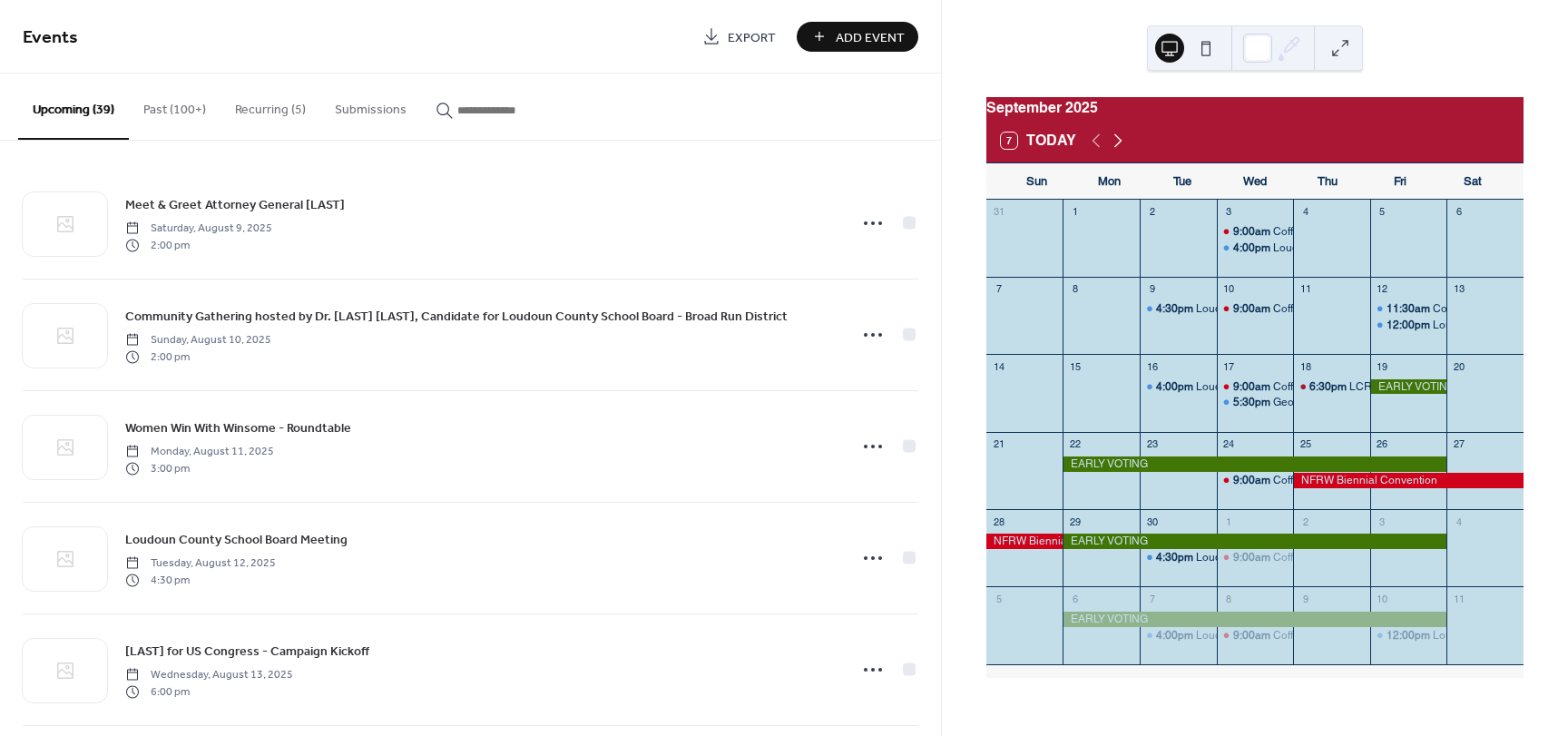 click 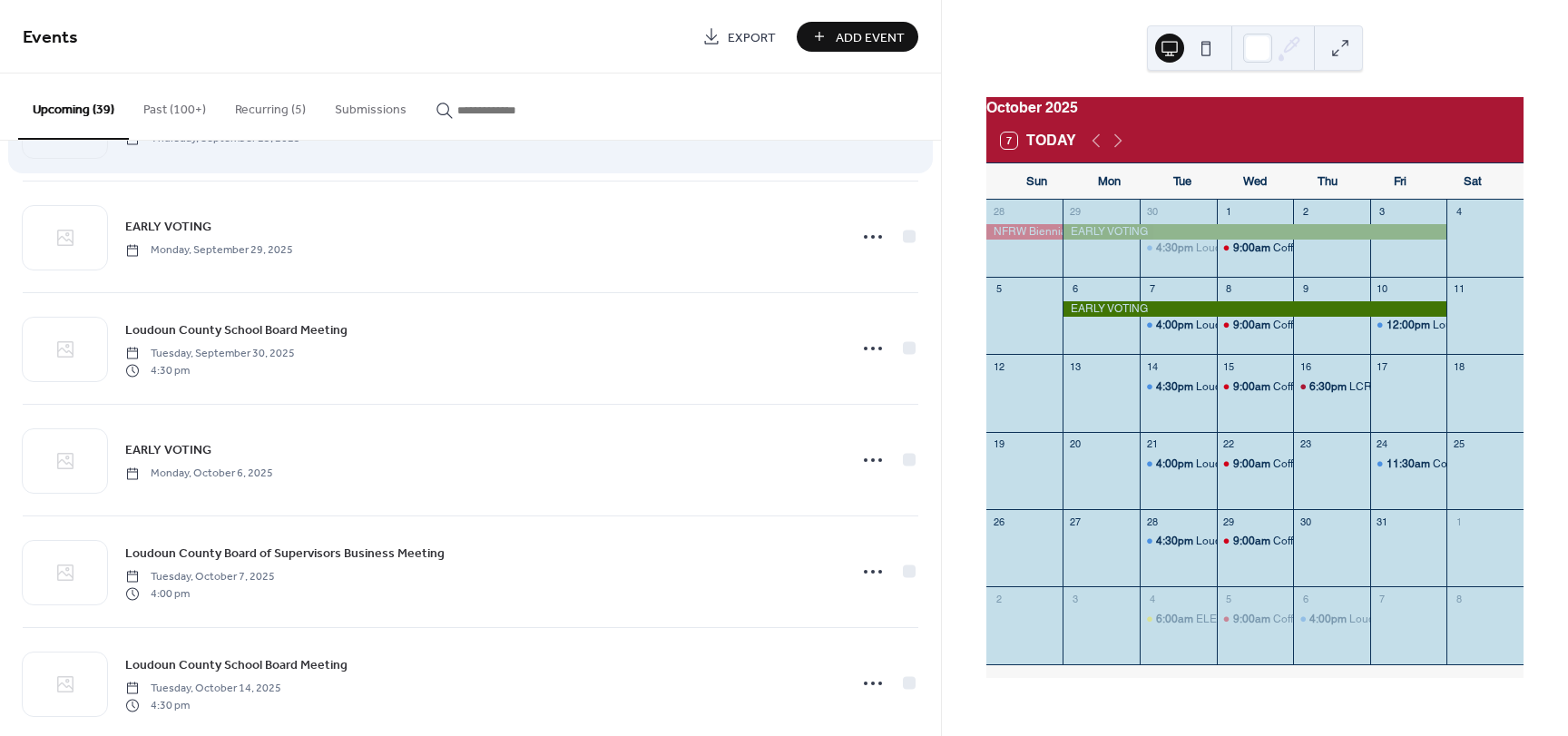 scroll, scrollTop: 1997, scrollLeft: 0, axis: vertical 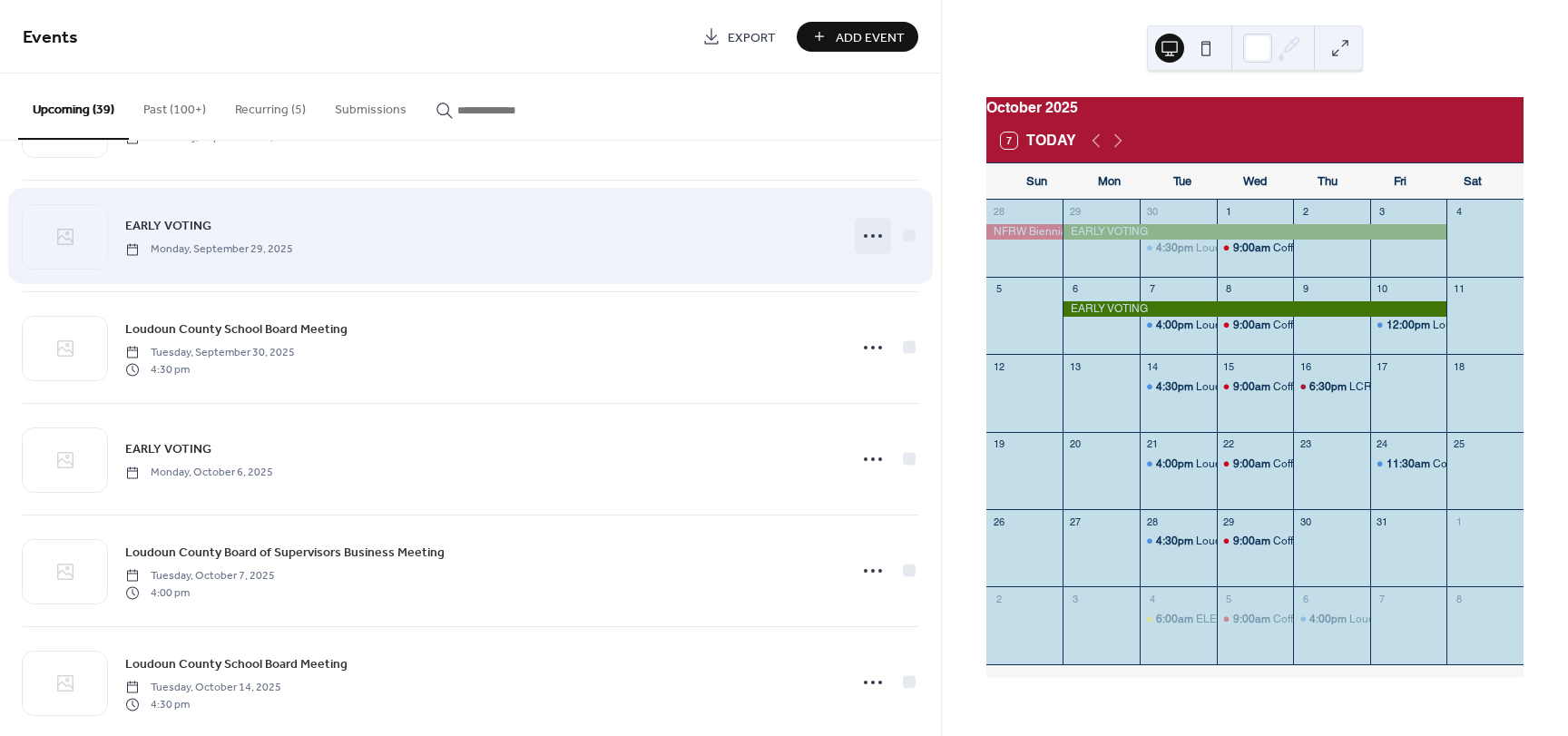 click 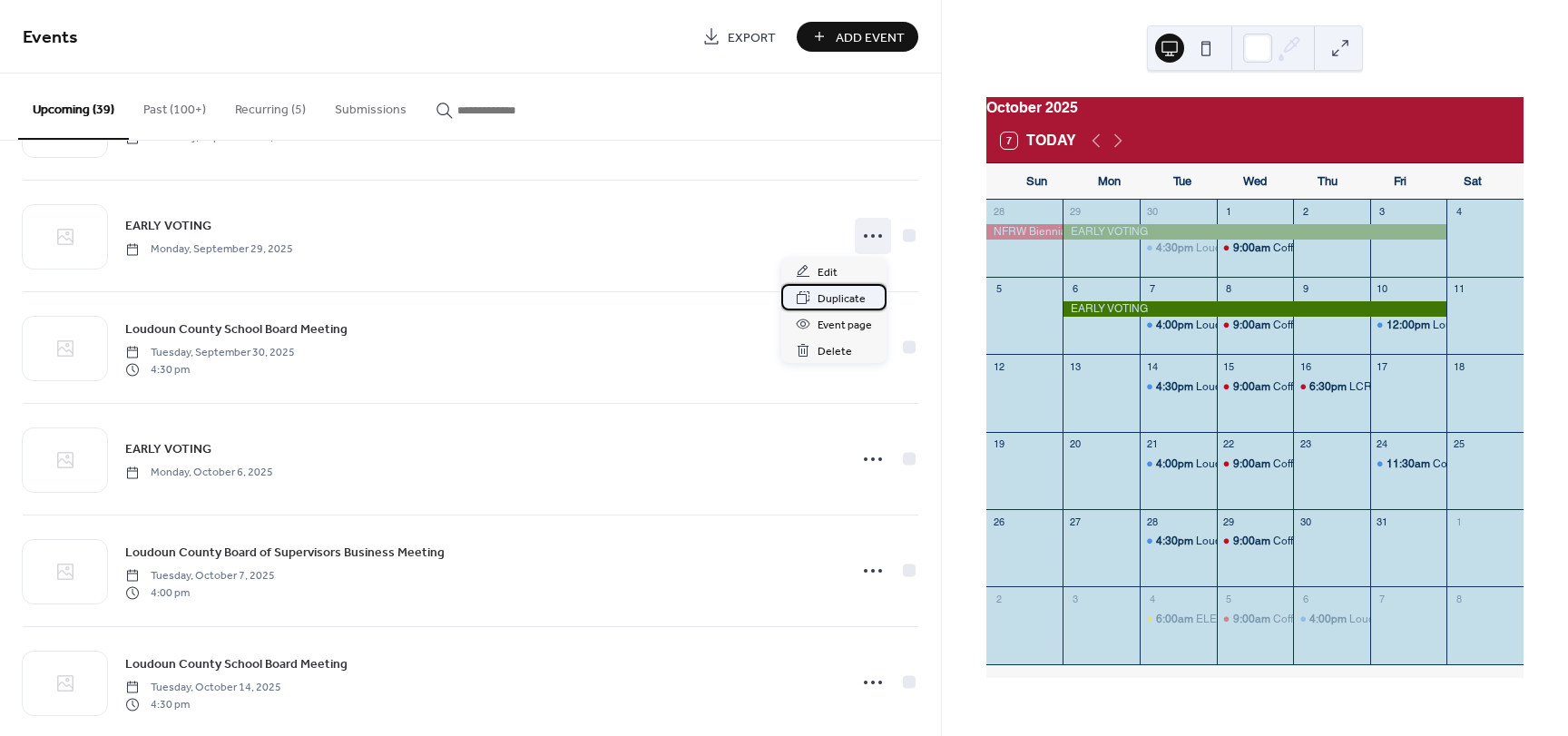 click on "Duplicate" at bounding box center [841, 299] 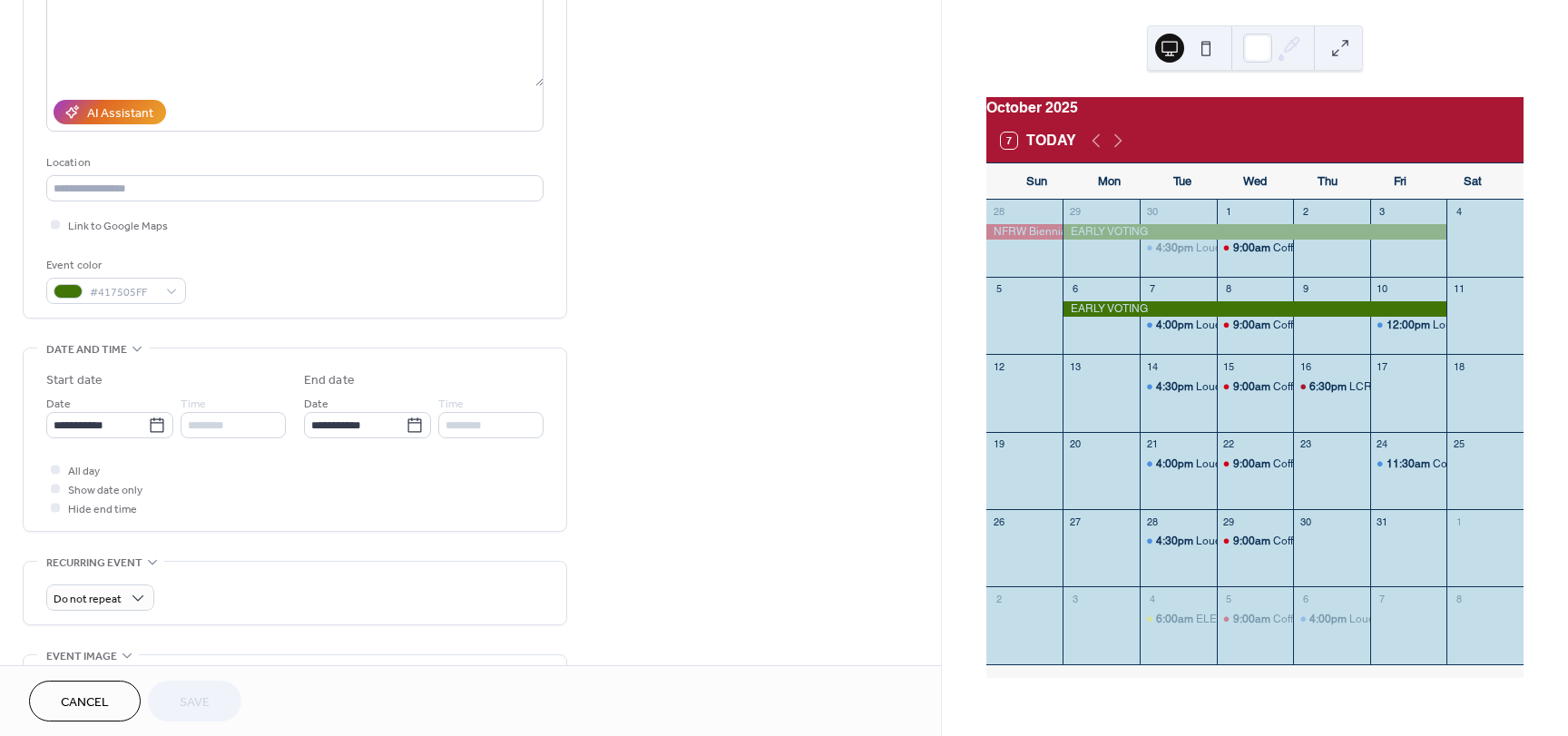scroll, scrollTop: 272, scrollLeft: 0, axis: vertical 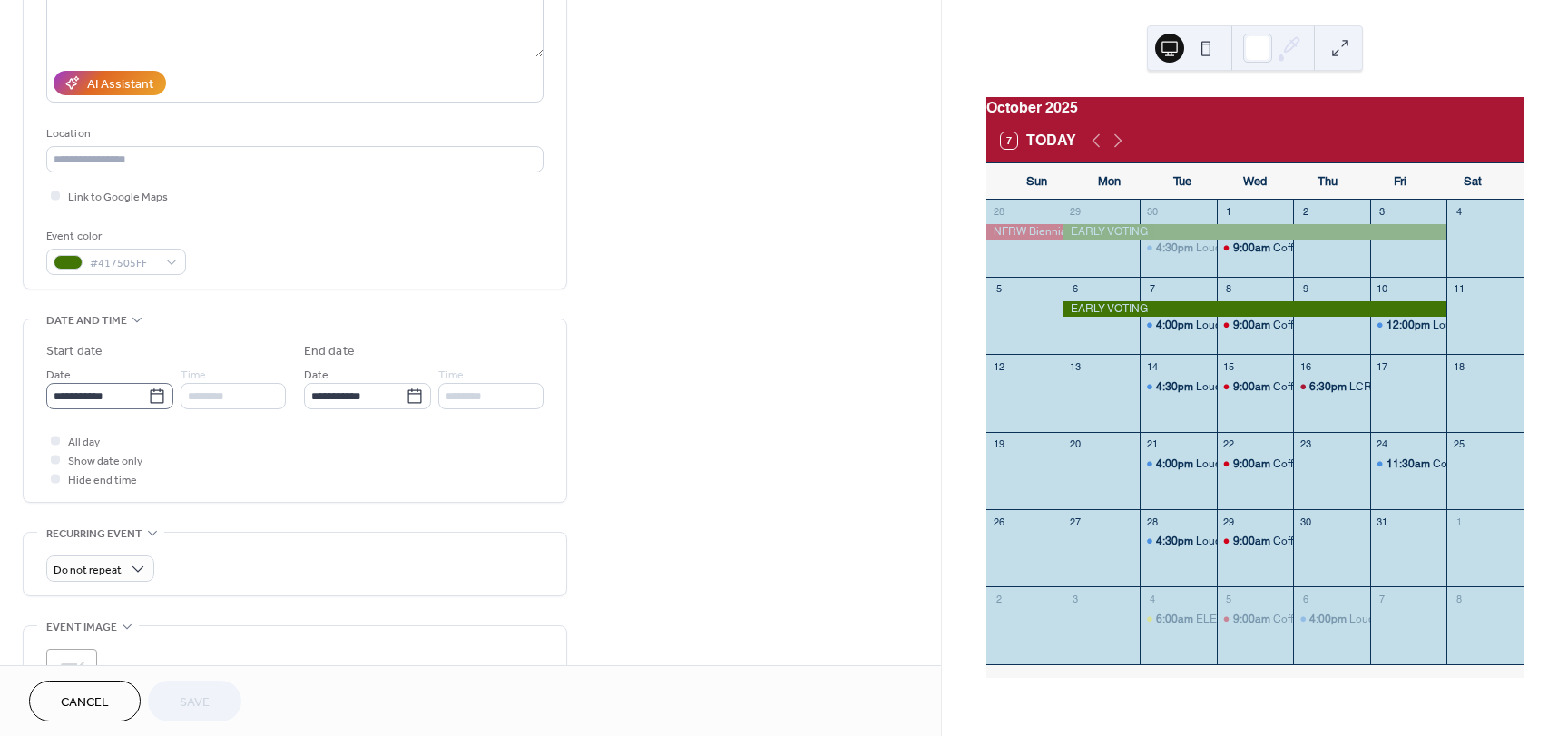 click 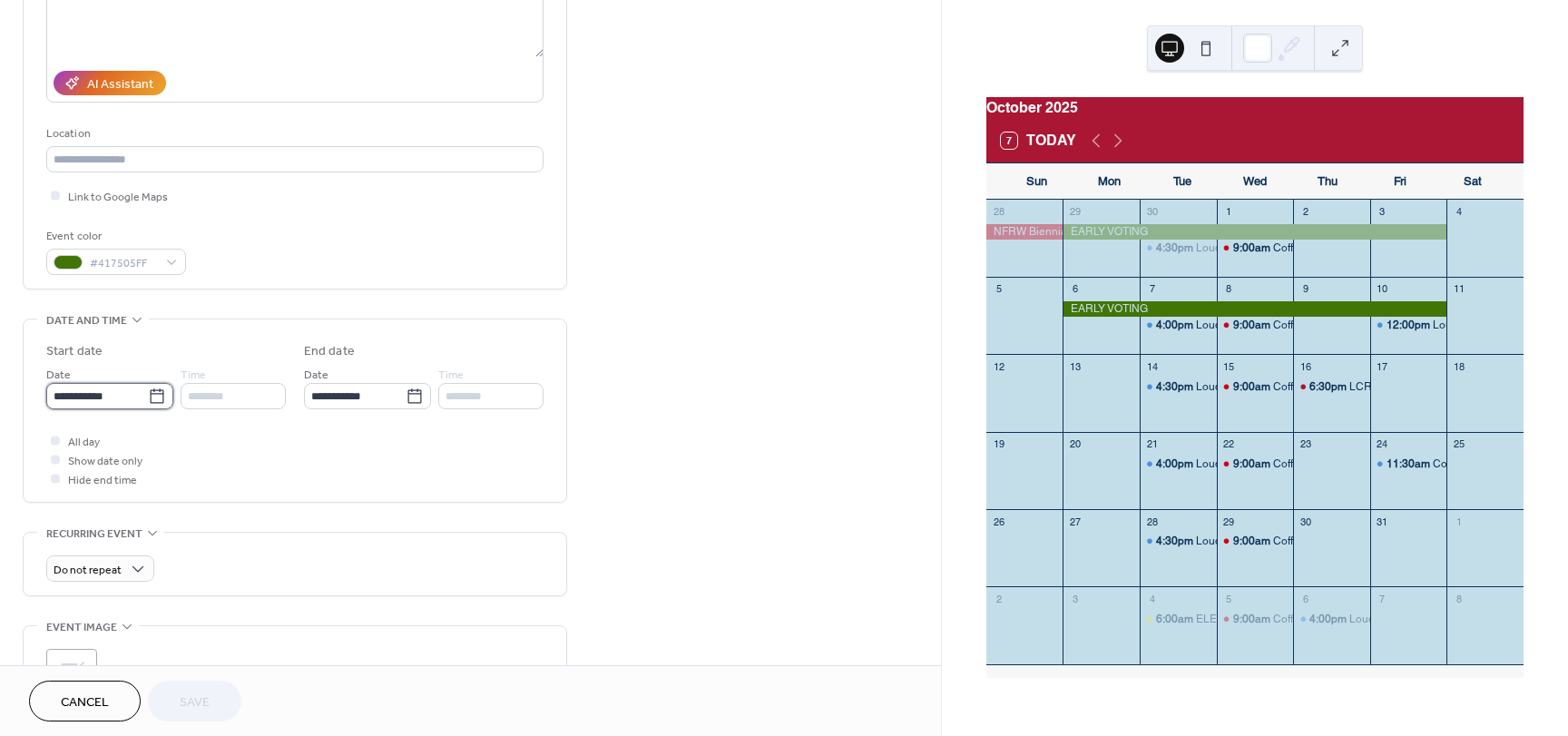 click on "**********" at bounding box center [97, 396] 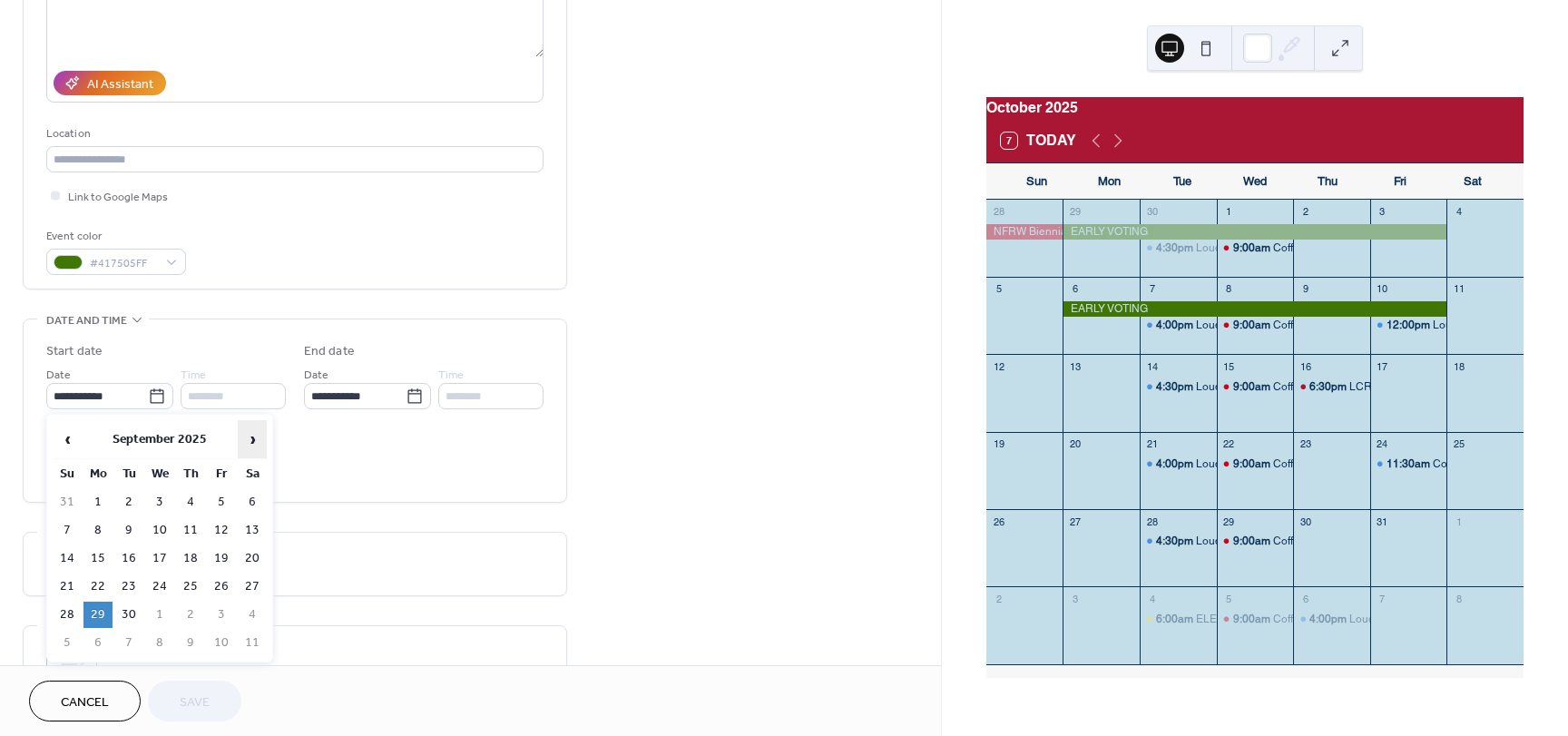 click on "›" at bounding box center (252, 439) 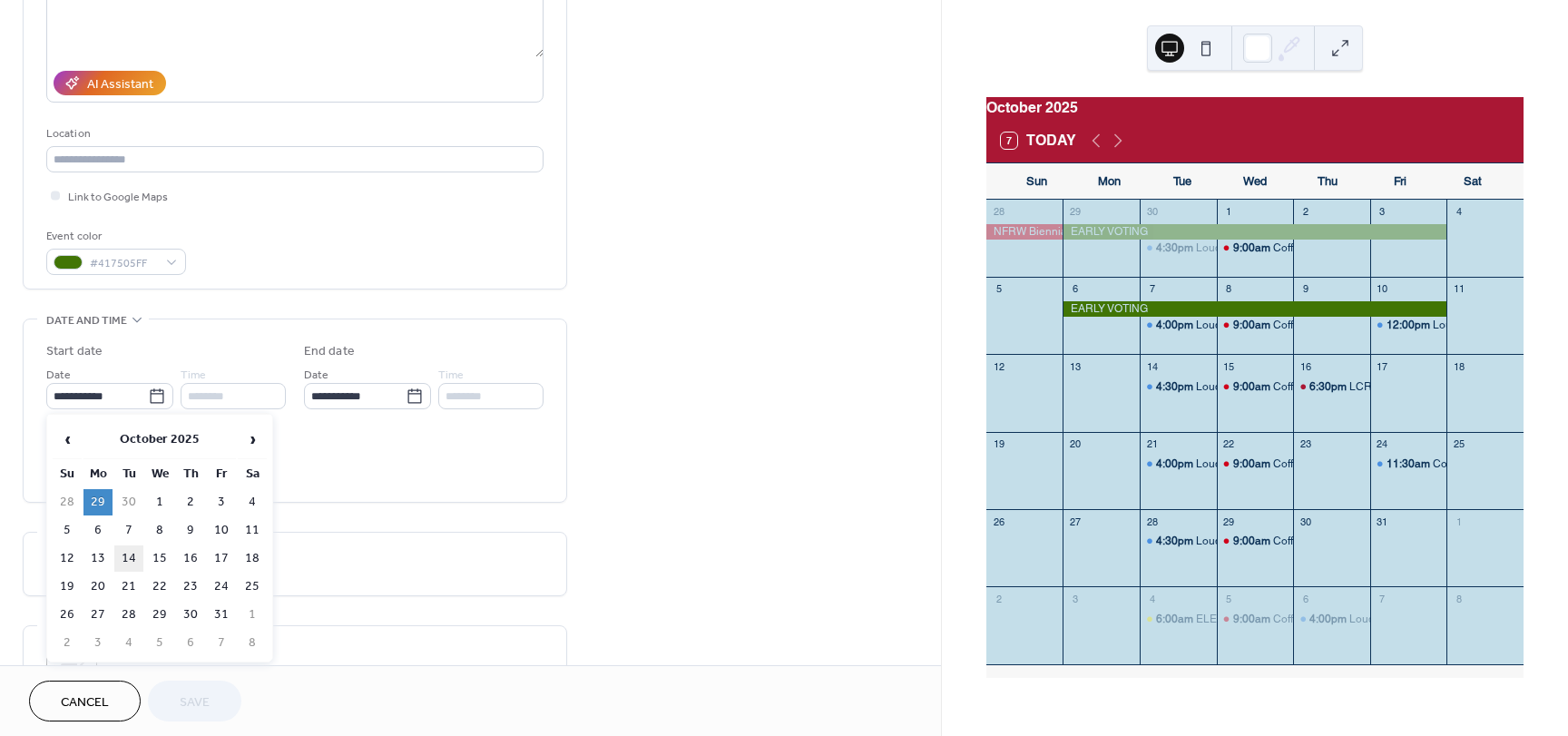 click on "14" at bounding box center [129, 558] 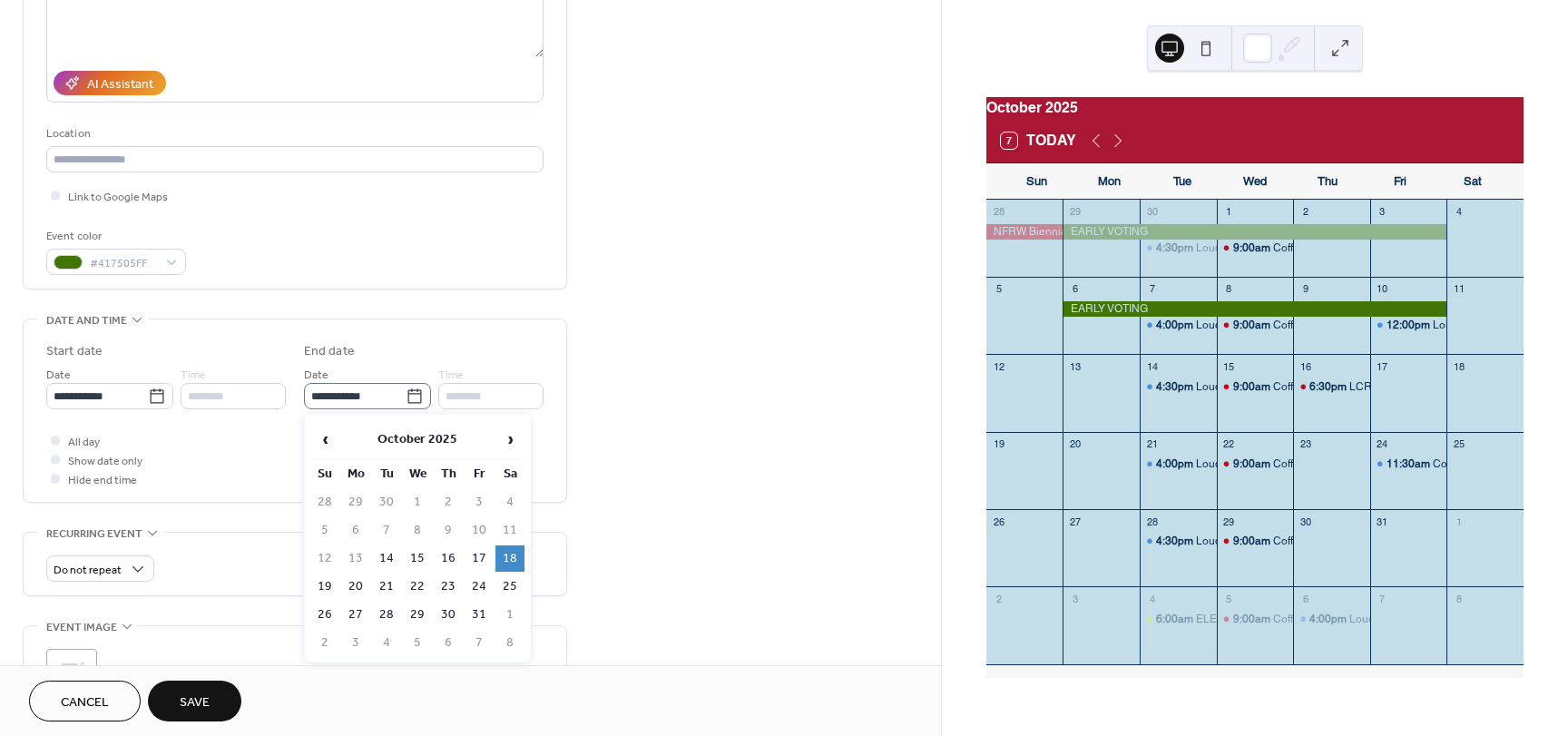 click 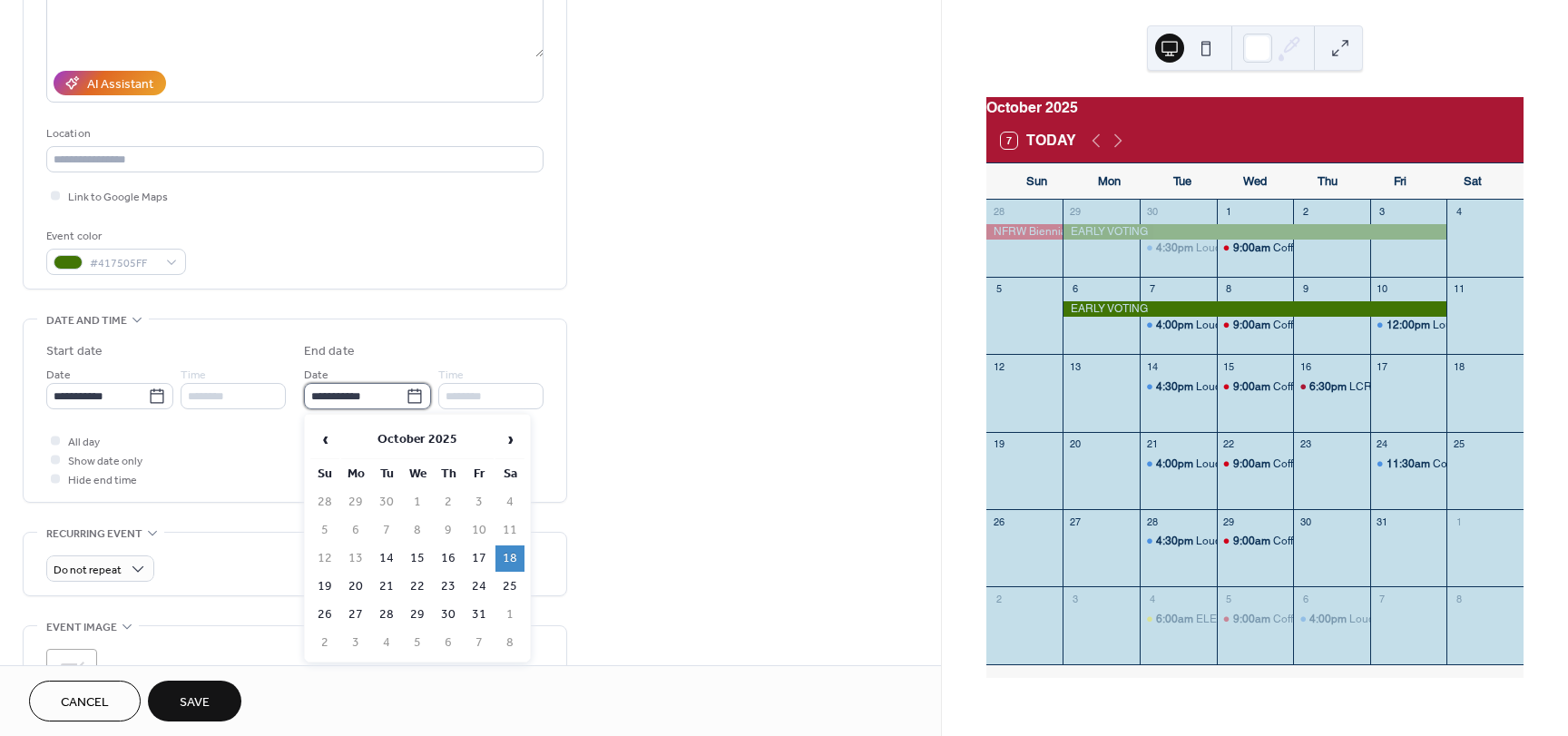 click on "**********" at bounding box center [355, 396] 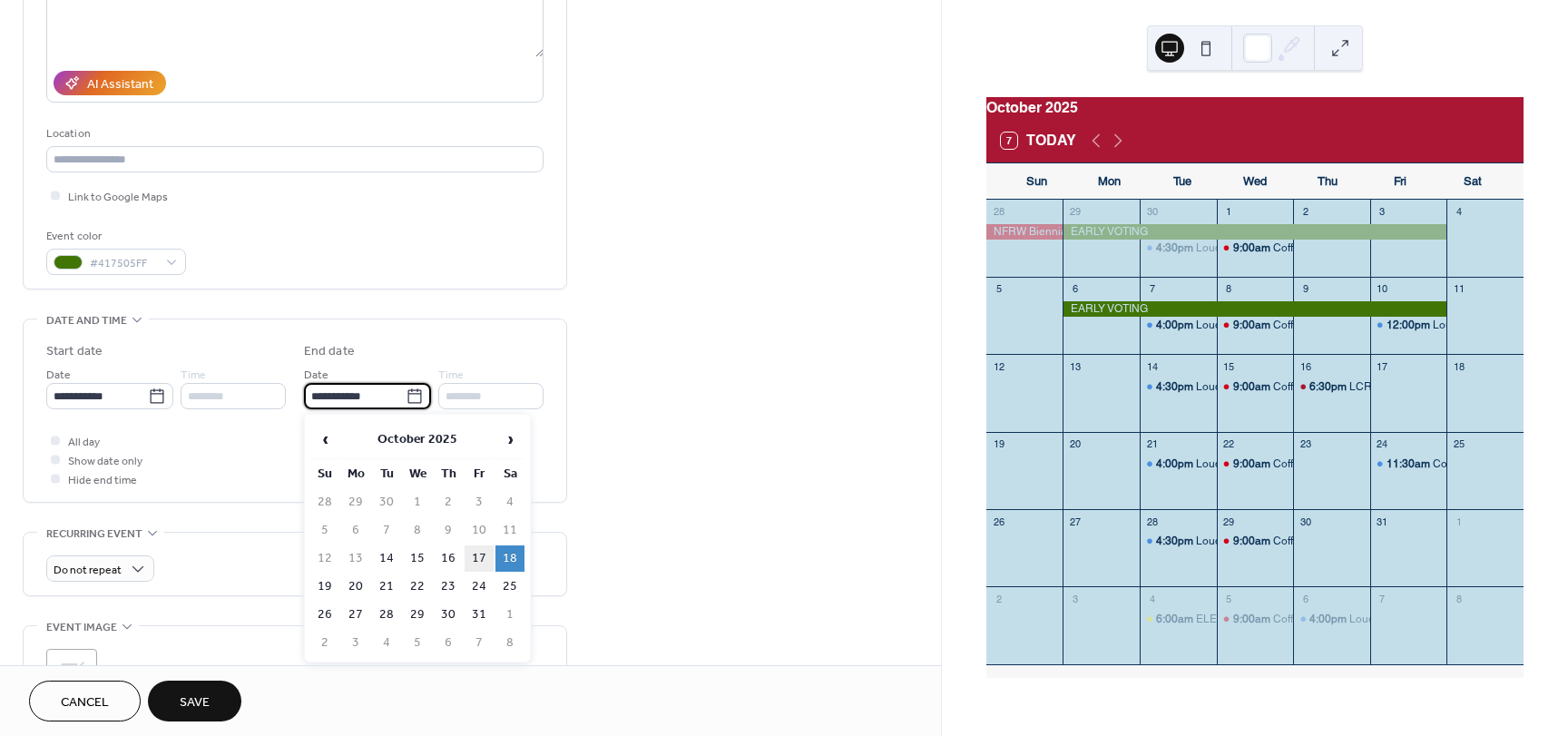 click on "17" at bounding box center (479, 558) 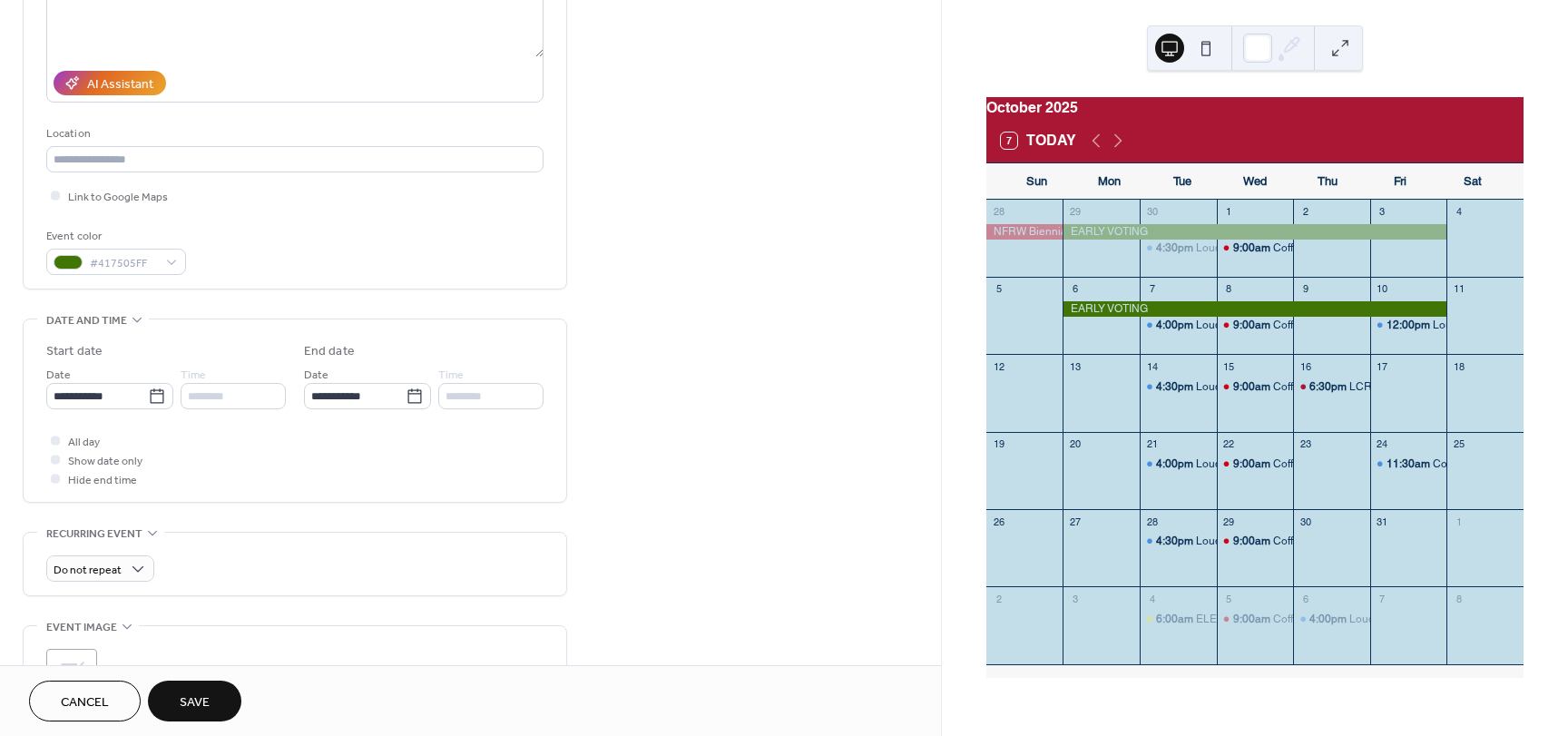 click on "Save" at bounding box center [194, 702] 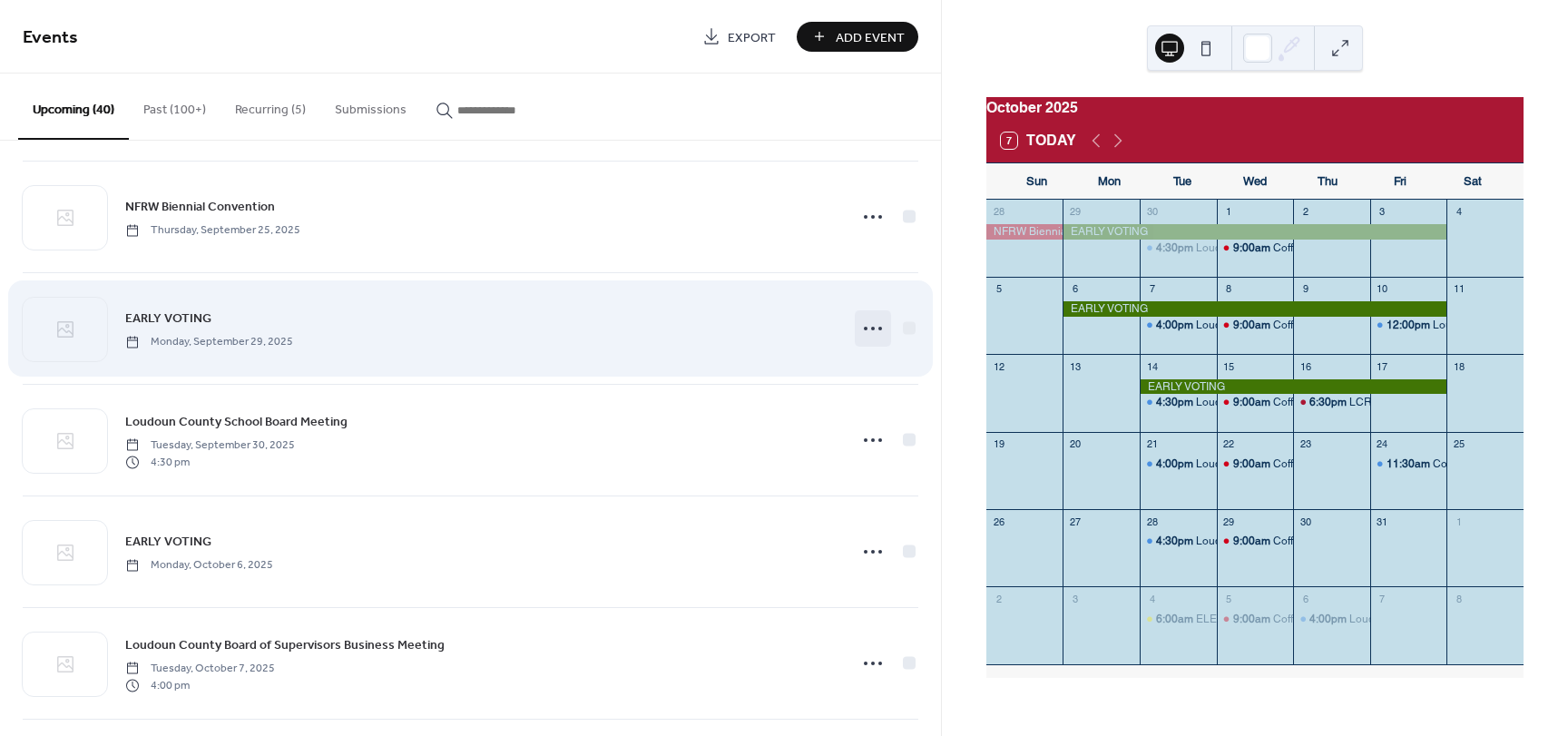 scroll, scrollTop: 1906, scrollLeft: 0, axis: vertical 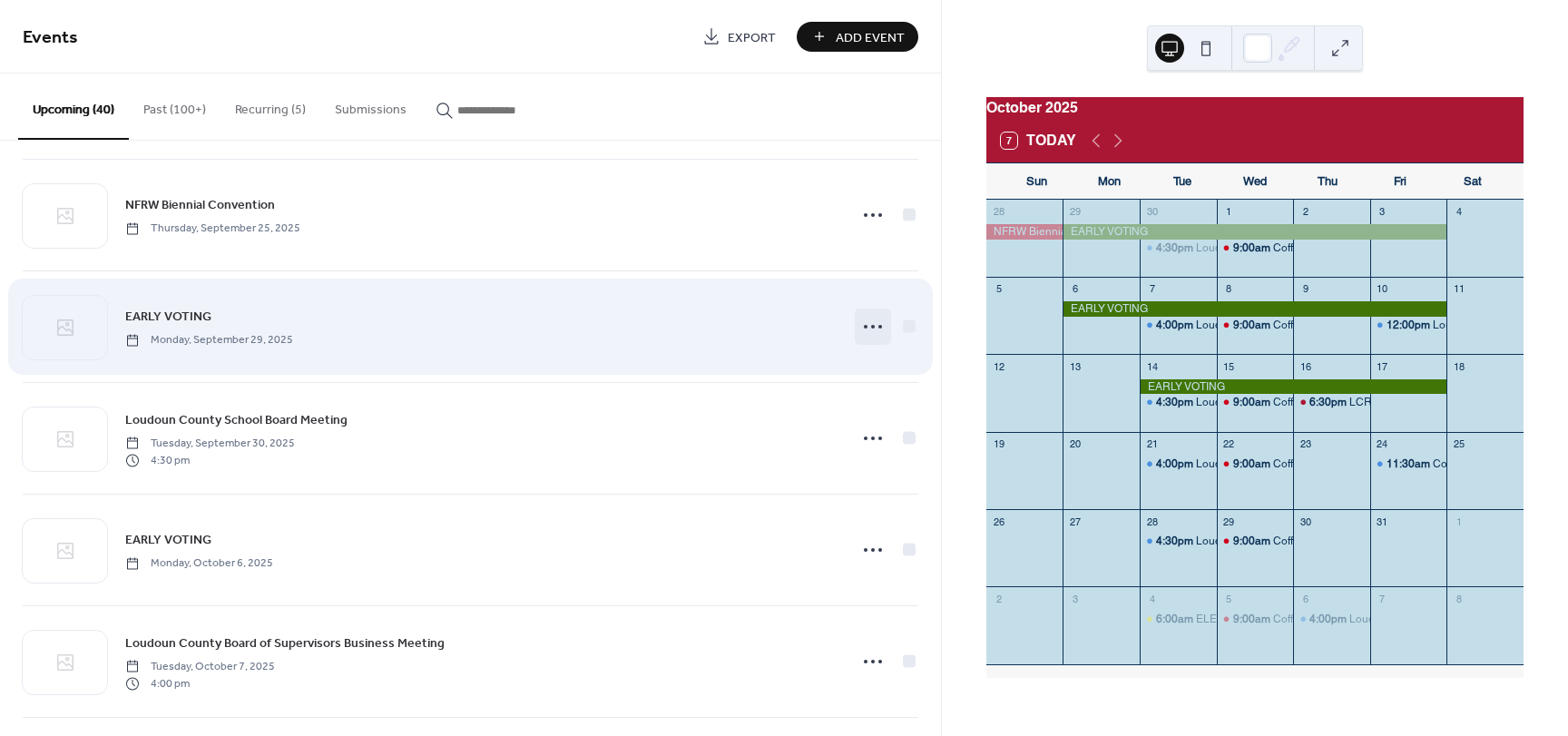 click 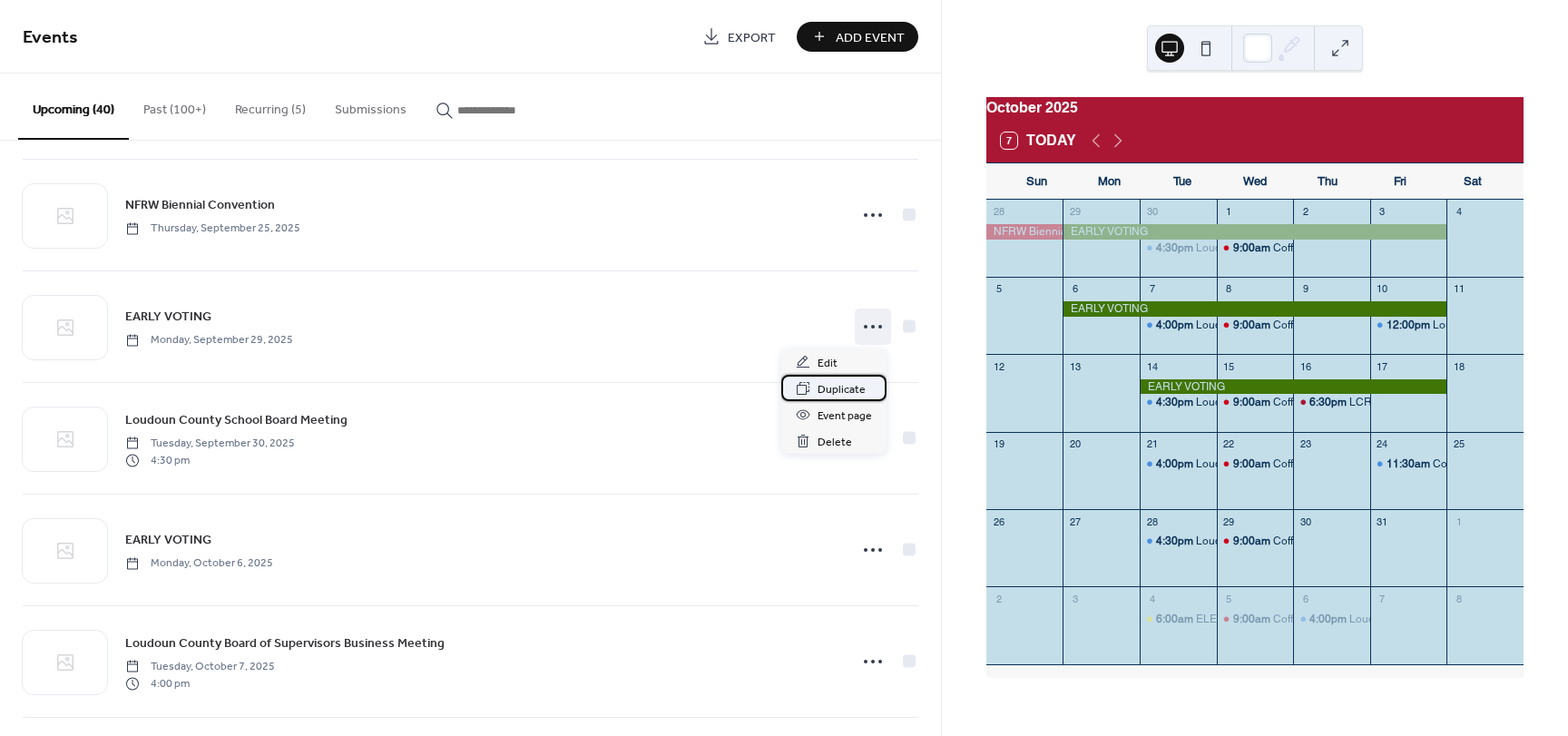 click on "Duplicate" at bounding box center (841, 389) 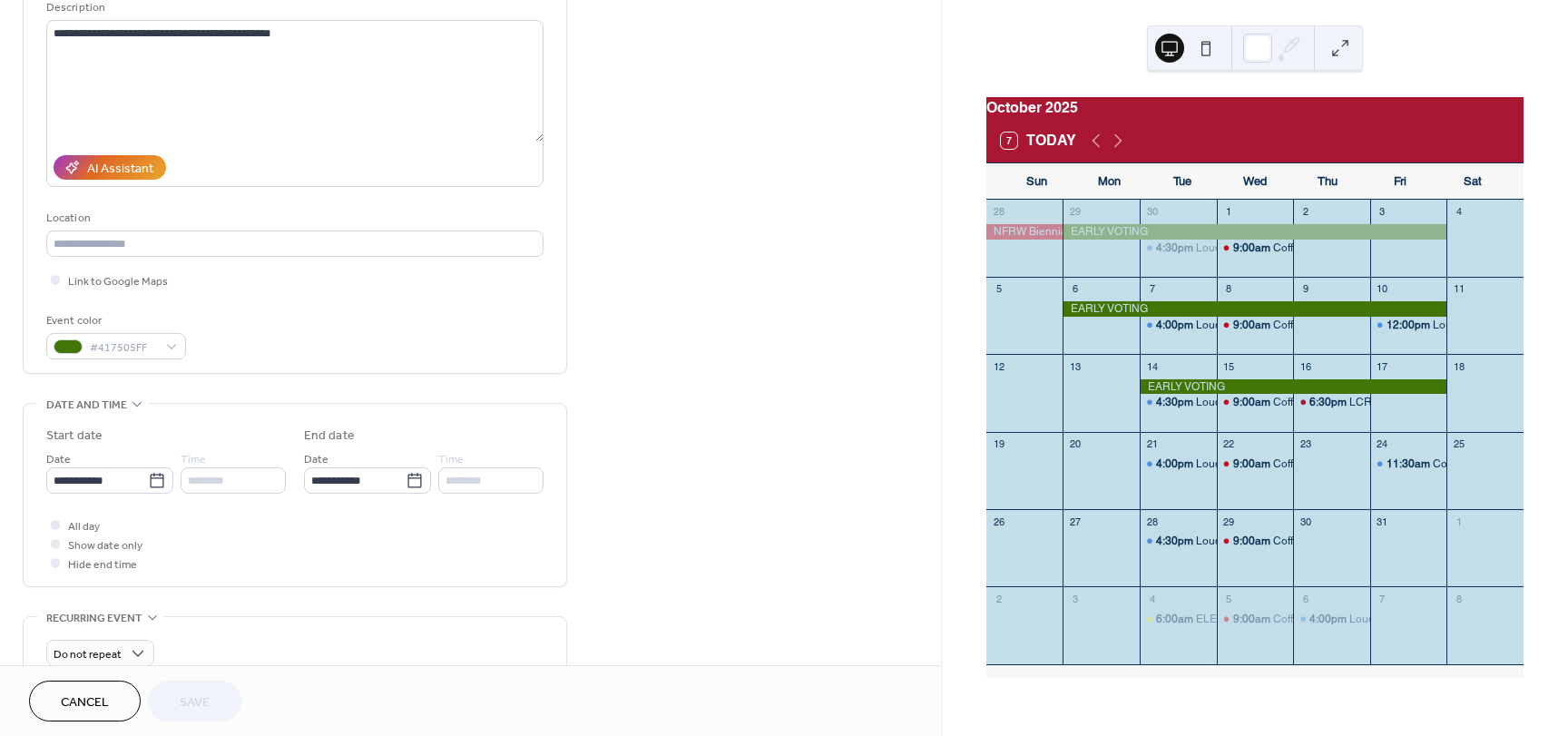 scroll, scrollTop: 272, scrollLeft: 0, axis: vertical 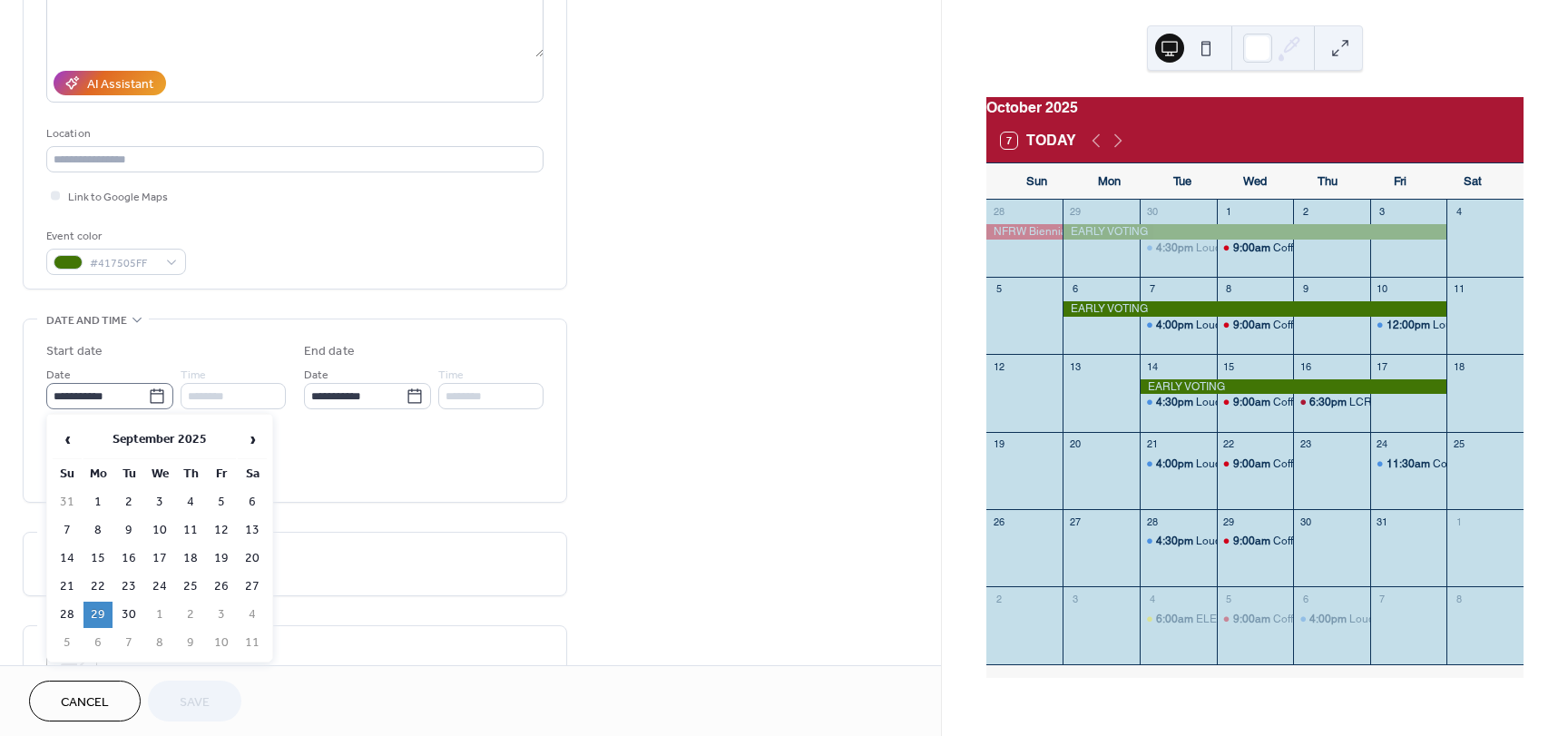 click 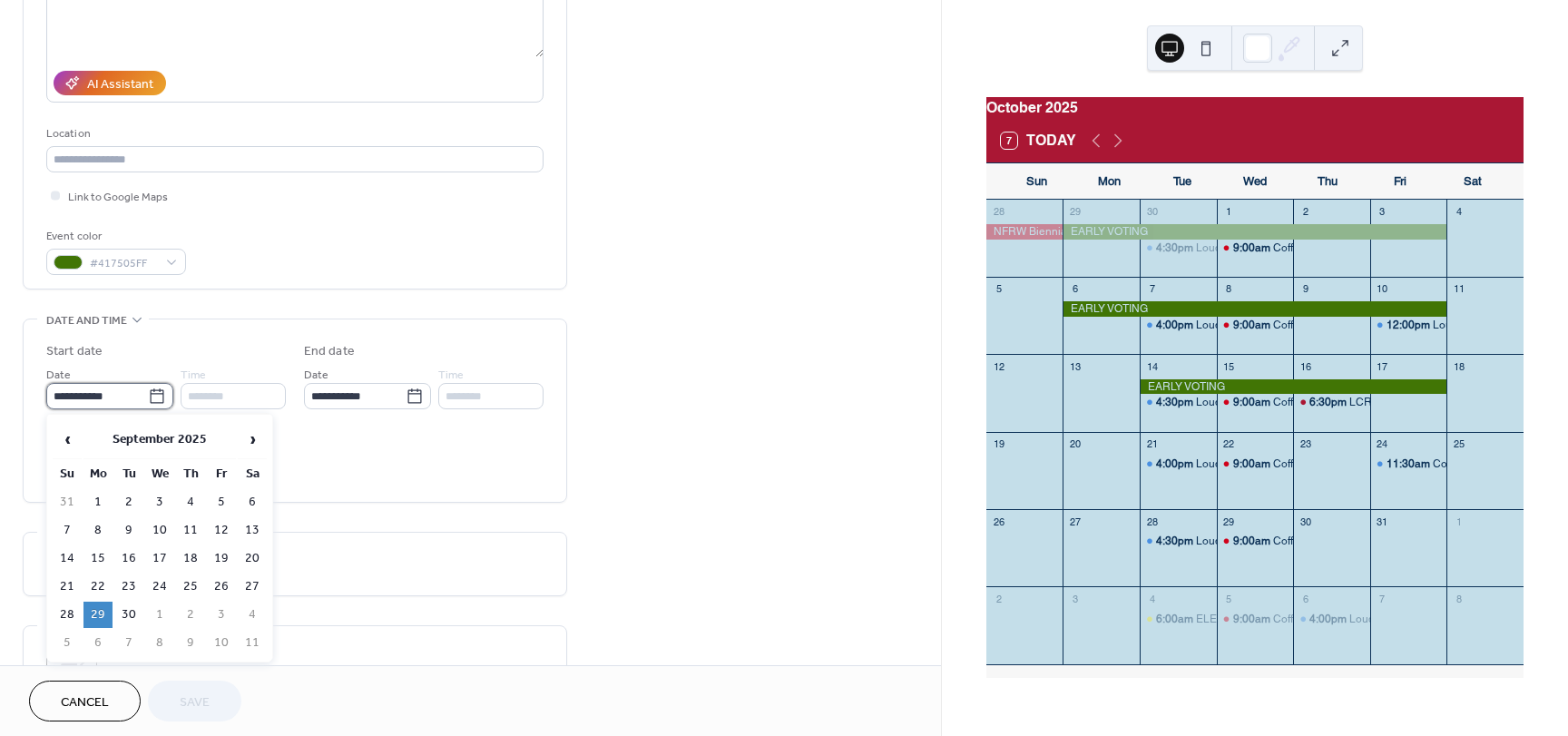 click on "**********" at bounding box center [97, 396] 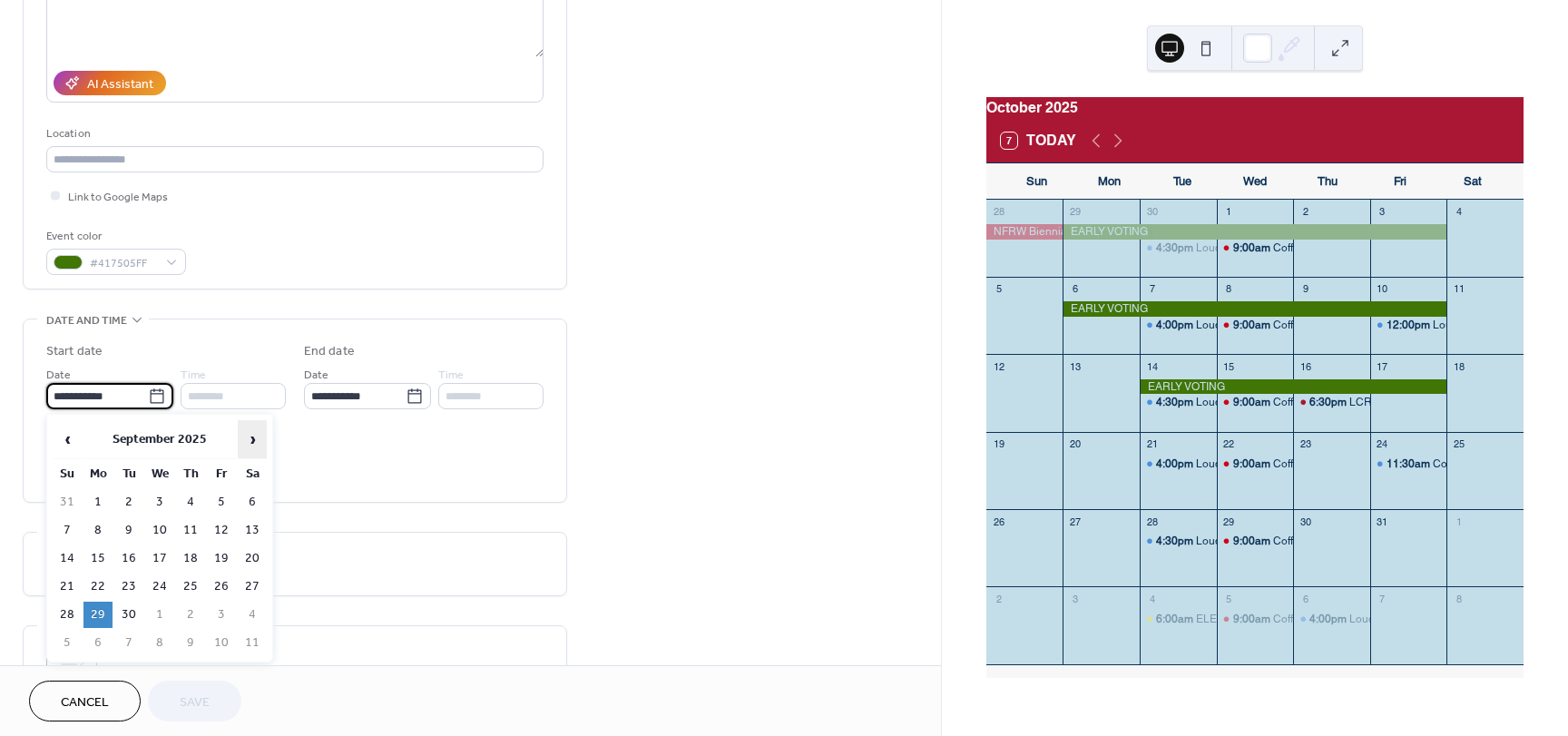 click on "›" at bounding box center (252, 439) 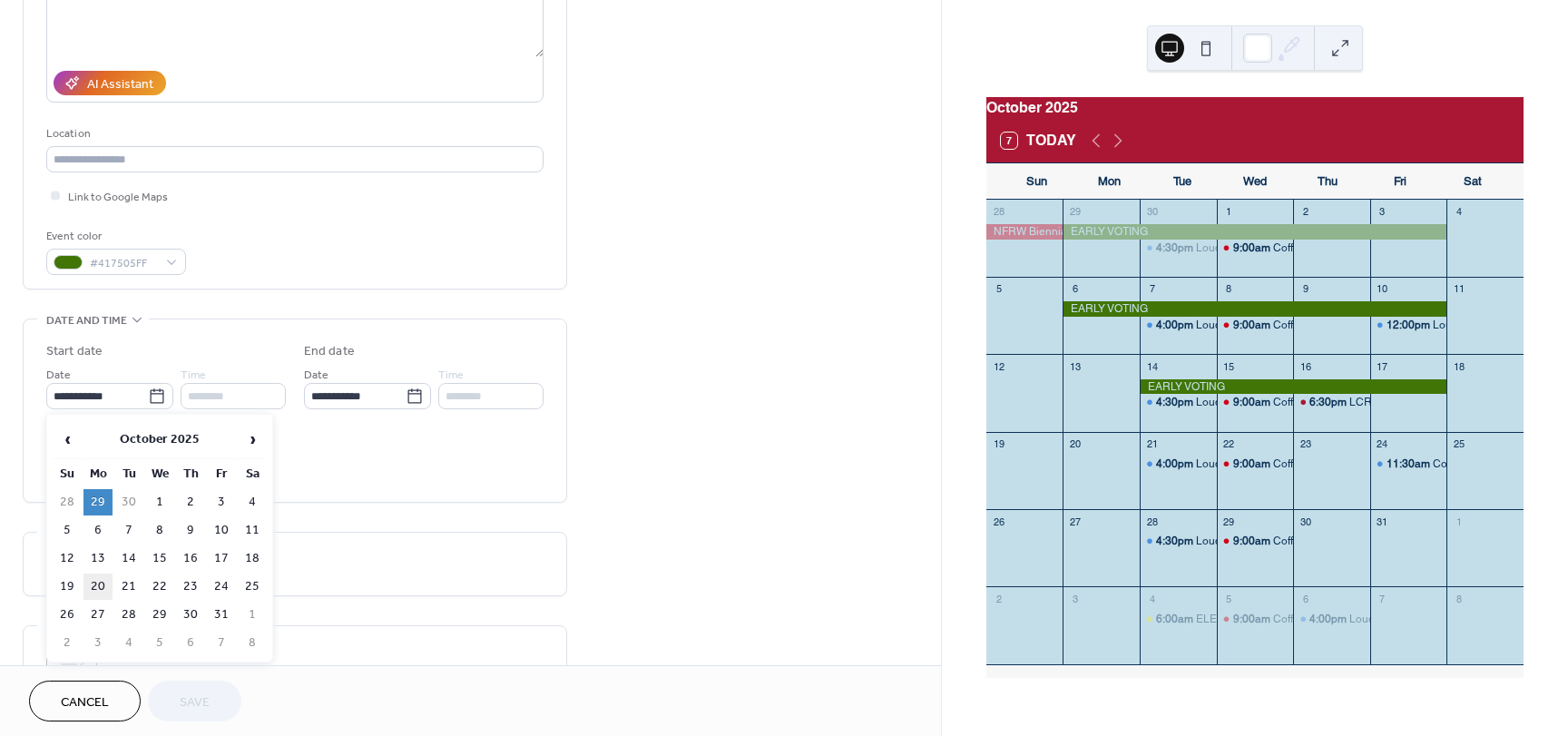 click on "20" at bounding box center [98, 586] 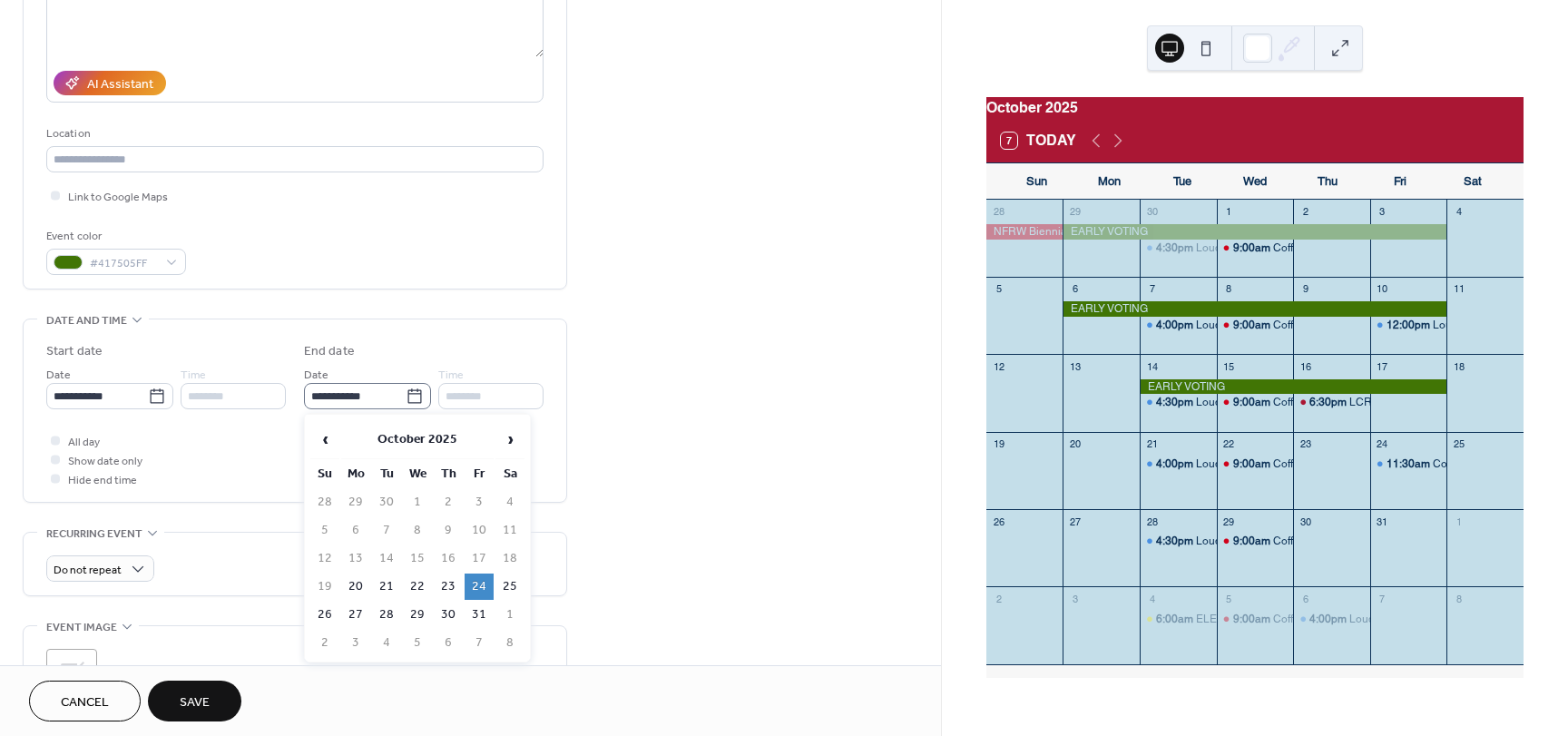 click 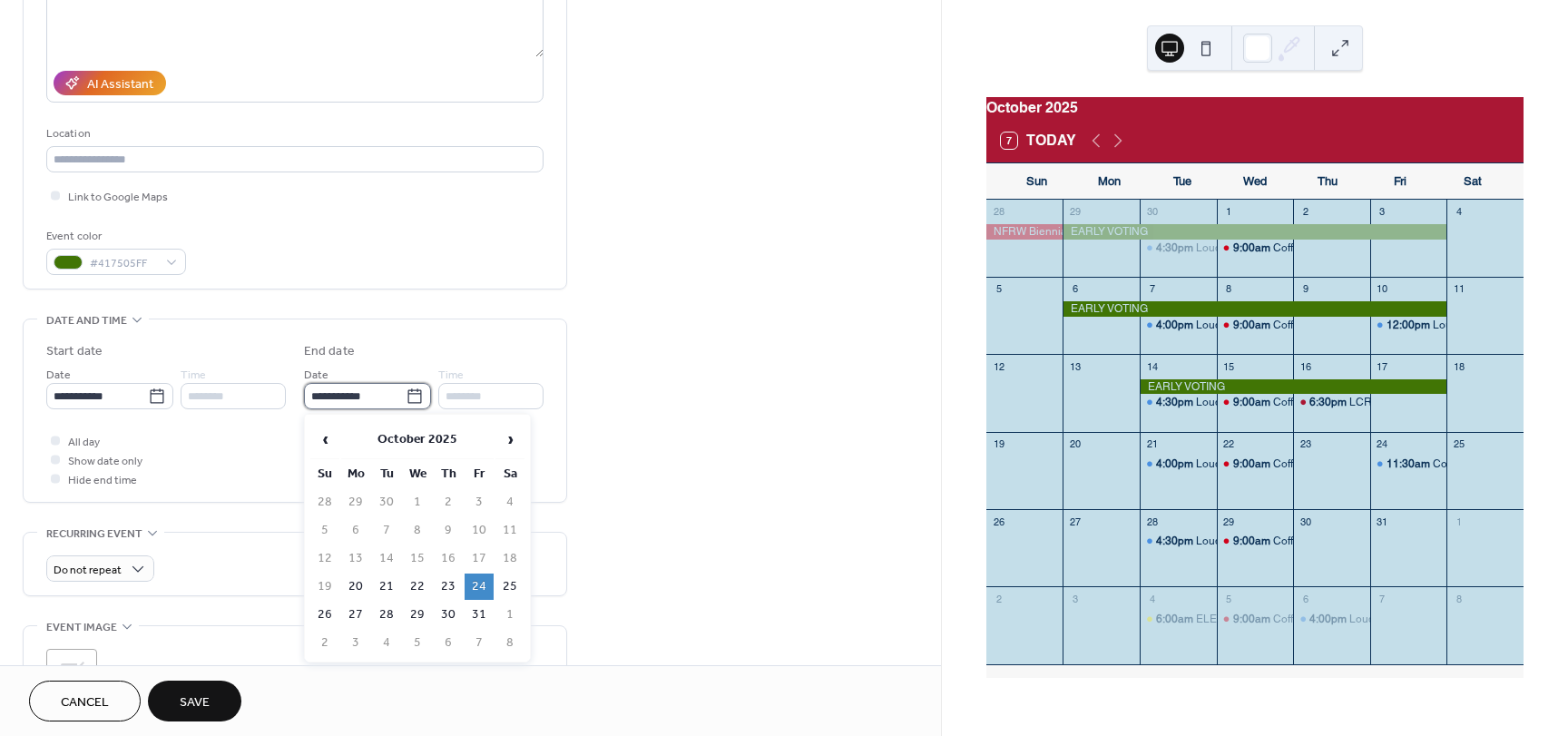click on "**********" at bounding box center [355, 396] 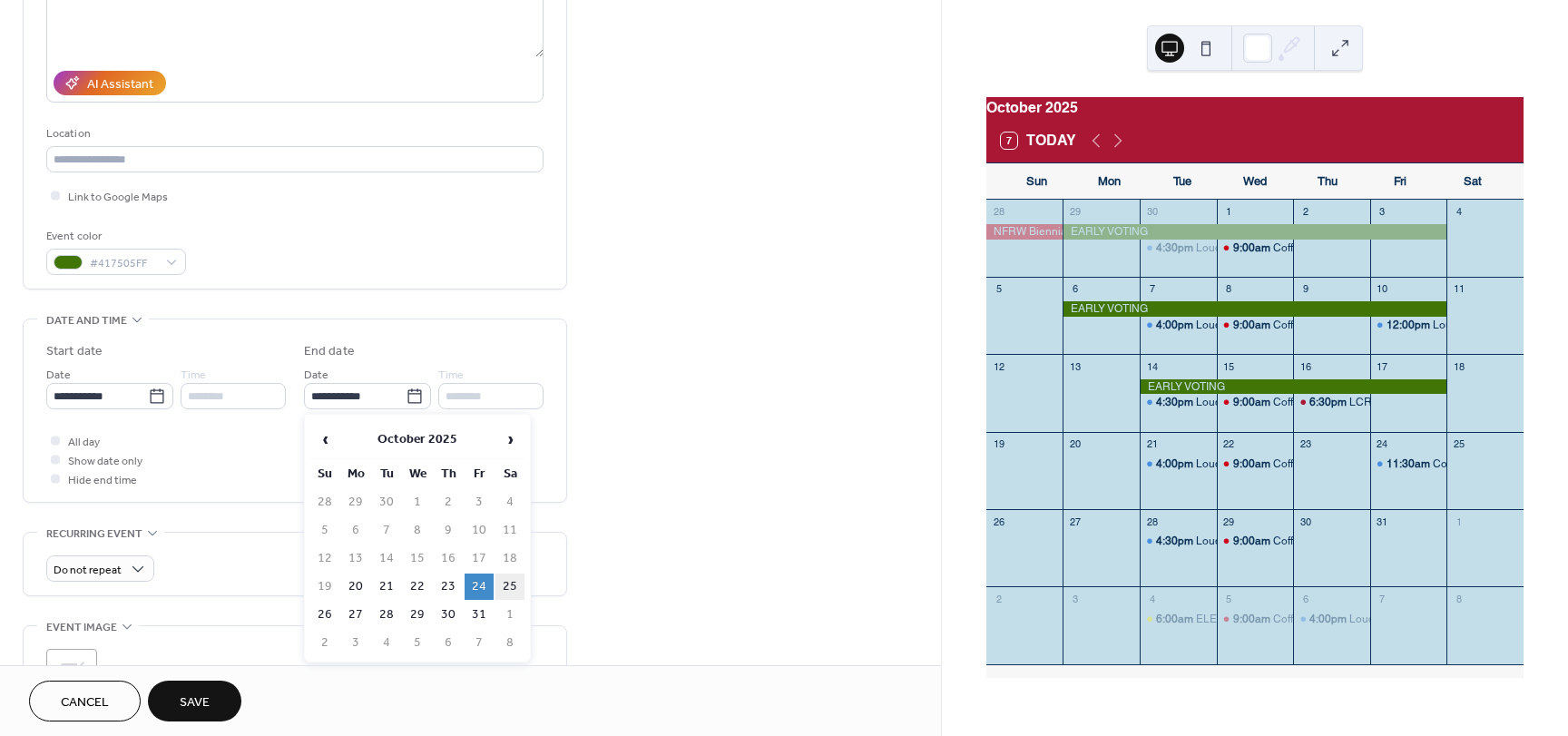 click on "25" at bounding box center (510, 586) 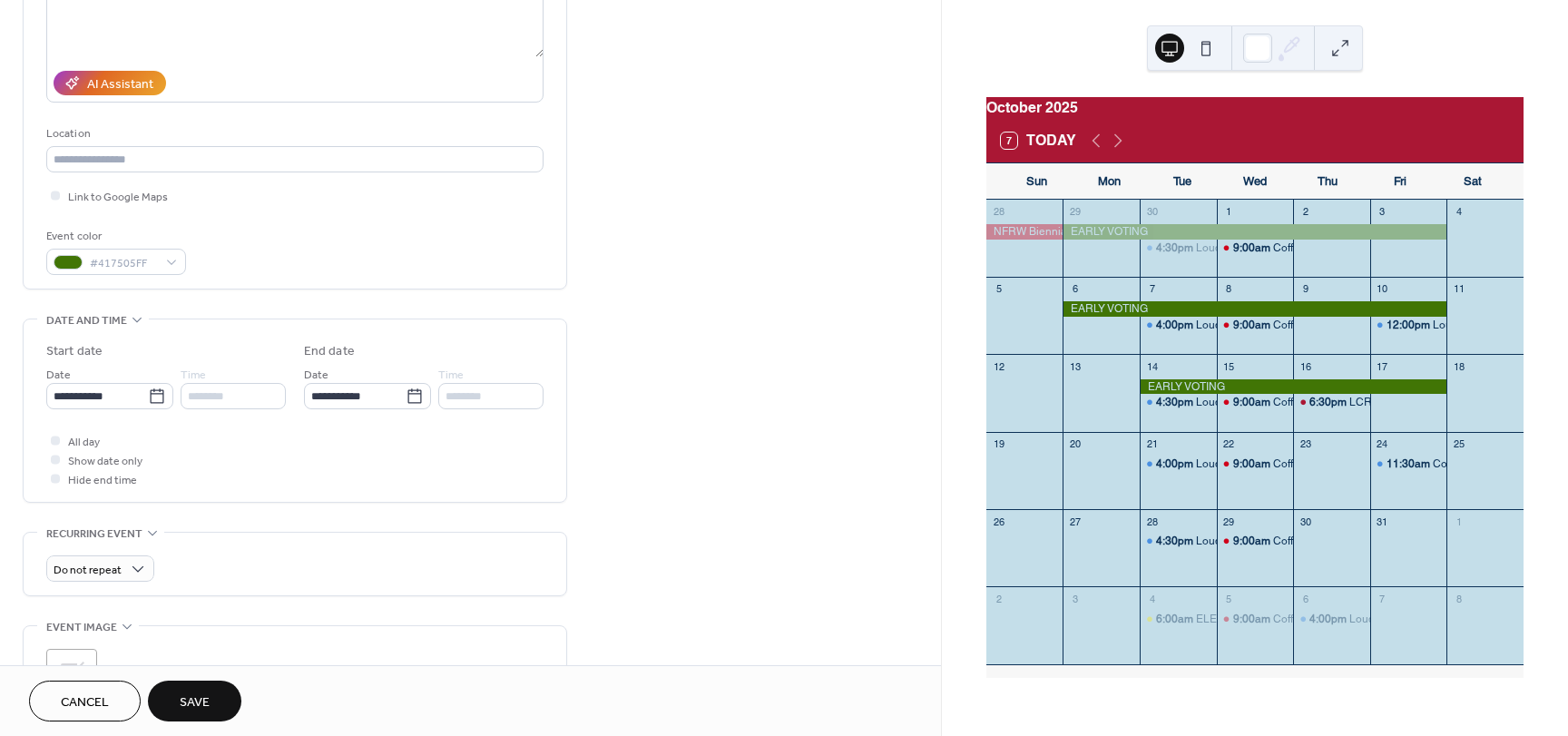 click on "Save" at bounding box center (194, 702) 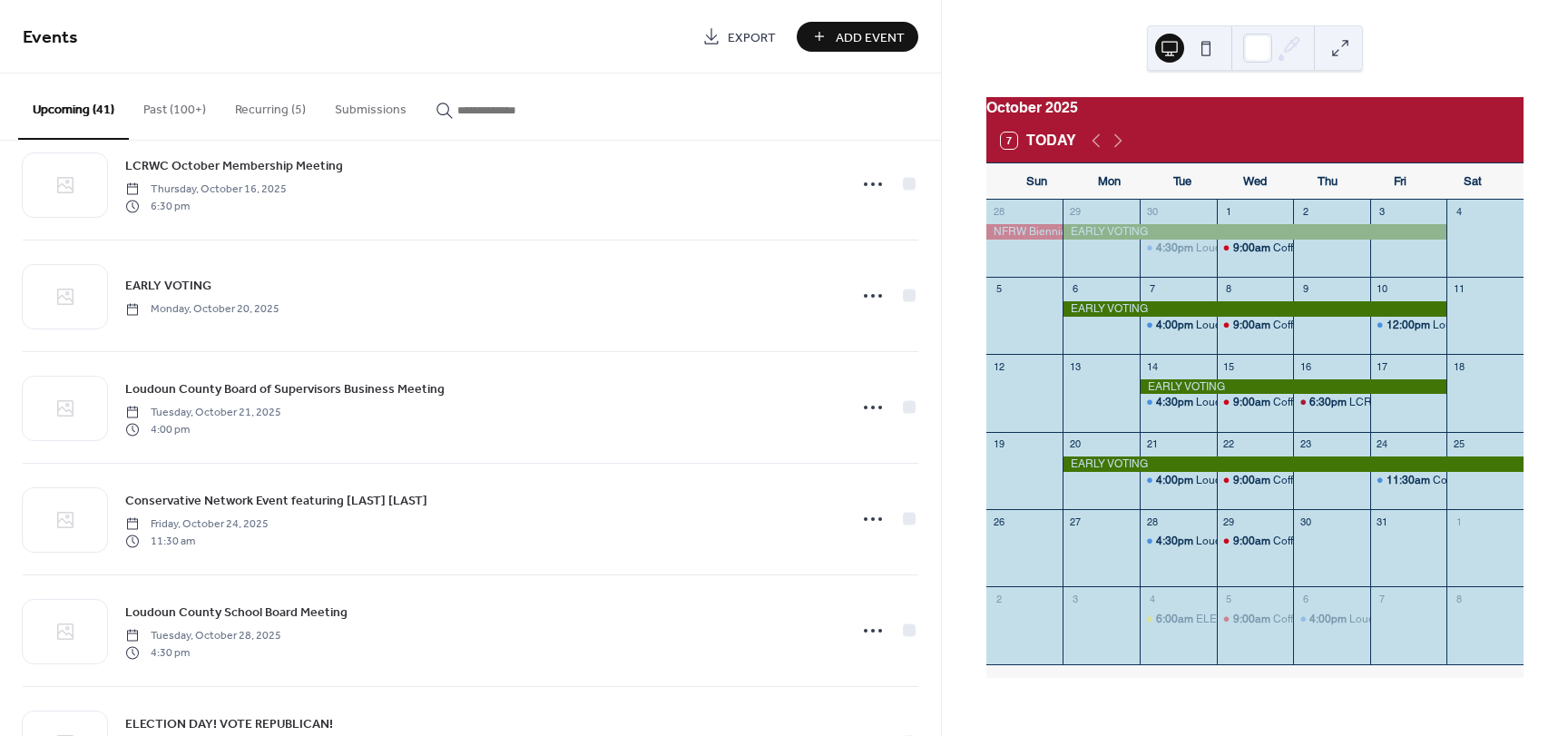 scroll, scrollTop: 2723, scrollLeft: 0, axis: vertical 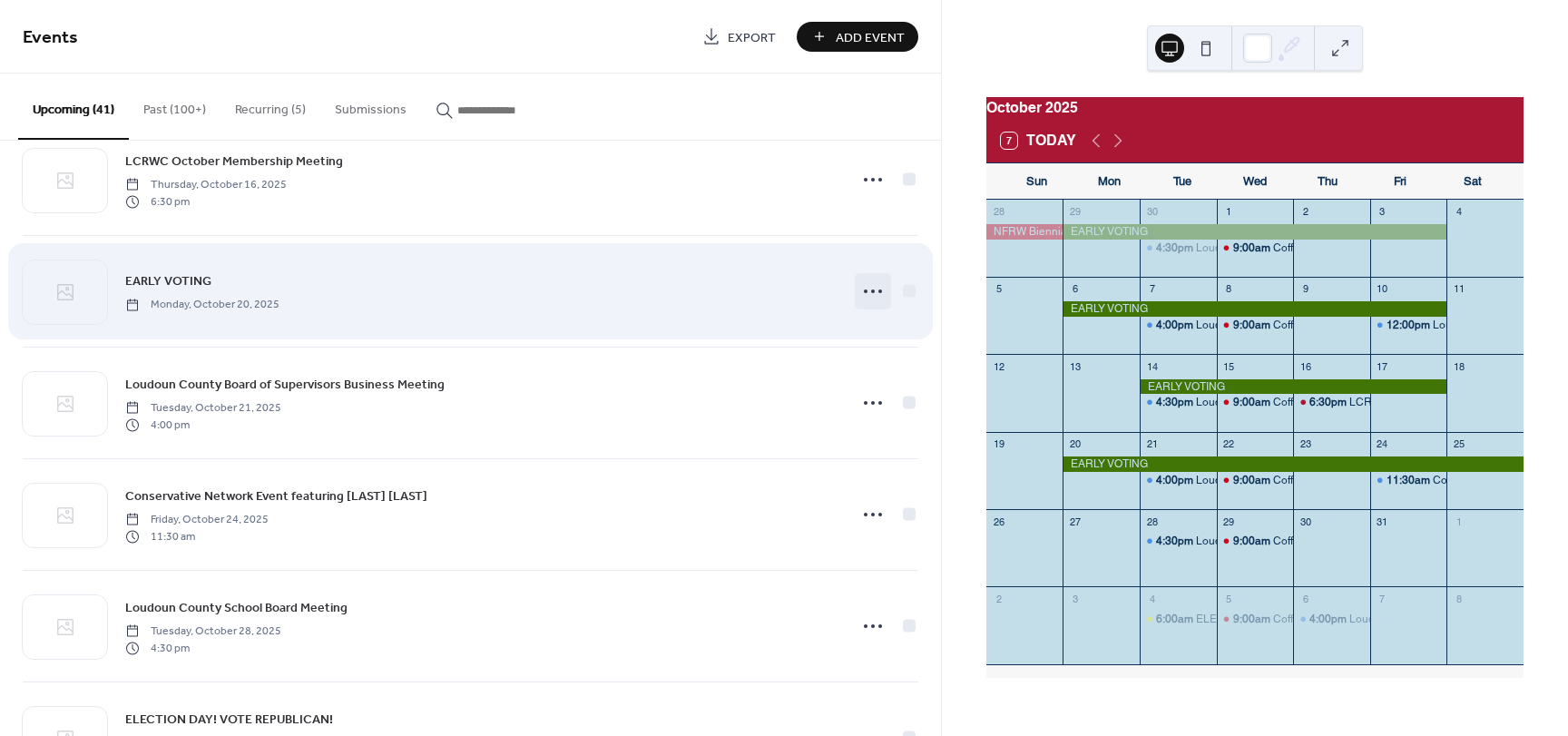 click 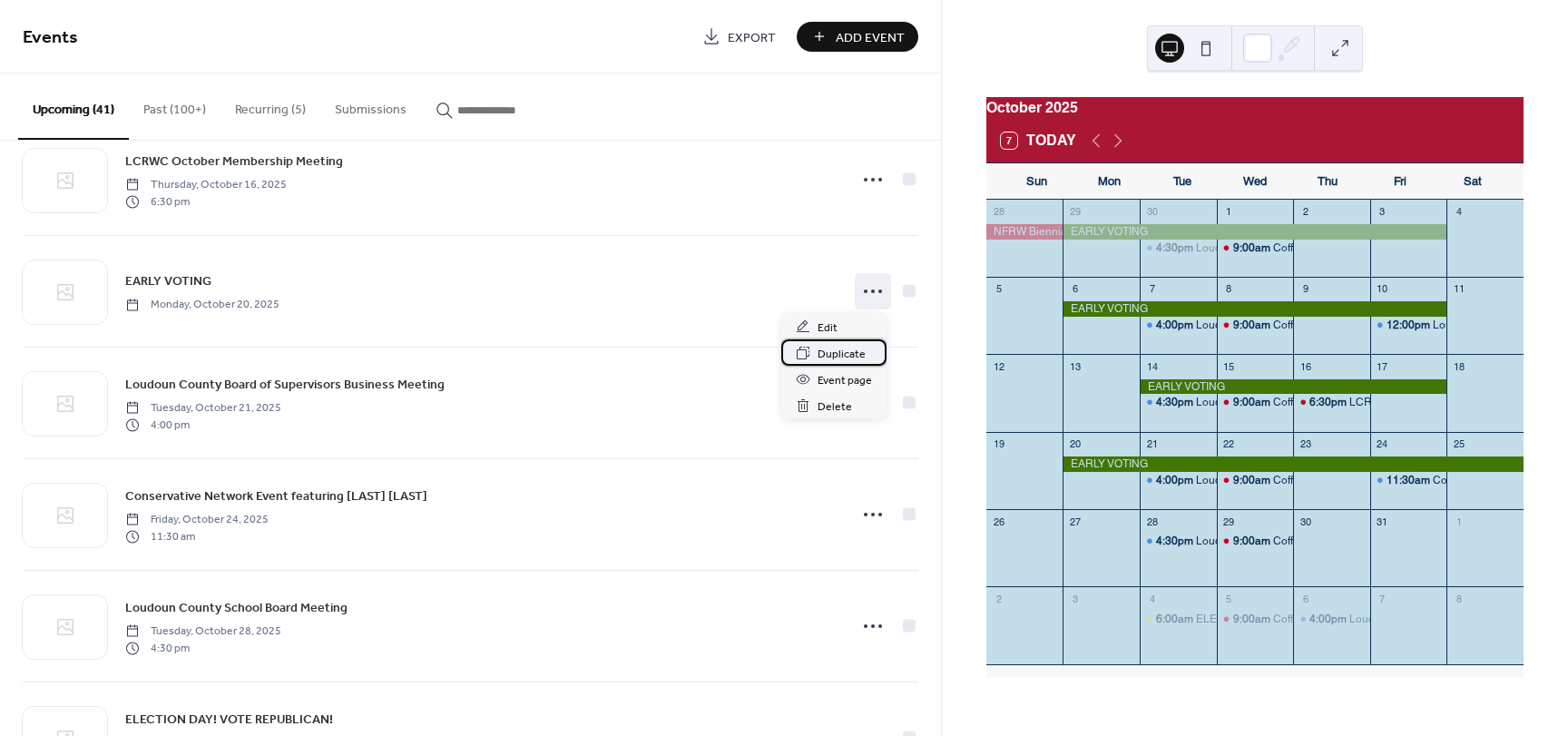 click on "Duplicate" at bounding box center [841, 354] 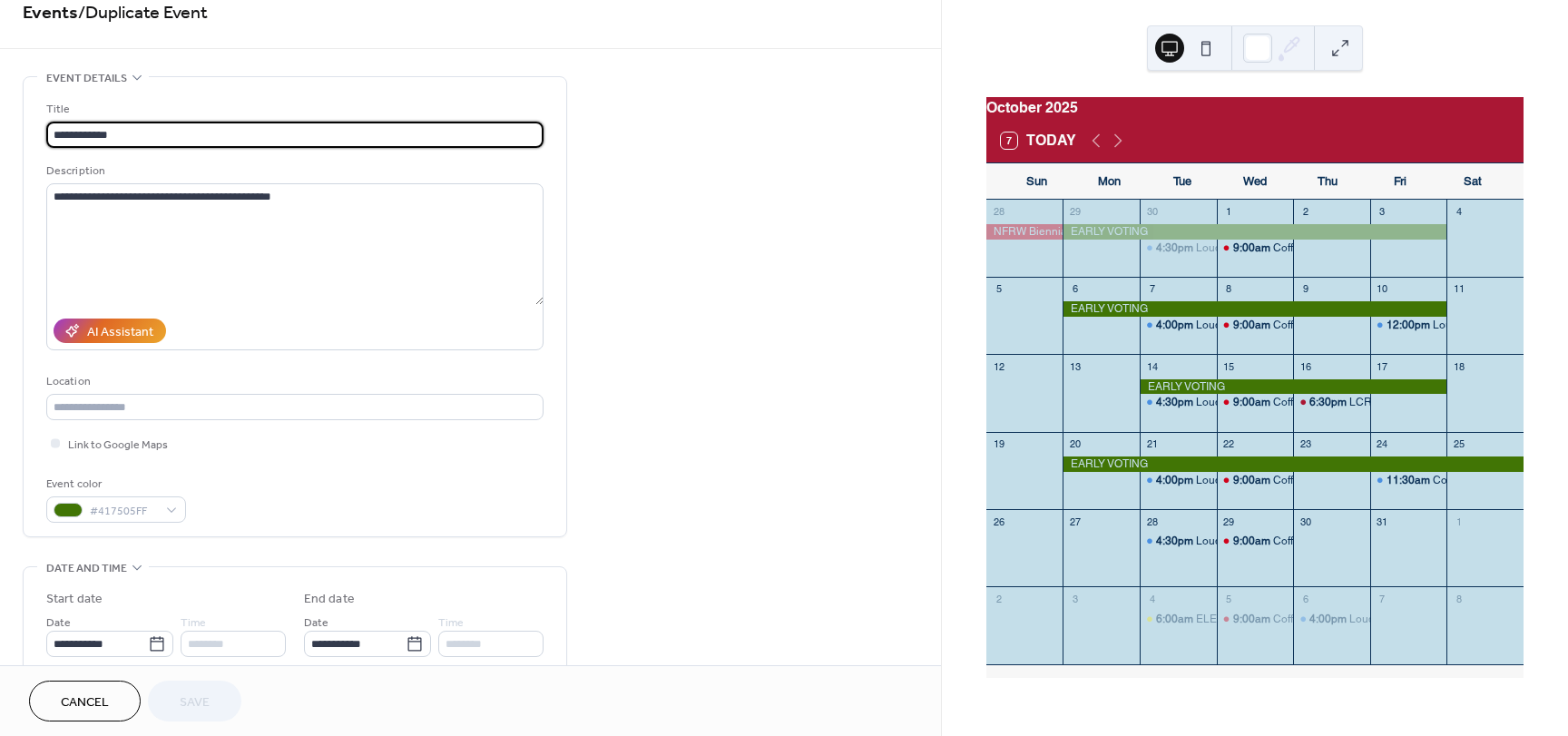 scroll, scrollTop: 182, scrollLeft: 0, axis: vertical 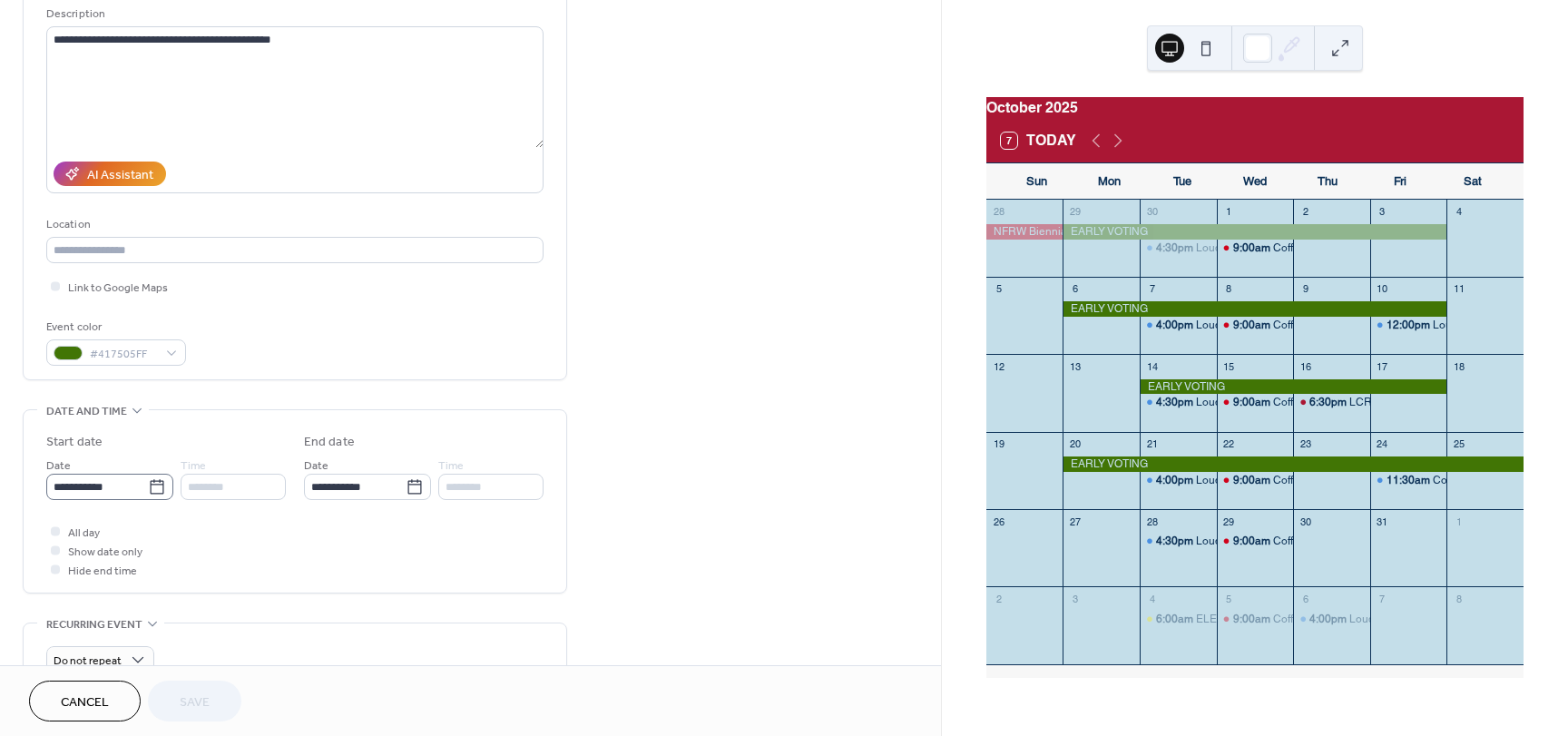 click 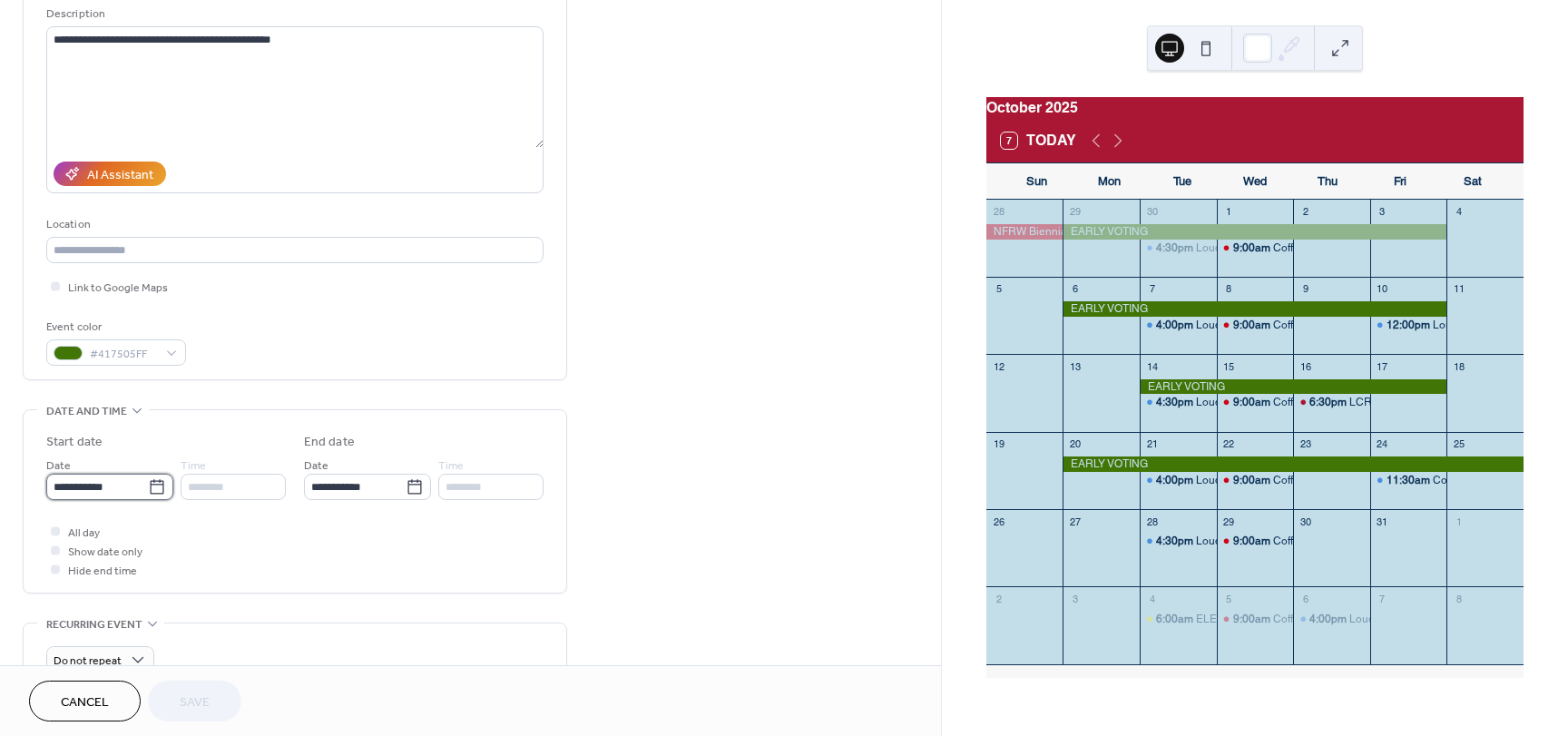 click on "**********" at bounding box center [97, 486] 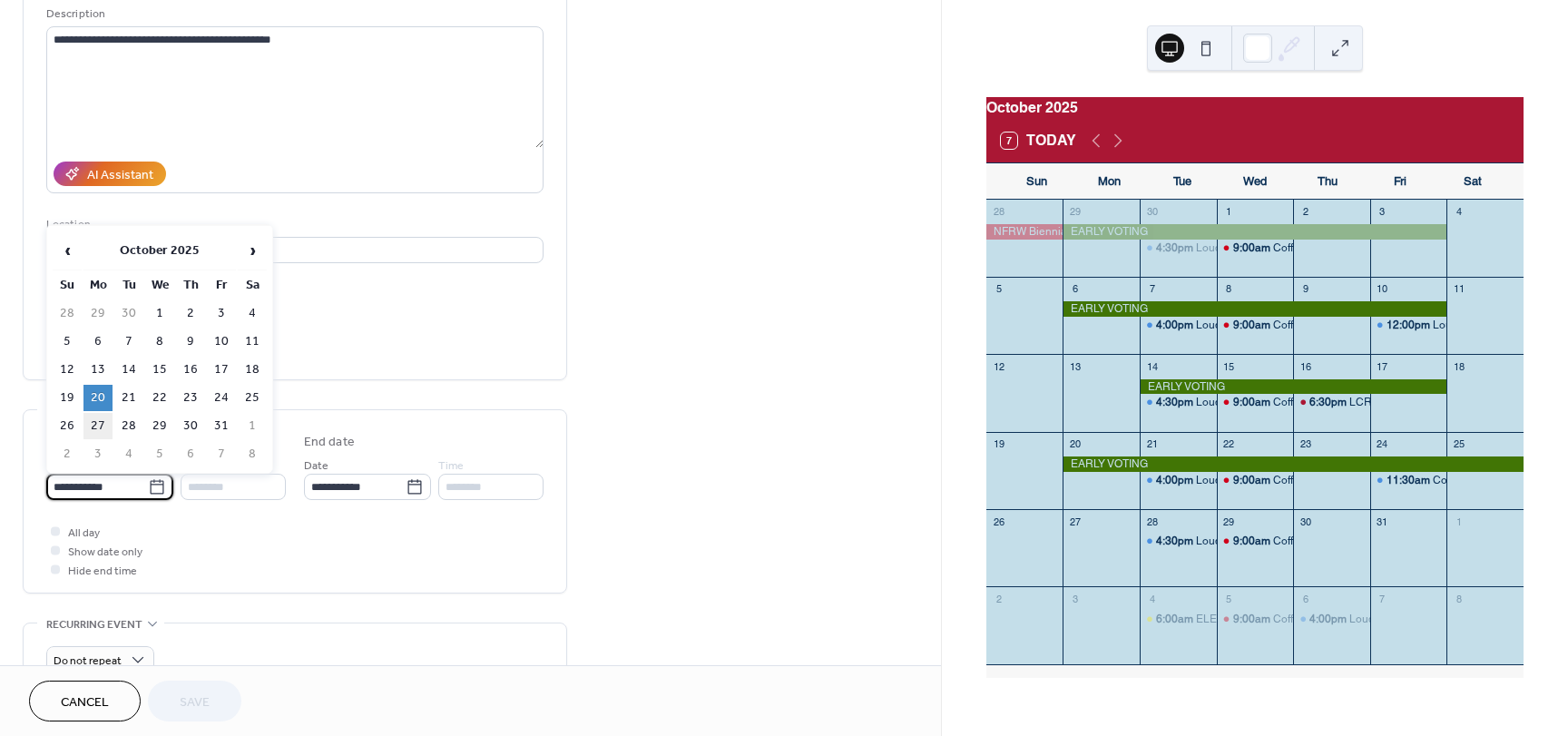 click on "27" at bounding box center (98, 426) 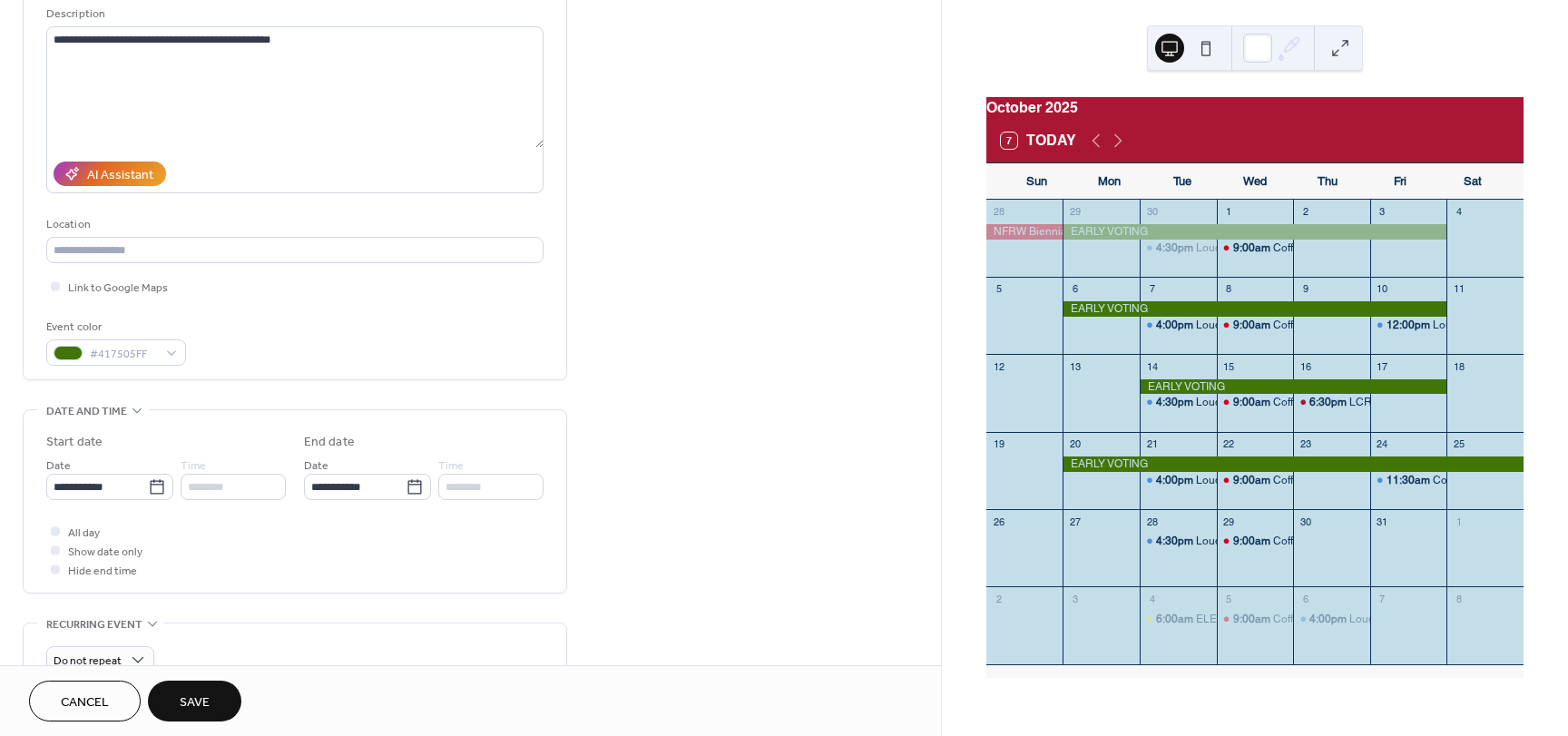 click on "Save" at bounding box center [194, 702] 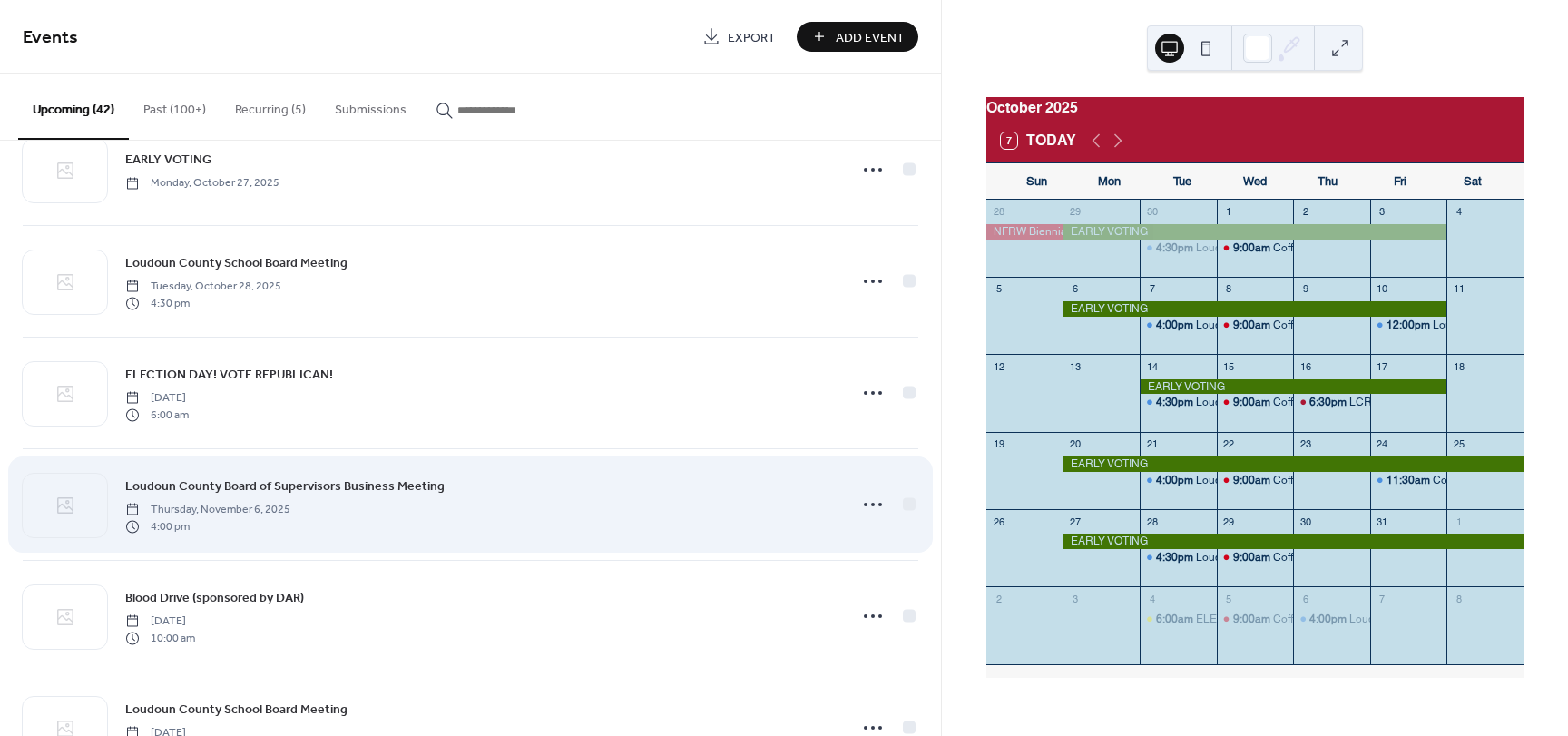 scroll, scrollTop: 3170, scrollLeft: 0, axis: vertical 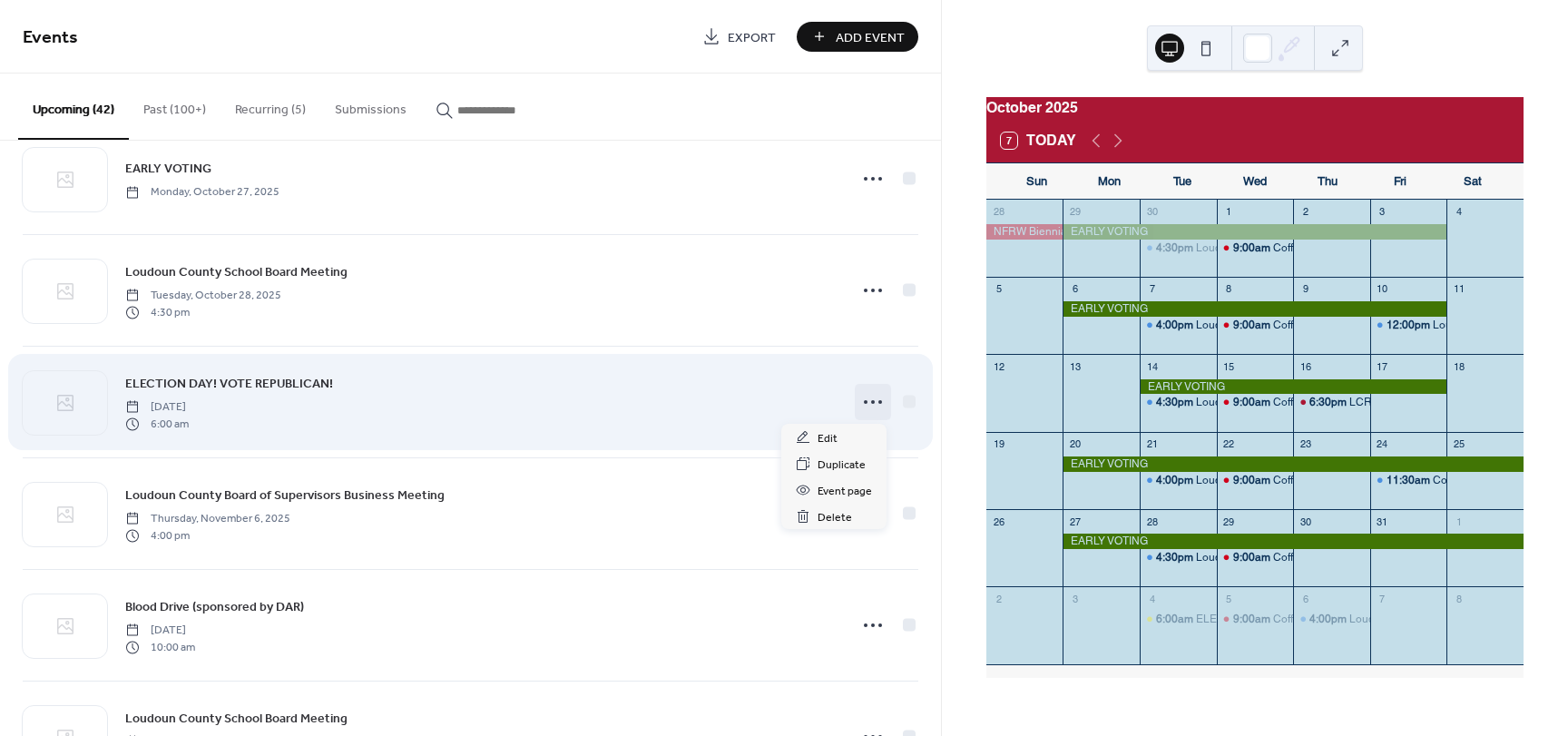 click 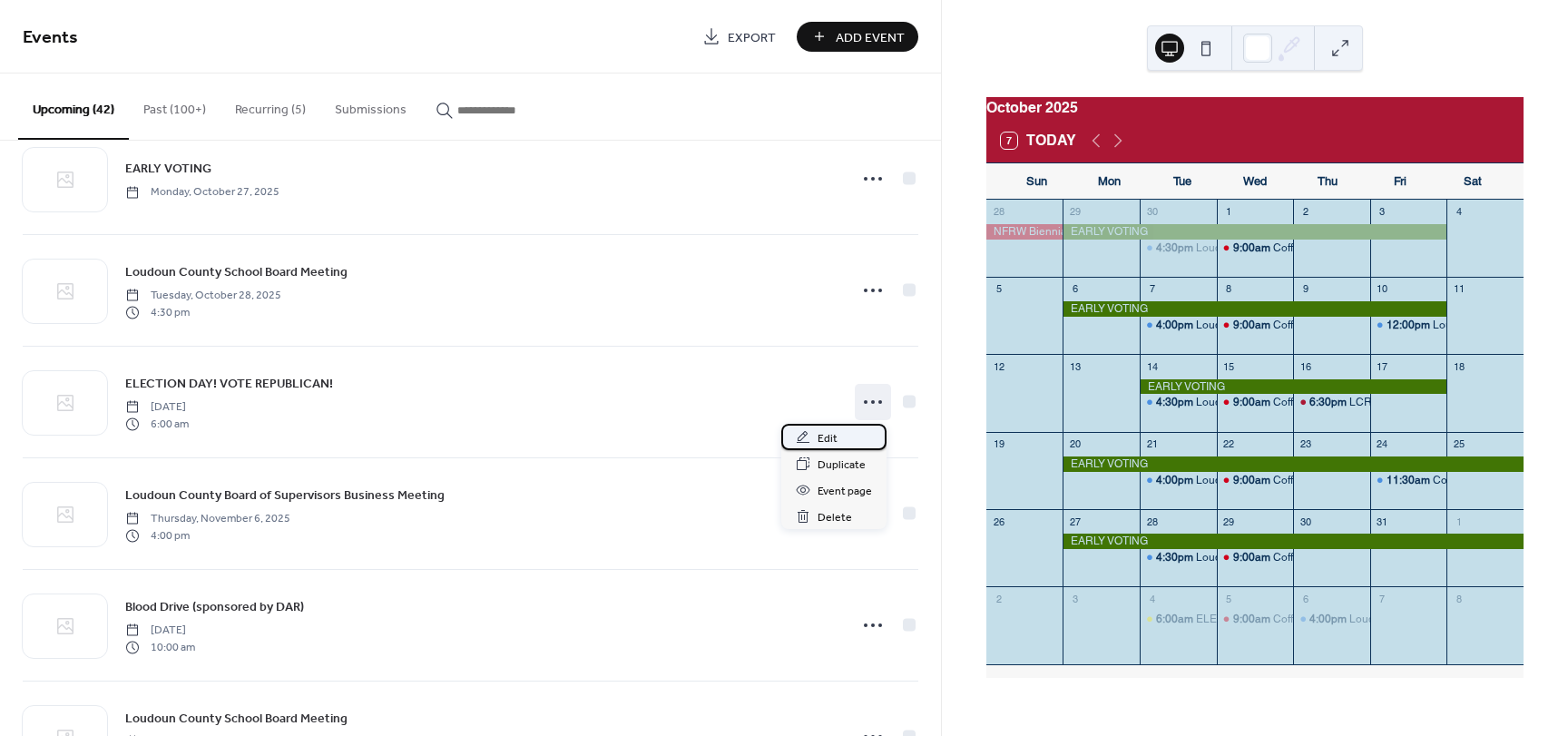 click on "Edit" at bounding box center (828, 438) 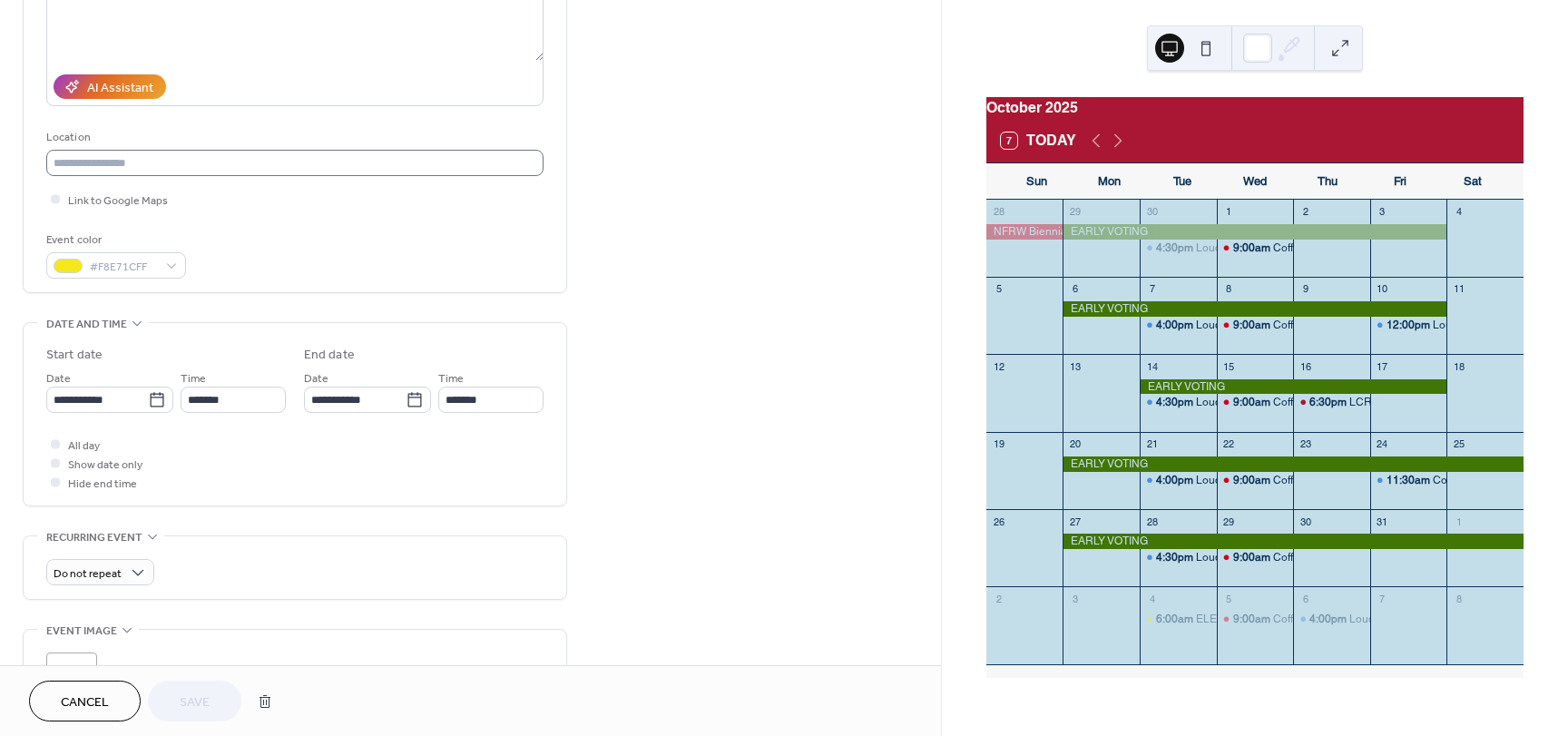 scroll, scrollTop: 272, scrollLeft: 0, axis: vertical 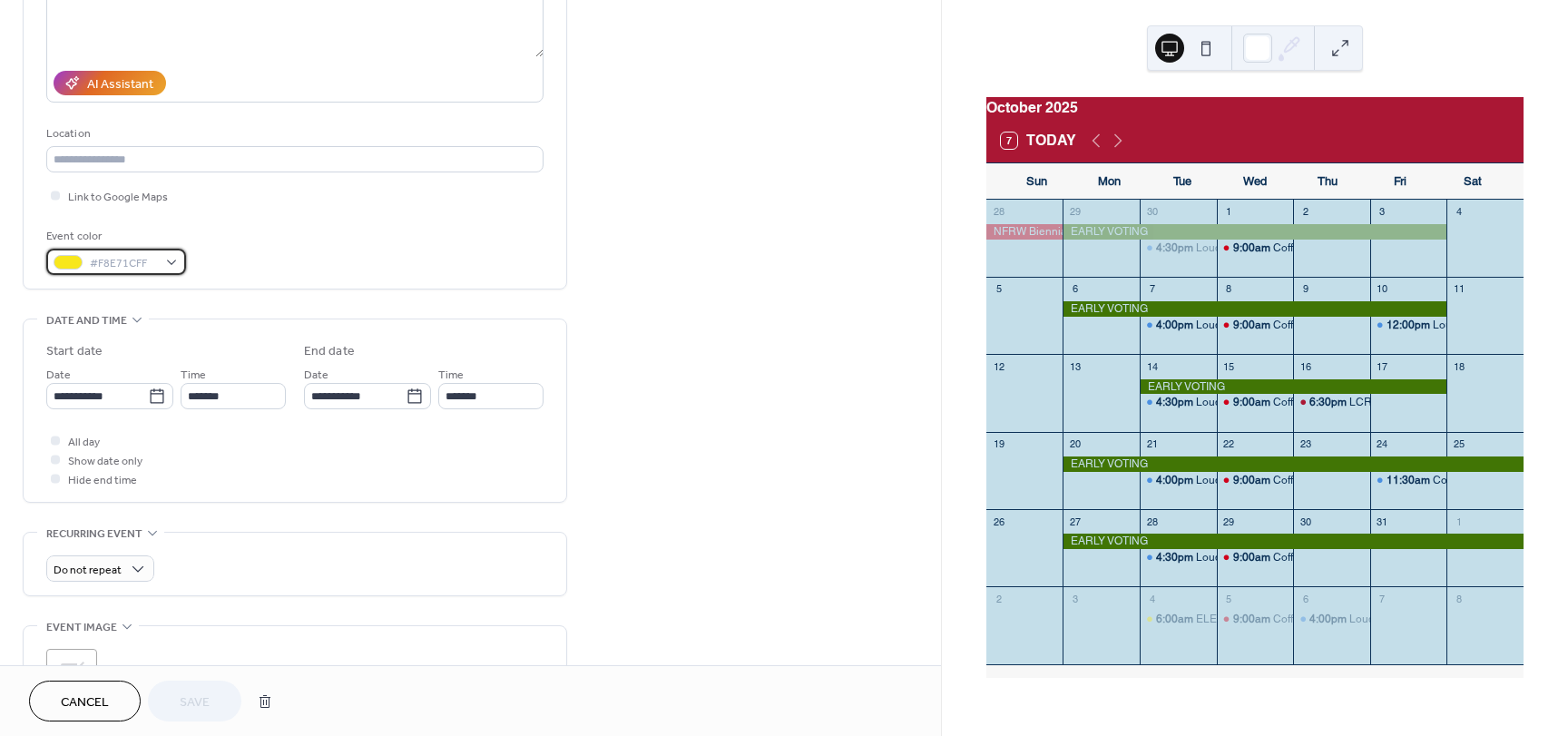 click on "#F8E71CFF" at bounding box center (116, 261) 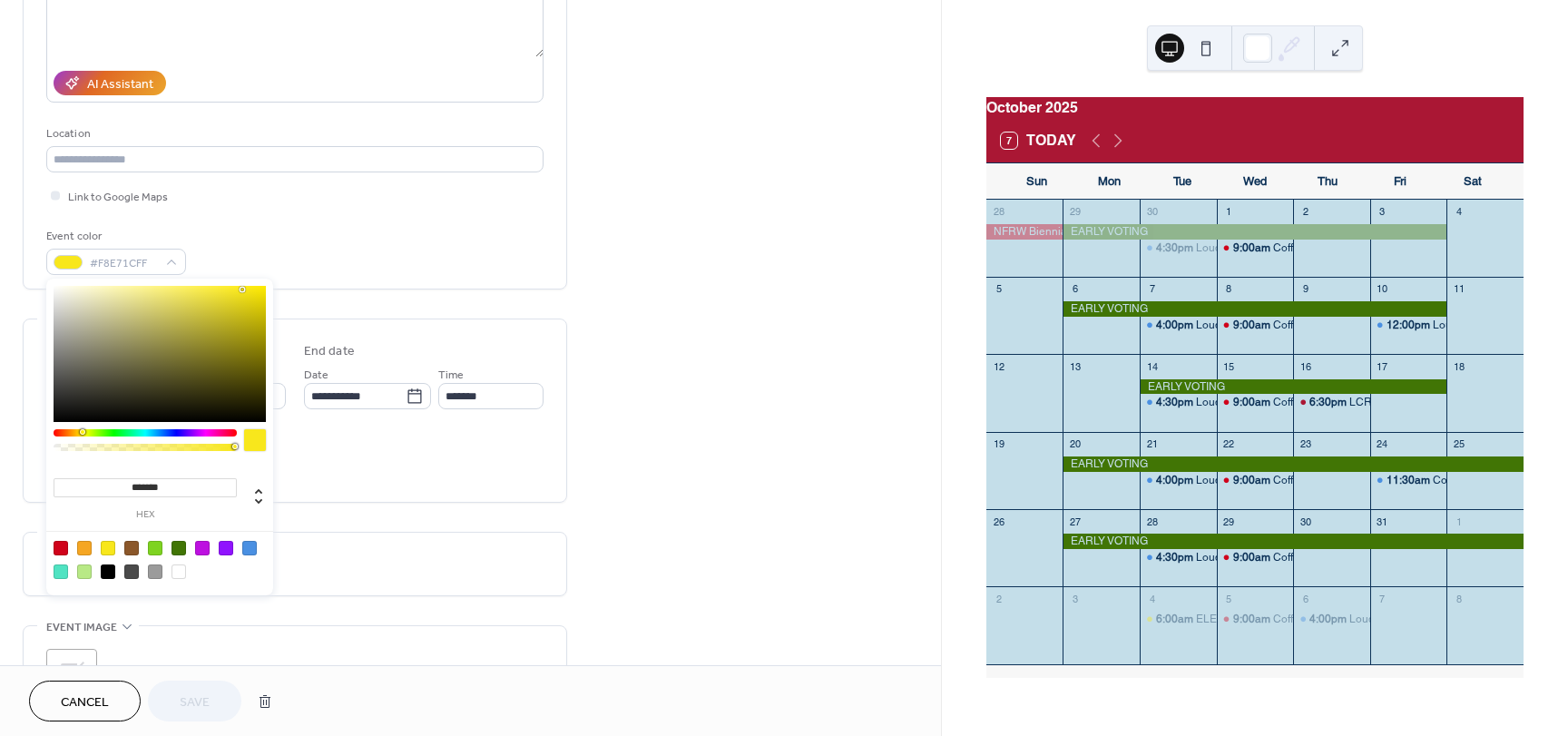 click at bounding box center [179, 548] 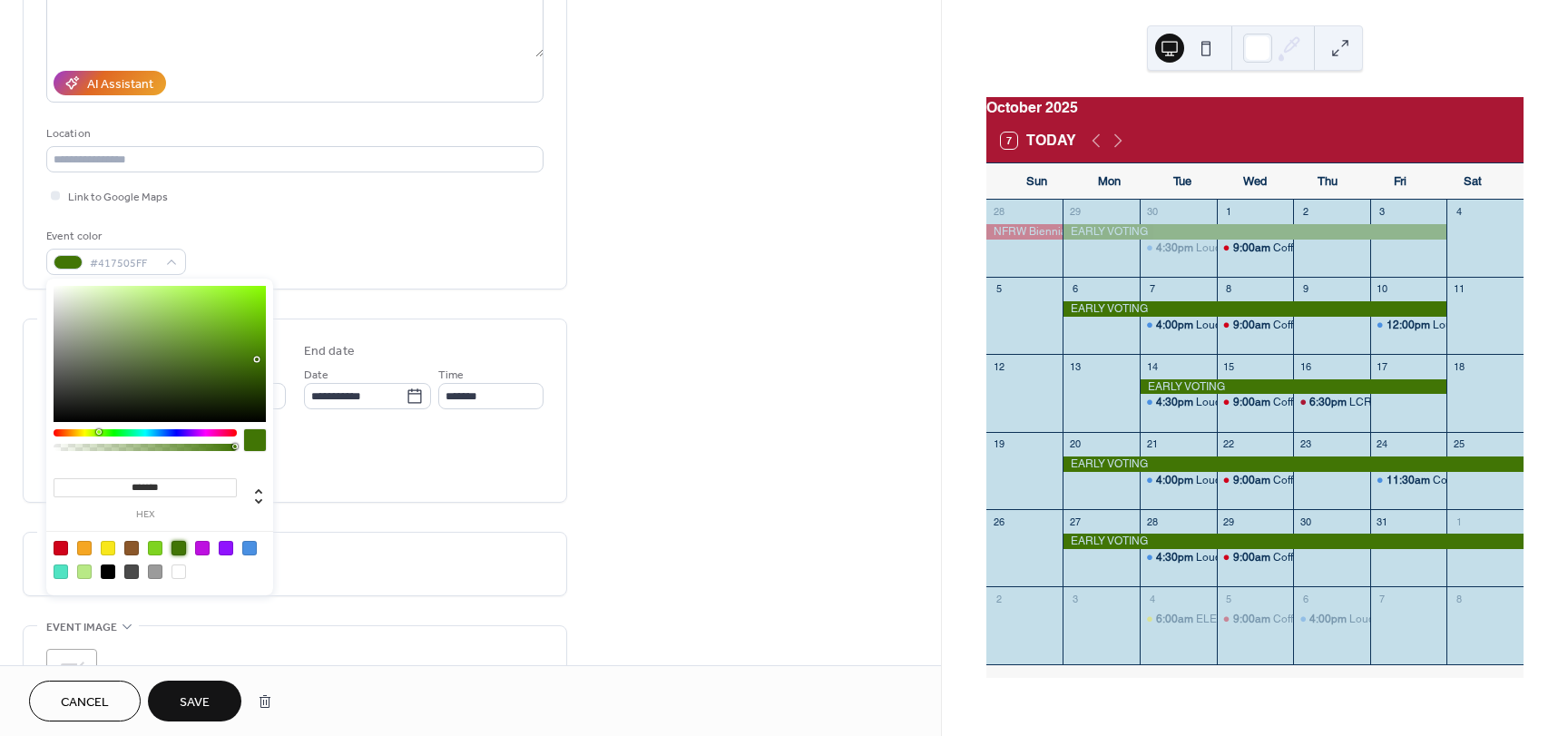click on "Event color #417505FF" at bounding box center (295, 250) 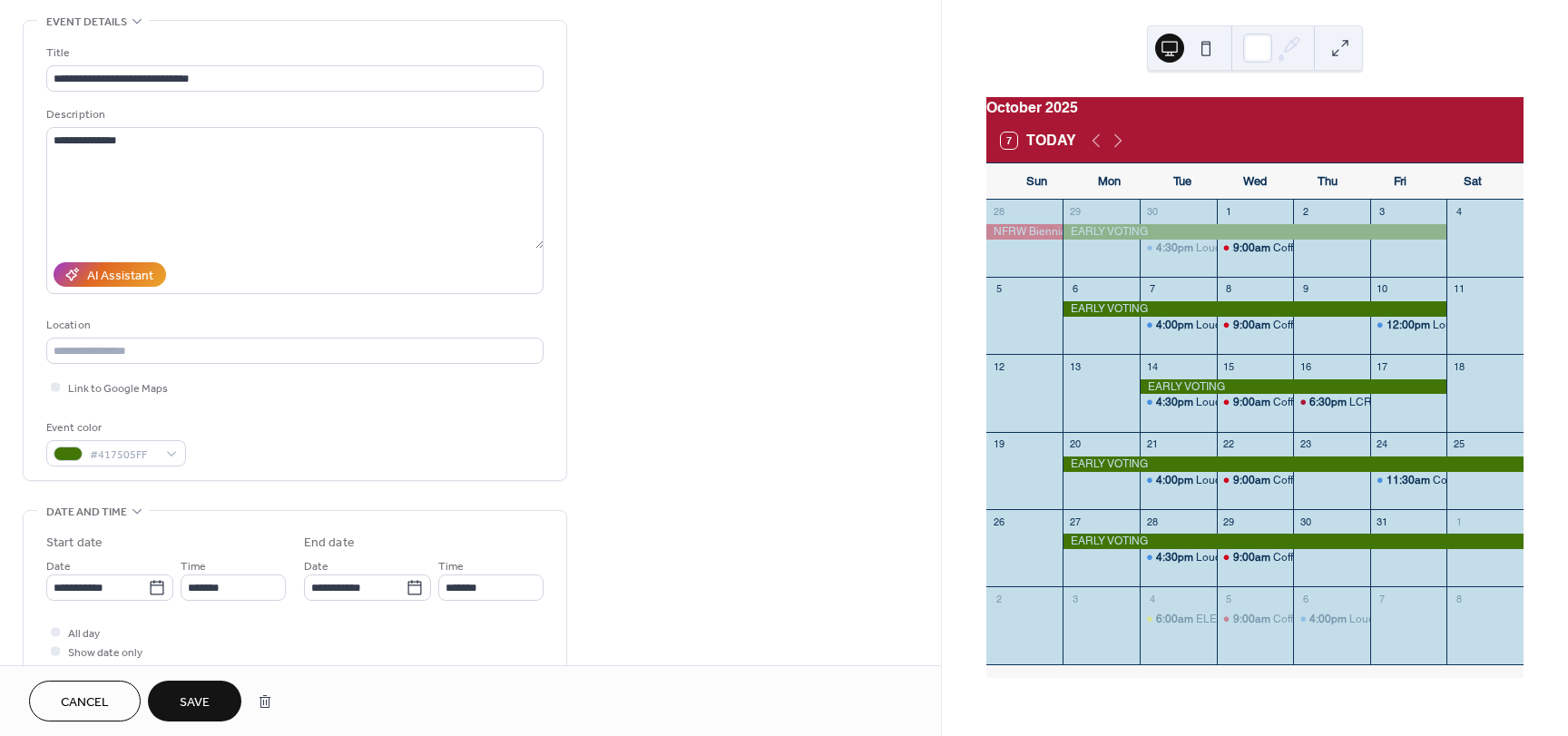 scroll, scrollTop: 91, scrollLeft: 0, axis: vertical 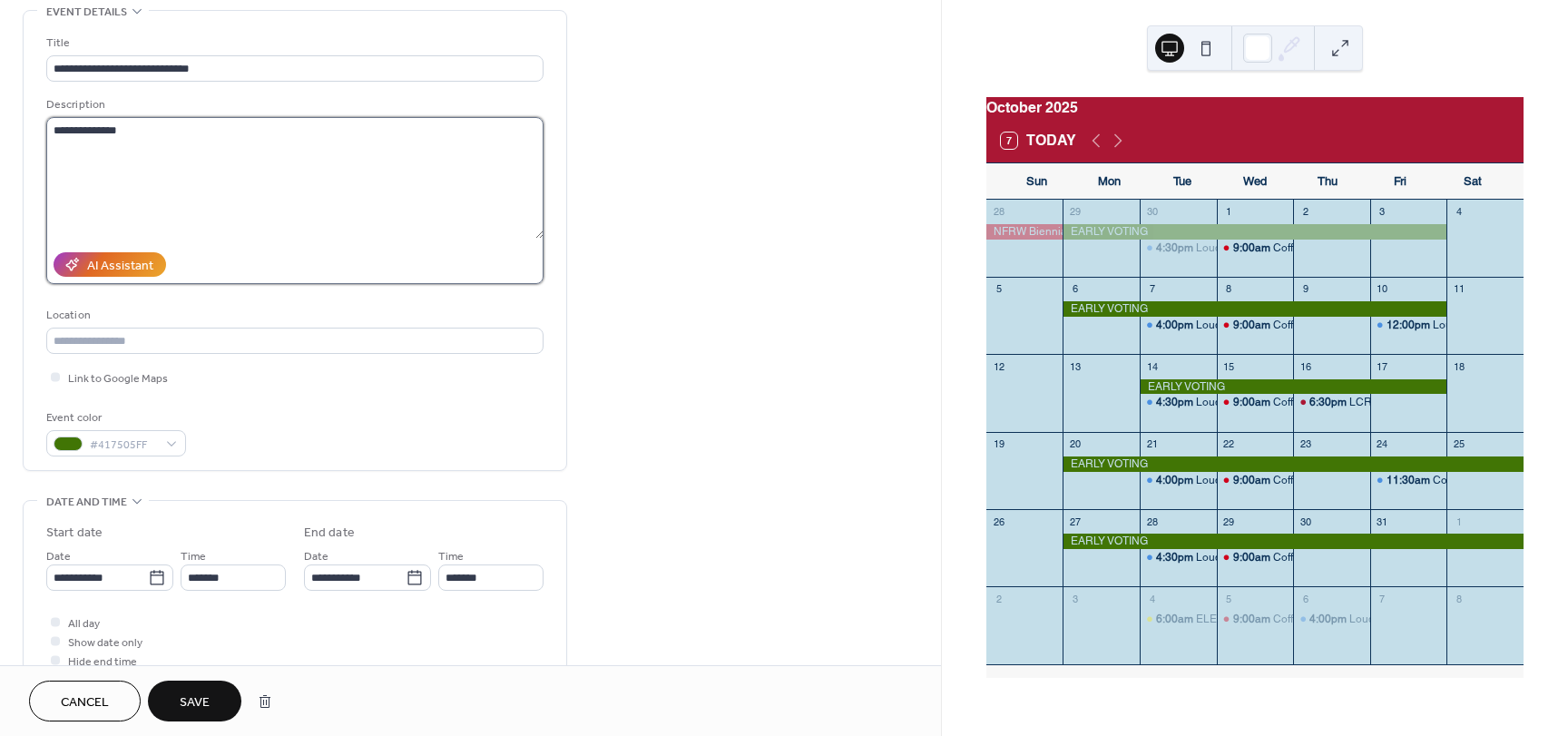 click on "**********" at bounding box center (295, 178) 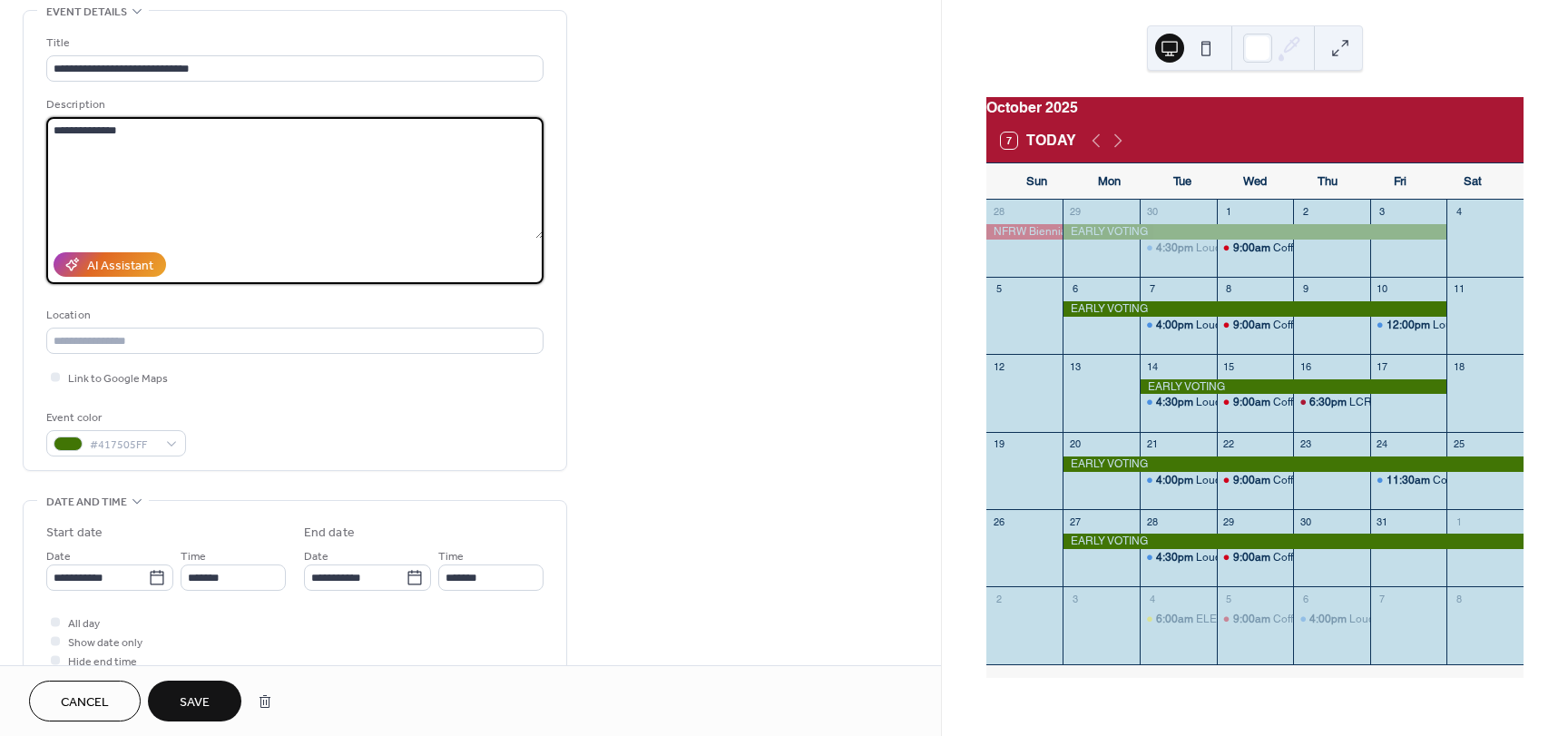 click on "**********" at bounding box center [295, 178] 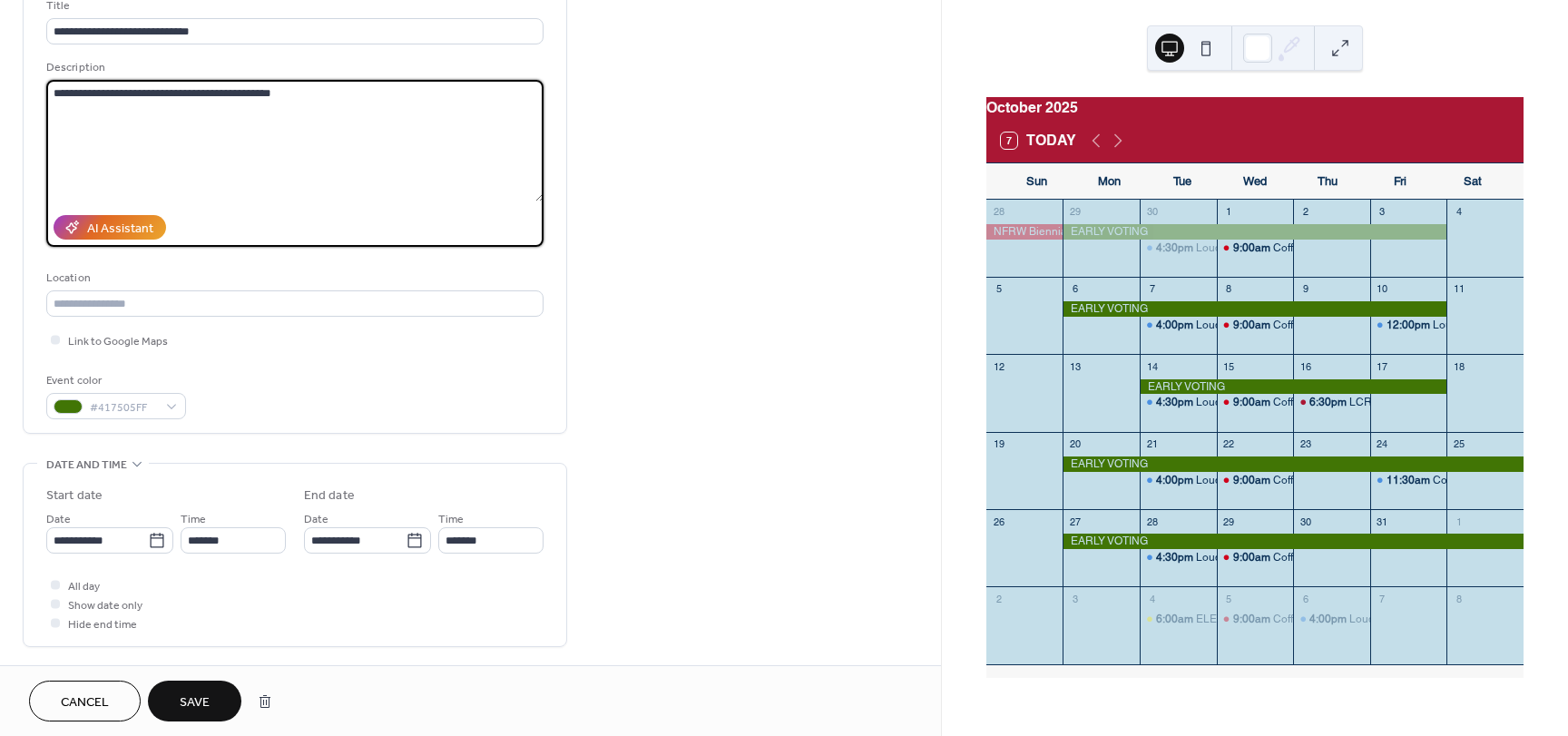 scroll, scrollTop: 182, scrollLeft: 0, axis: vertical 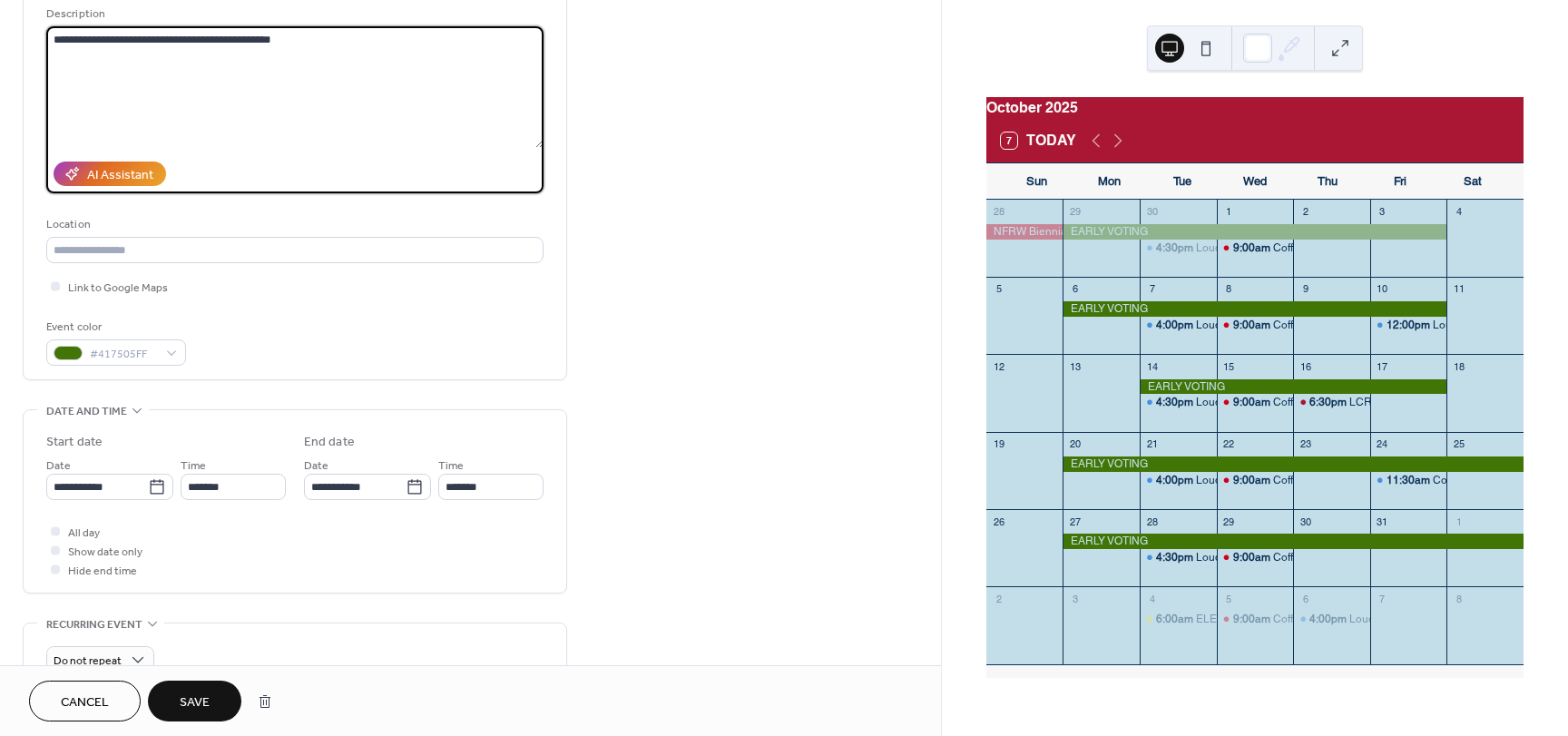 type on "**********" 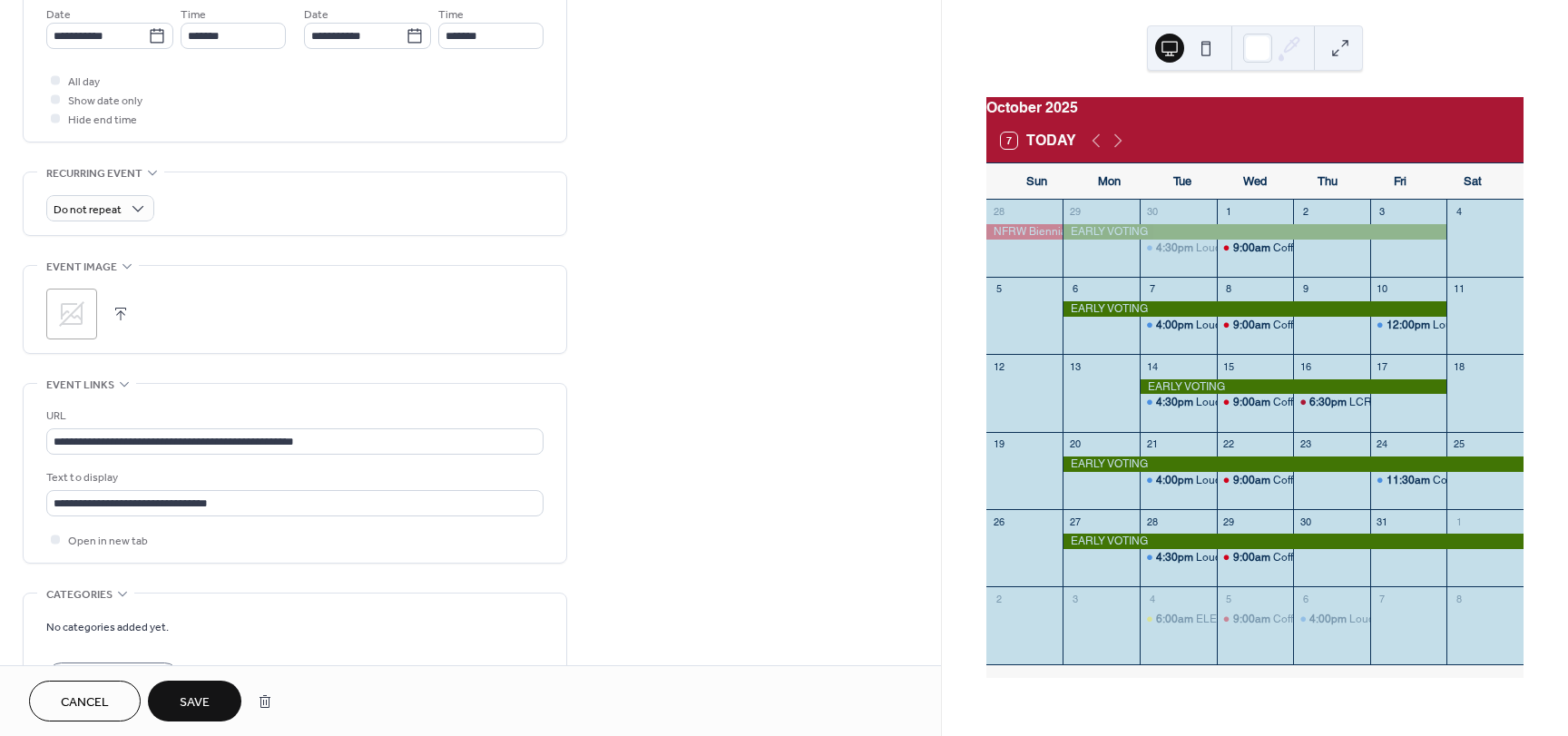scroll, scrollTop: 635, scrollLeft: 0, axis: vertical 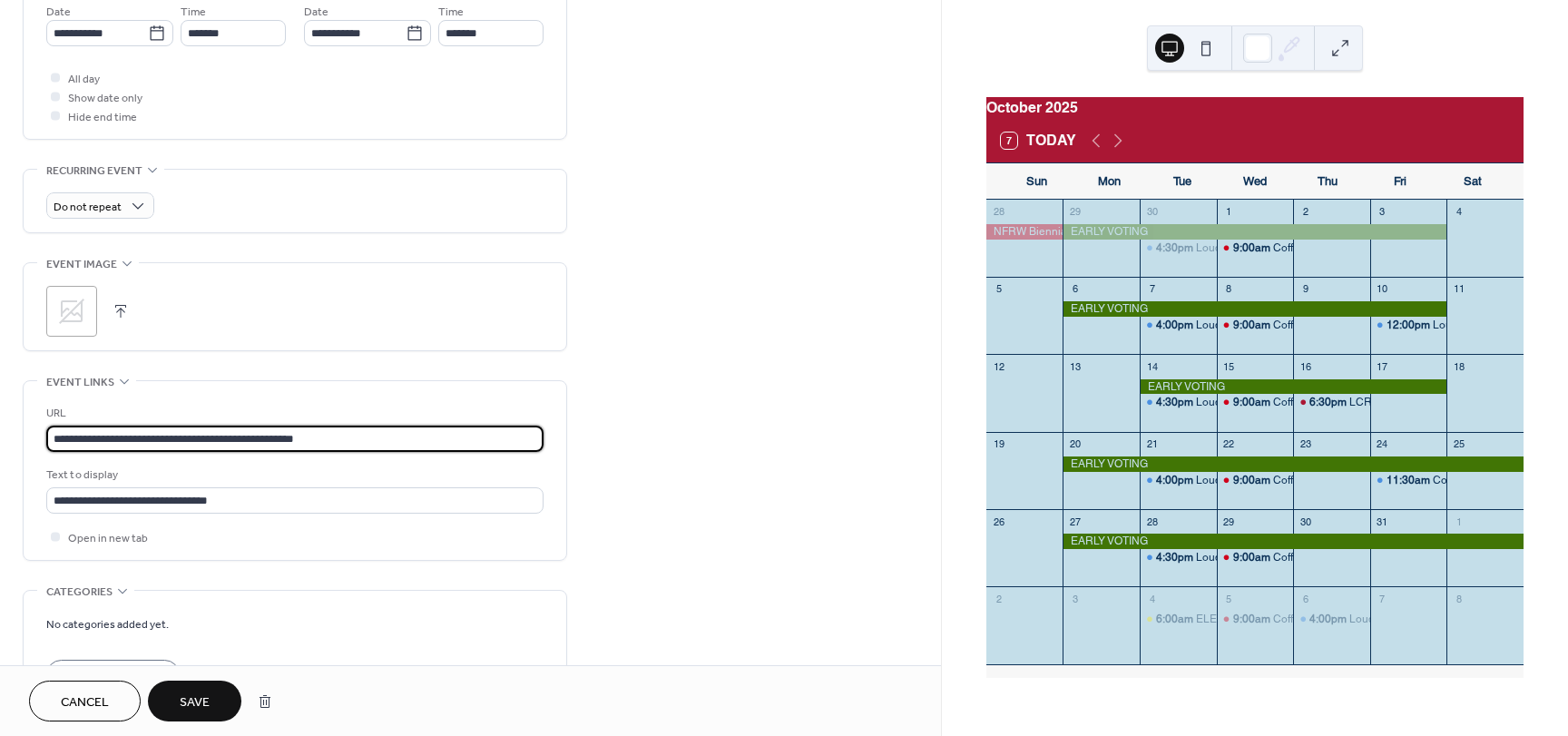 drag, startPoint x: 381, startPoint y: 438, endPoint x: -74, endPoint y: 422, distance: 455.2812 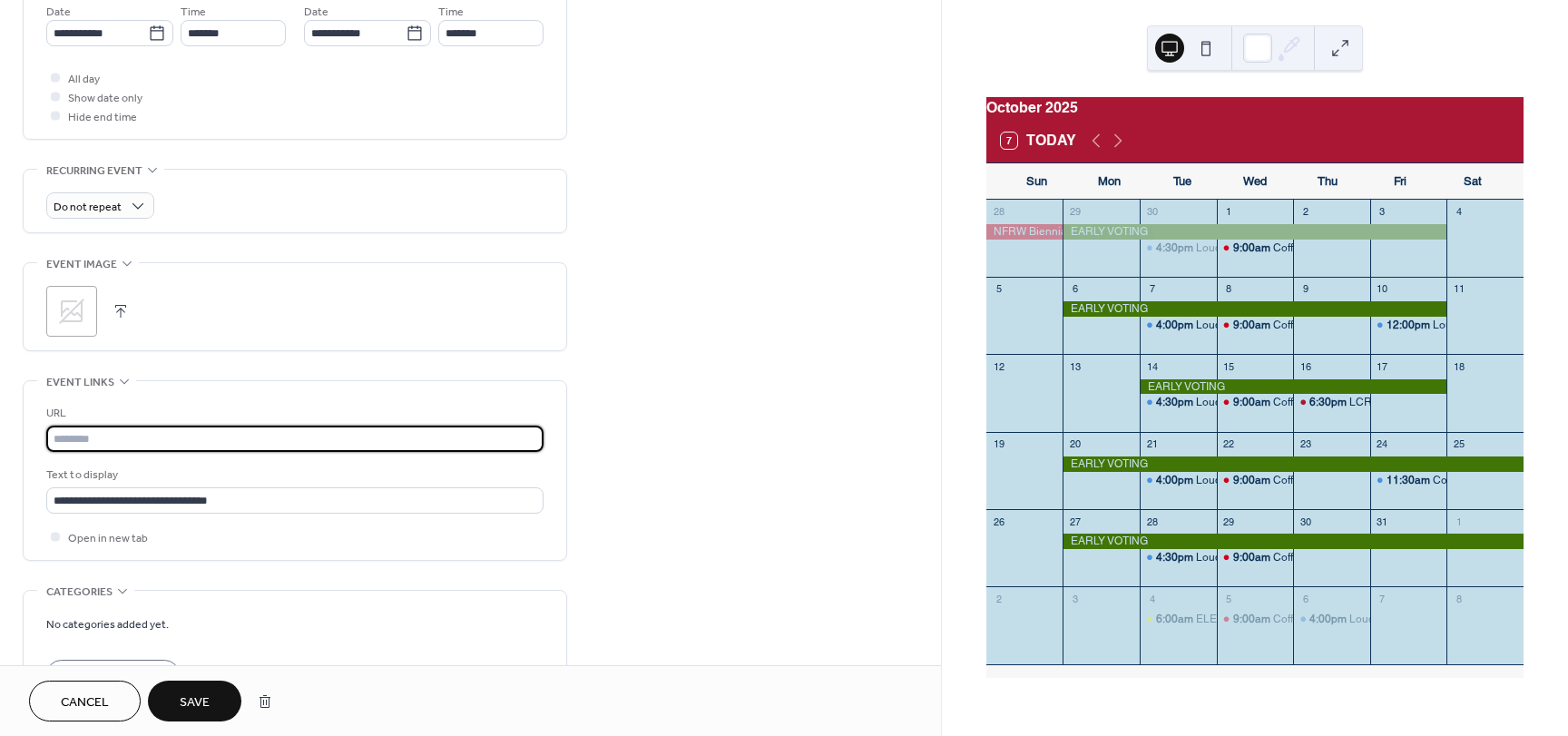 paste on "**********" 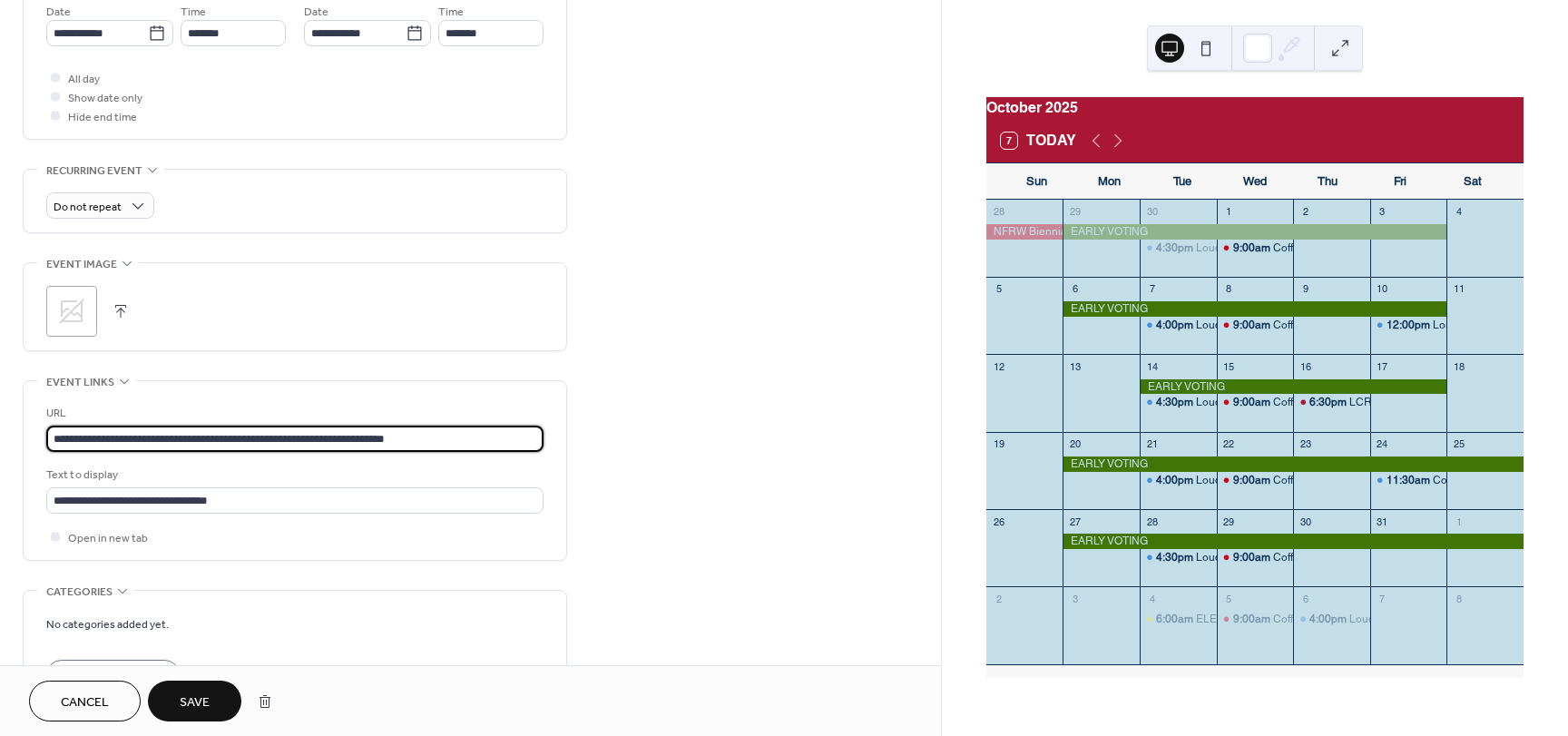 type on "**********" 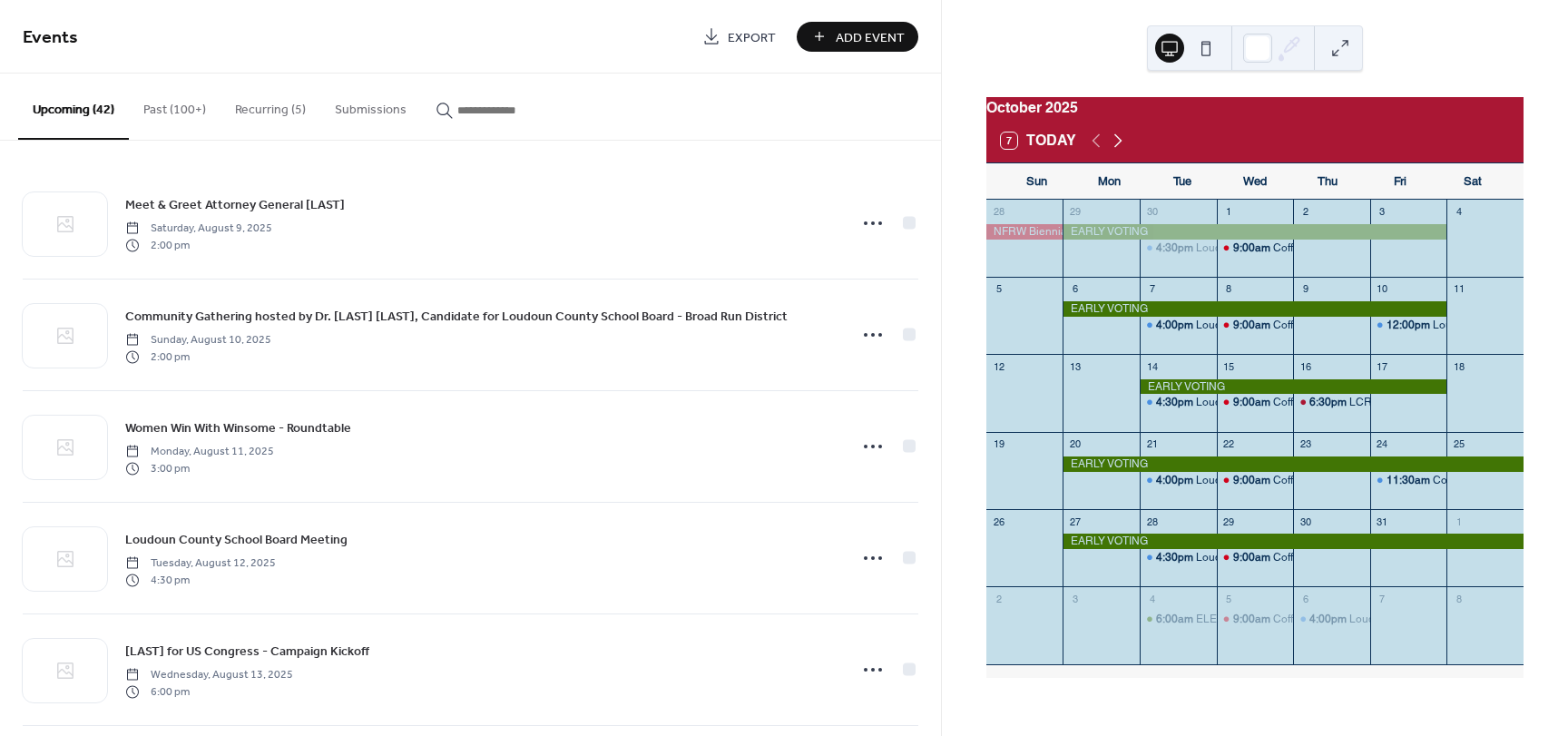 click 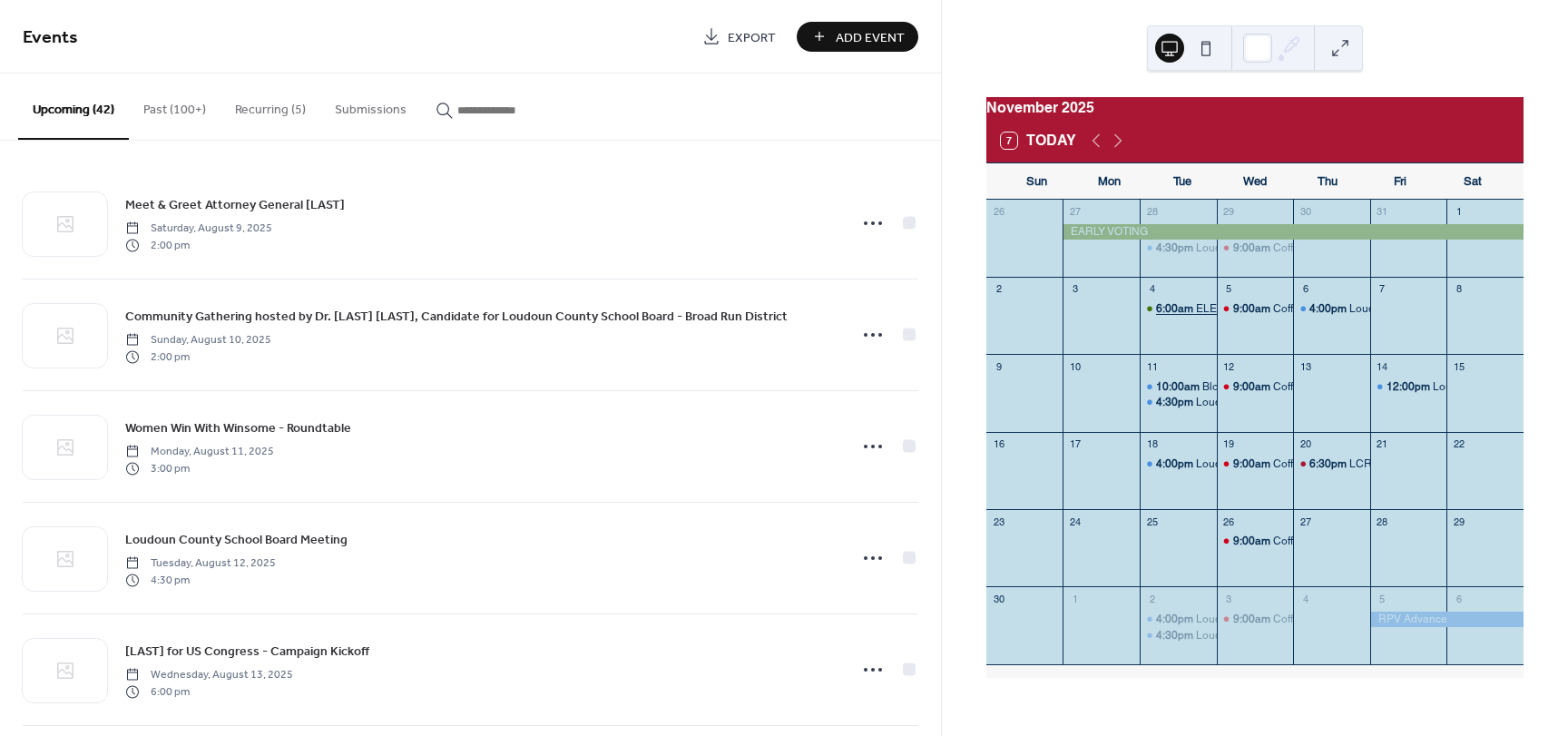 click on "6:00am" at bounding box center [1176, 309] 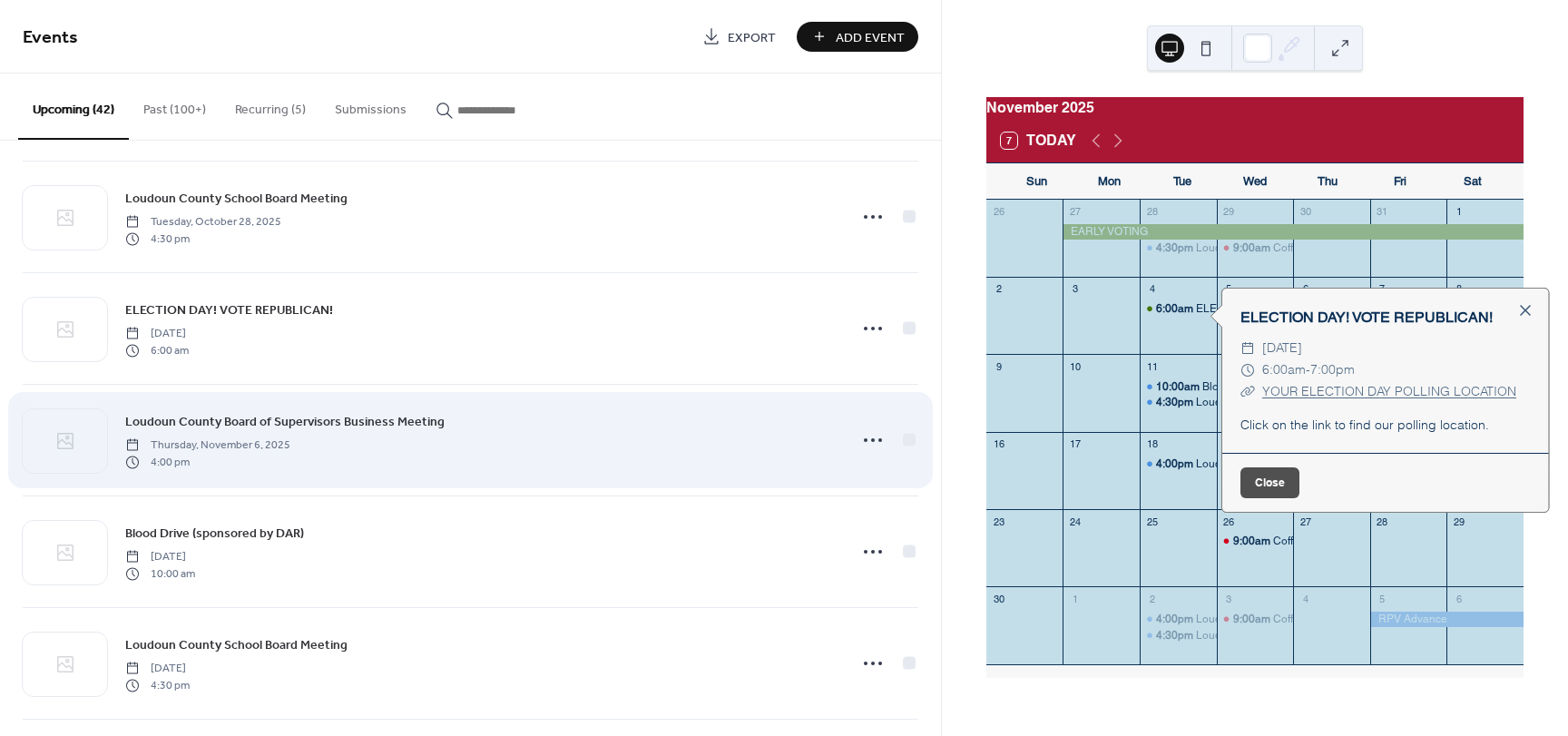 scroll, scrollTop: 3239, scrollLeft: 0, axis: vertical 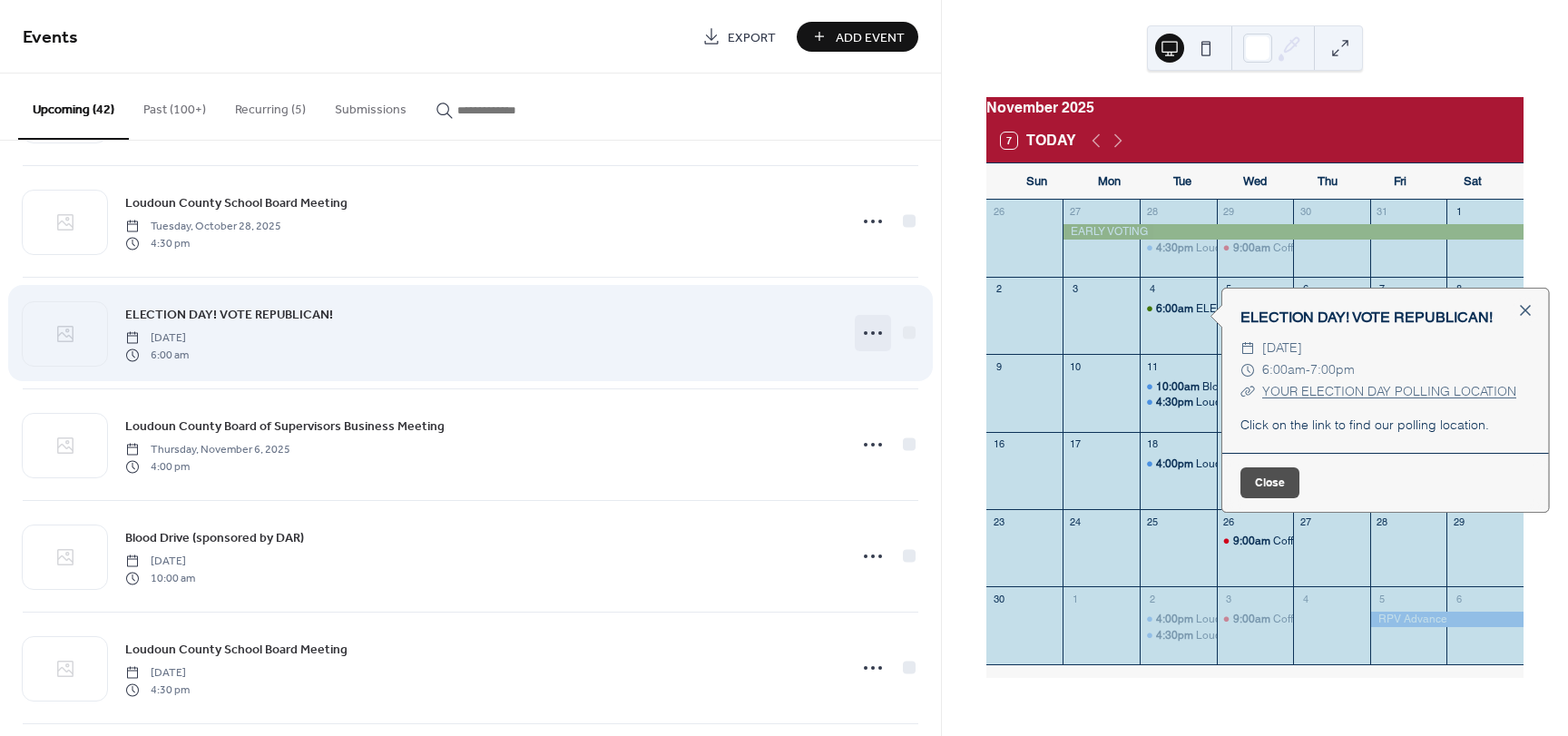 click 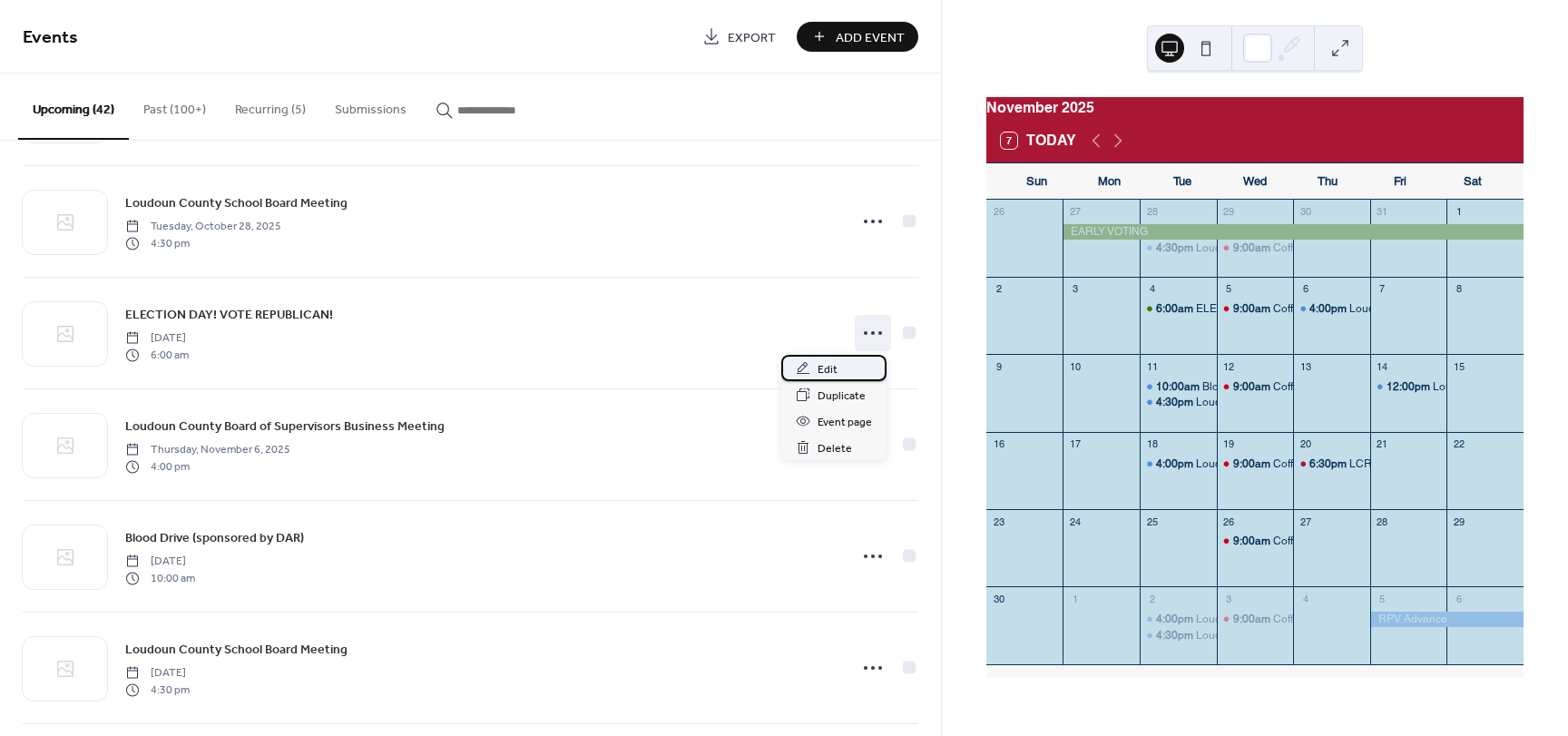 click on "Edit" at bounding box center (828, 369) 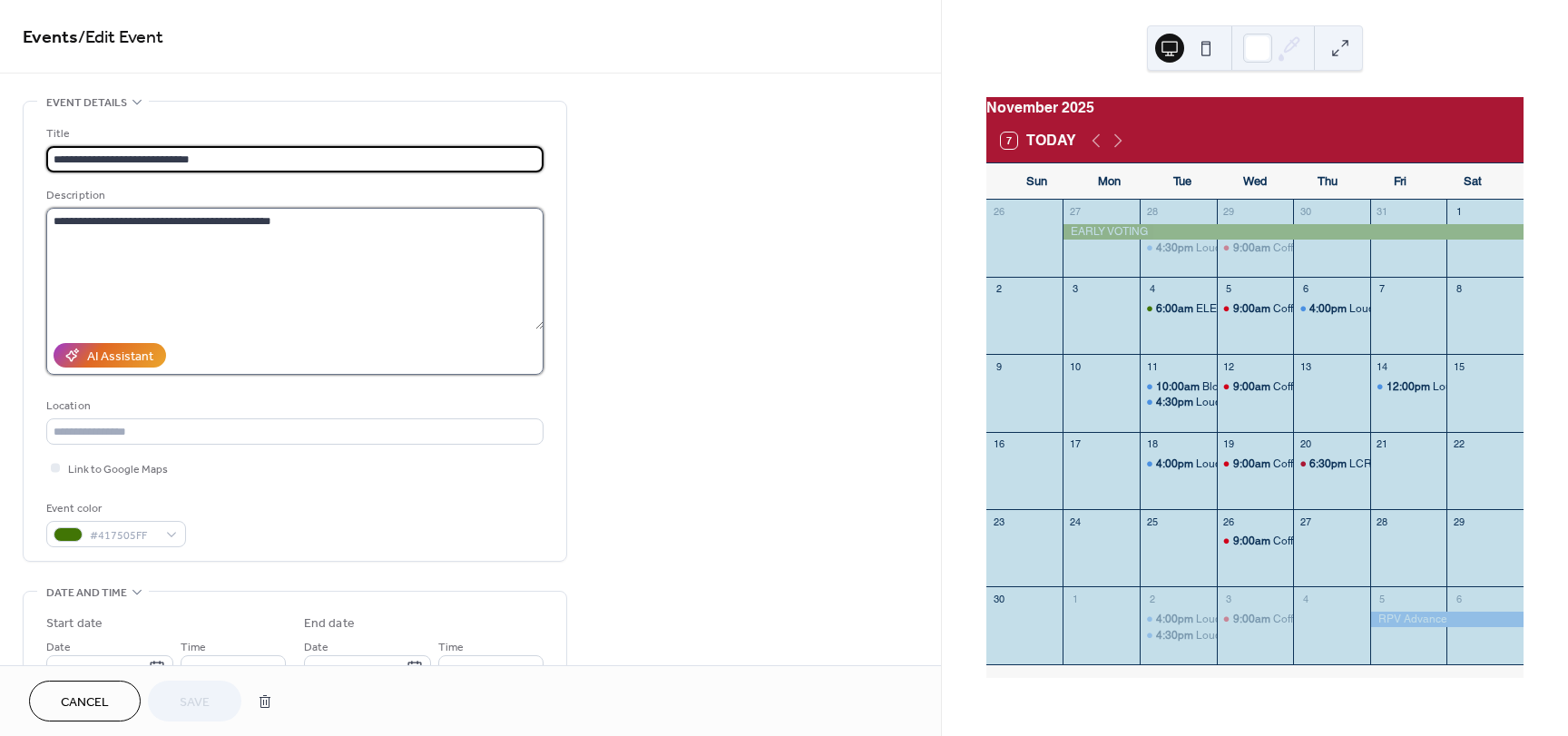 click on "**********" at bounding box center [295, 269] 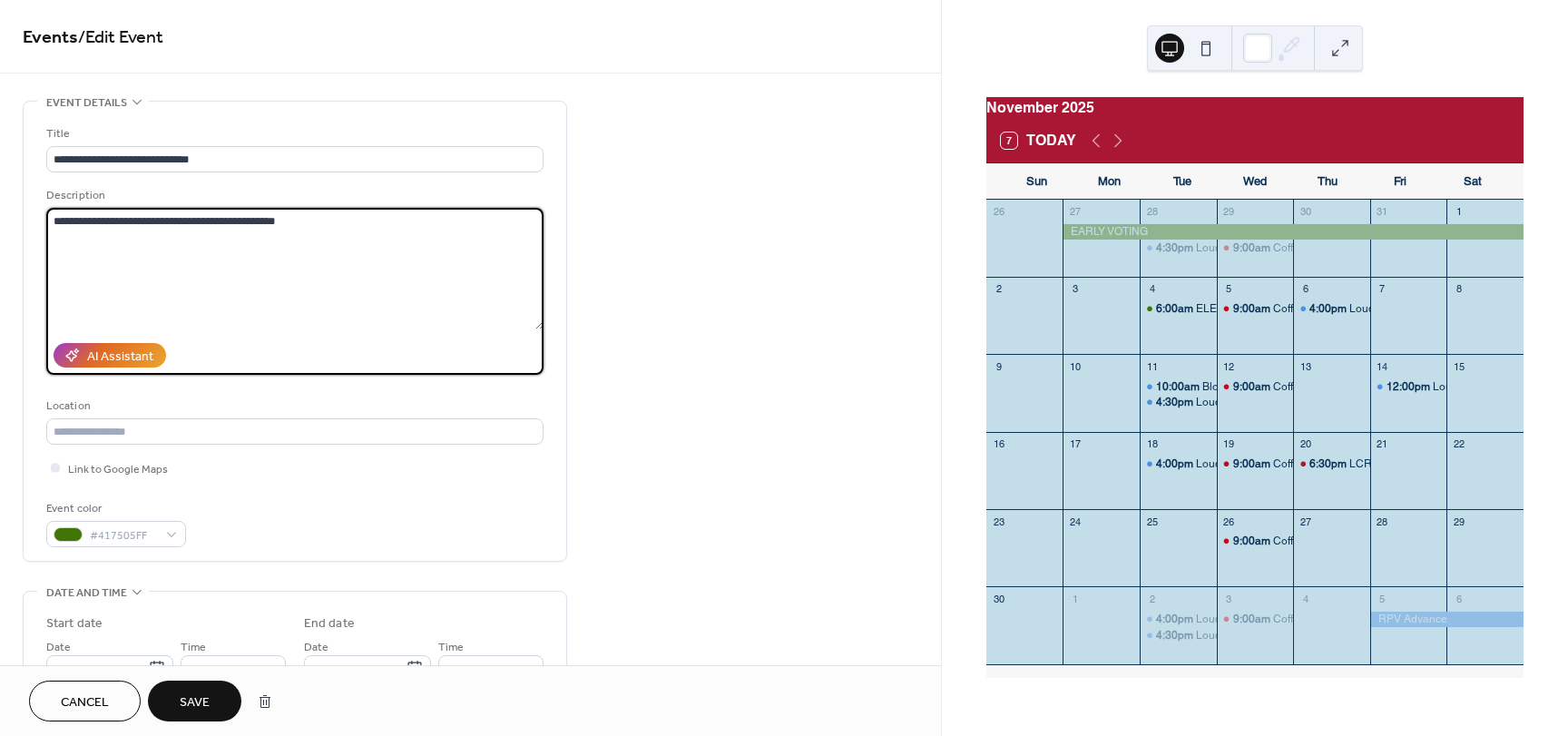 click on "**********" at bounding box center [295, 269] 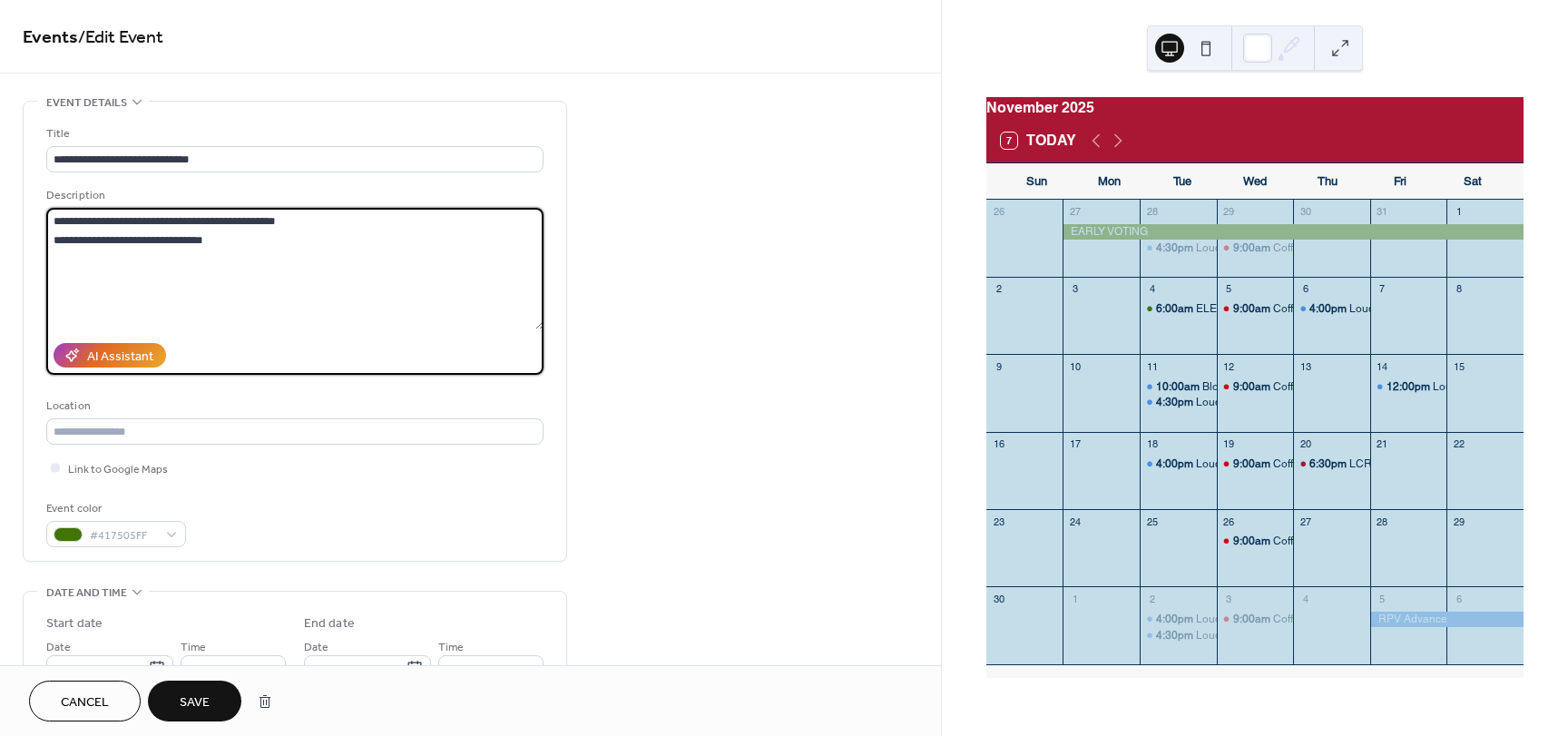 click on "**********" at bounding box center [295, 269] 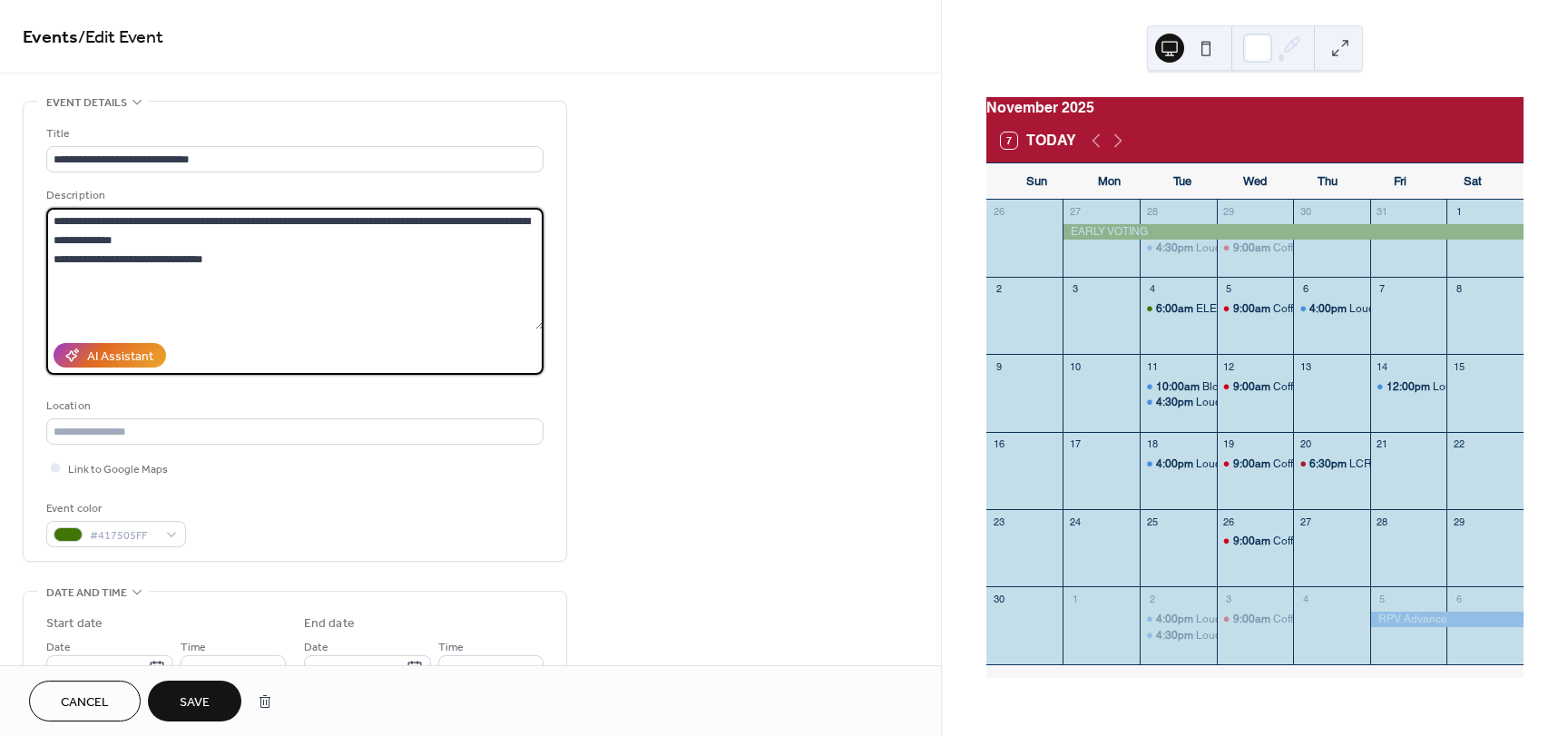 type on "**********" 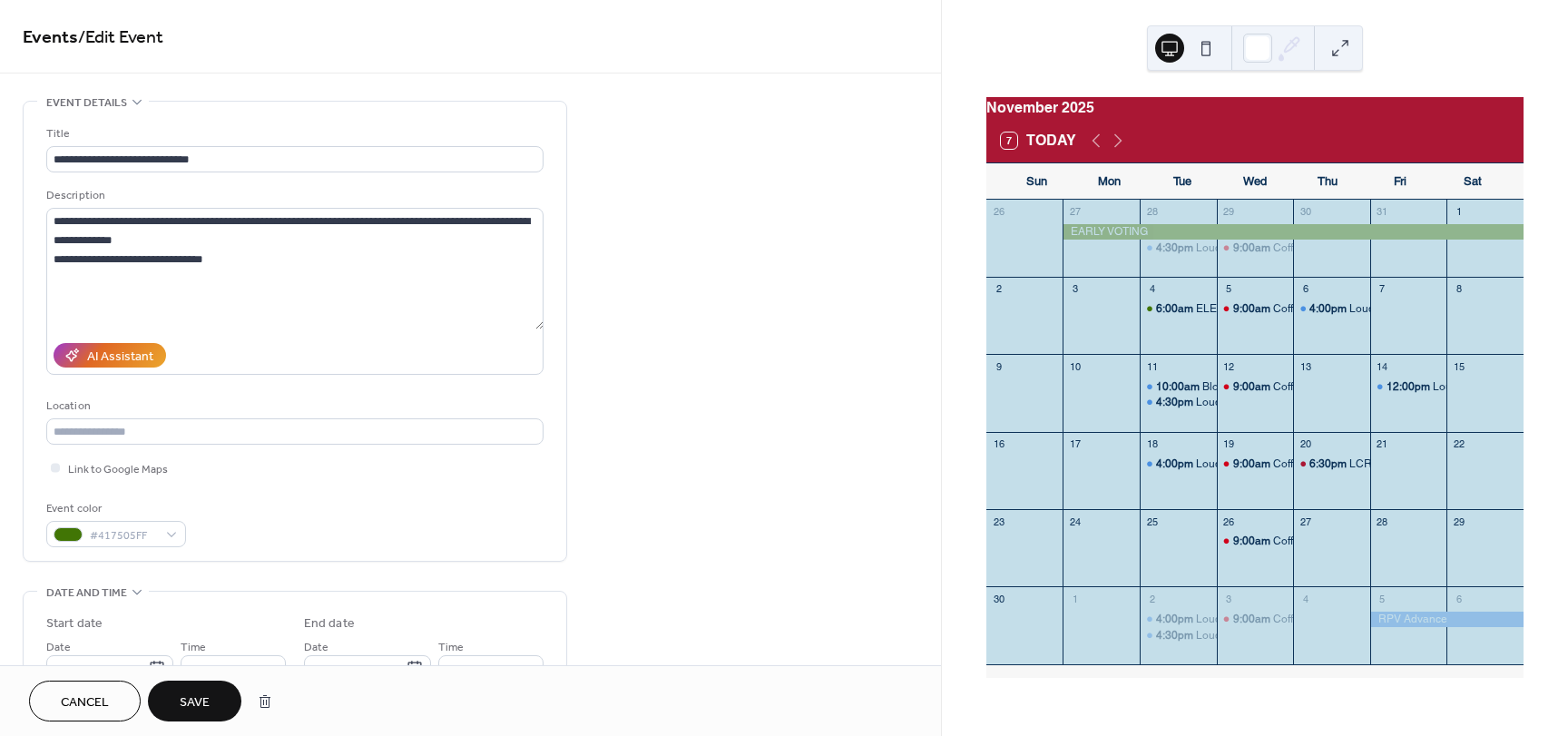 click on "Save" at bounding box center (194, 702) 